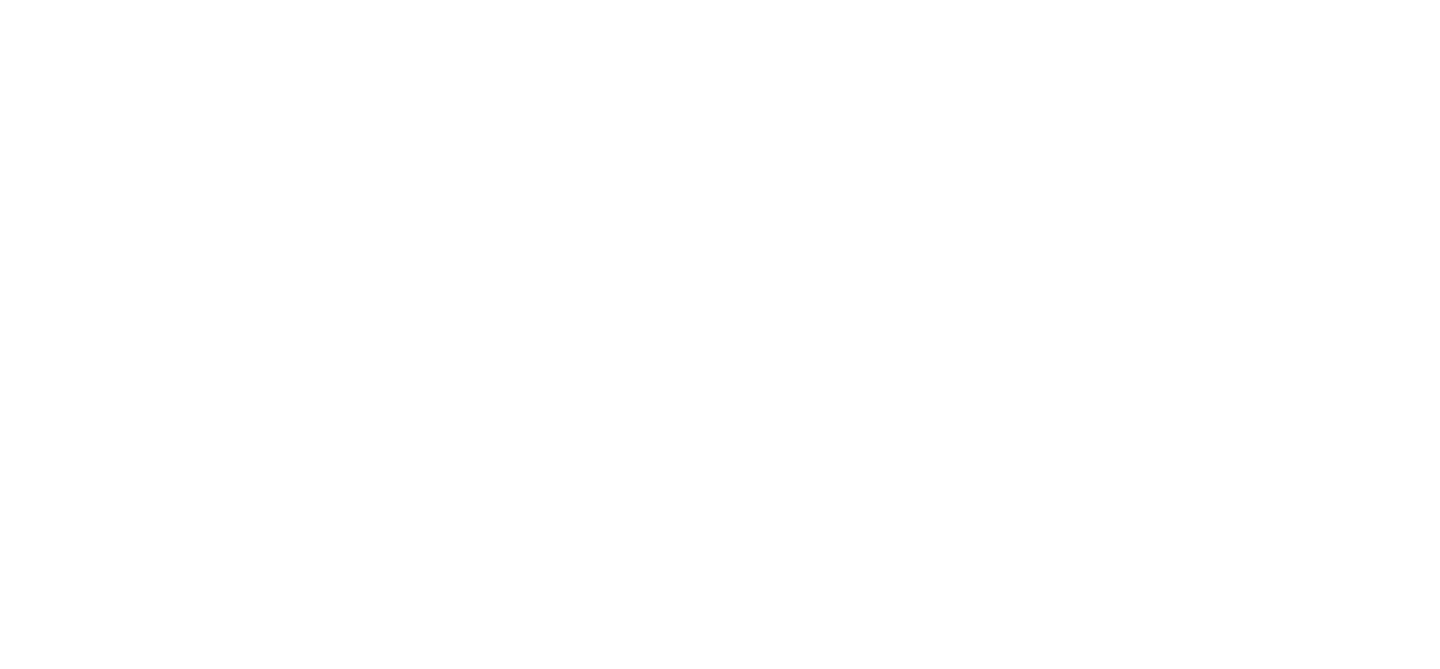 scroll, scrollTop: 0, scrollLeft: 0, axis: both 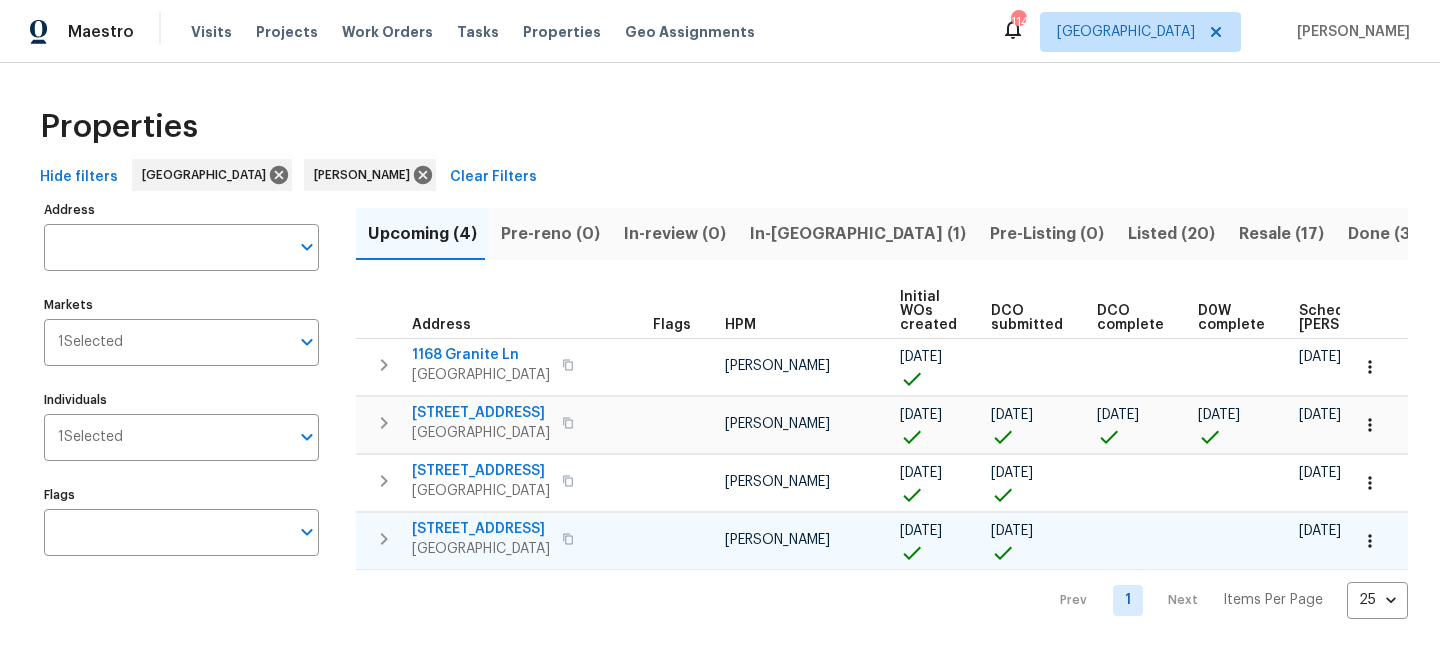 click on "4107 Round Stone Trl" at bounding box center [481, 529] 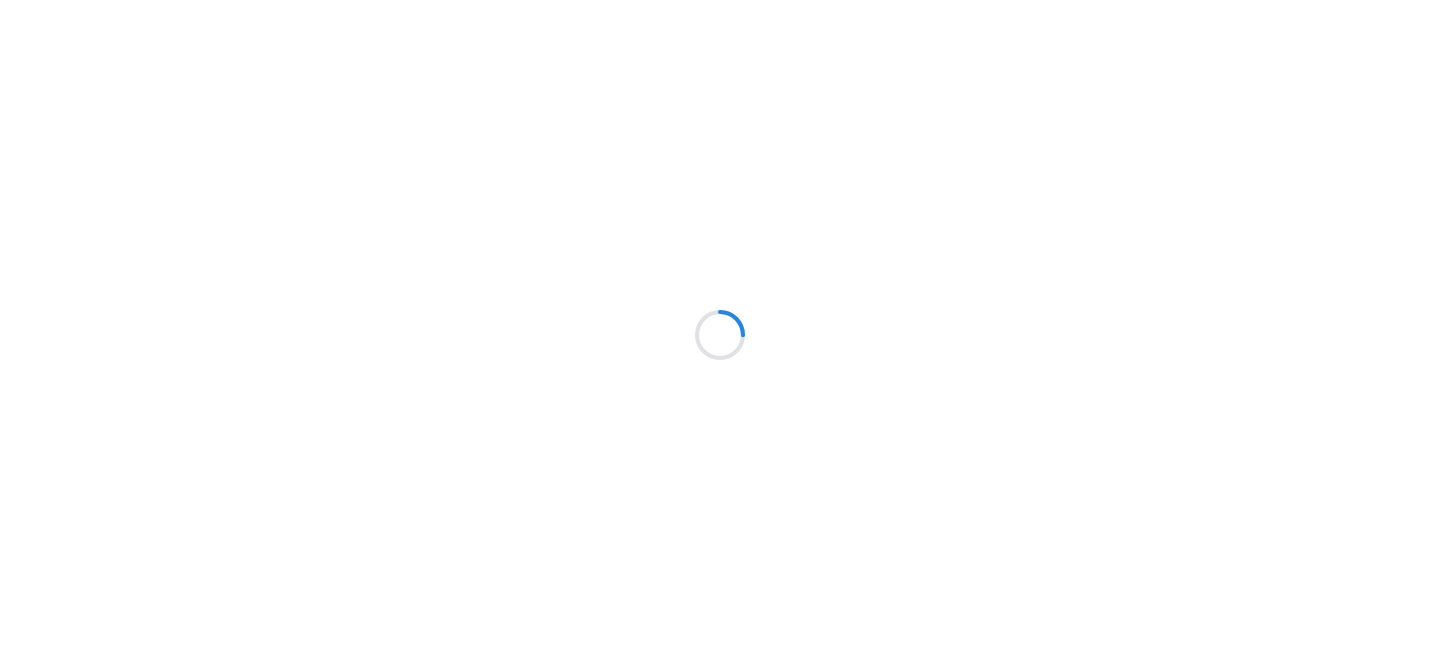 scroll, scrollTop: 0, scrollLeft: 0, axis: both 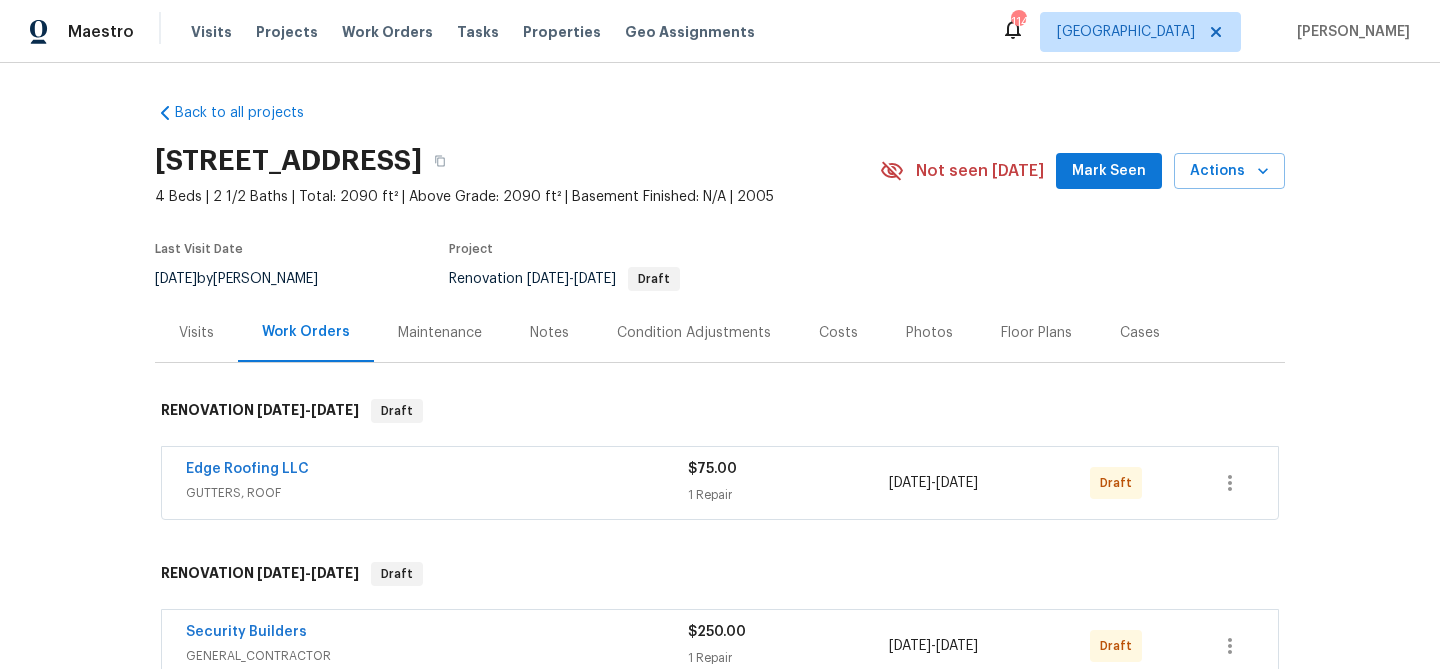 click on "Mark Seen" at bounding box center [1109, 171] 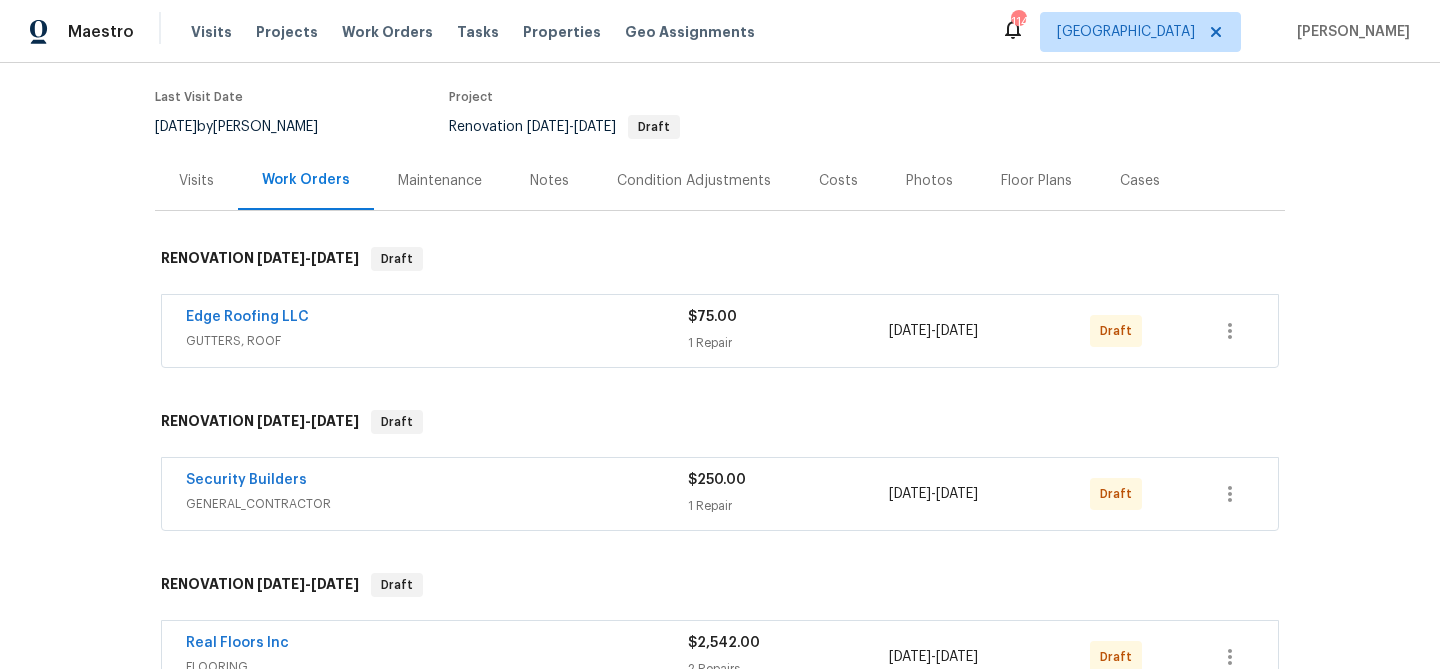 scroll, scrollTop: 155, scrollLeft: 0, axis: vertical 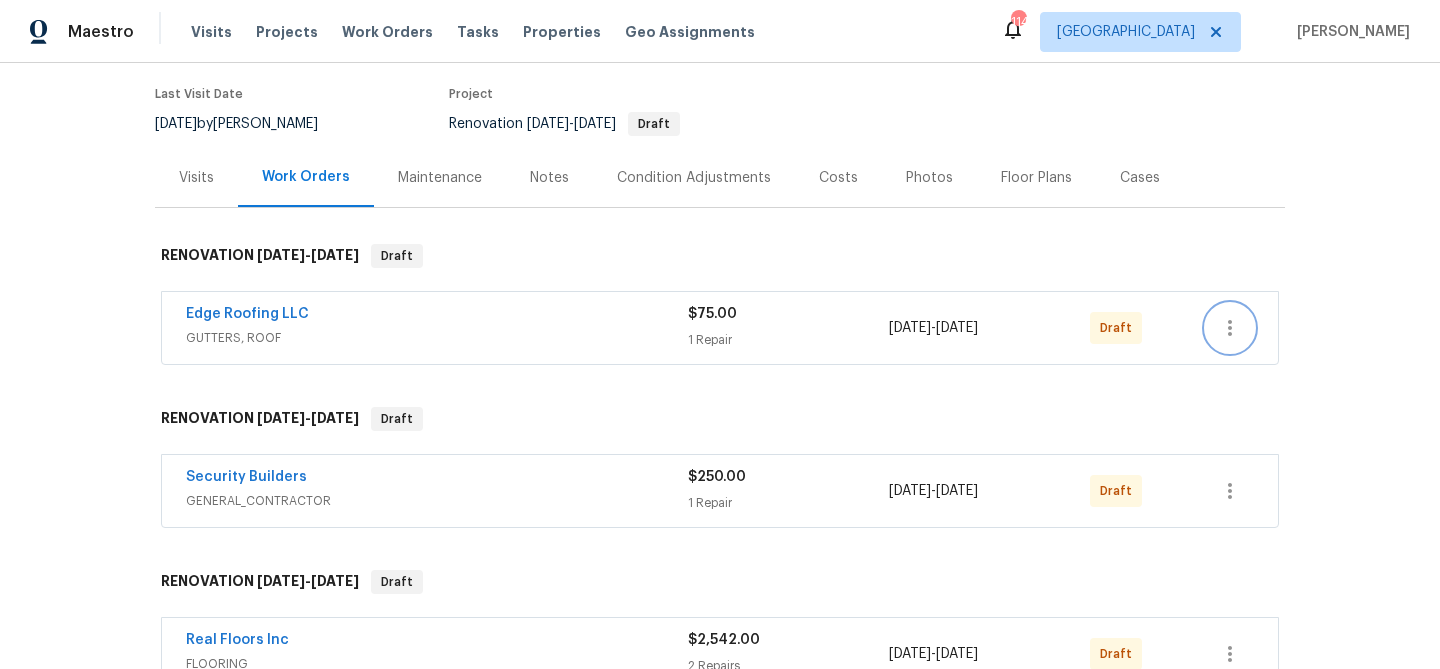 click 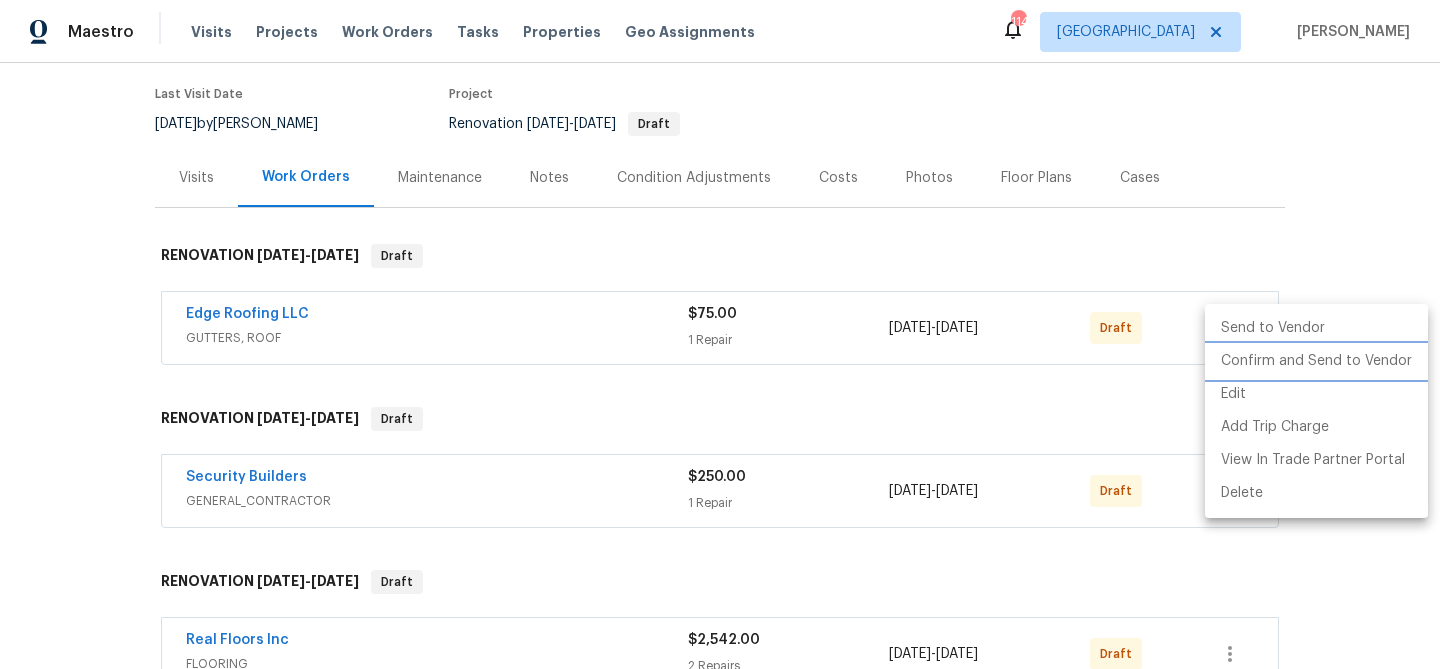 click on "Confirm and Send to Vendor" at bounding box center [1316, 361] 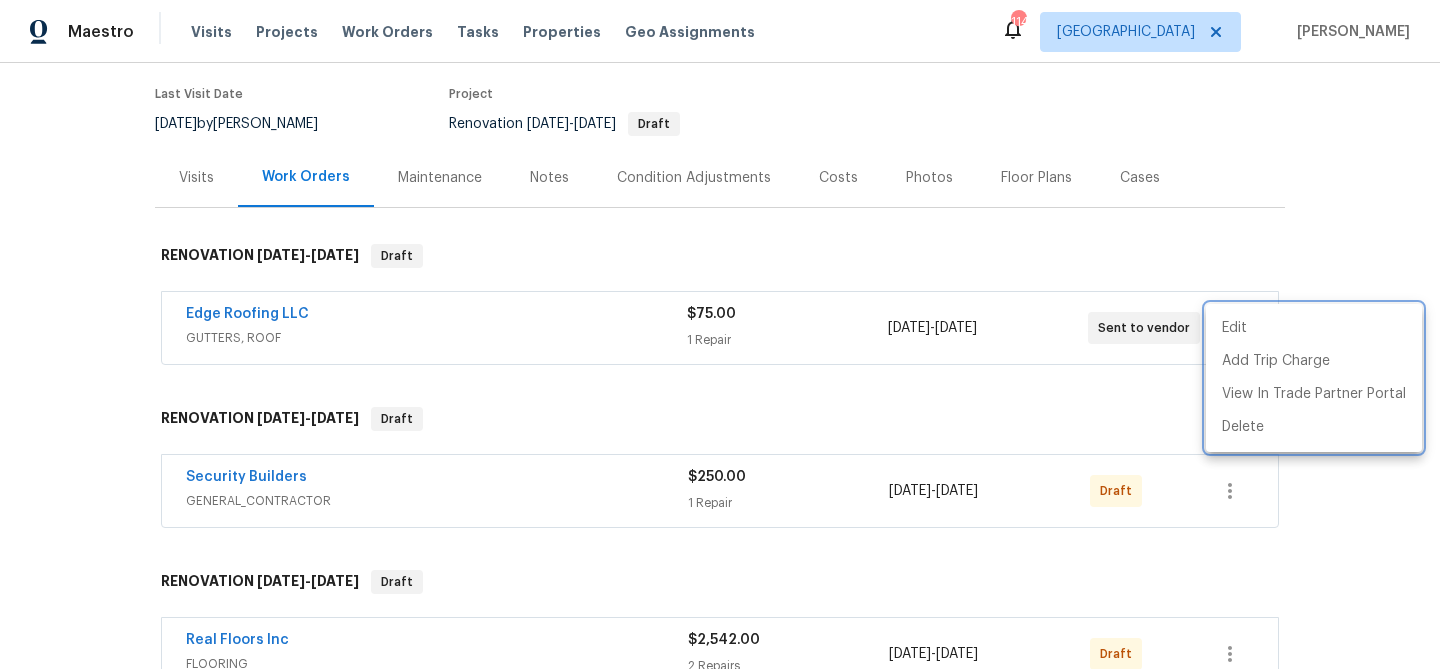 click at bounding box center (720, 334) 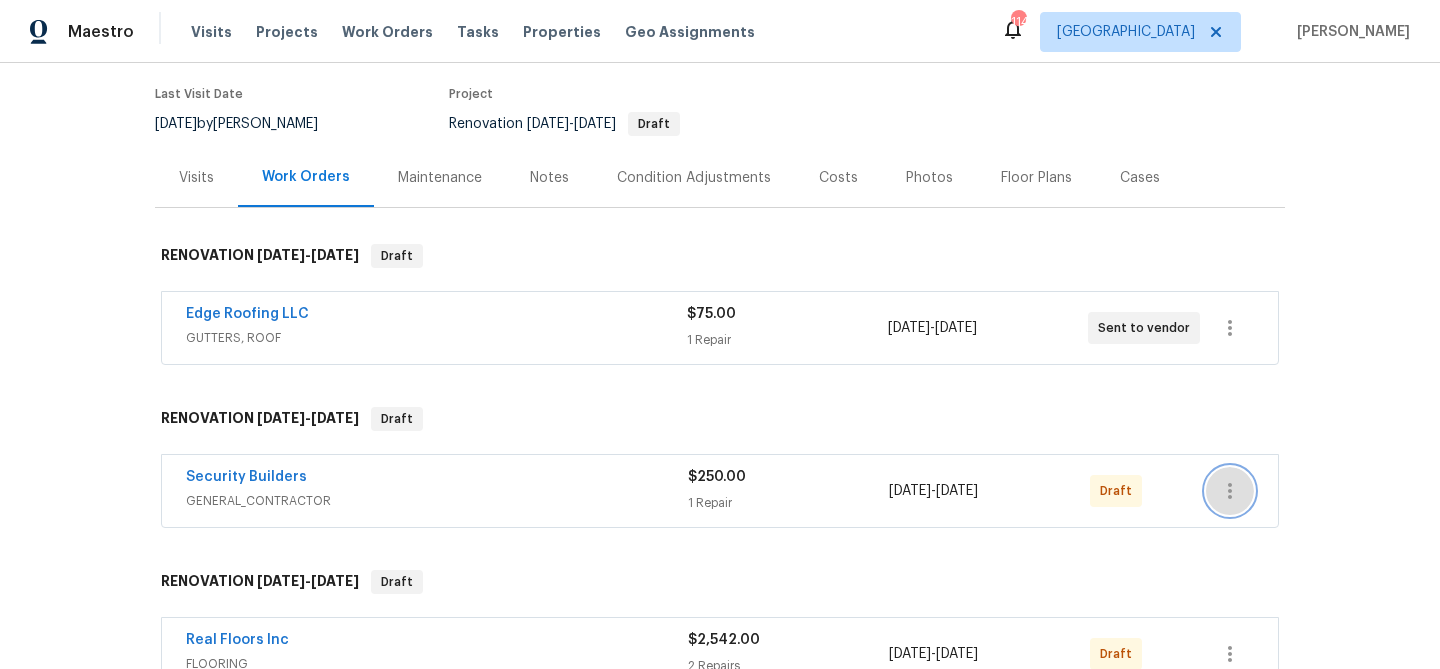 click 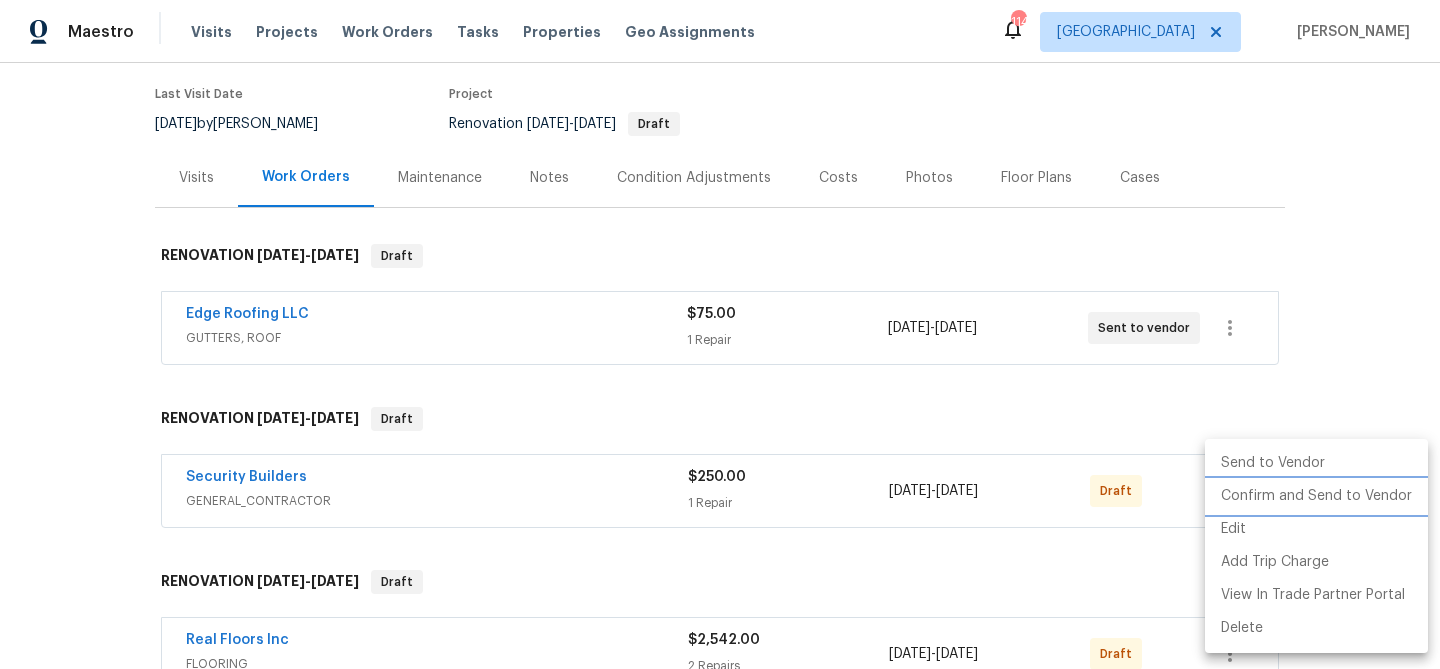 click on "Confirm and Send to Vendor" at bounding box center (1316, 496) 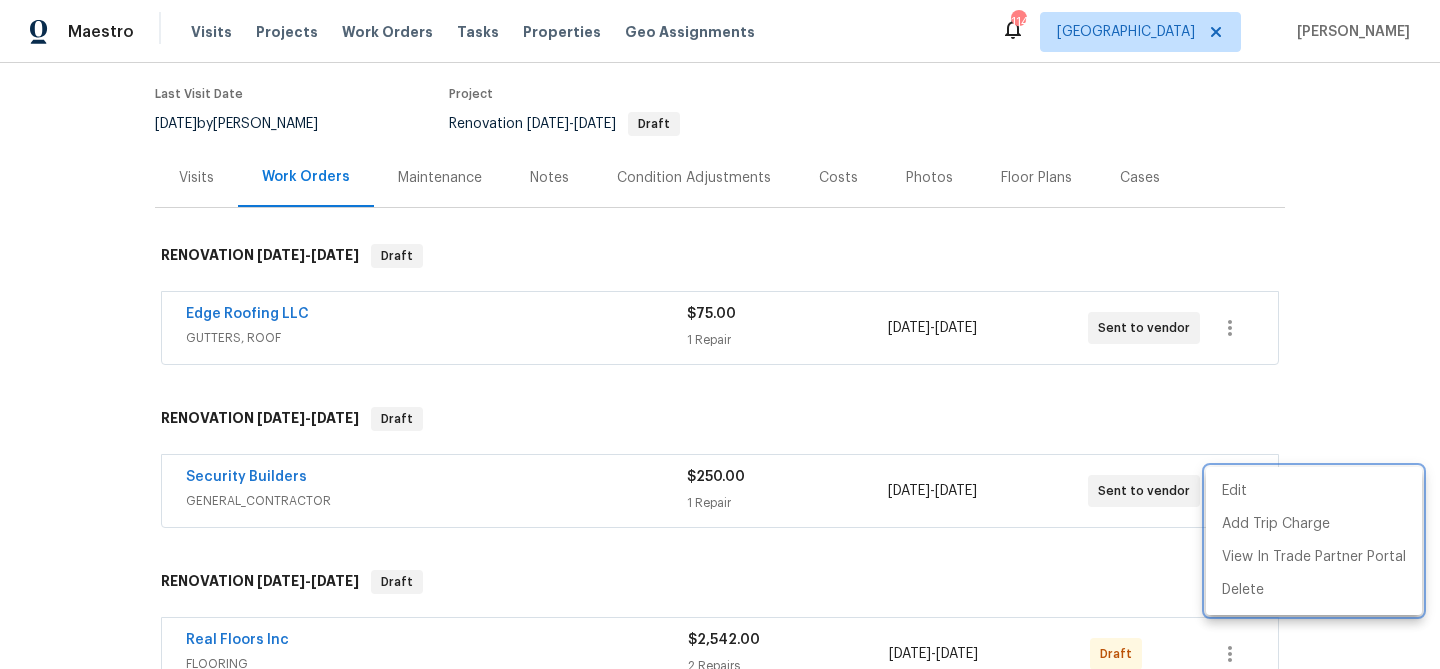 click at bounding box center [720, 334] 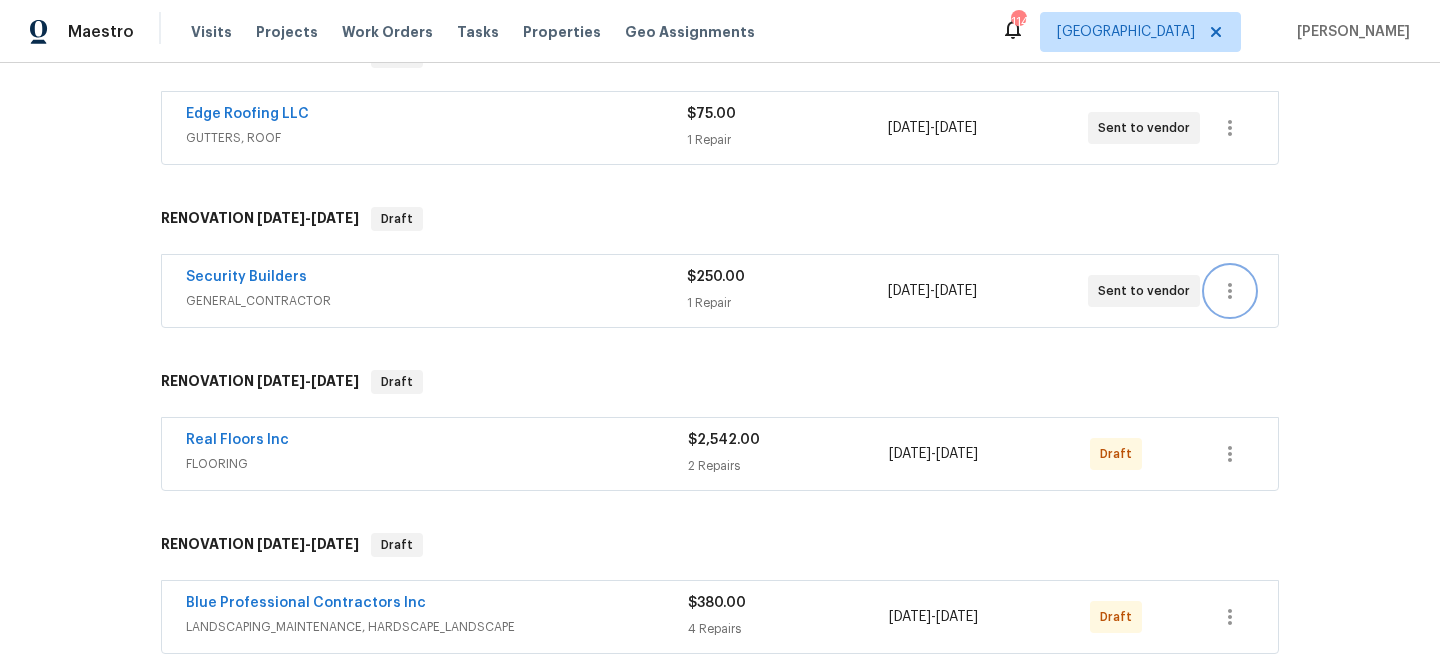 scroll, scrollTop: 447, scrollLeft: 0, axis: vertical 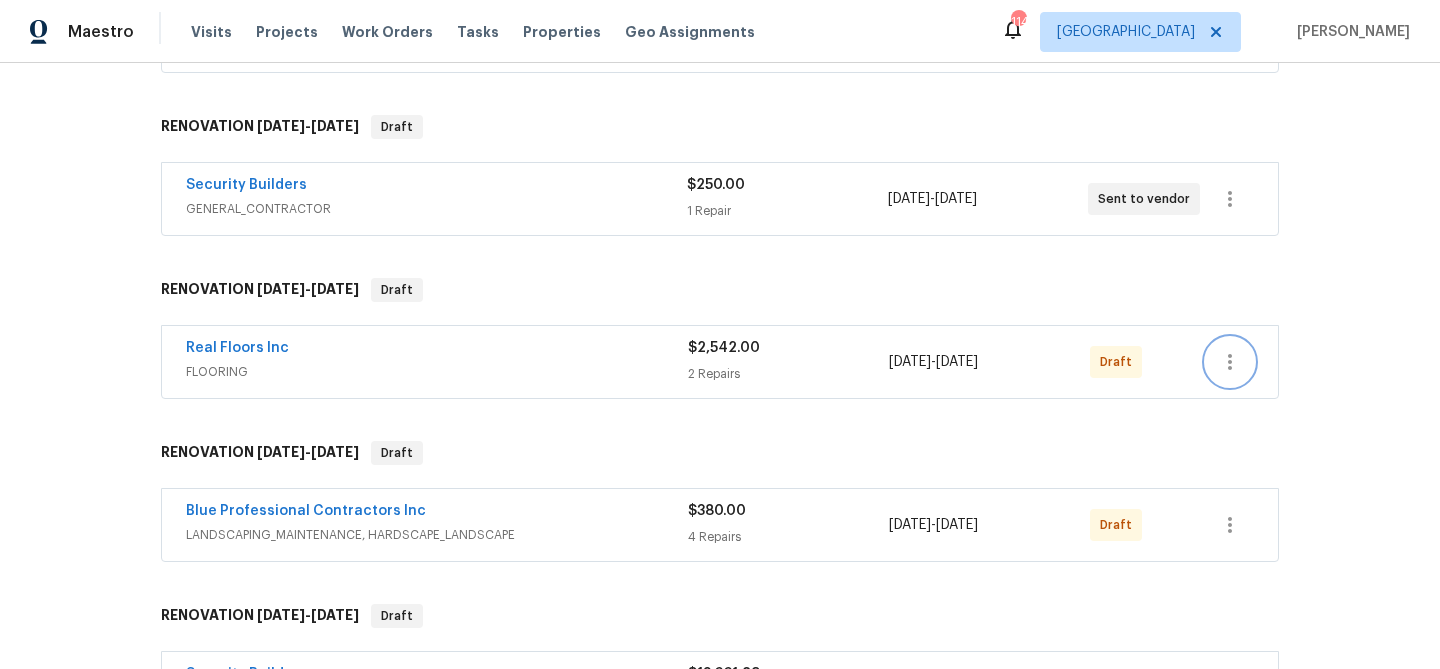 click 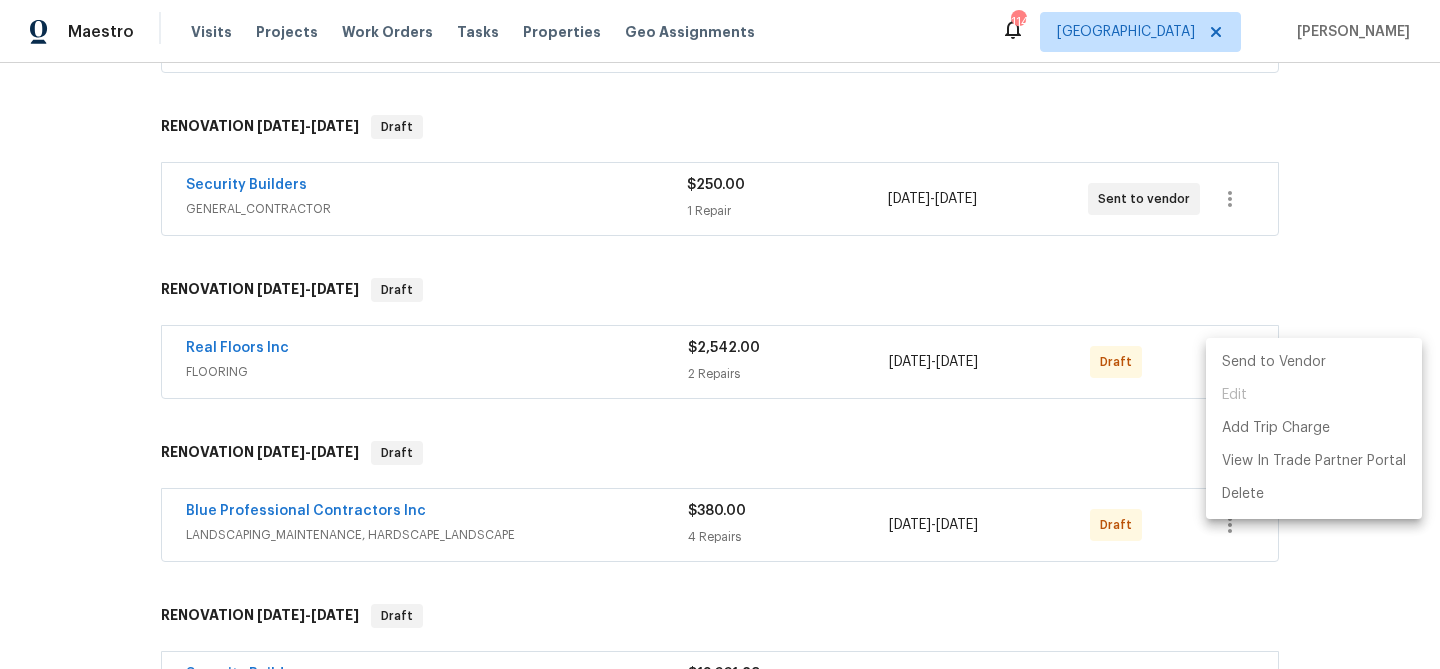 click on "Send to Vendor" at bounding box center (1314, 362) 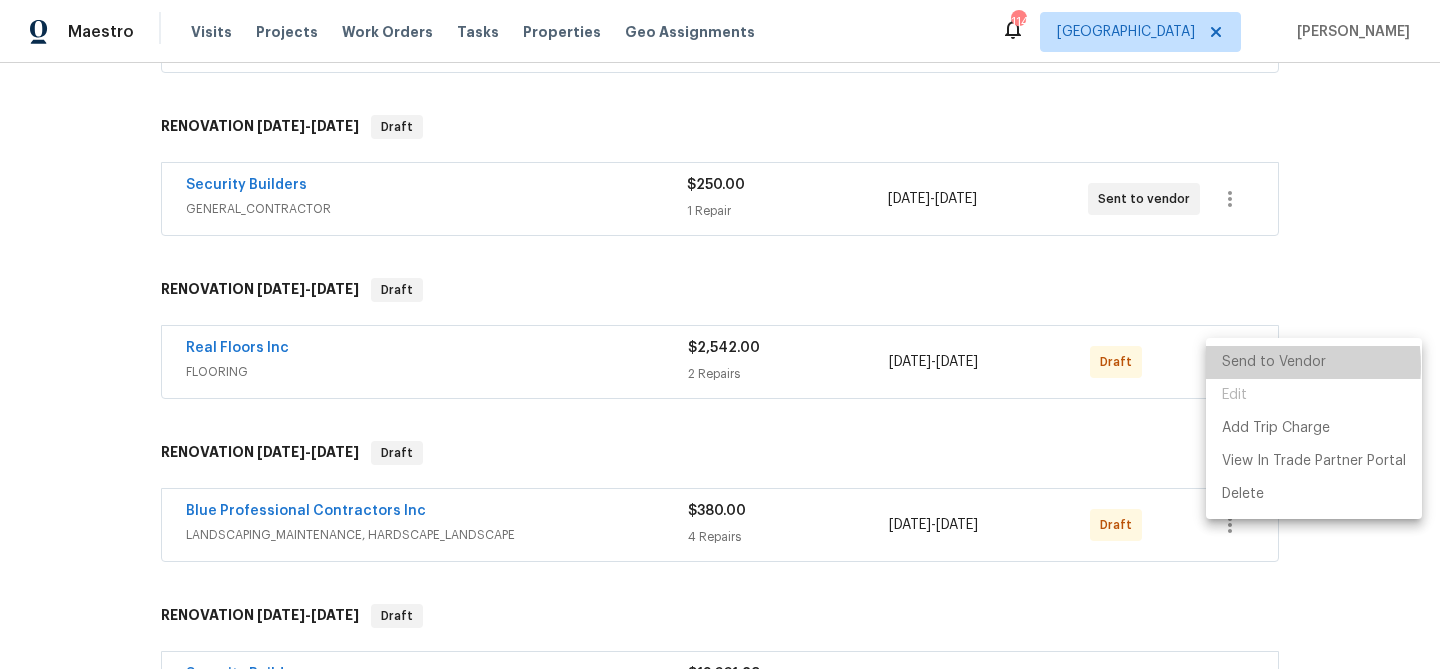 click on "Send to Vendor" at bounding box center [1314, 362] 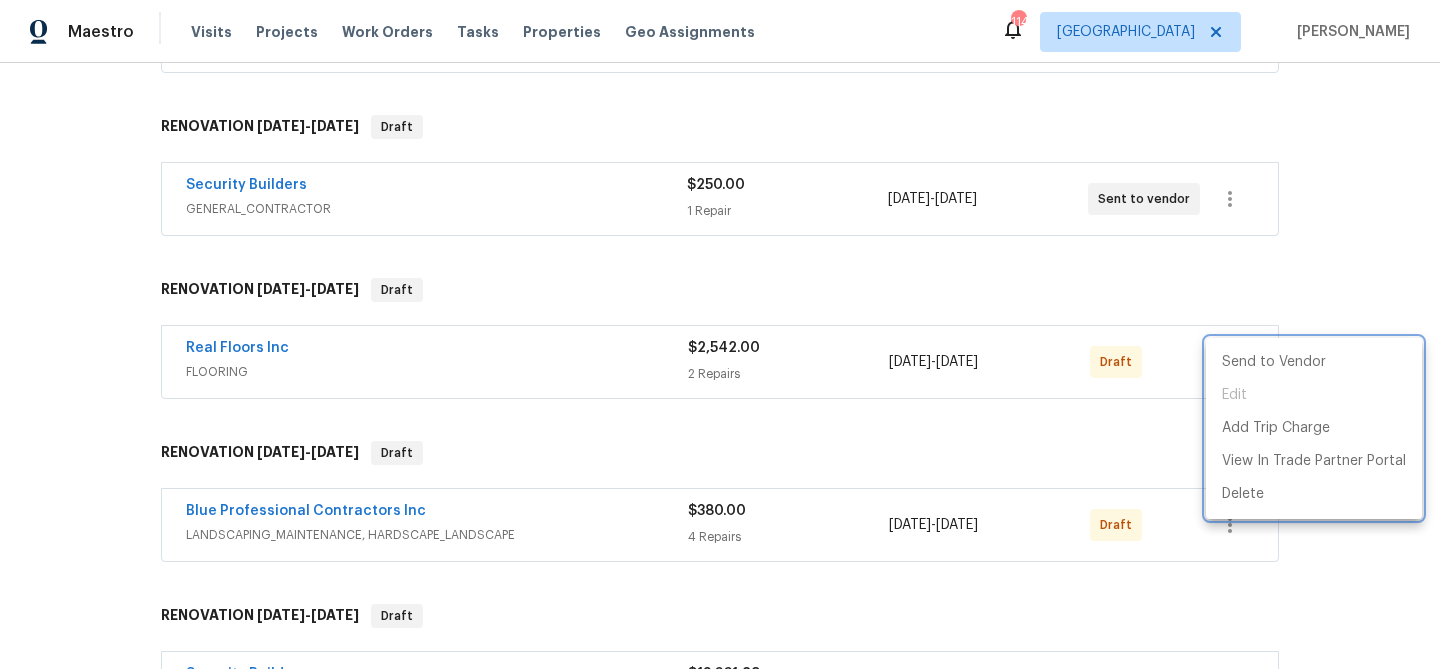click at bounding box center (720, 334) 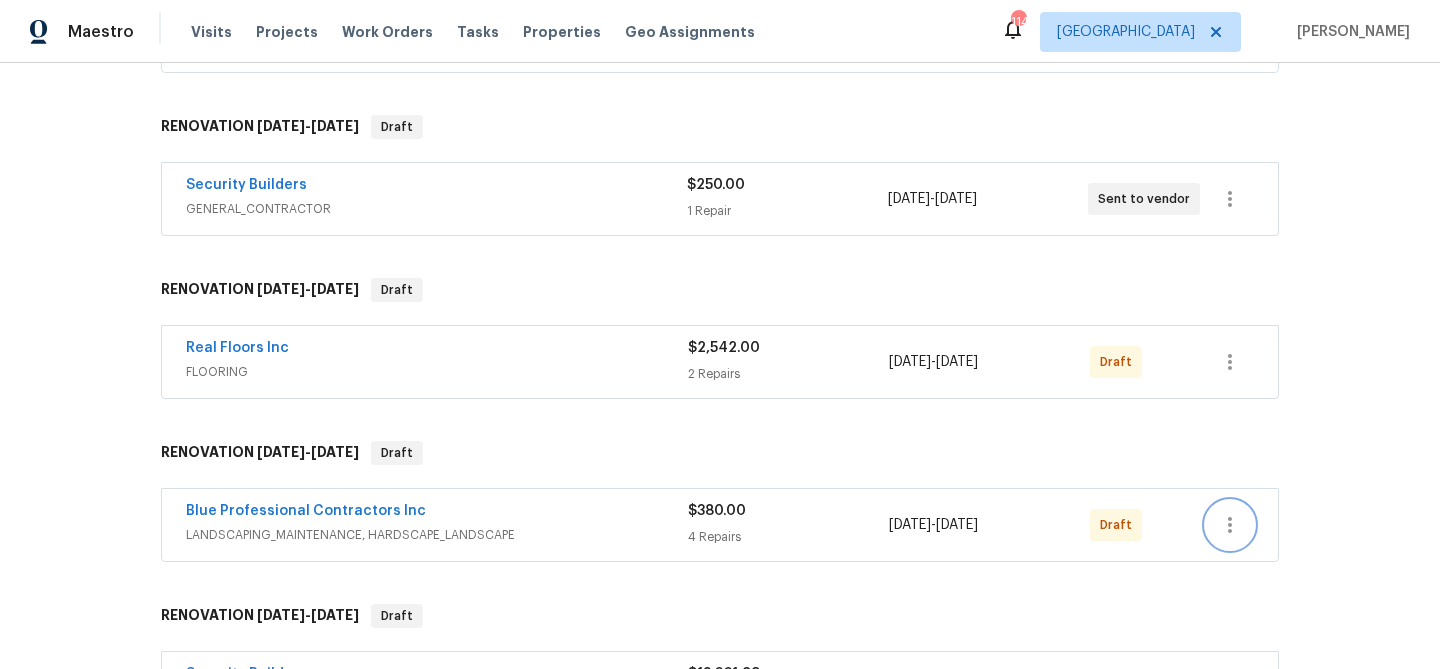 click 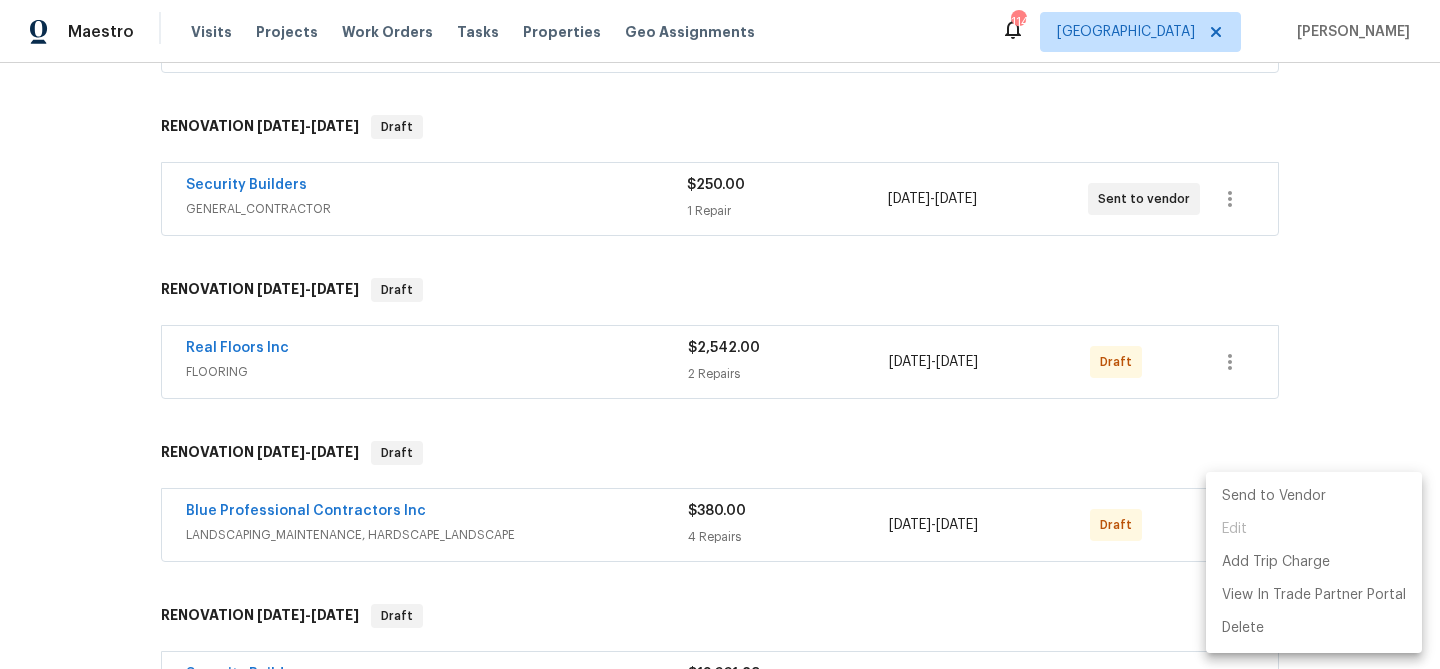 click on "Send to Vendor" at bounding box center [1314, 496] 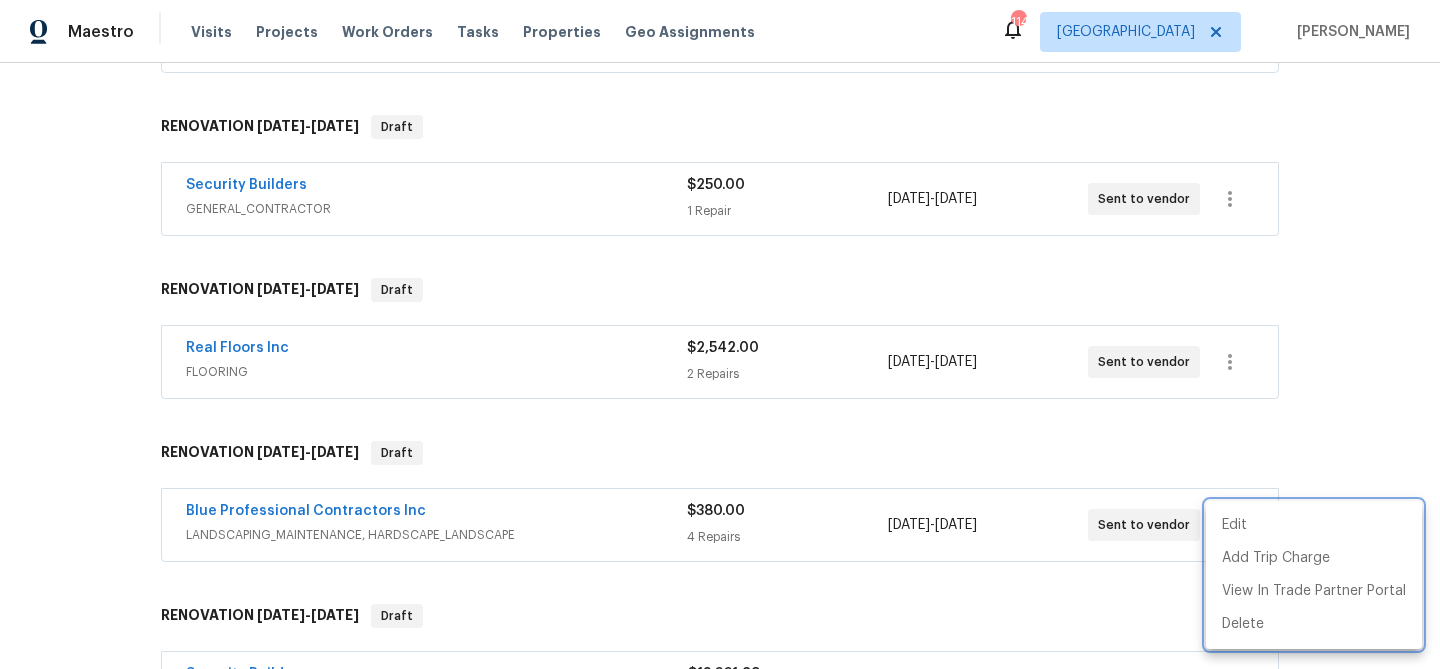 click at bounding box center [720, 334] 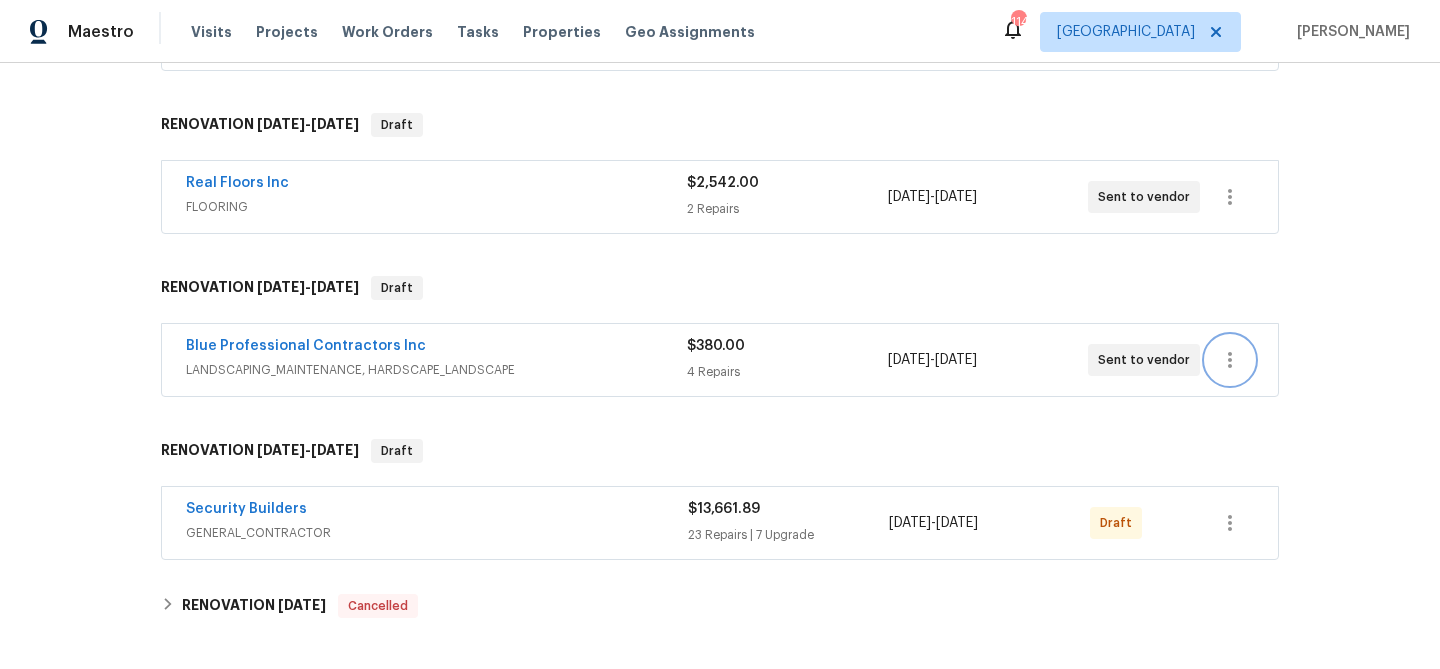 scroll, scrollTop: 678, scrollLeft: 0, axis: vertical 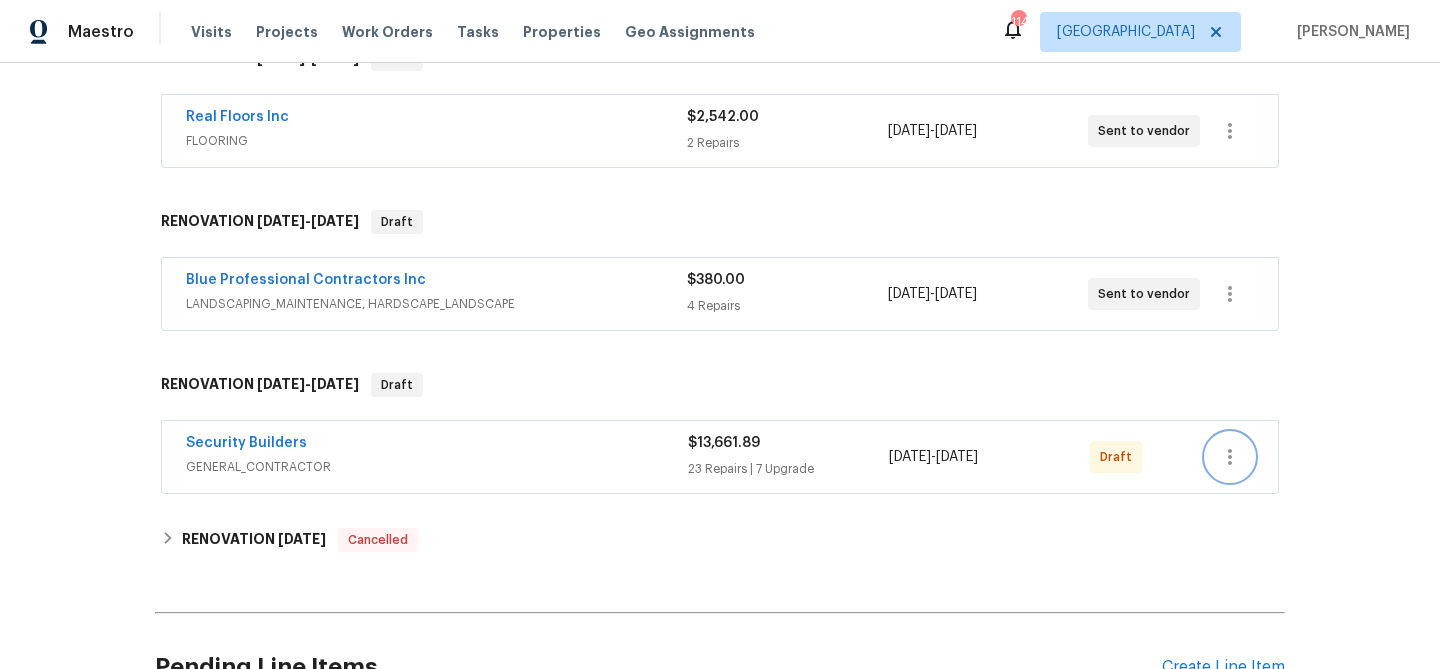 click 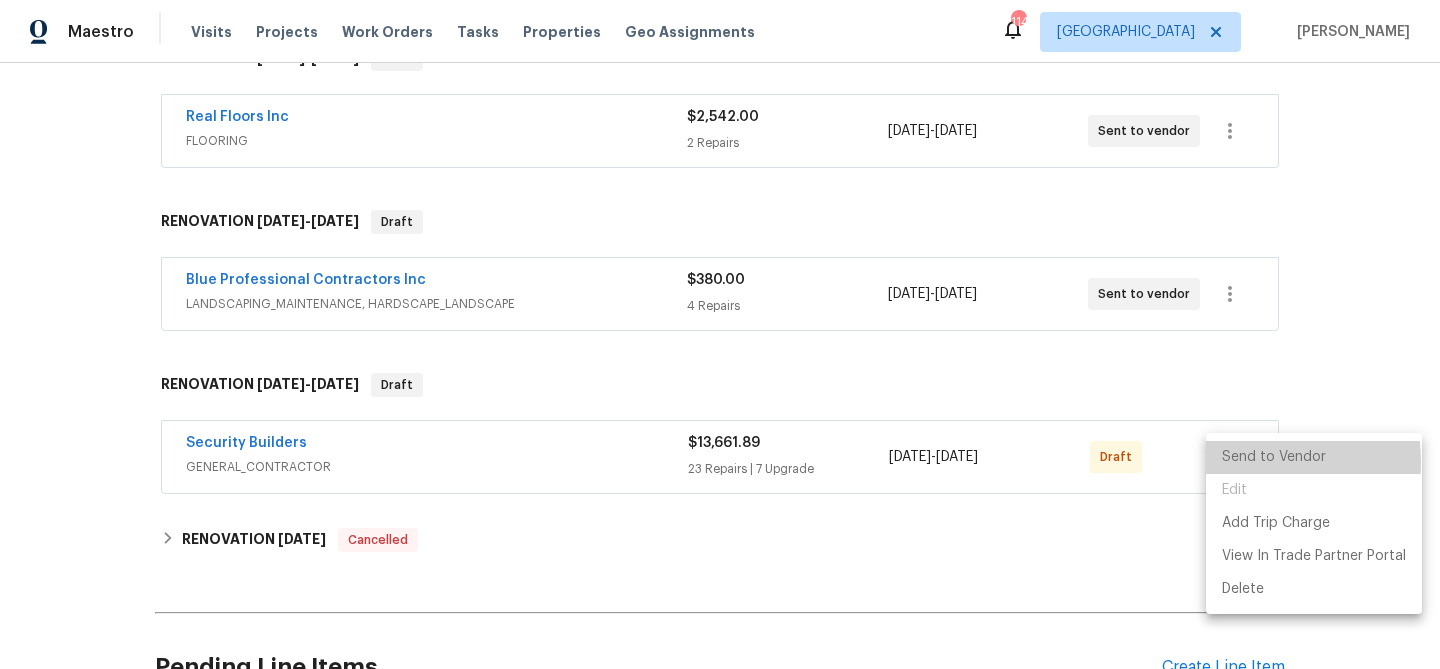 click on "Send to Vendor" at bounding box center [1314, 457] 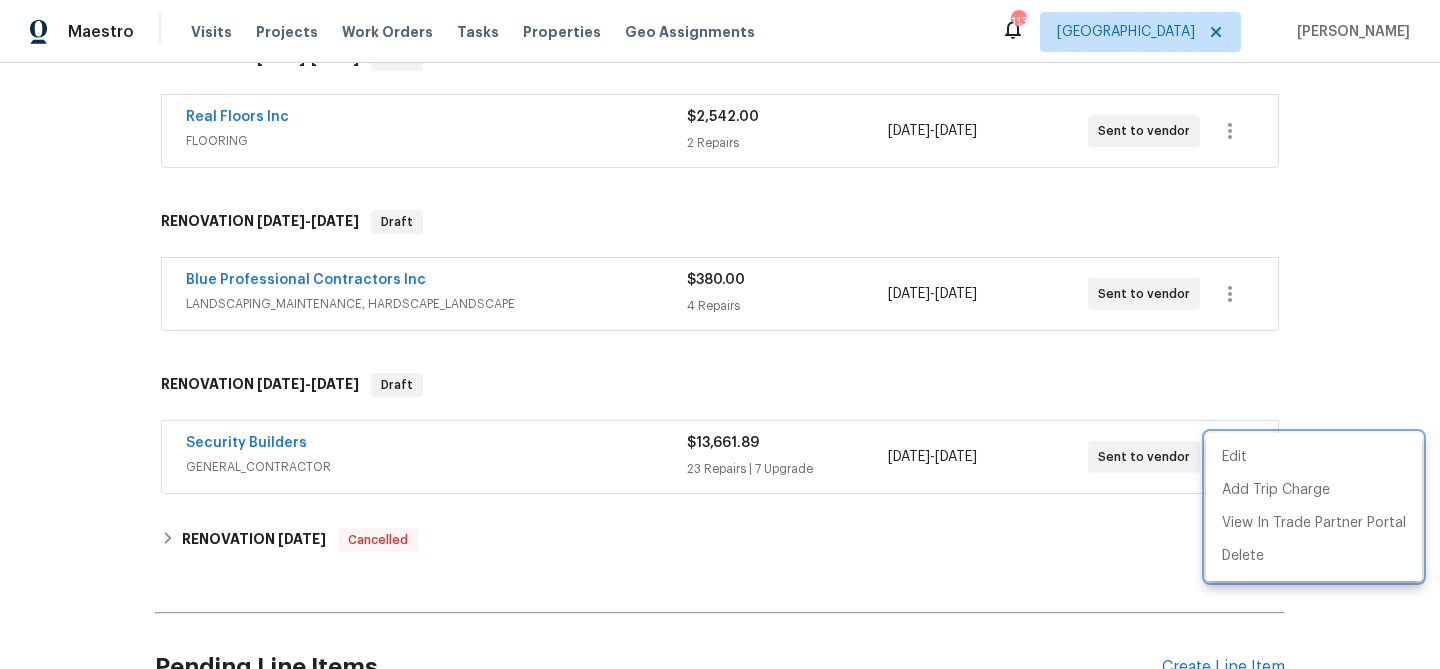 click at bounding box center [720, 334] 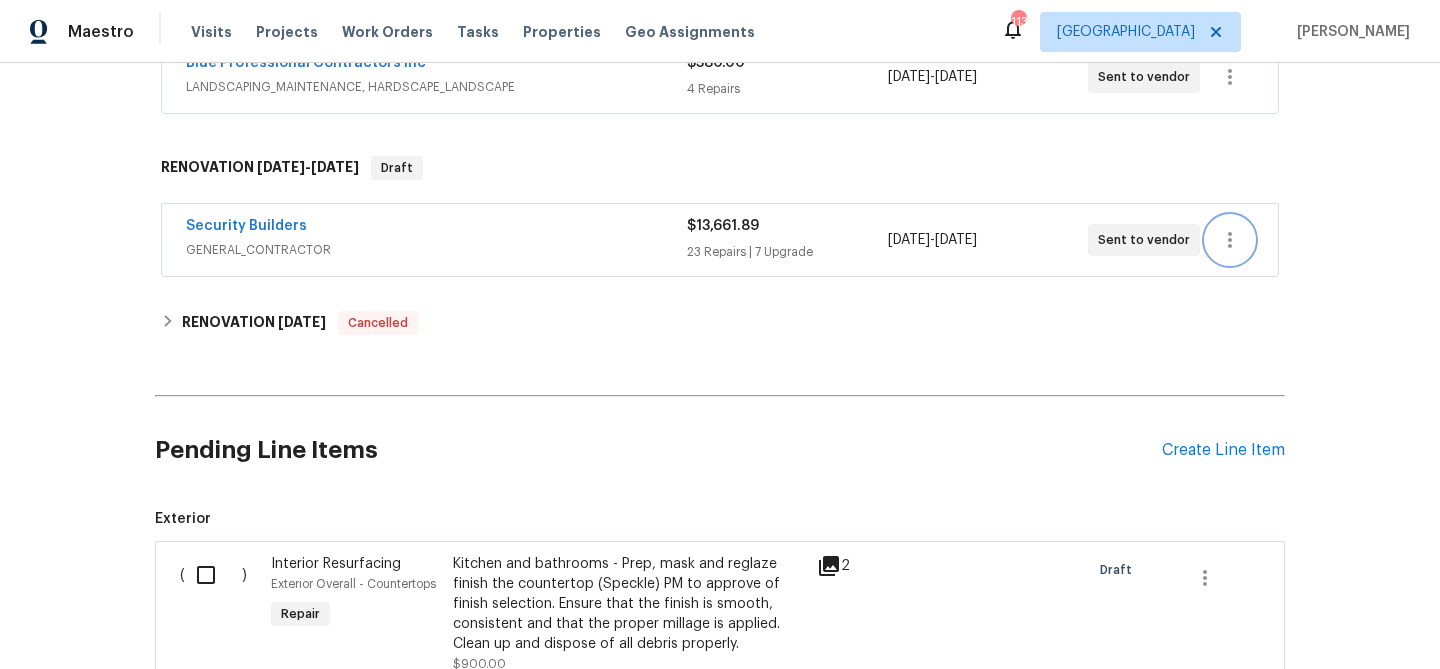 scroll, scrollTop: 1187, scrollLeft: 0, axis: vertical 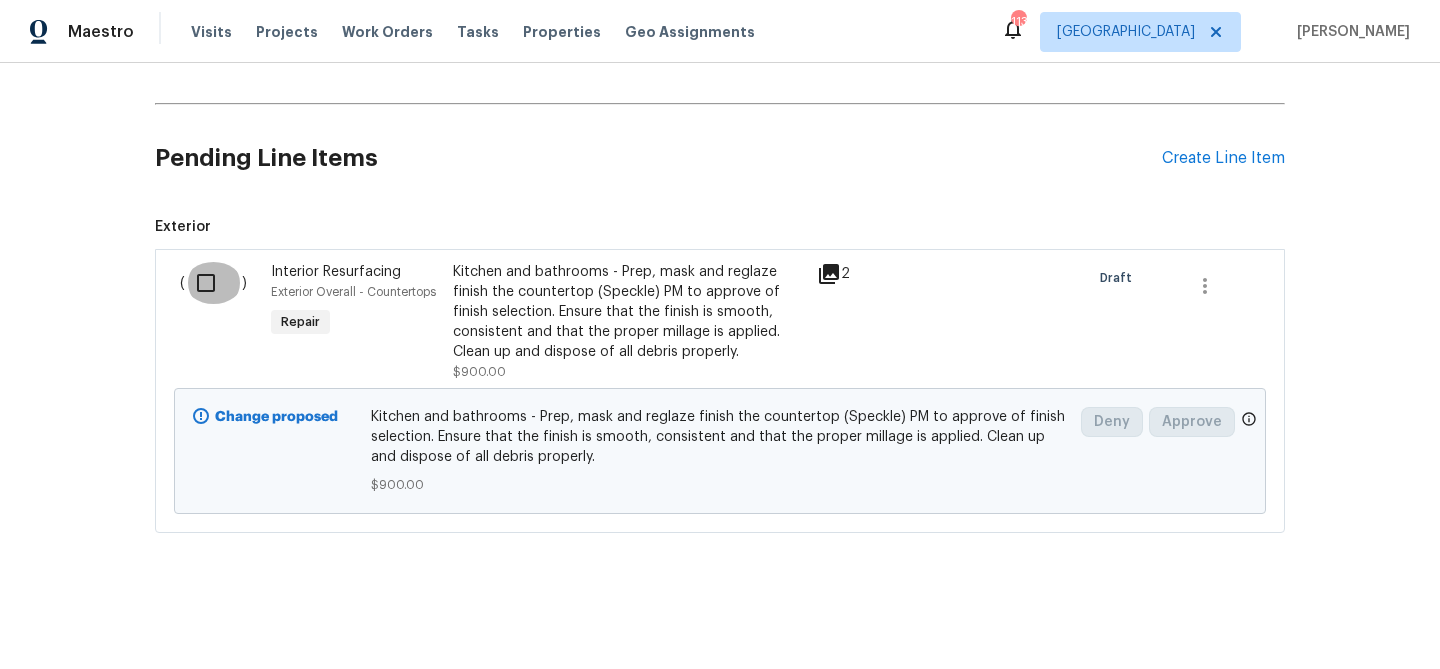 click at bounding box center (213, 283) 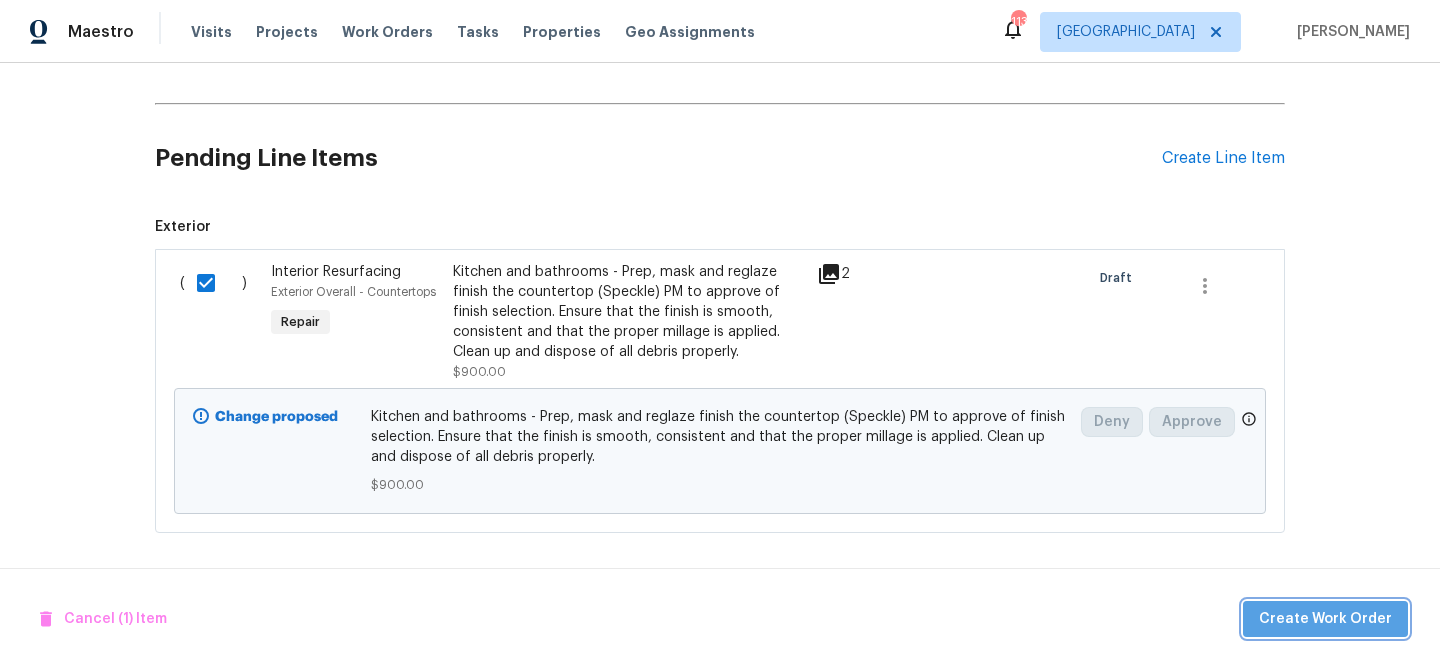 click on "Create Work Order" at bounding box center [1325, 619] 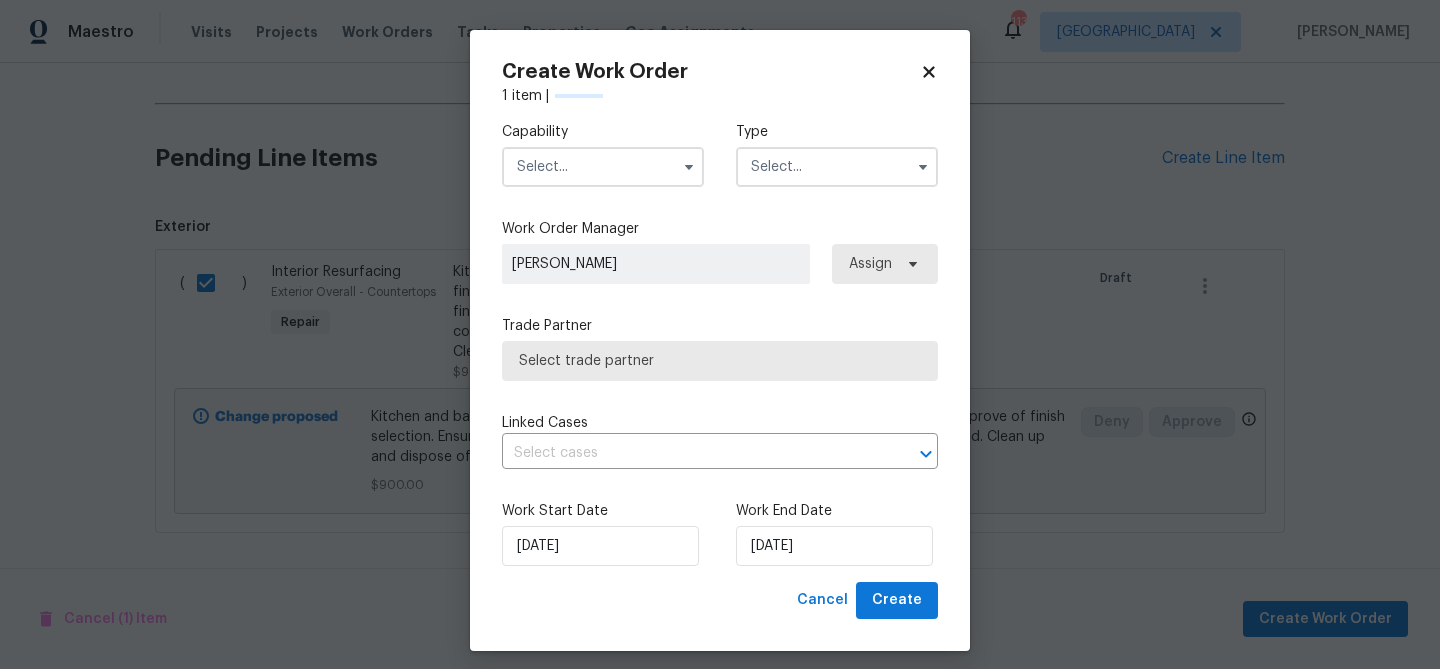 checkbox on "false" 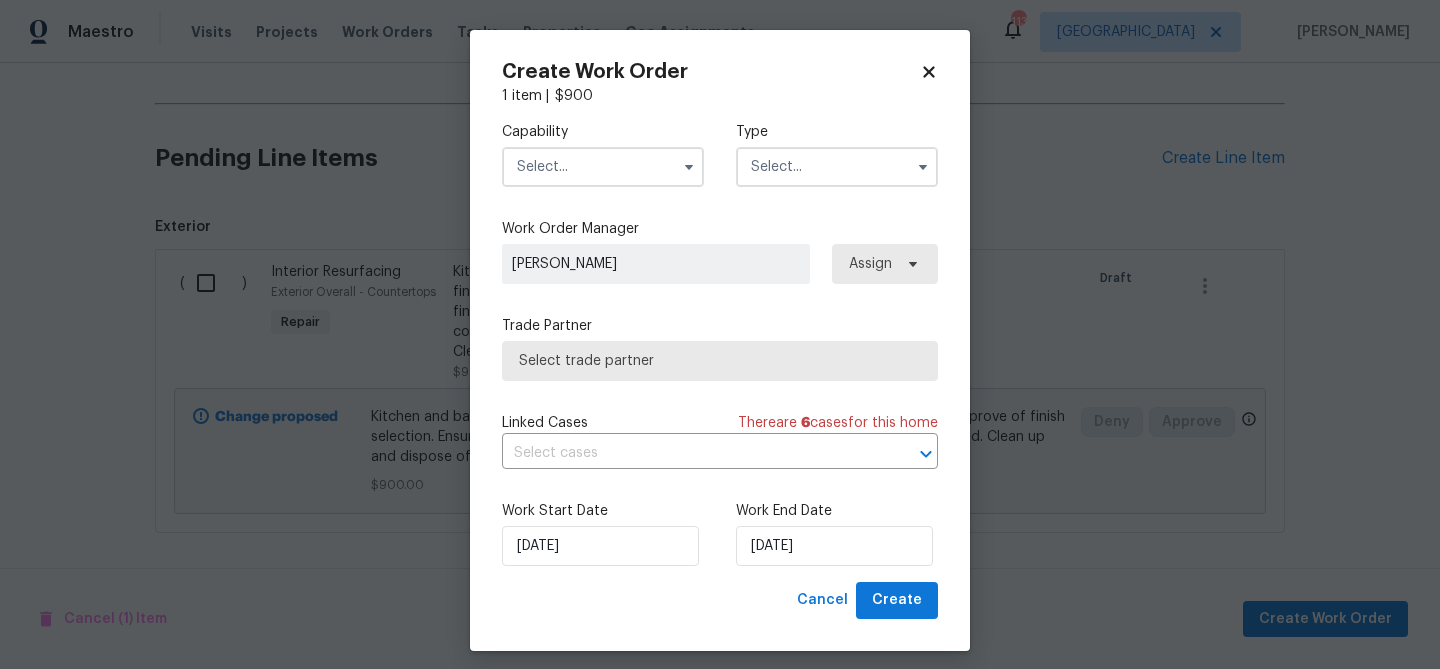 click at bounding box center [603, 167] 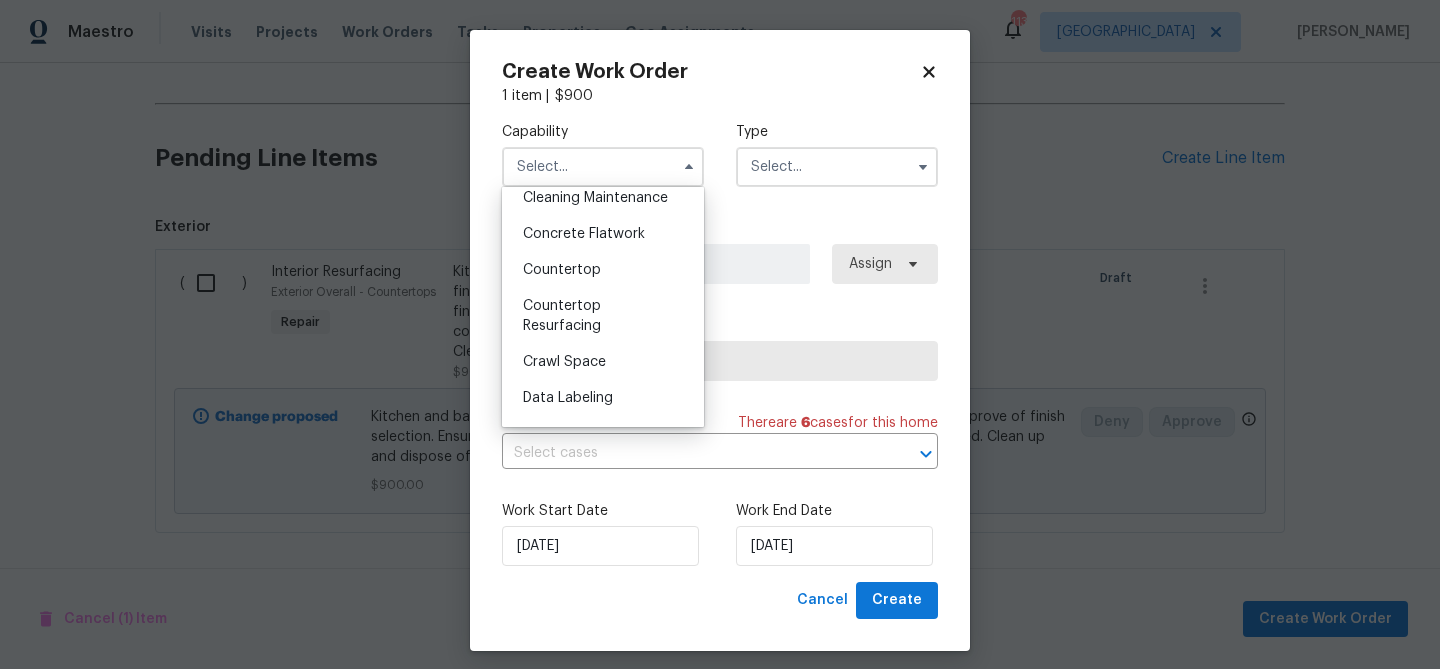 scroll, scrollTop: 354, scrollLeft: 0, axis: vertical 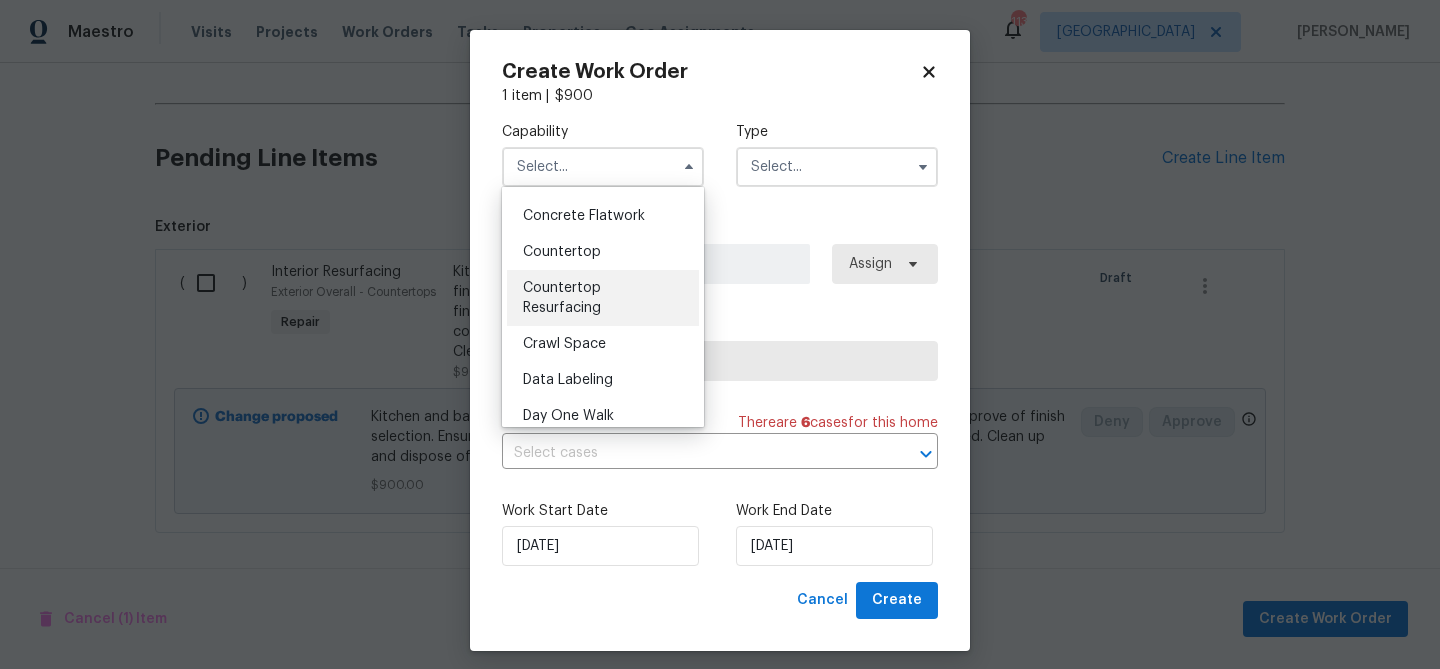 click on "Countertop Resurfacing" at bounding box center [562, 298] 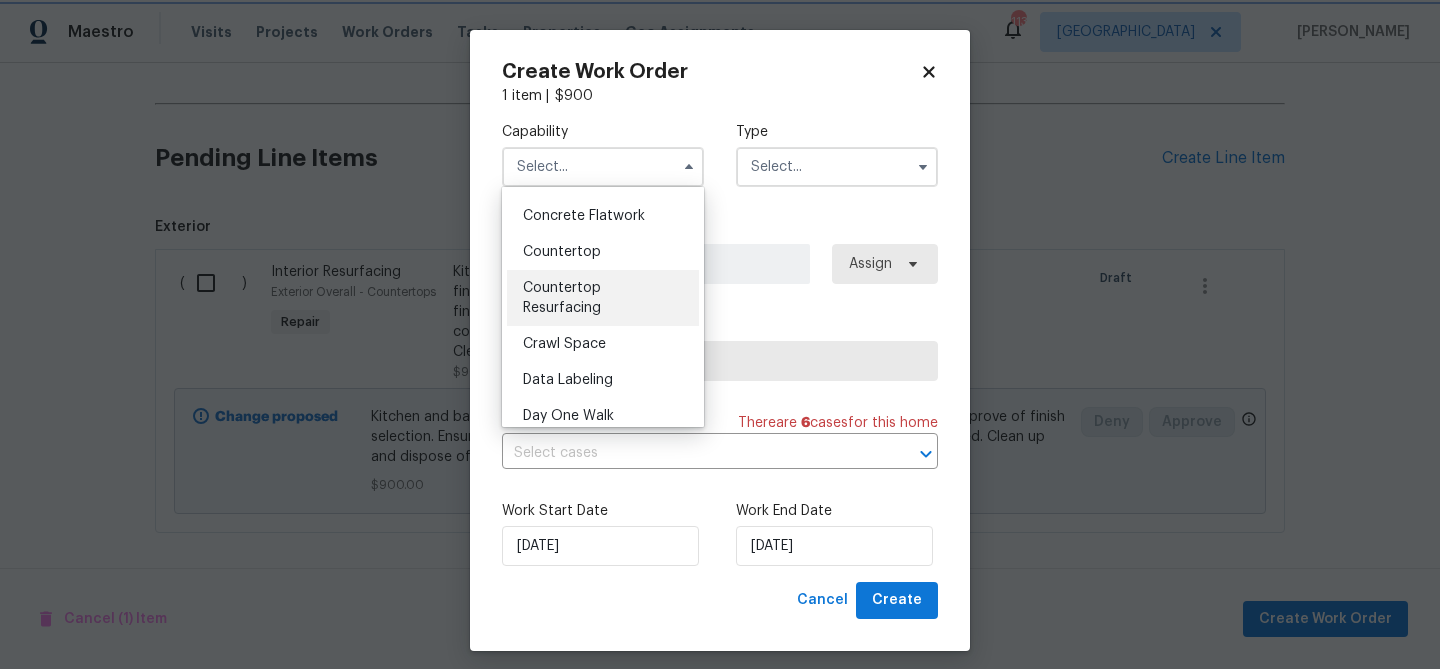type on "Countertop Resurfacing" 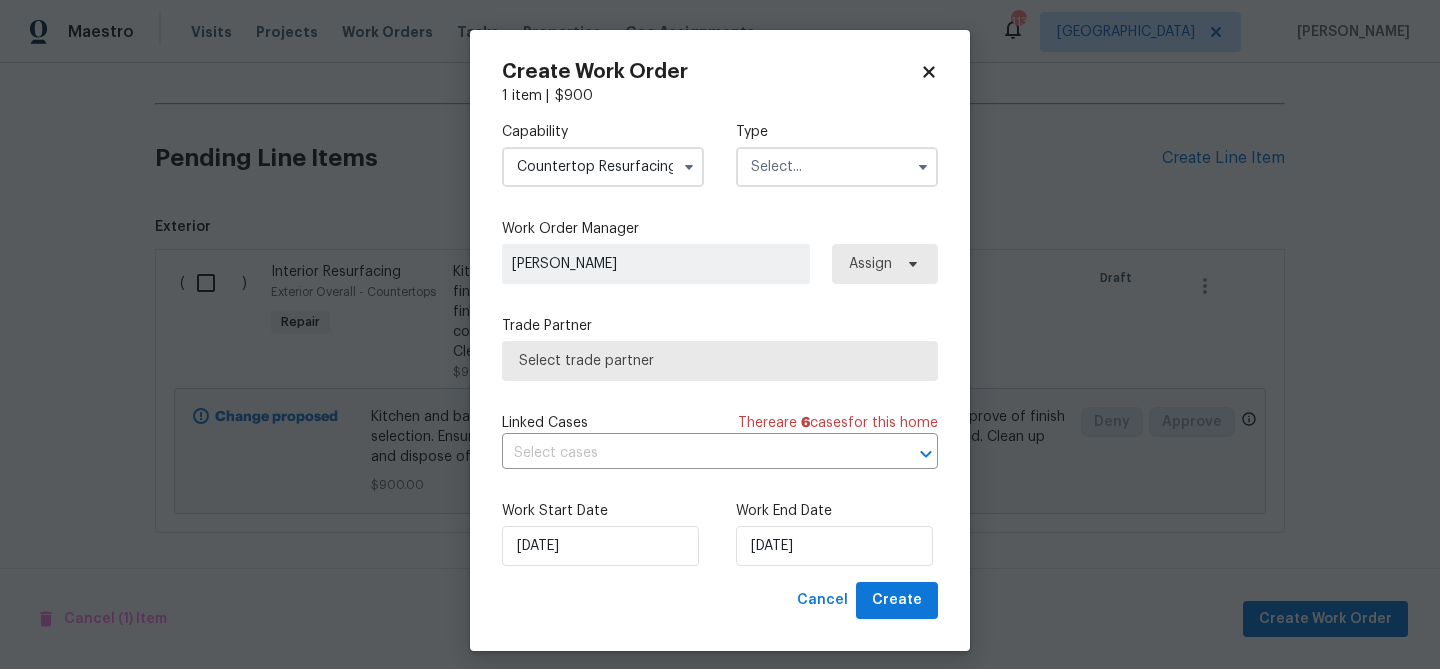 click at bounding box center [837, 167] 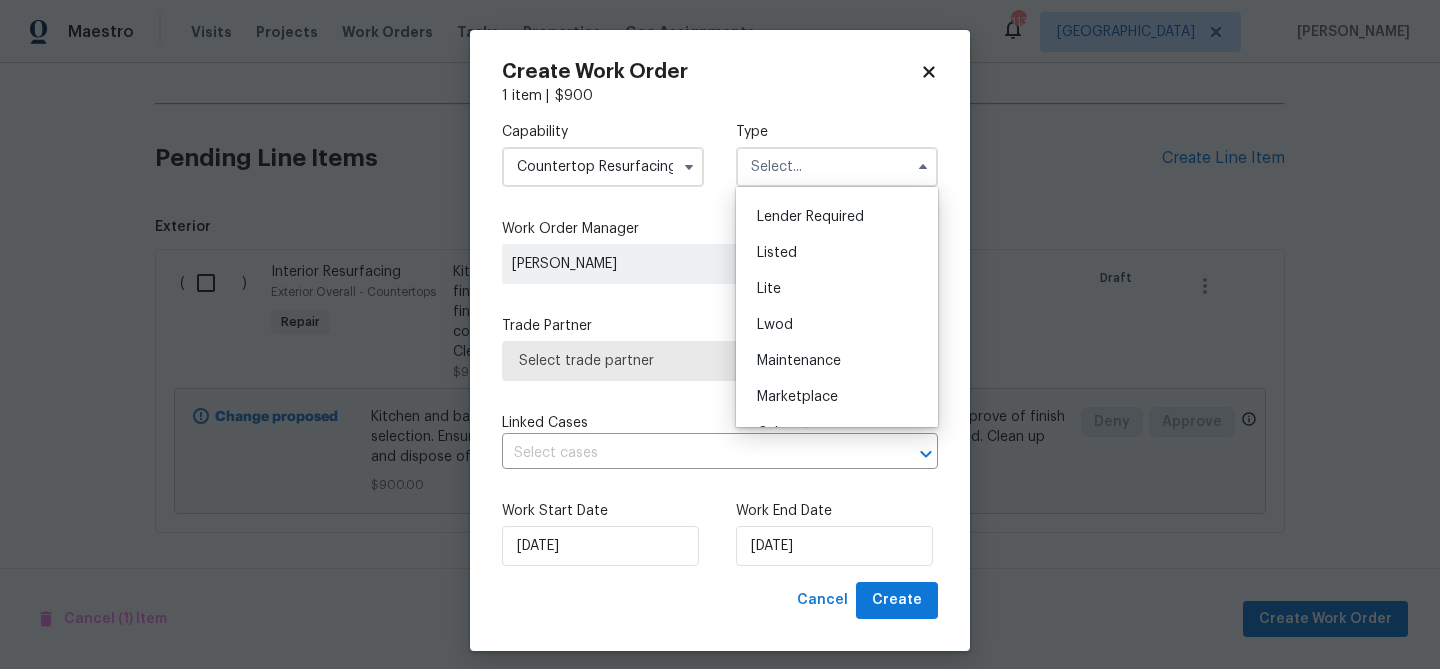 scroll, scrollTop: 311, scrollLeft: 0, axis: vertical 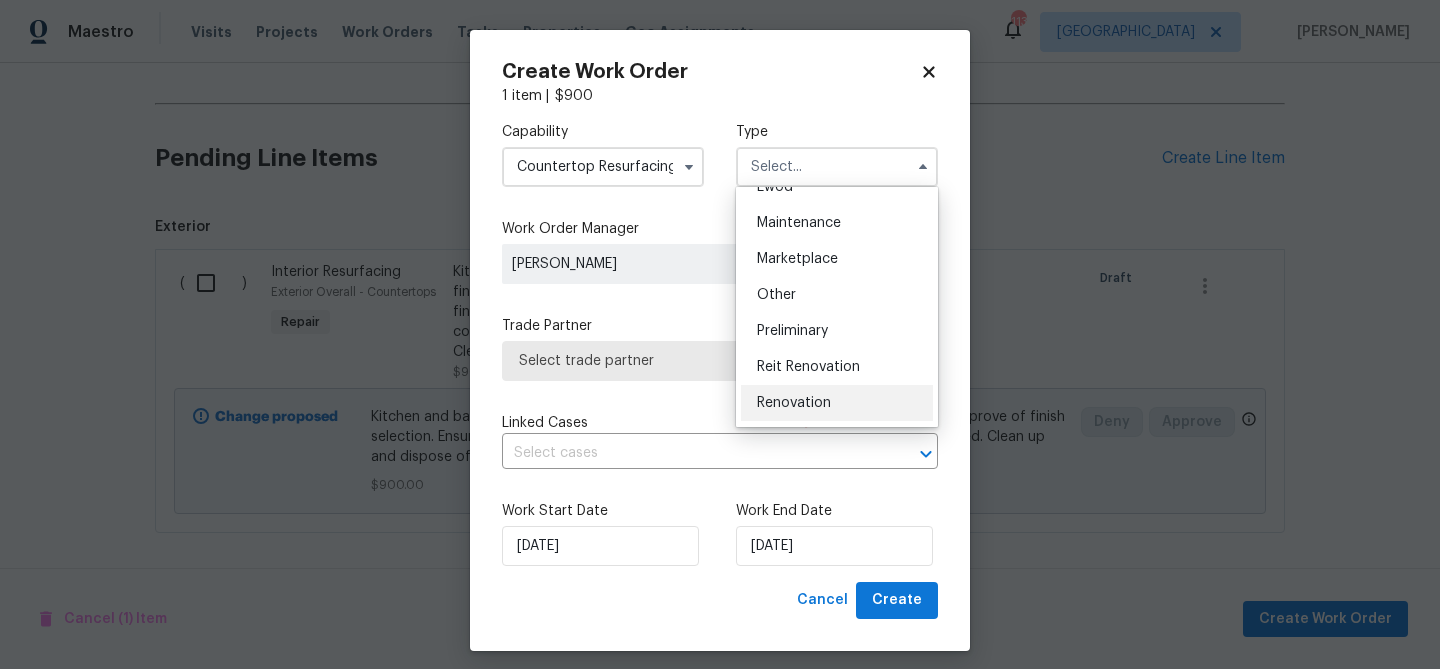 click on "Renovation" at bounding box center (794, 403) 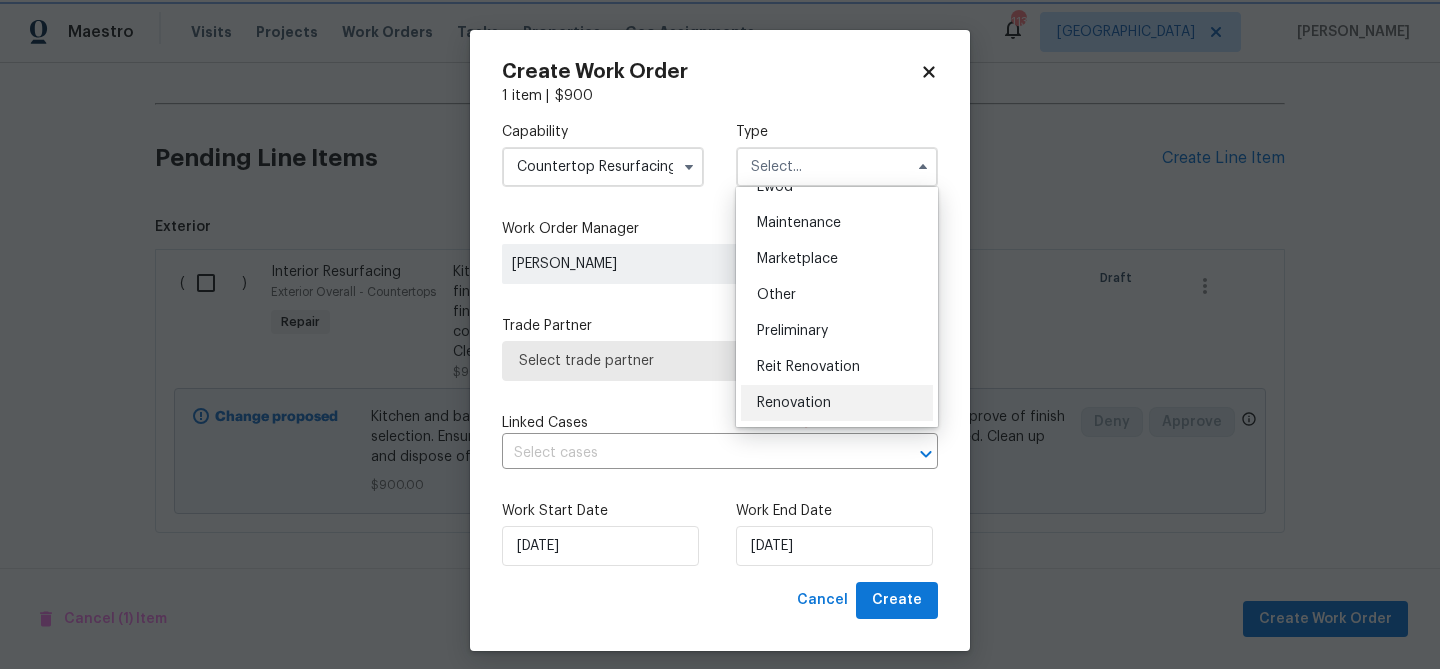 type on "Renovation" 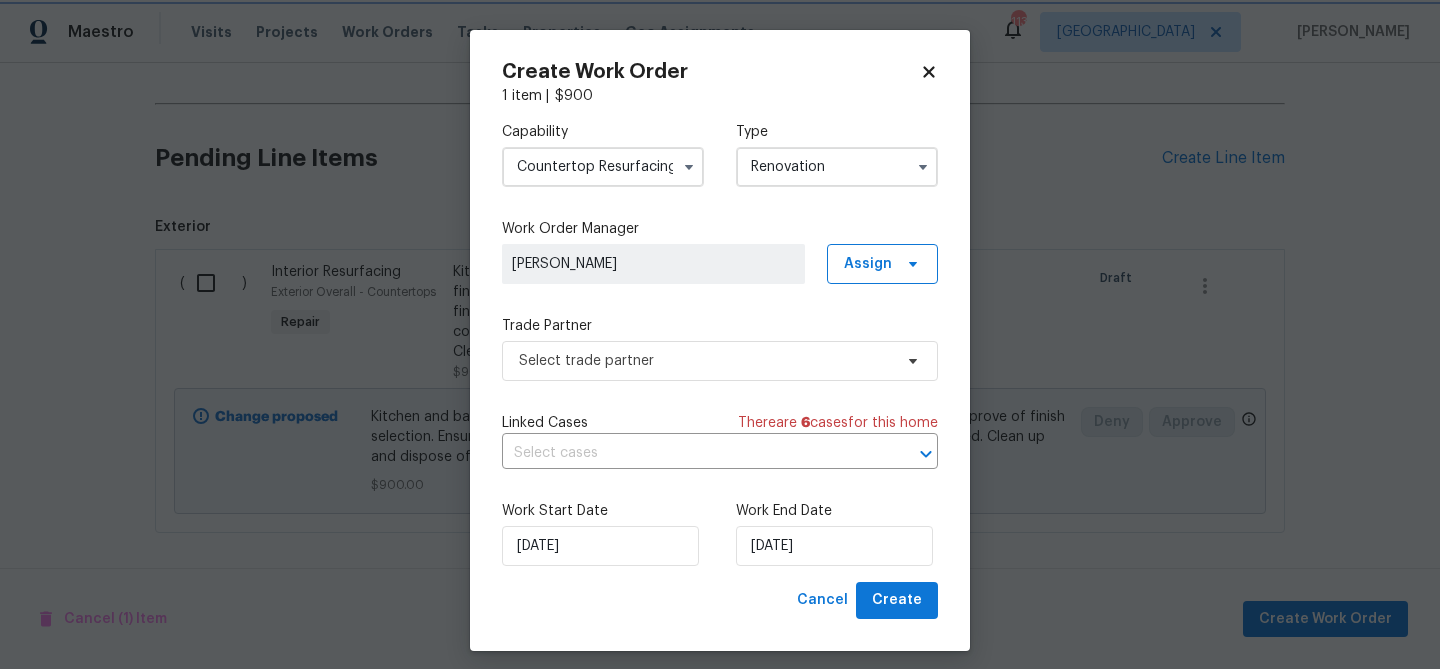 scroll, scrollTop: 0, scrollLeft: 0, axis: both 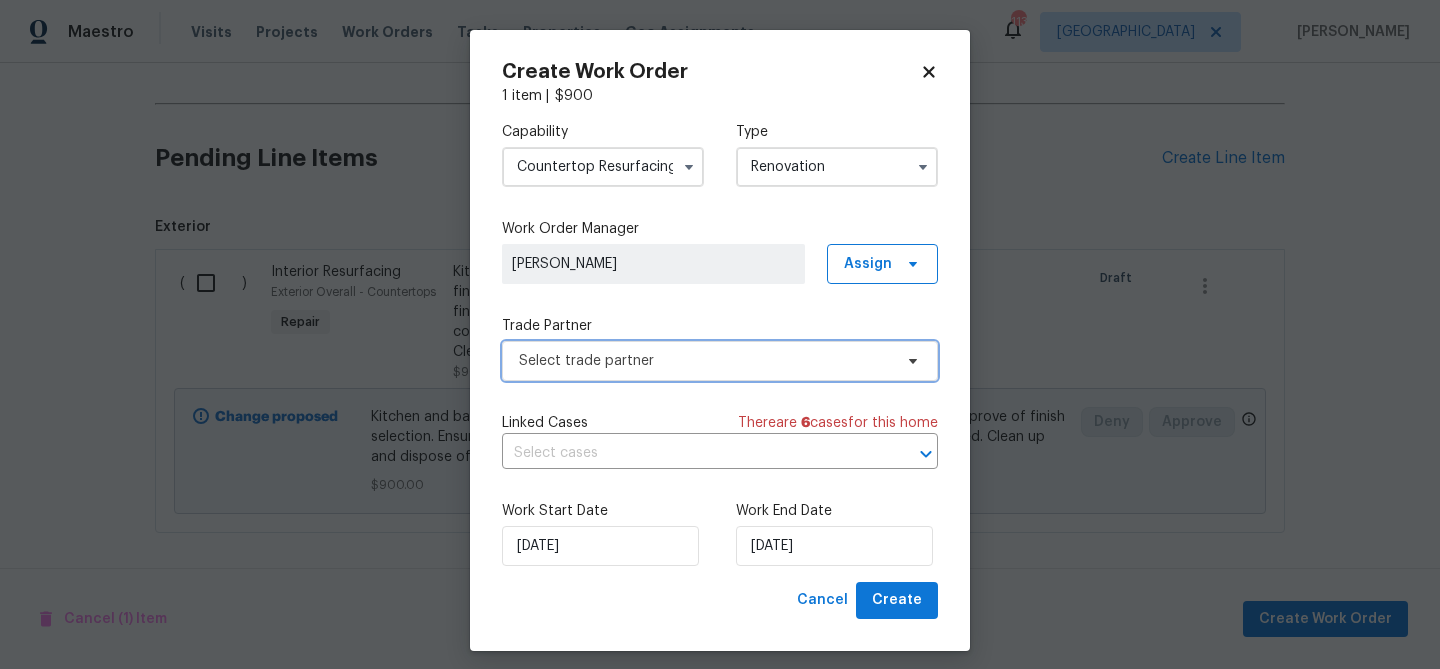 click on "Select trade partner" at bounding box center (705, 361) 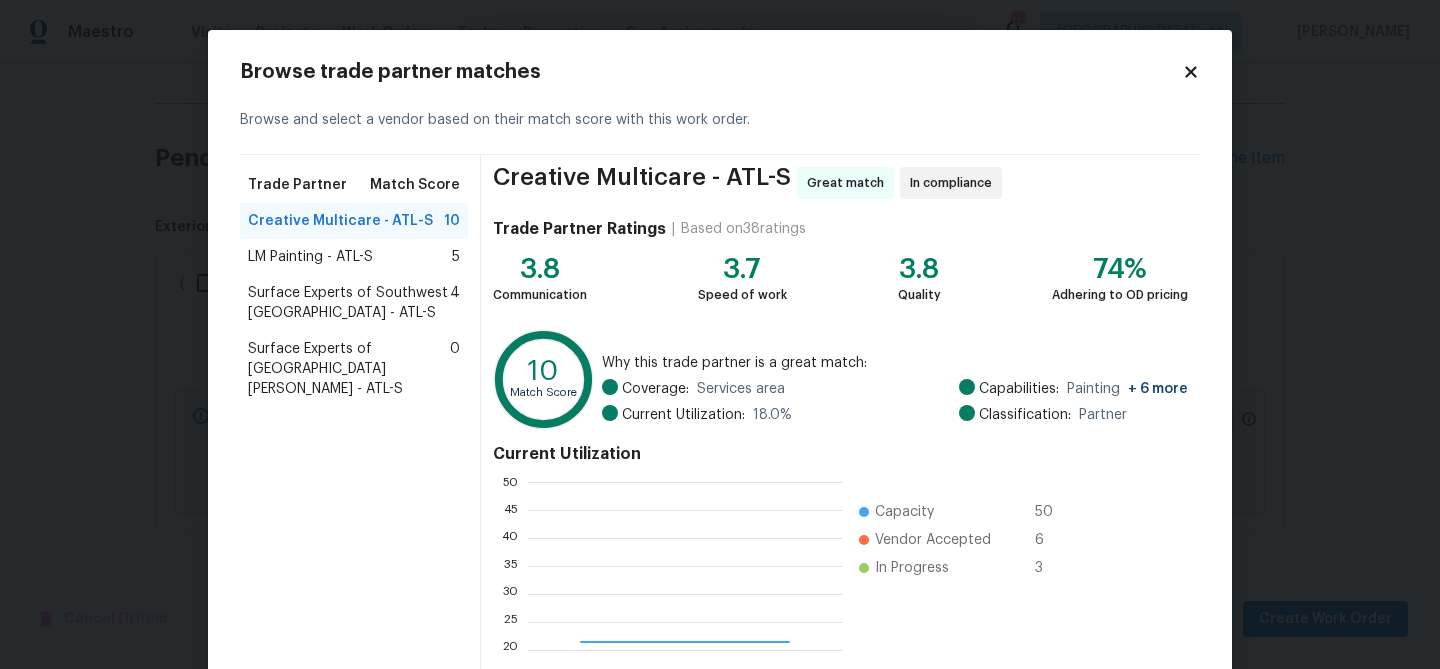 scroll, scrollTop: 2, scrollLeft: 1, axis: both 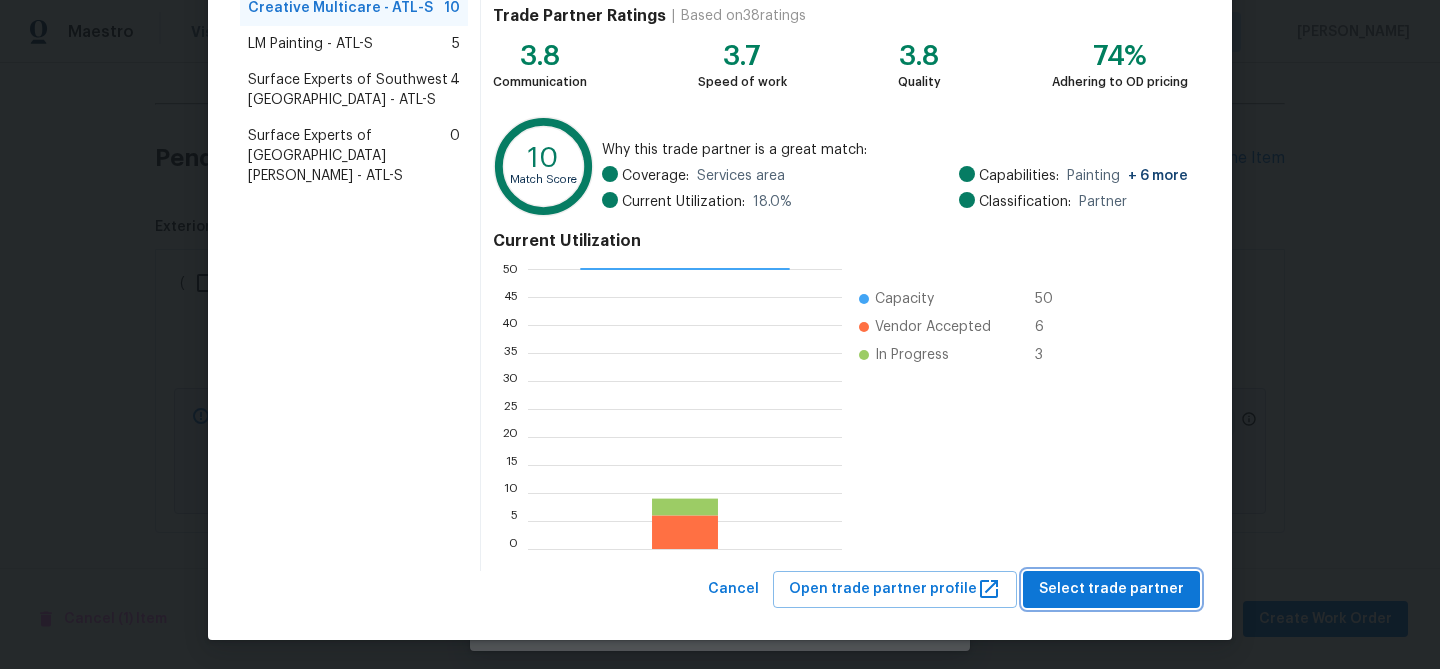 click on "Select trade partner" at bounding box center (1111, 589) 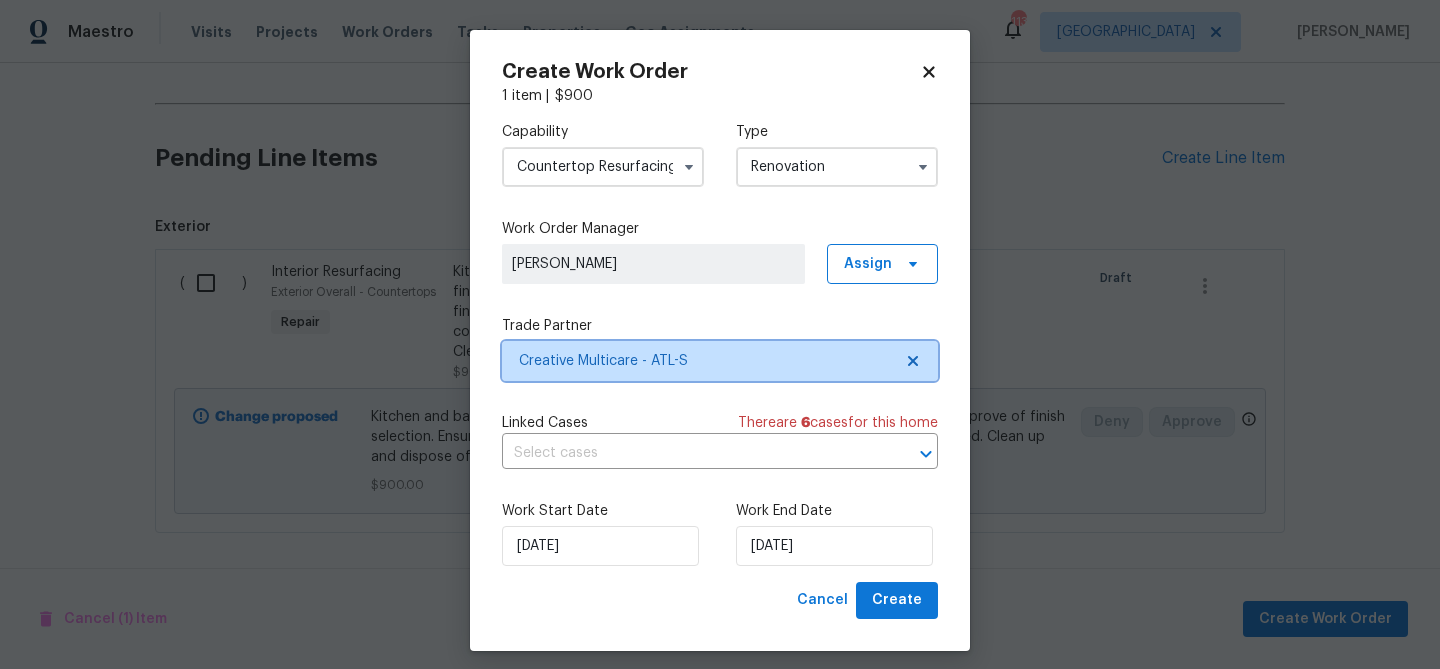 scroll, scrollTop: 0, scrollLeft: 0, axis: both 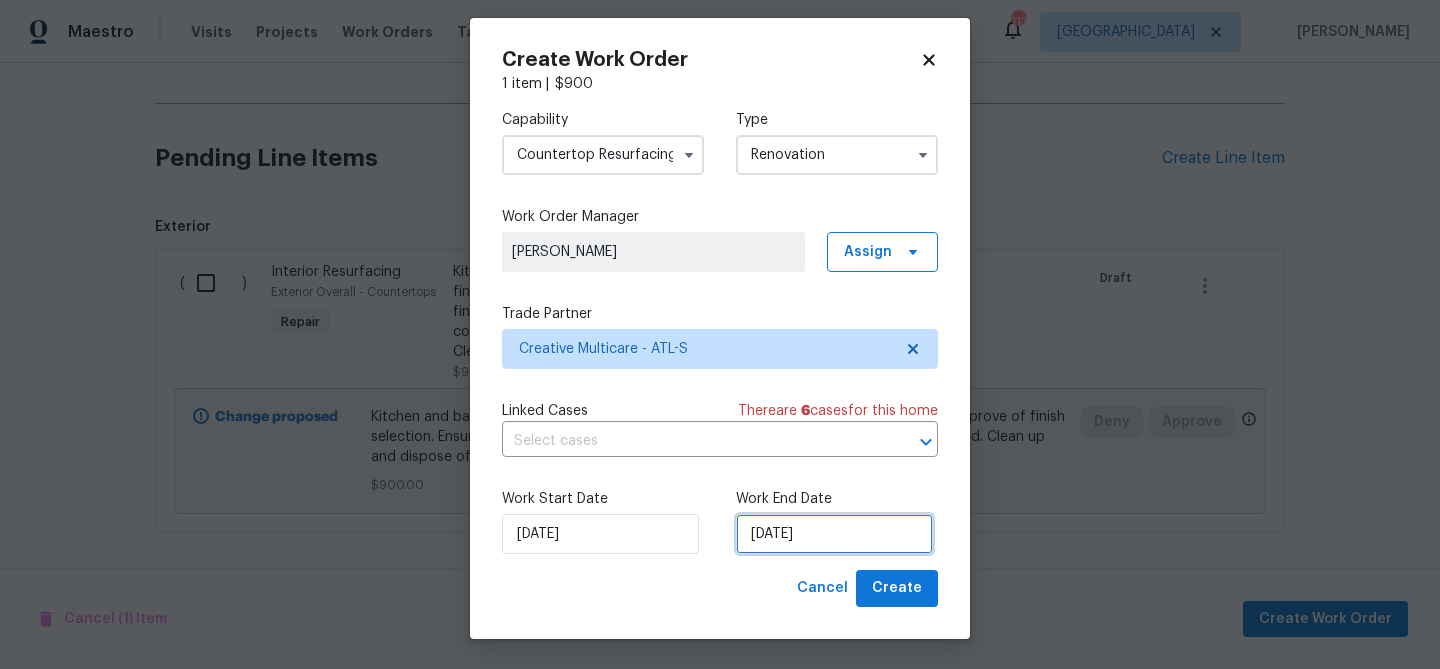 click on "7/17/2025" at bounding box center (834, 534) 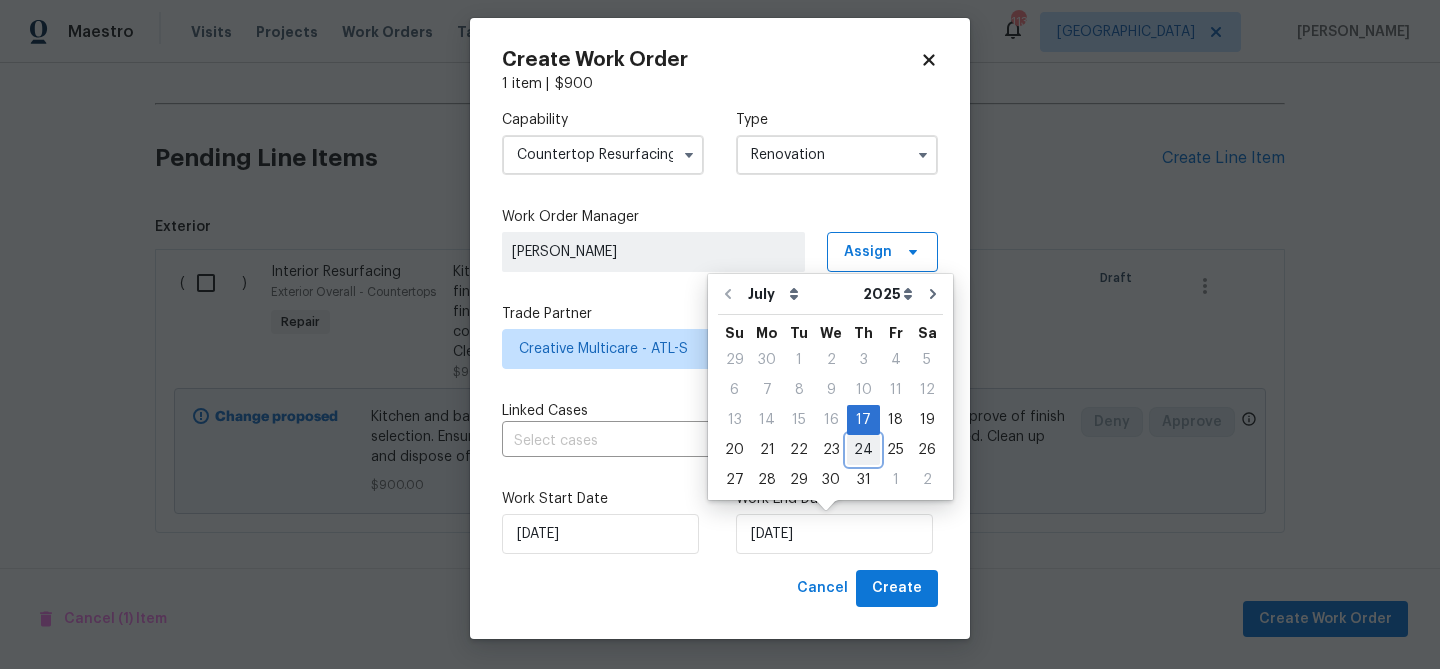 click on "24" at bounding box center (863, 450) 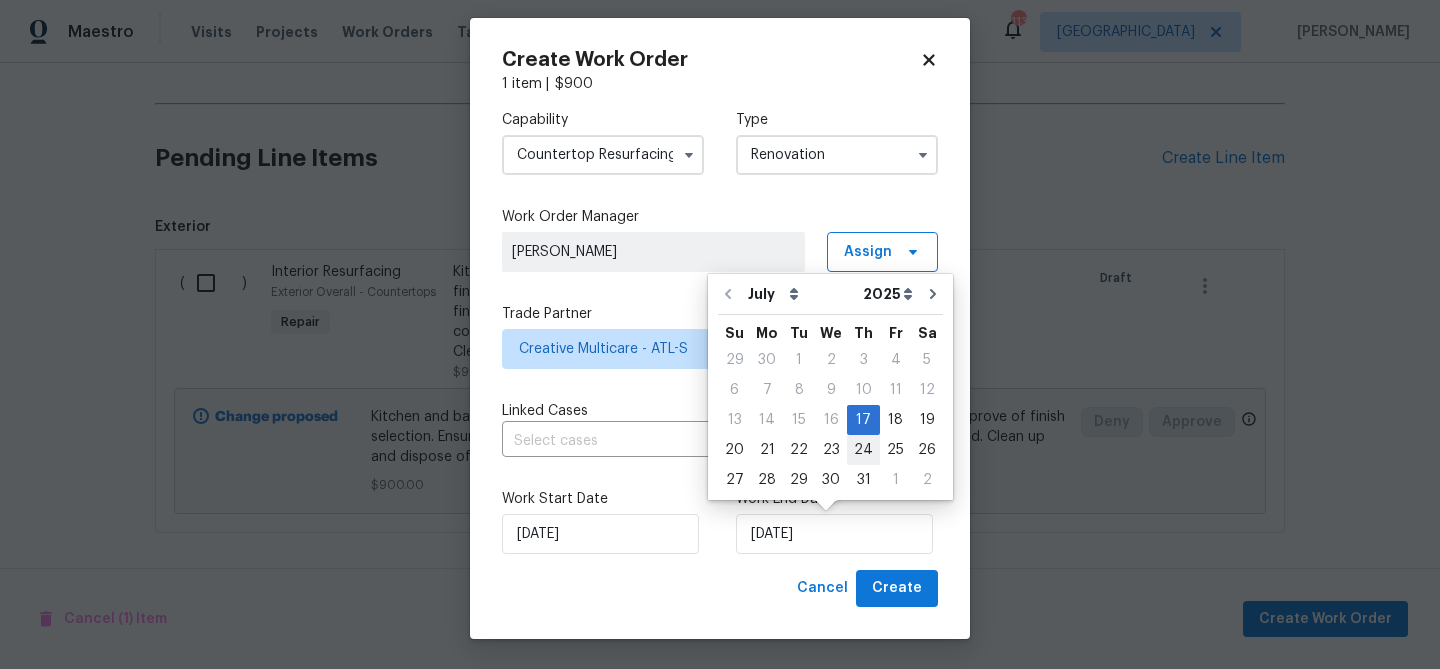 type on "7/24/2025" 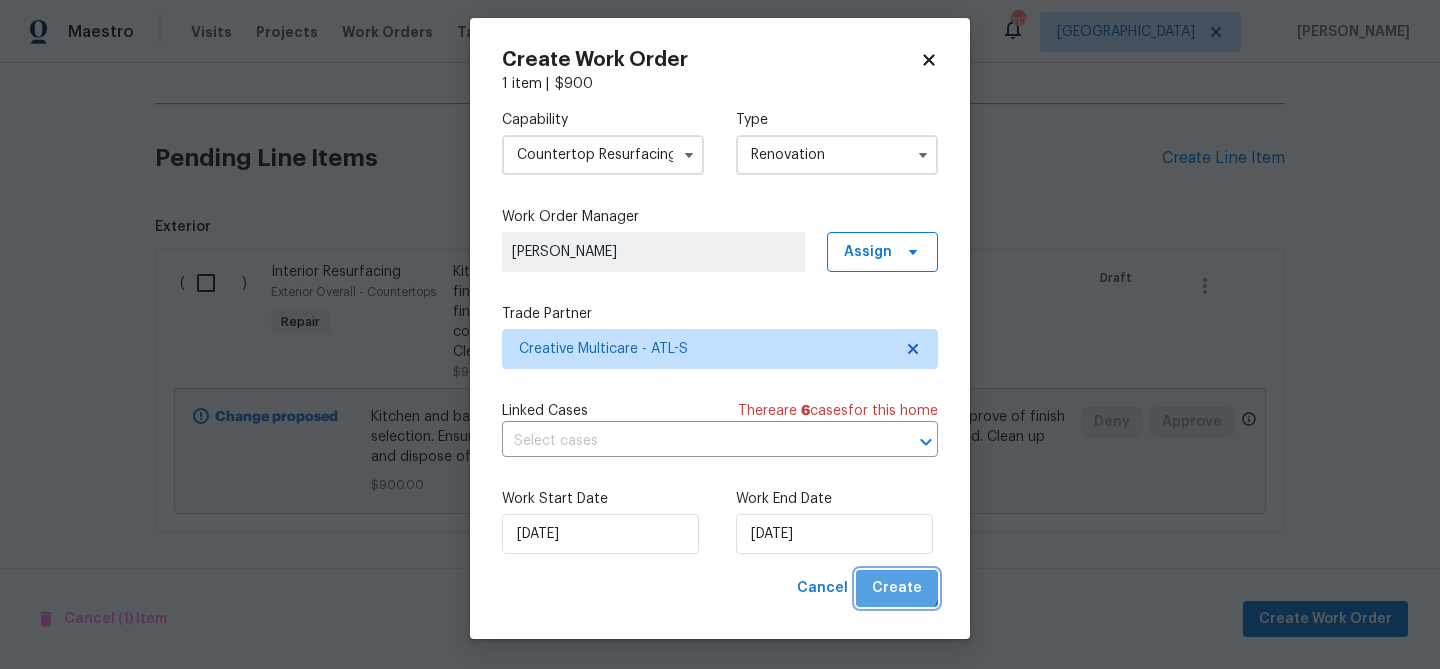 click on "Create" at bounding box center [897, 588] 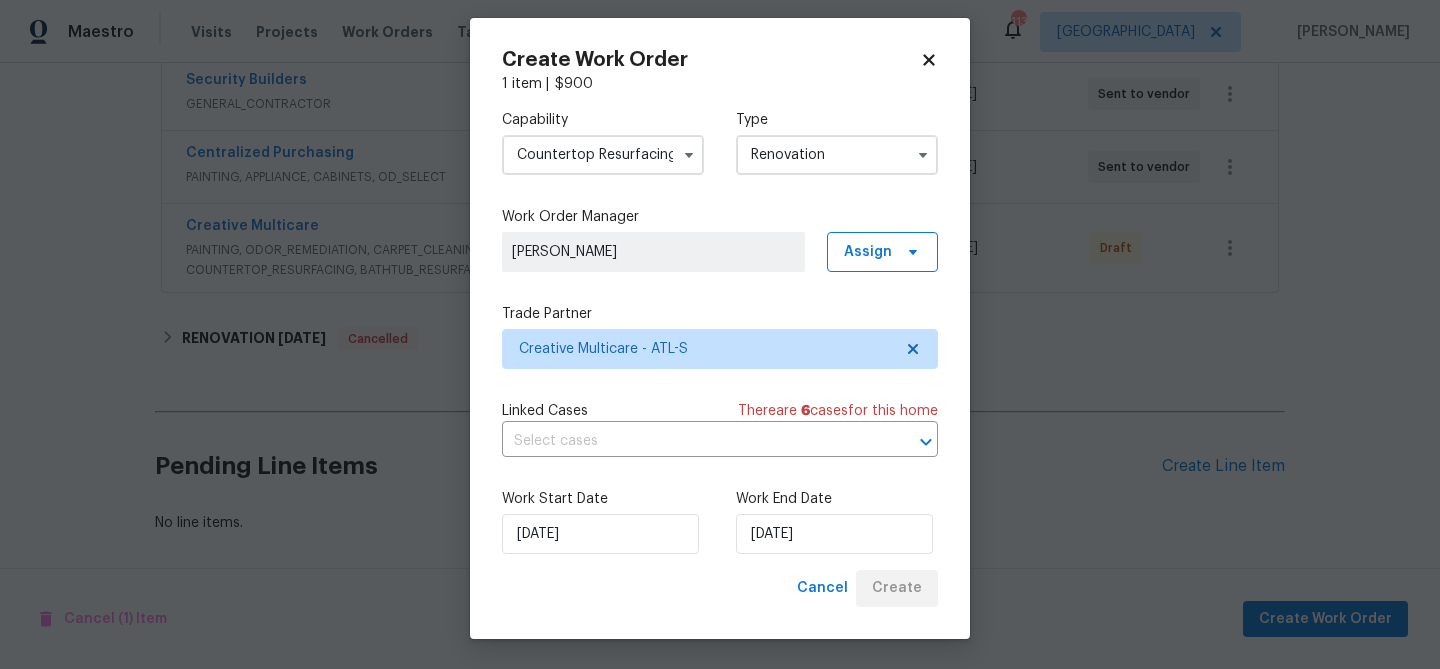 scroll, scrollTop: 1041, scrollLeft: 0, axis: vertical 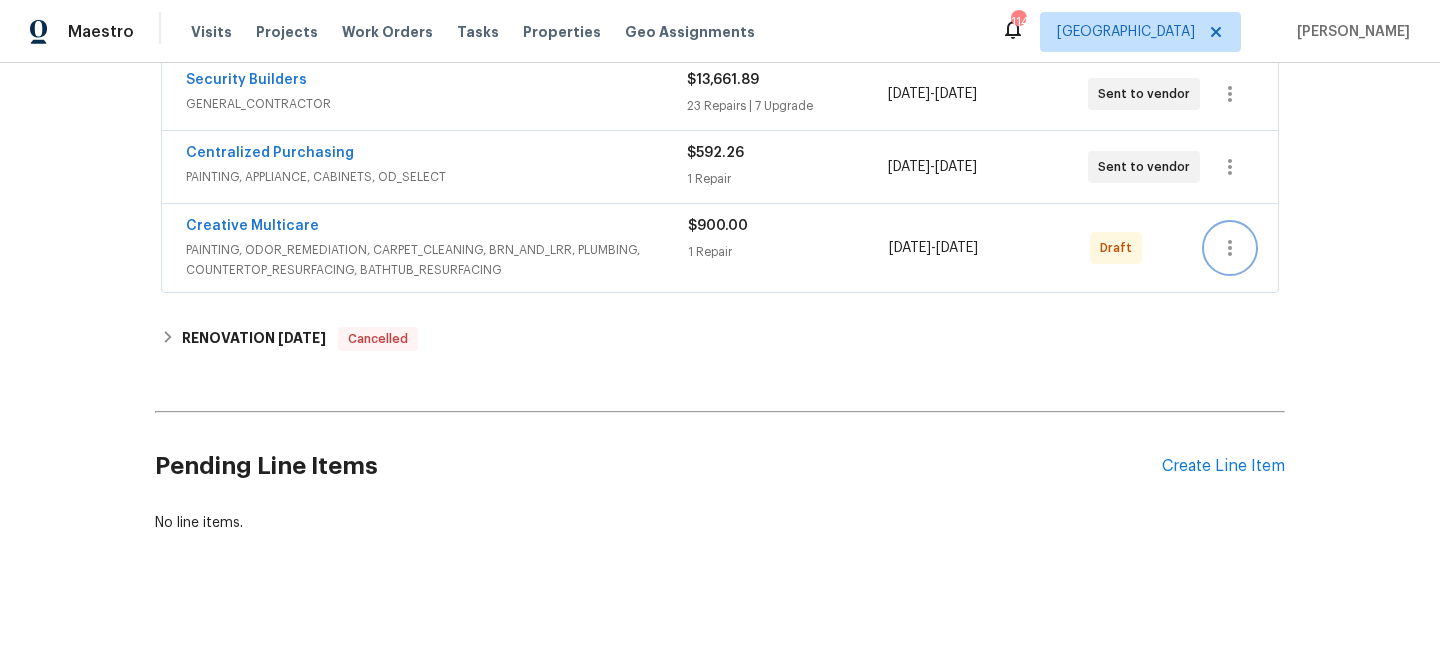 click 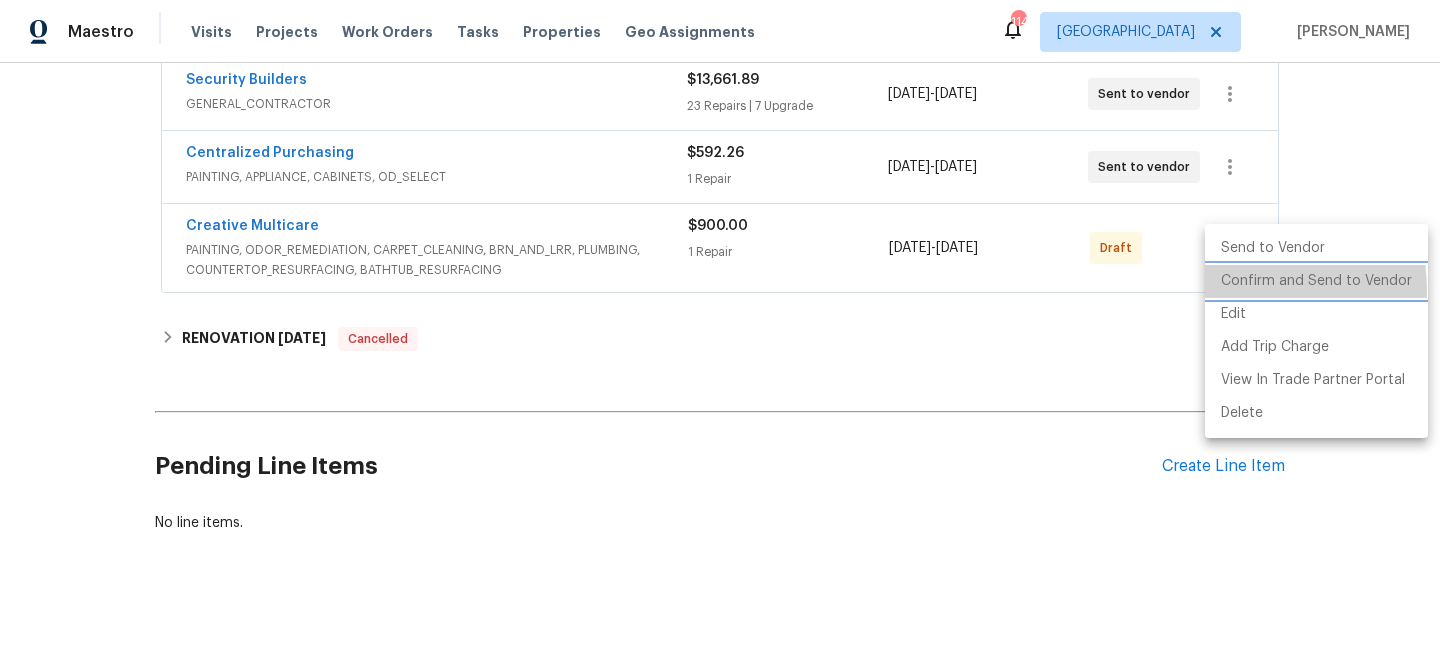 click on "Confirm and Send to Vendor" at bounding box center [1316, 281] 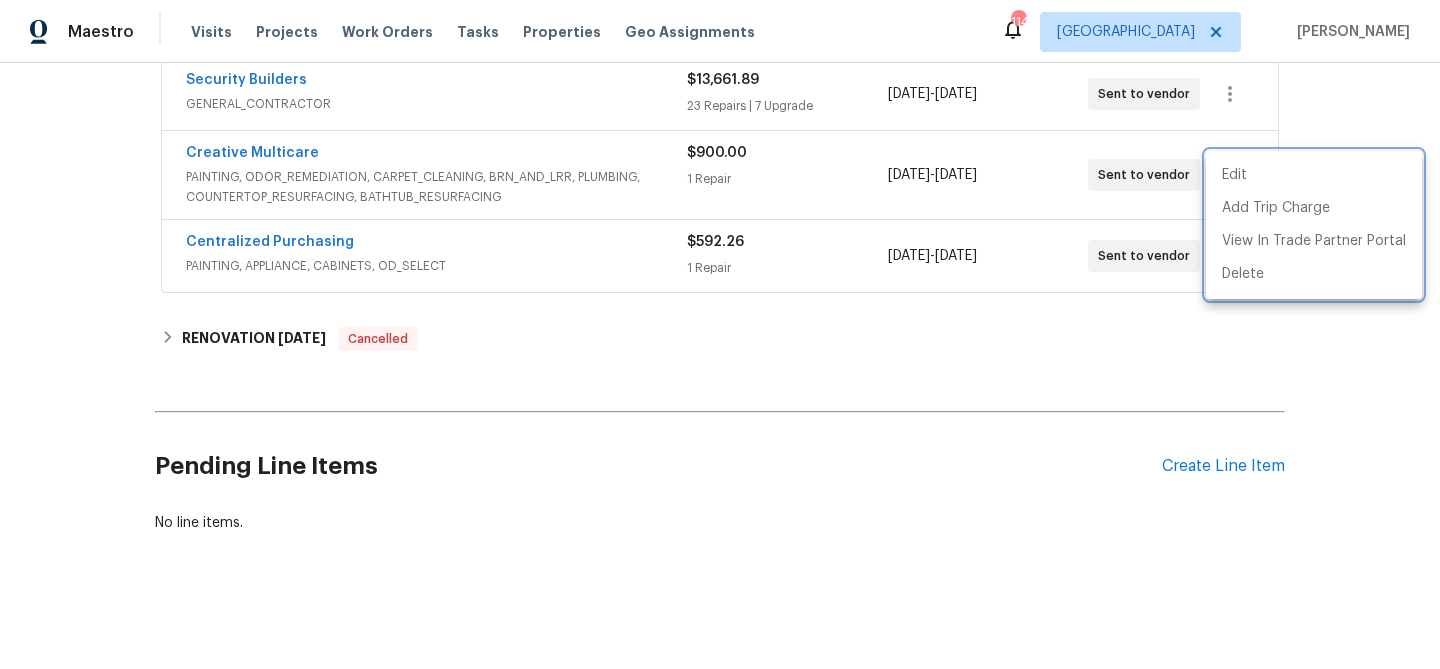click at bounding box center (720, 334) 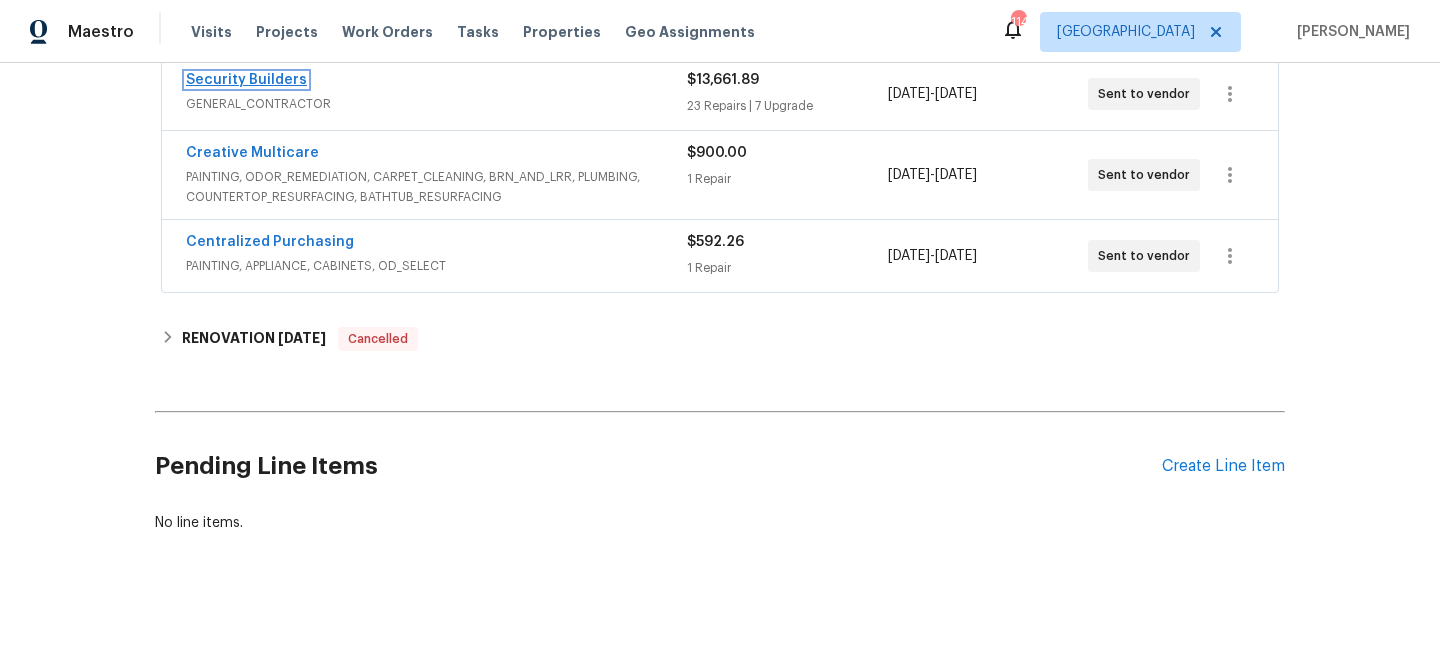 click on "Security Builders" at bounding box center (246, 80) 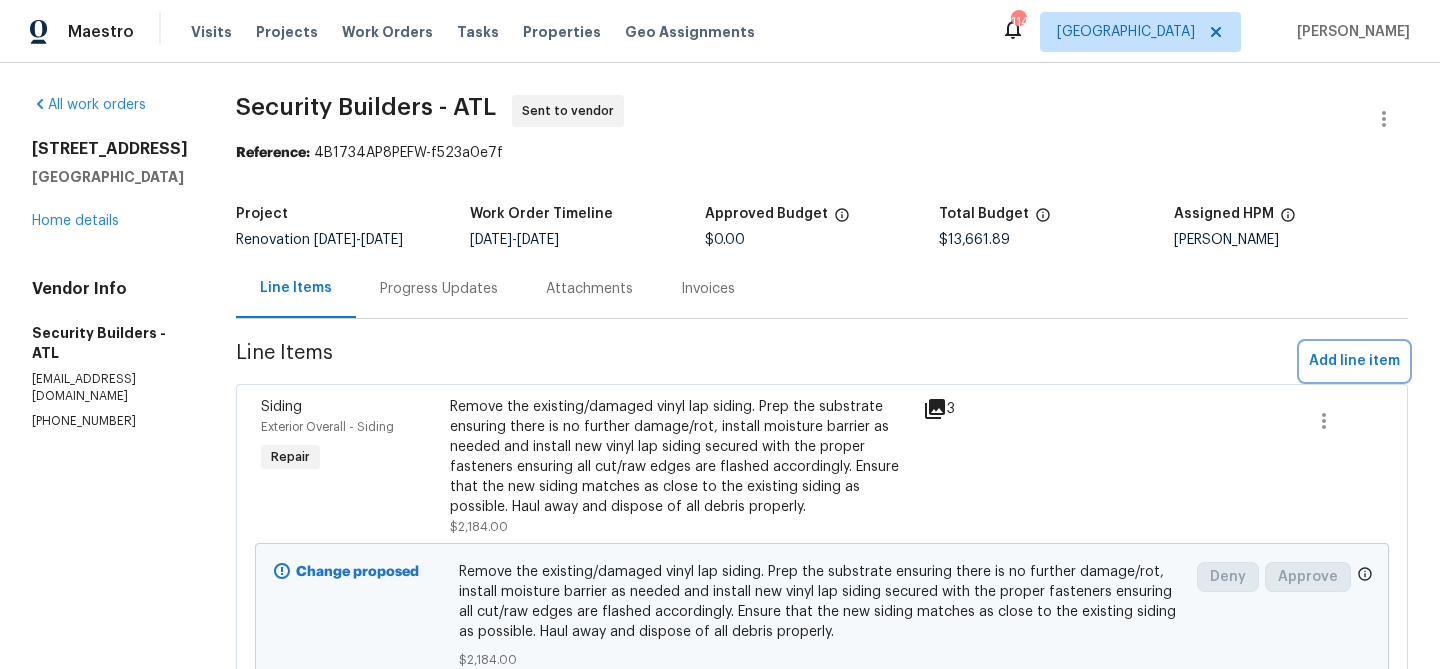 click on "Add line item" at bounding box center [1354, 361] 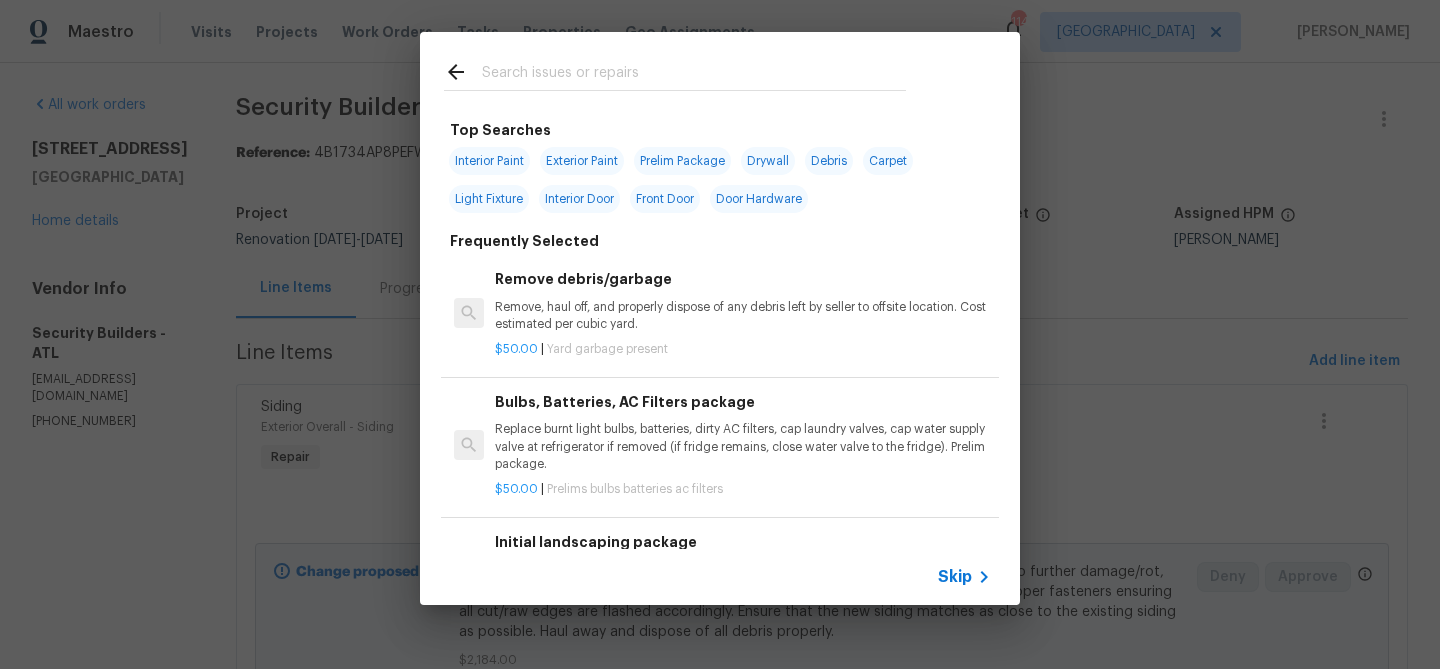click at bounding box center [694, 75] 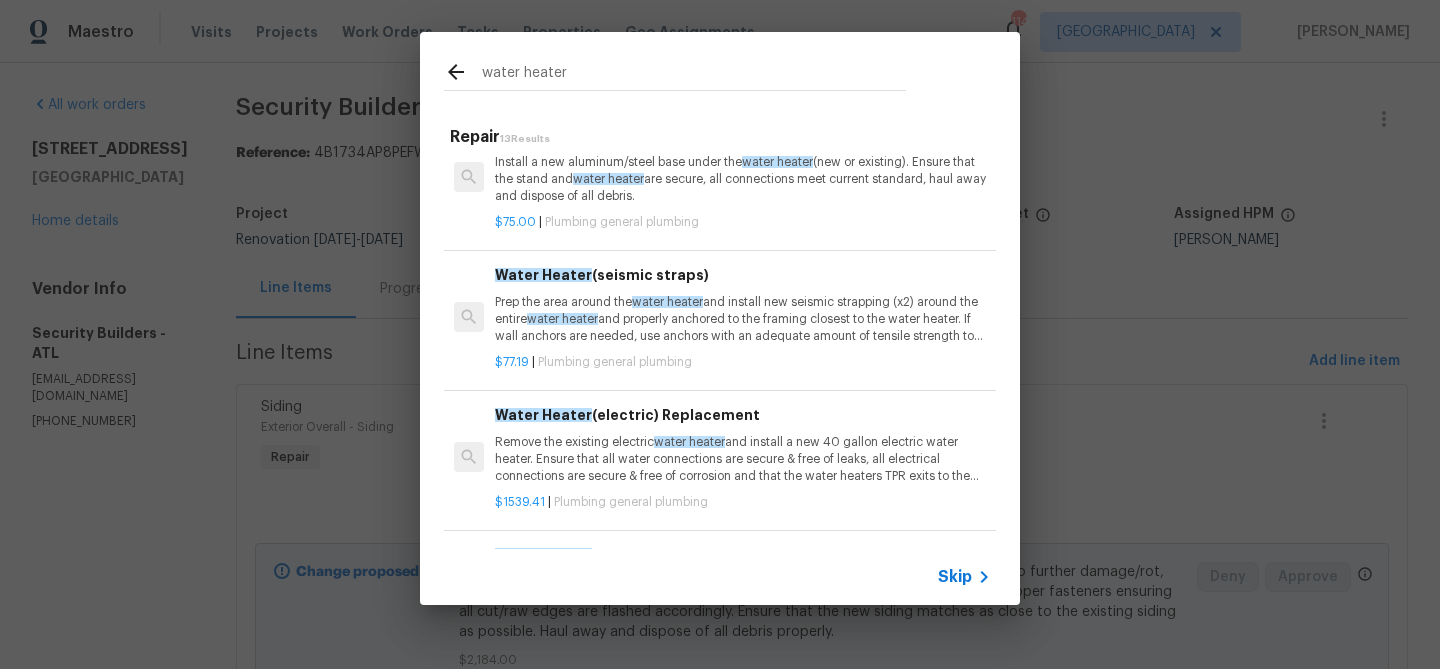 scroll, scrollTop: 43, scrollLeft: 0, axis: vertical 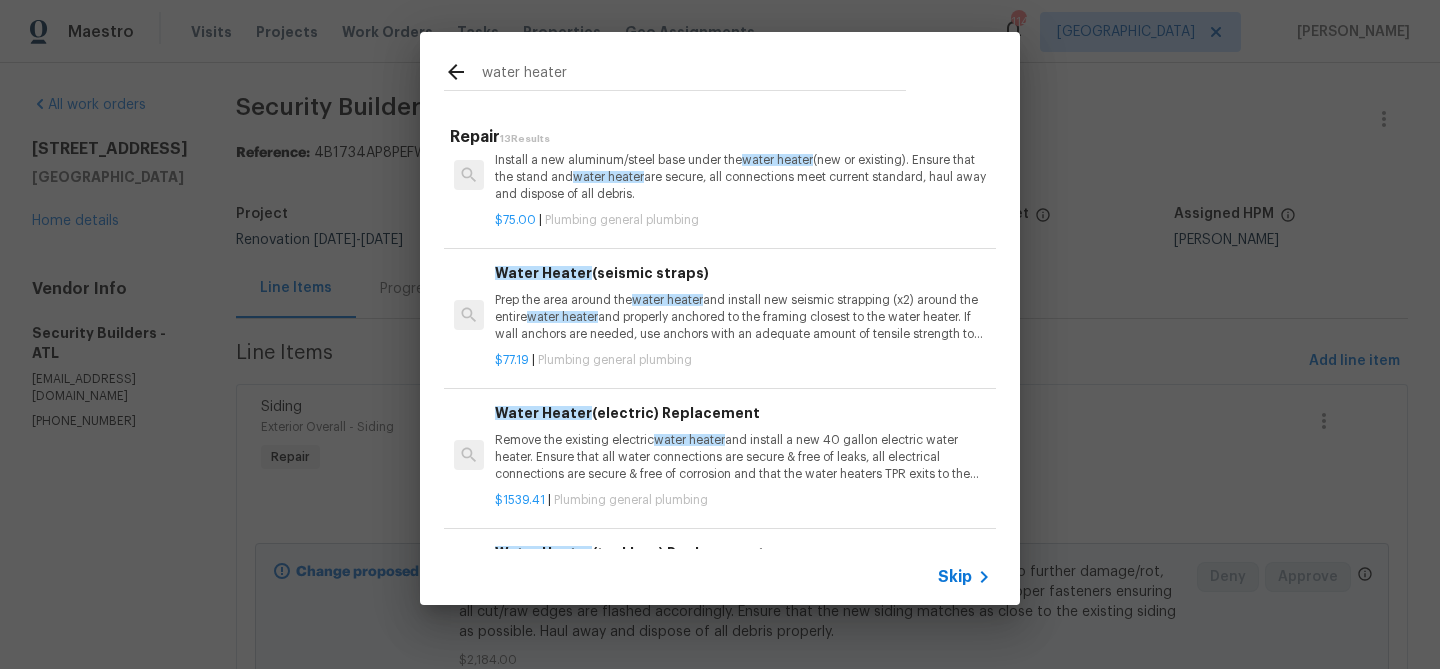 type on "water heater" 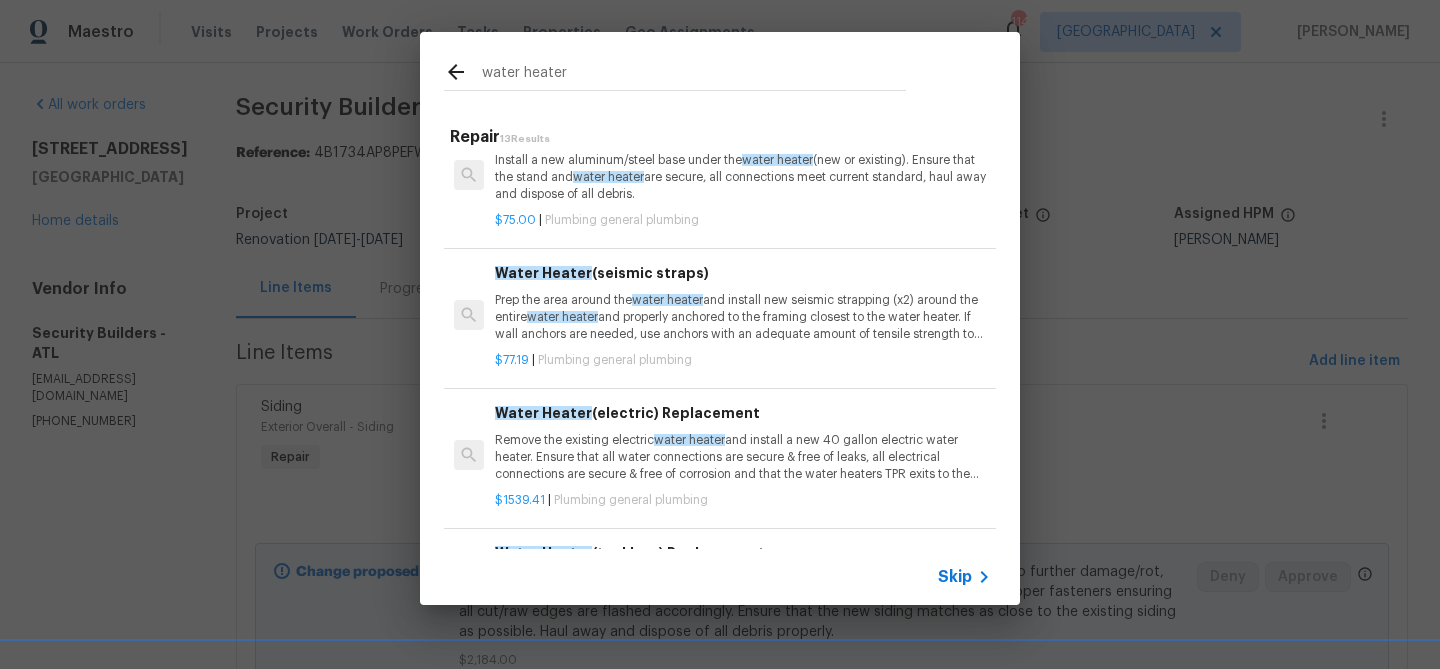 click on "Remove the existing electric  water heater  and install a new 40 gallon electric water heater. Ensure that all water connections are secure & free of leaks, all electrical connections are secure & free of corrosion and that the water heaters TPR exits to the exterior accordingly. Haul away and dispose of all debris properly." at bounding box center [743, 457] 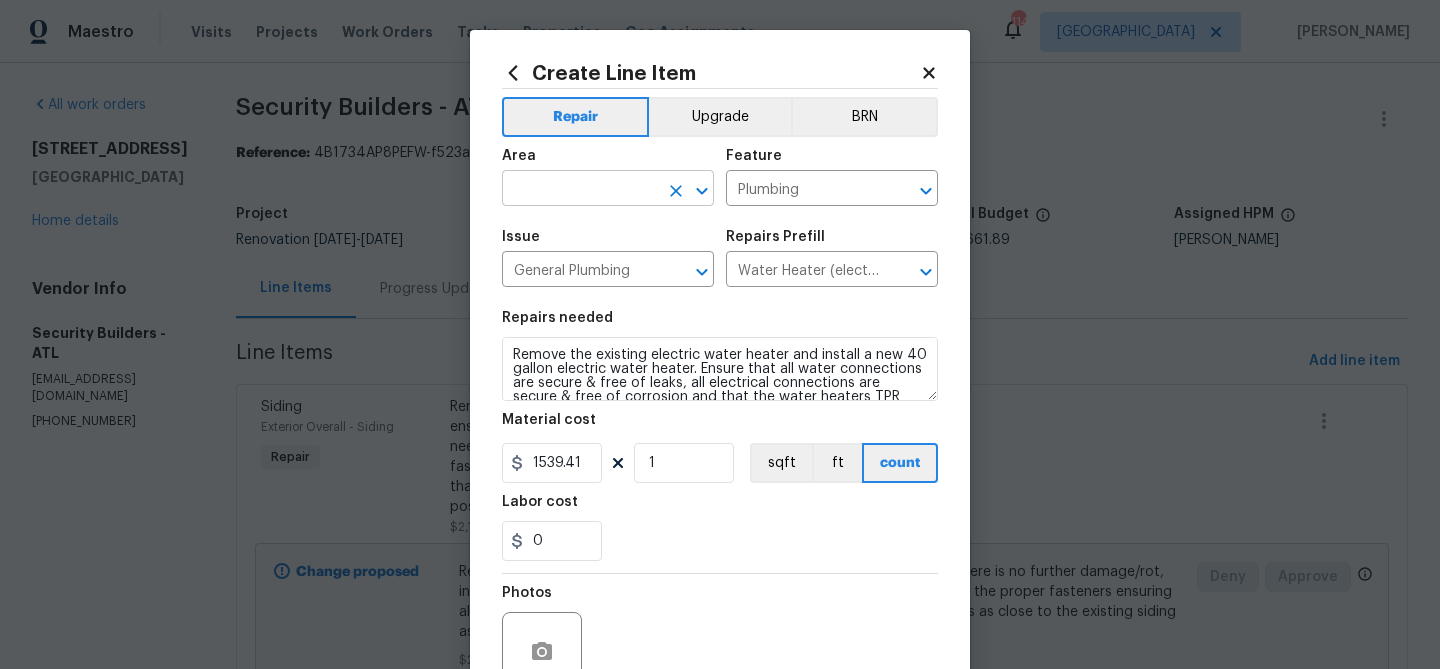 click at bounding box center (580, 190) 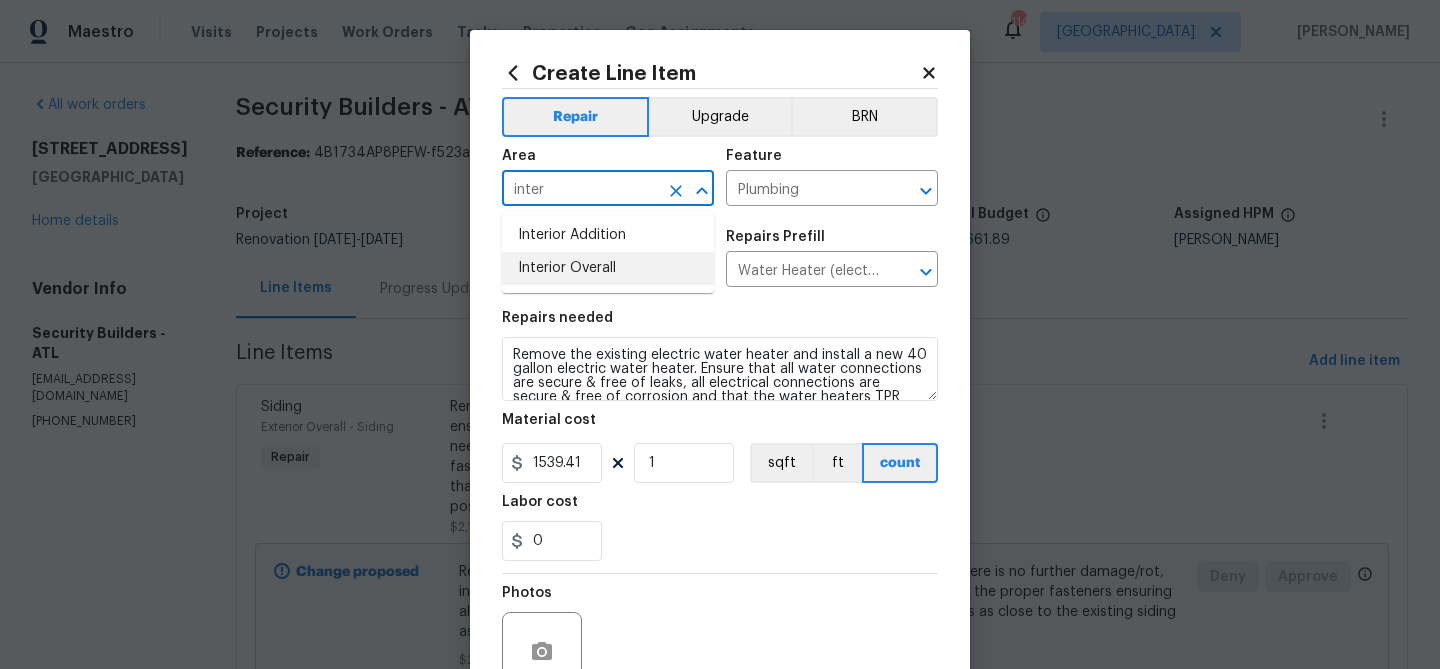 click on "Interior Overall" at bounding box center [608, 268] 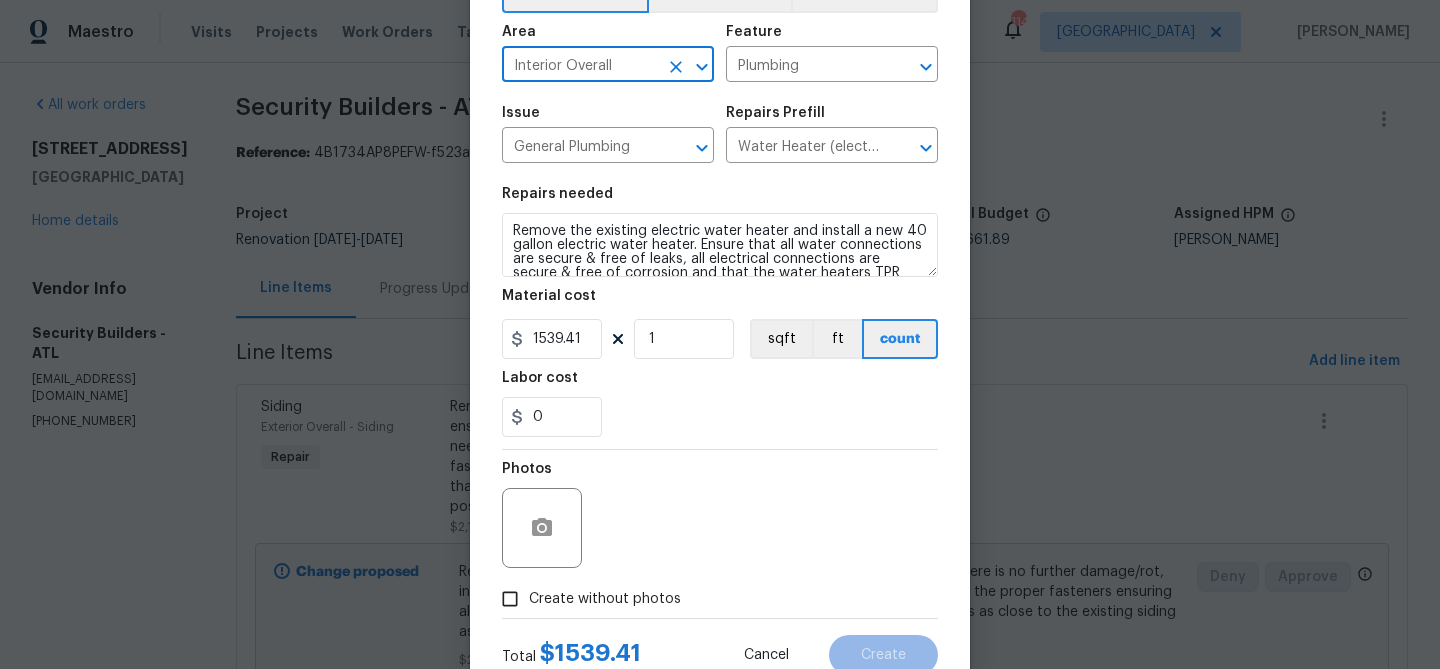 scroll, scrollTop: 193, scrollLeft: 0, axis: vertical 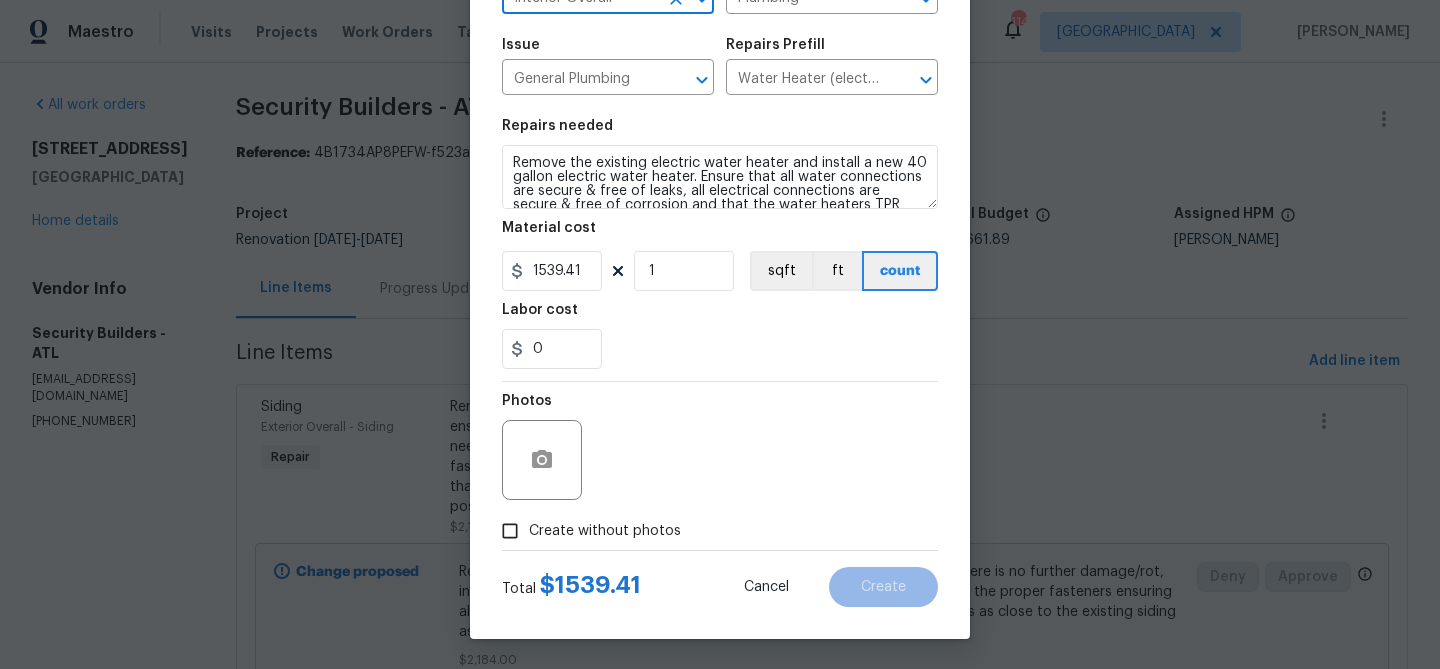 type on "Interior Overall" 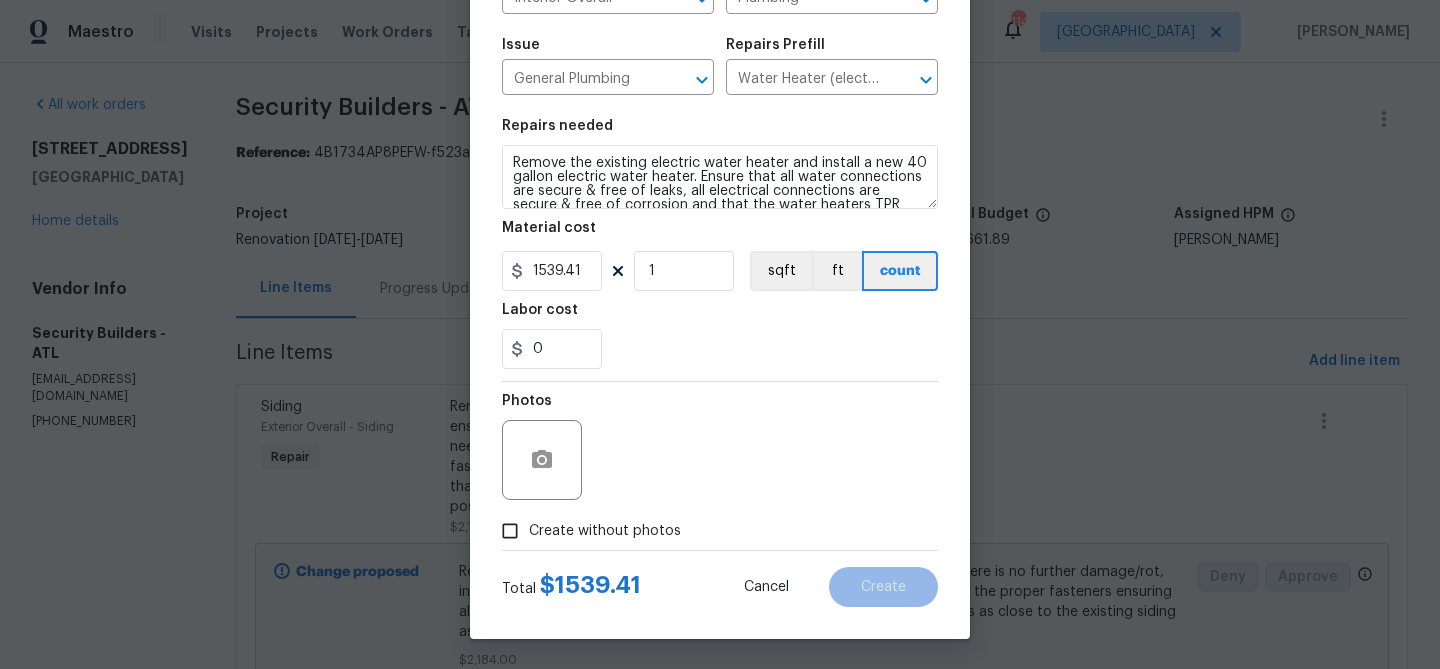 click on "Create without photos" at bounding box center [605, 531] 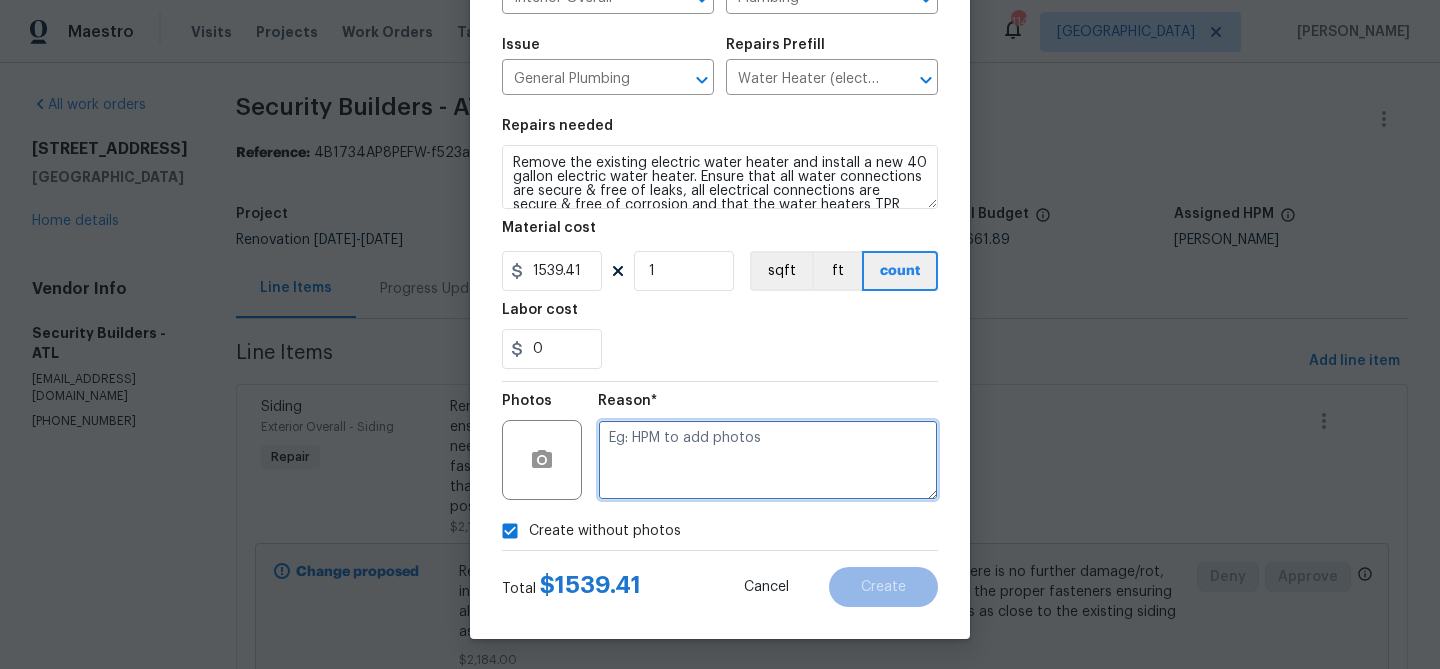 click at bounding box center (768, 460) 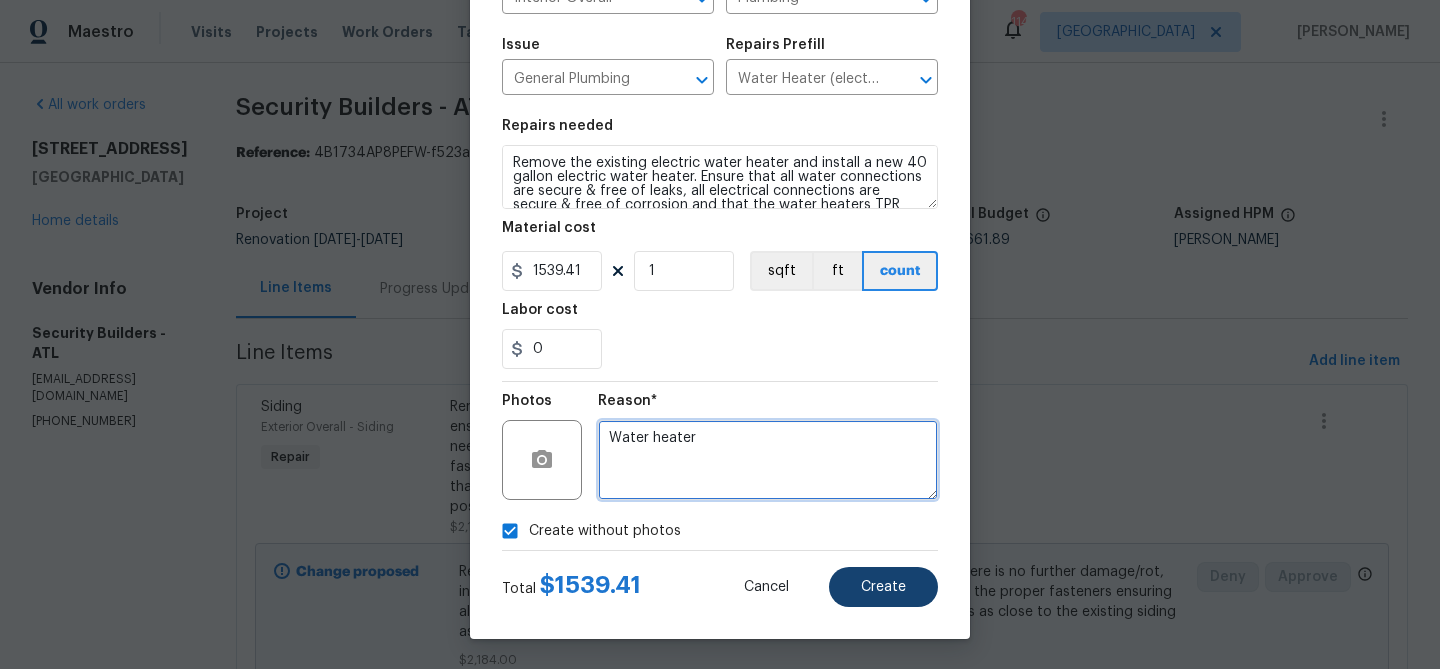 type on "Water heater" 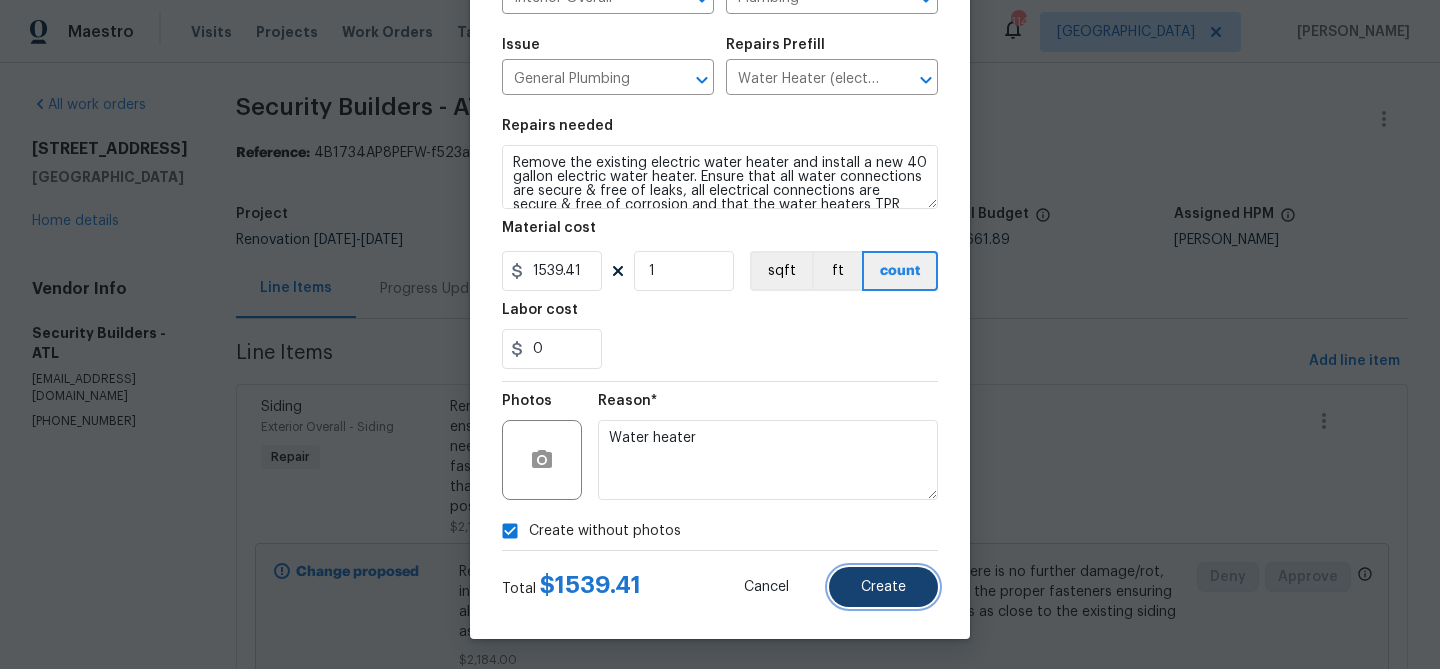 click on "Create" at bounding box center (883, 587) 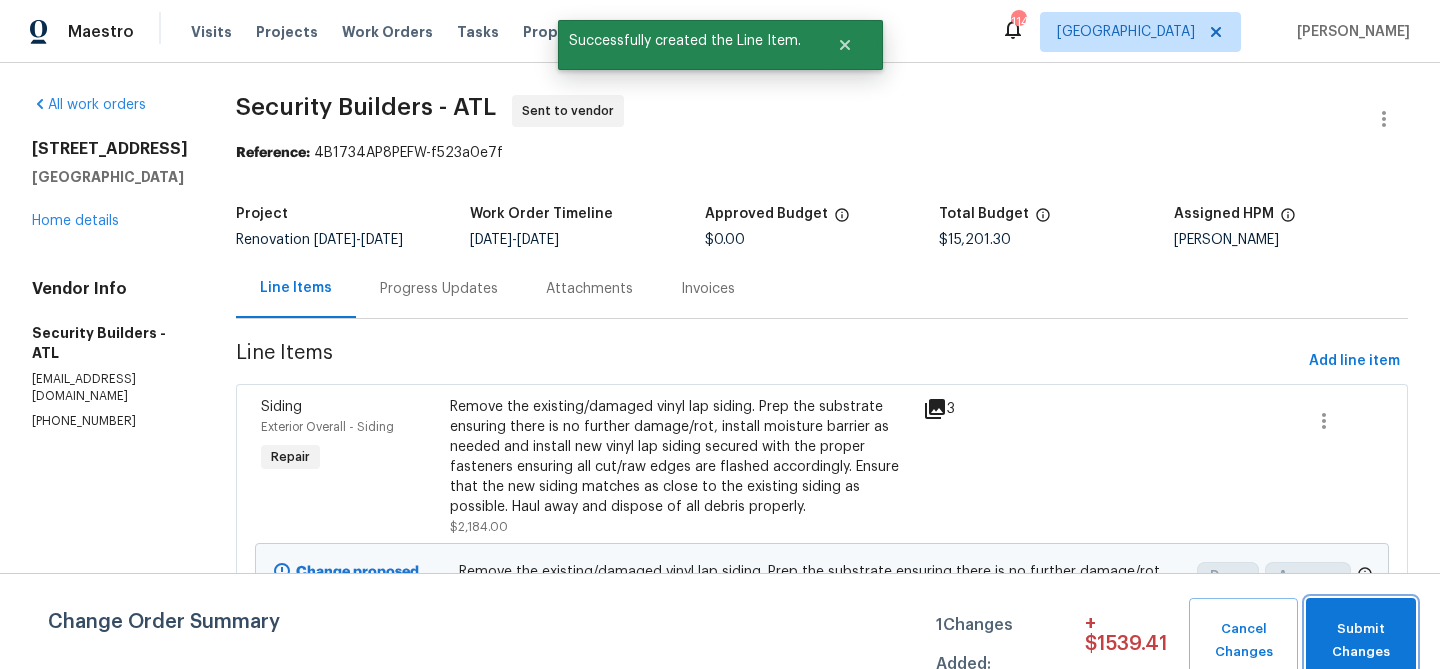 click on "Submit Changes" at bounding box center (1361, 641) 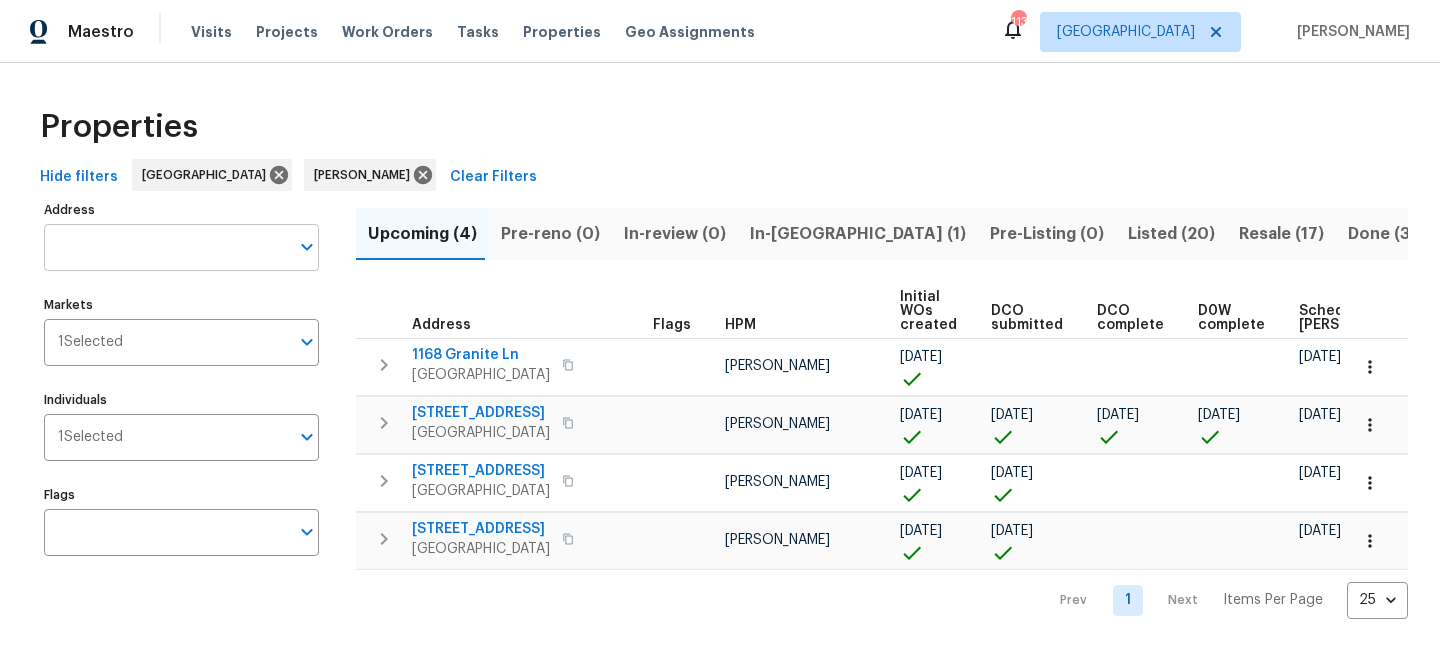 scroll, scrollTop: 0, scrollLeft: 0, axis: both 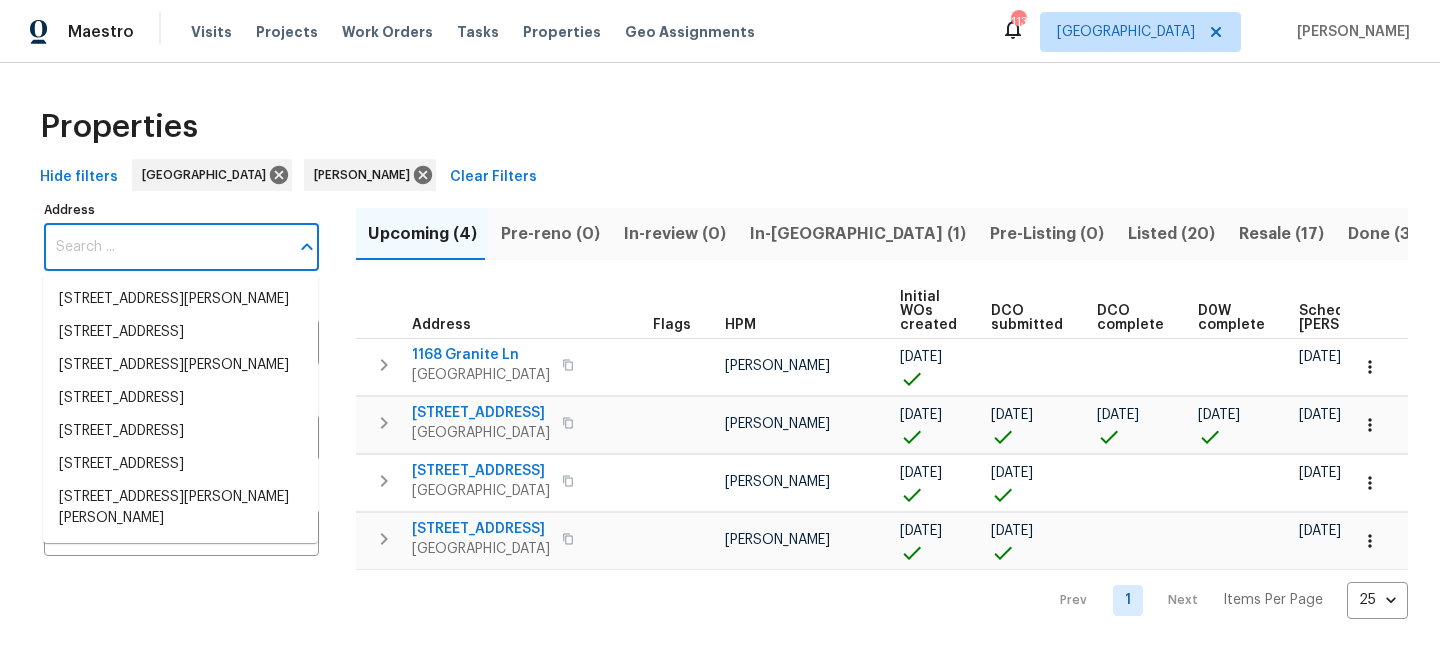 click on "Address" at bounding box center [166, 247] 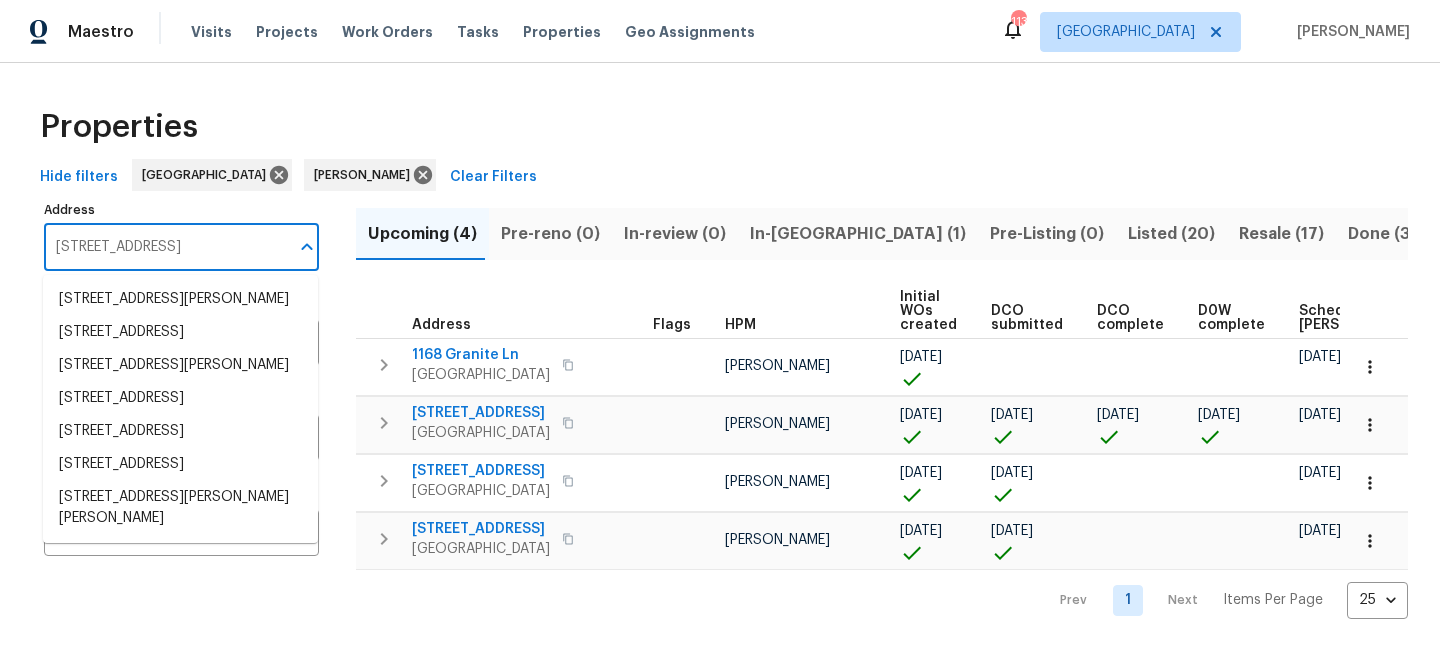scroll, scrollTop: 0, scrollLeft: 14, axis: horizontal 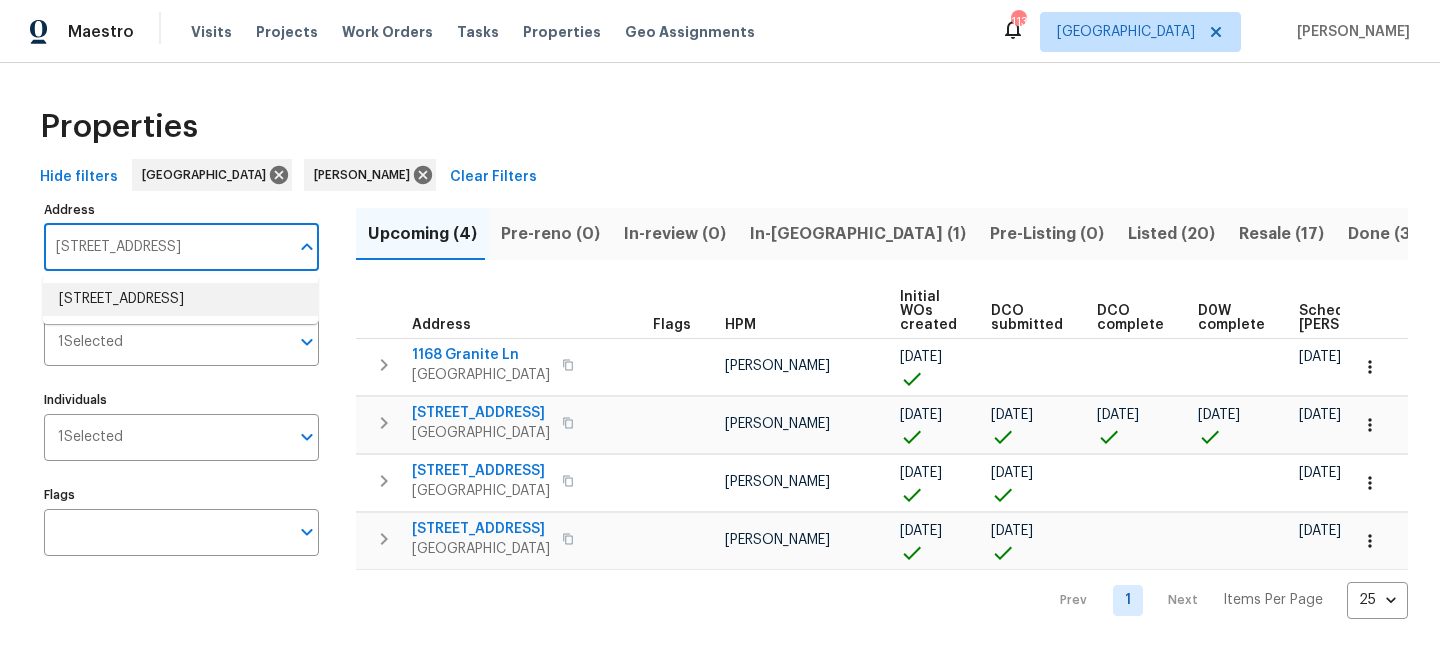 click on "[STREET_ADDRESS]" at bounding box center (180, 299) 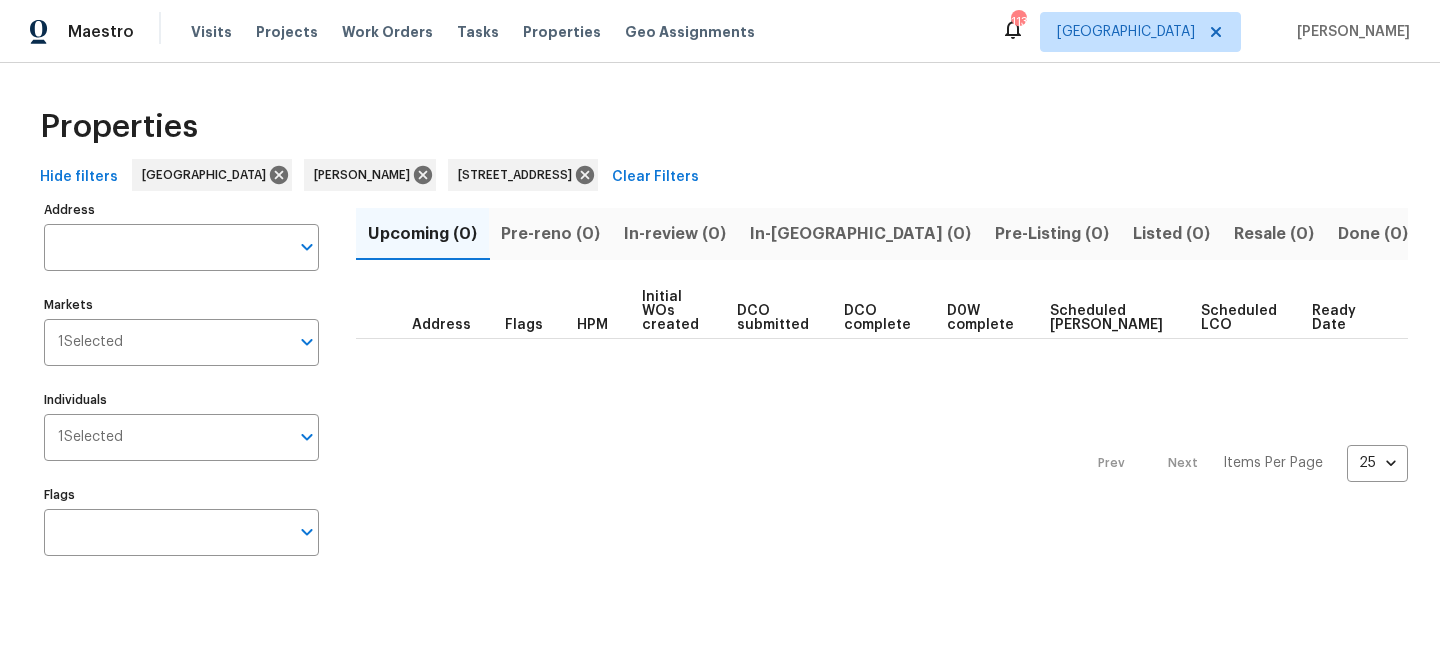 type on "[STREET_ADDRESS]" 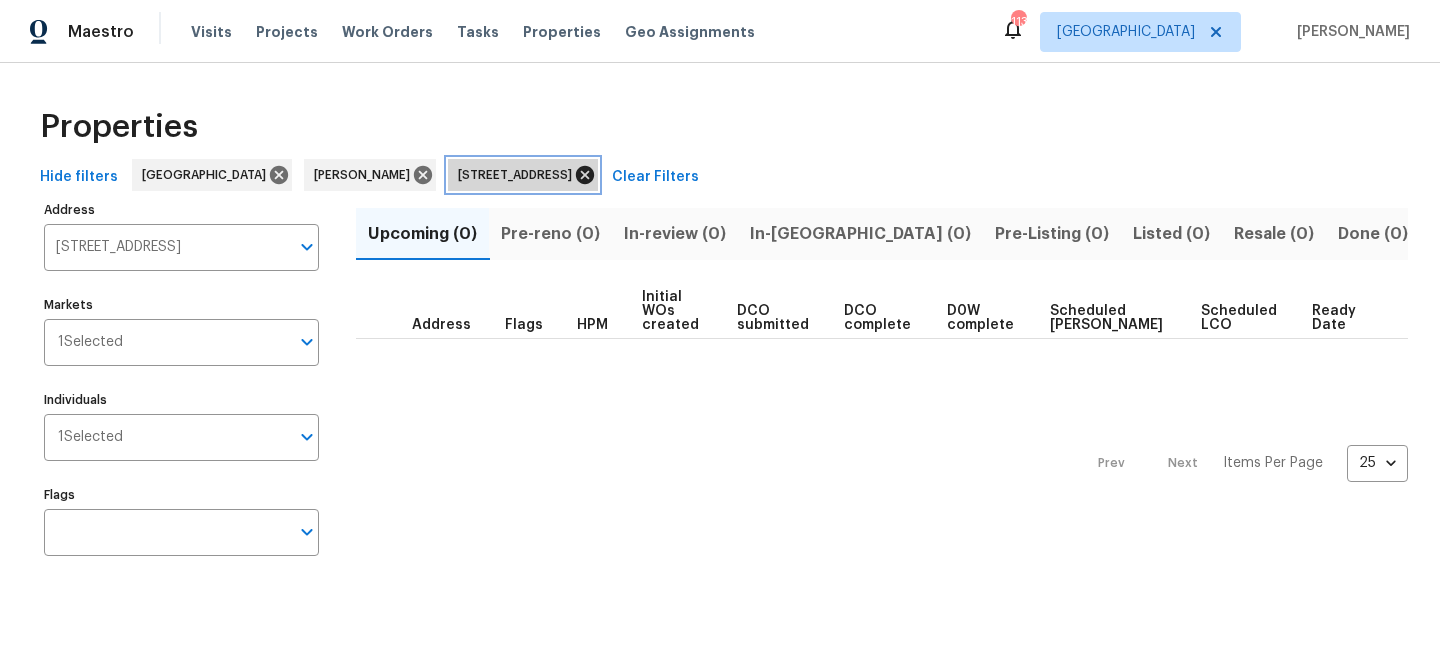 click 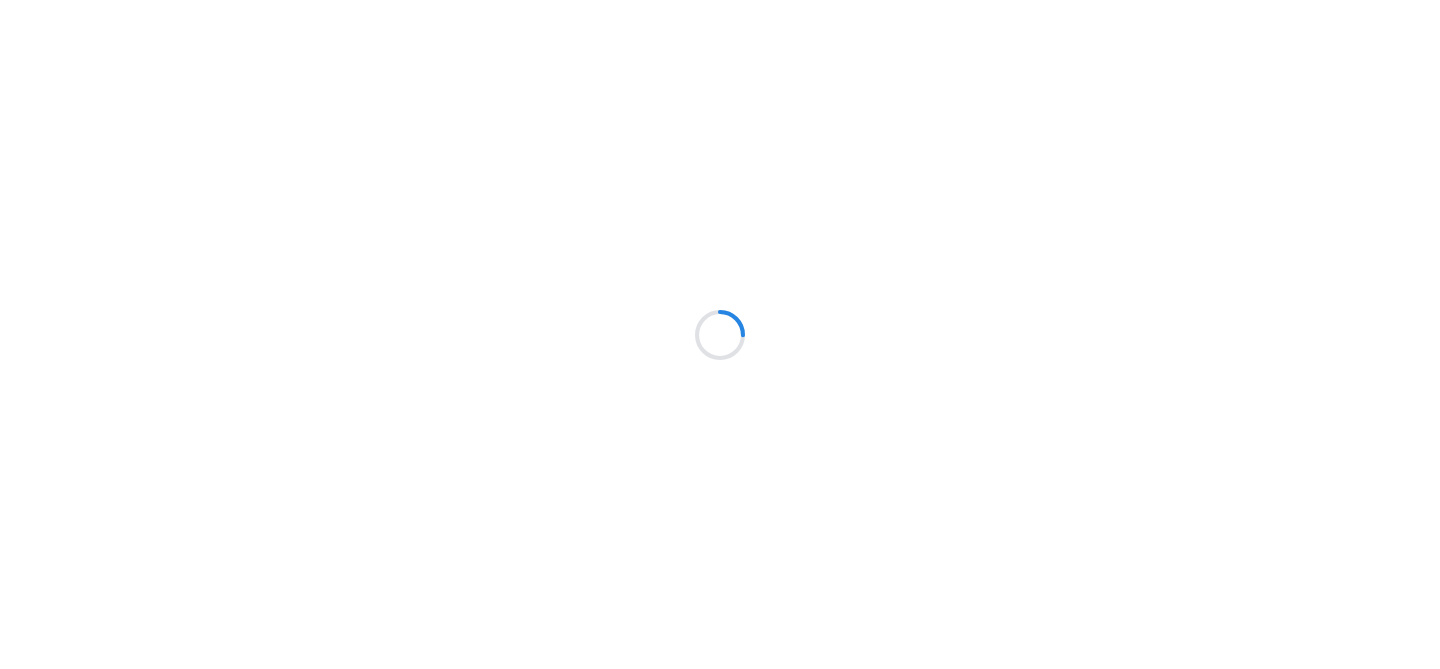 scroll, scrollTop: 0, scrollLeft: 0, axis: both 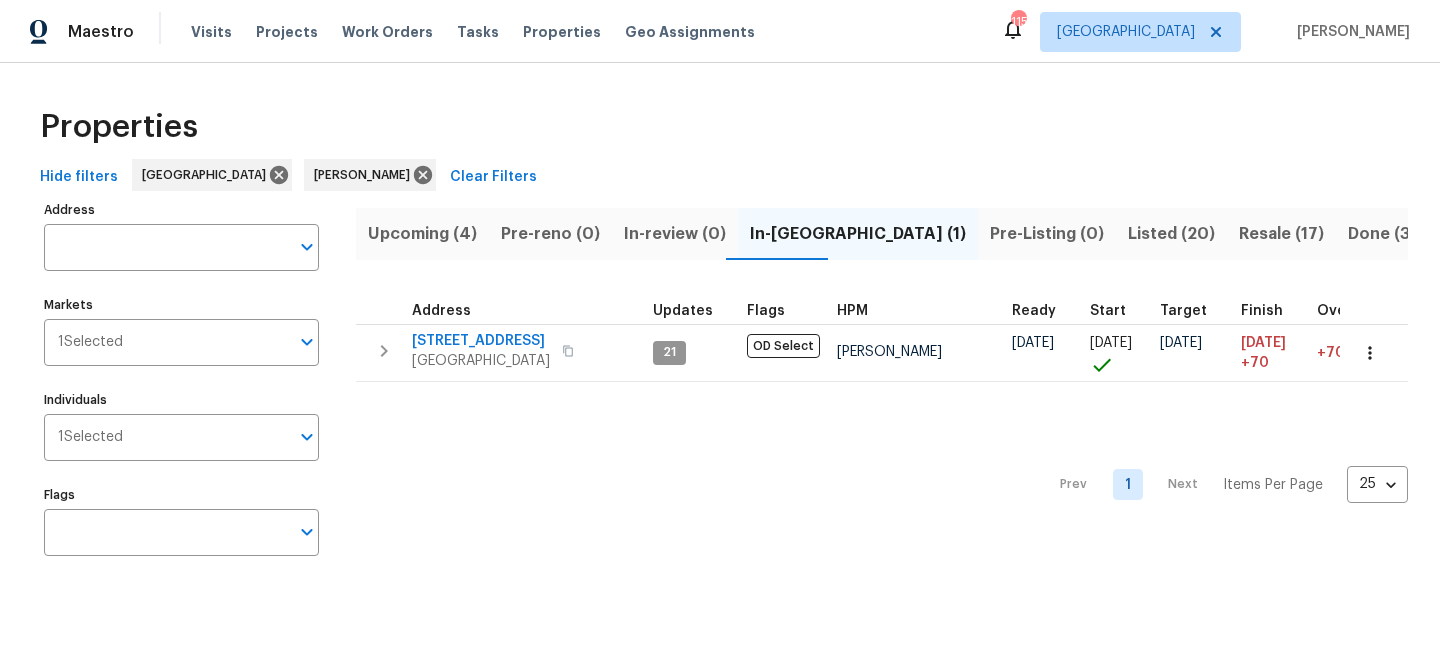 click on "Address" at bounding box center [166, 247] 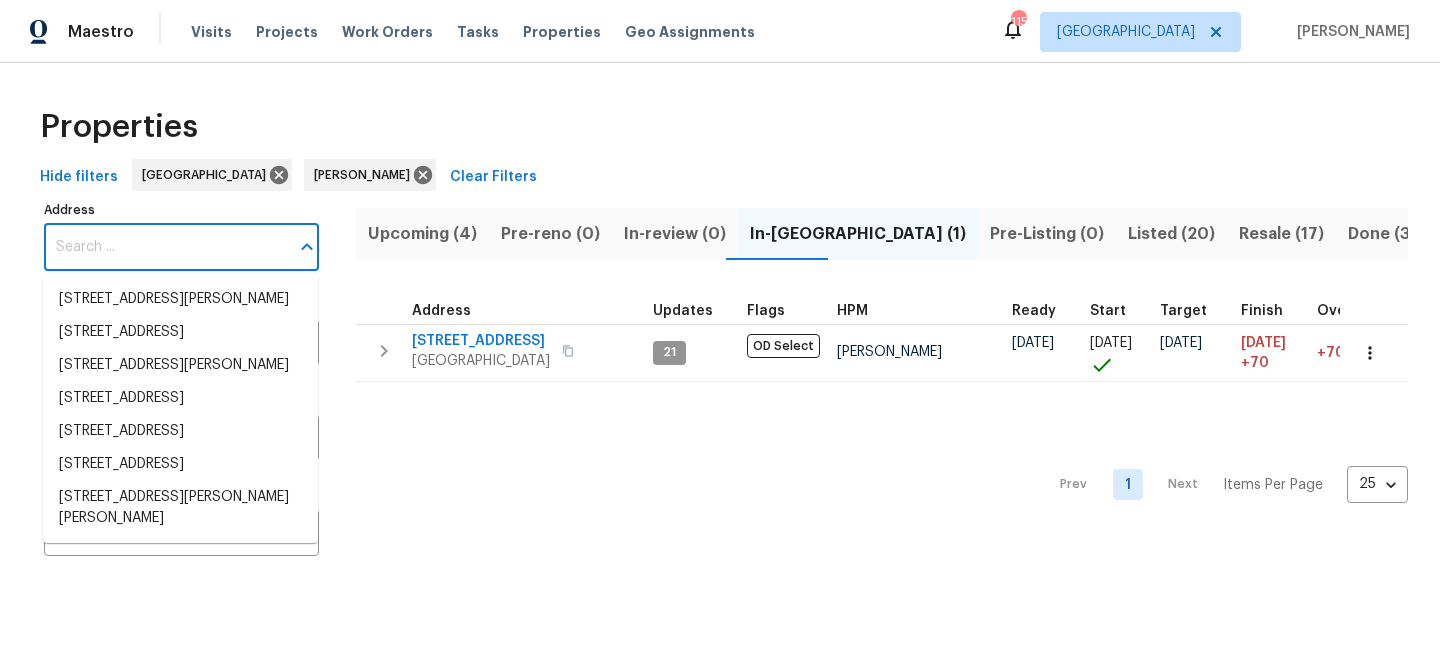 paste on "[STREET_ADDRESS]" 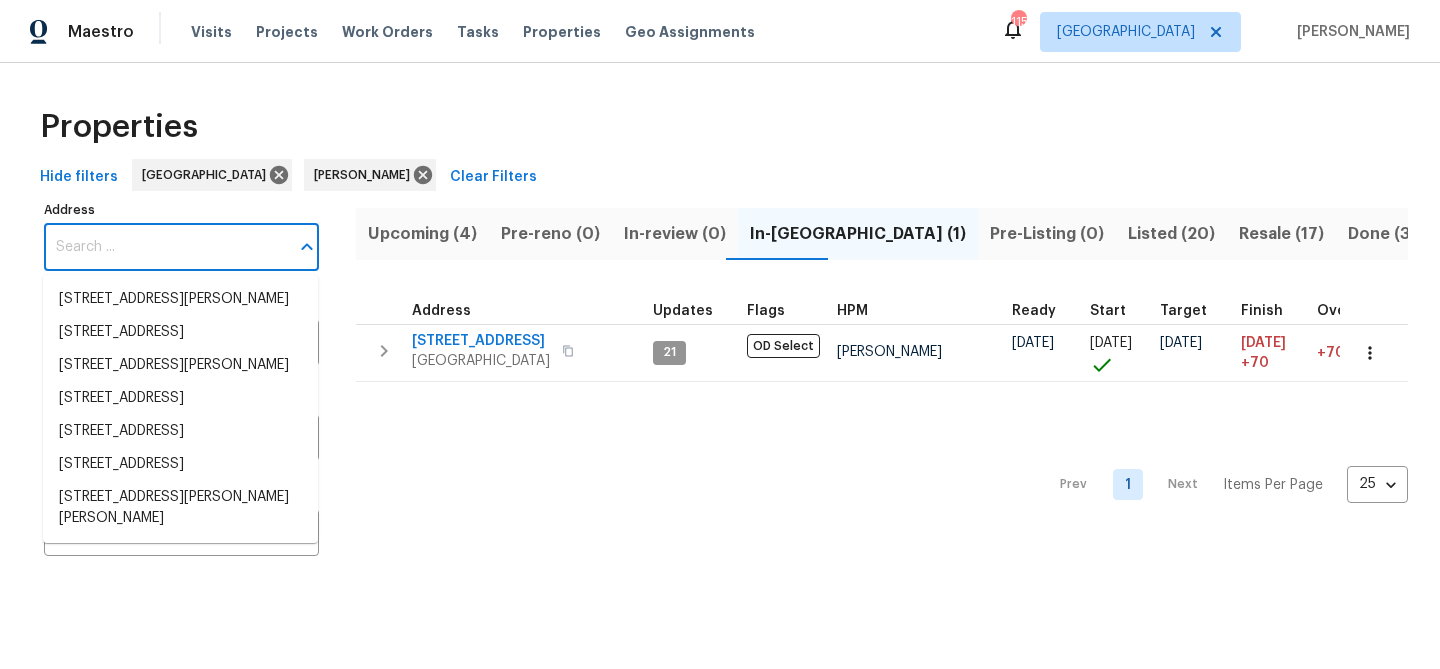 type on "[STREET_ADDRESS]" 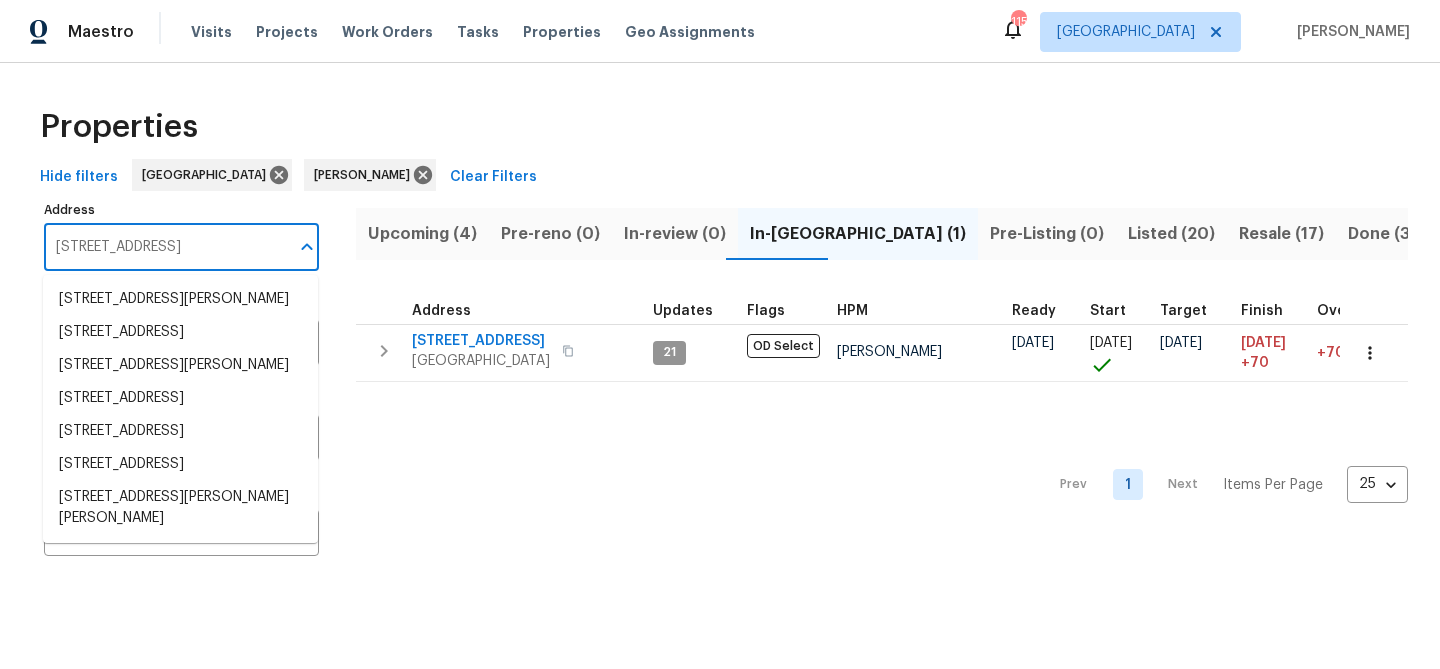 scroll, scrollTop: 0, scrollLeft: 14, axis: horizontal 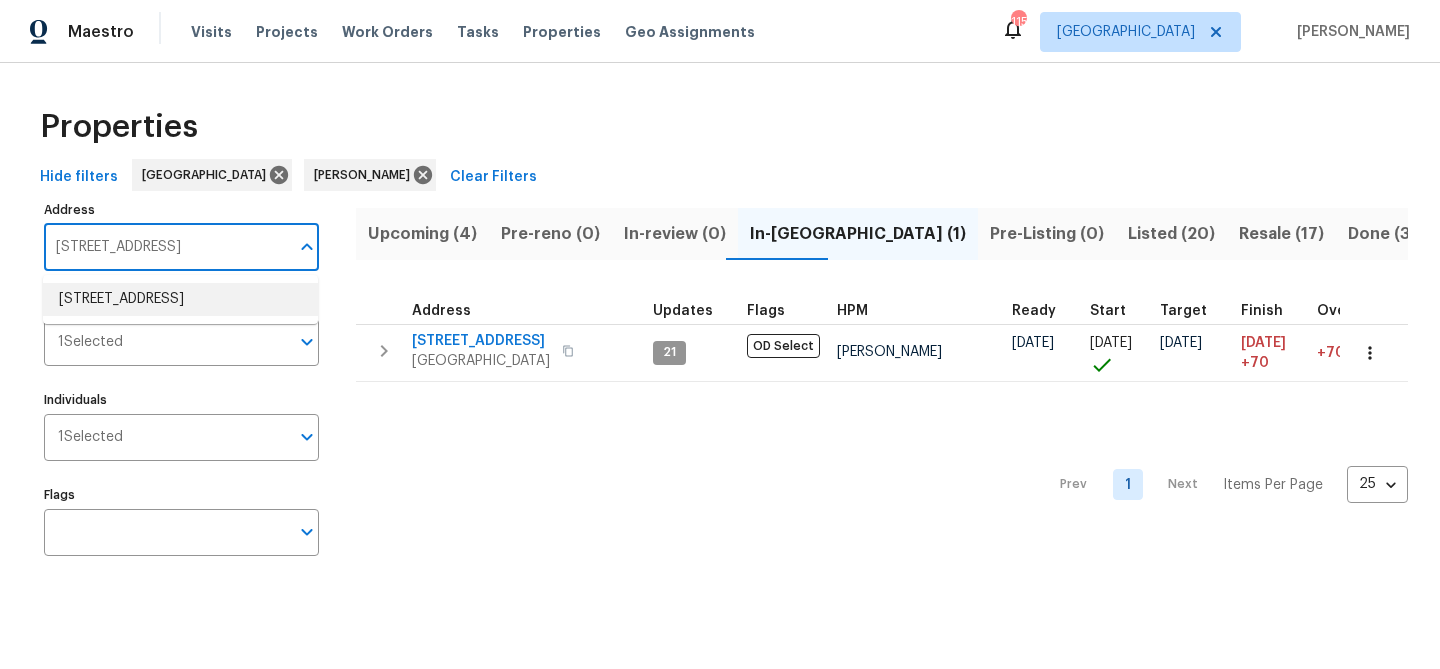 click on "4726 Alpine Dr SW Lilburn GA 30047" at bounding box center [180, 299] 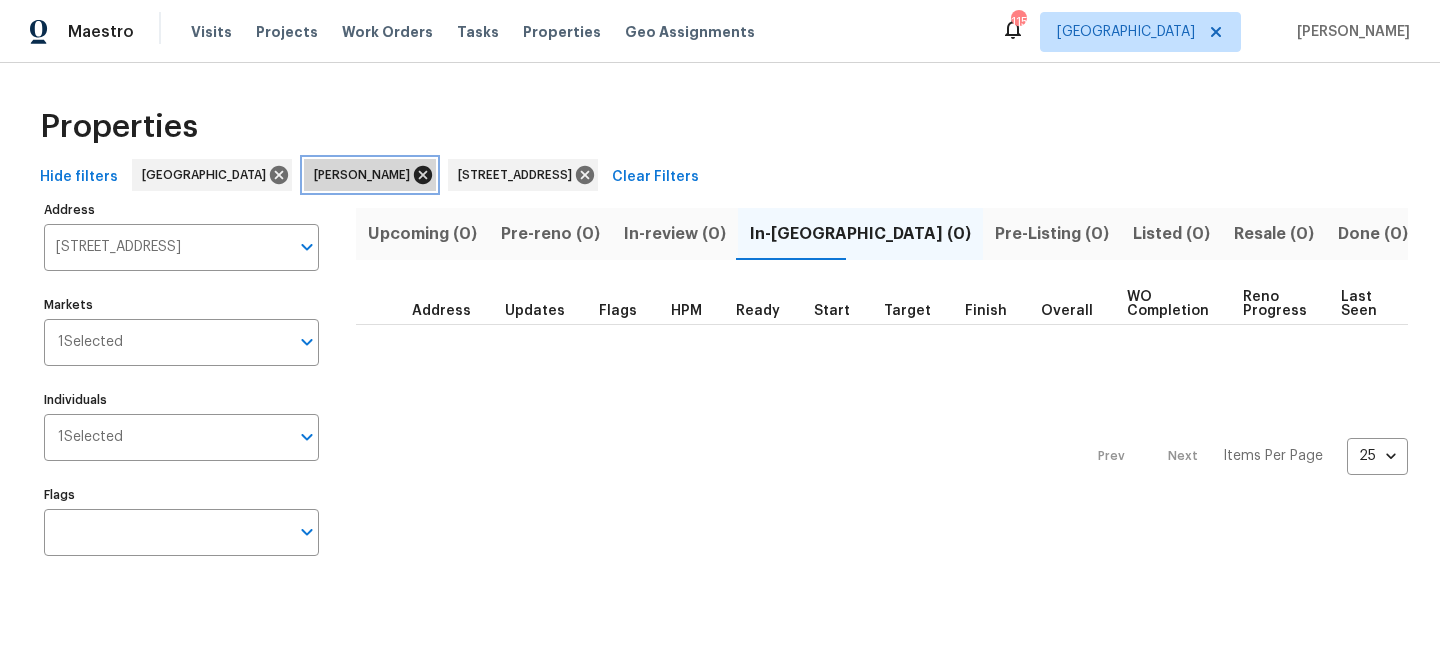 click 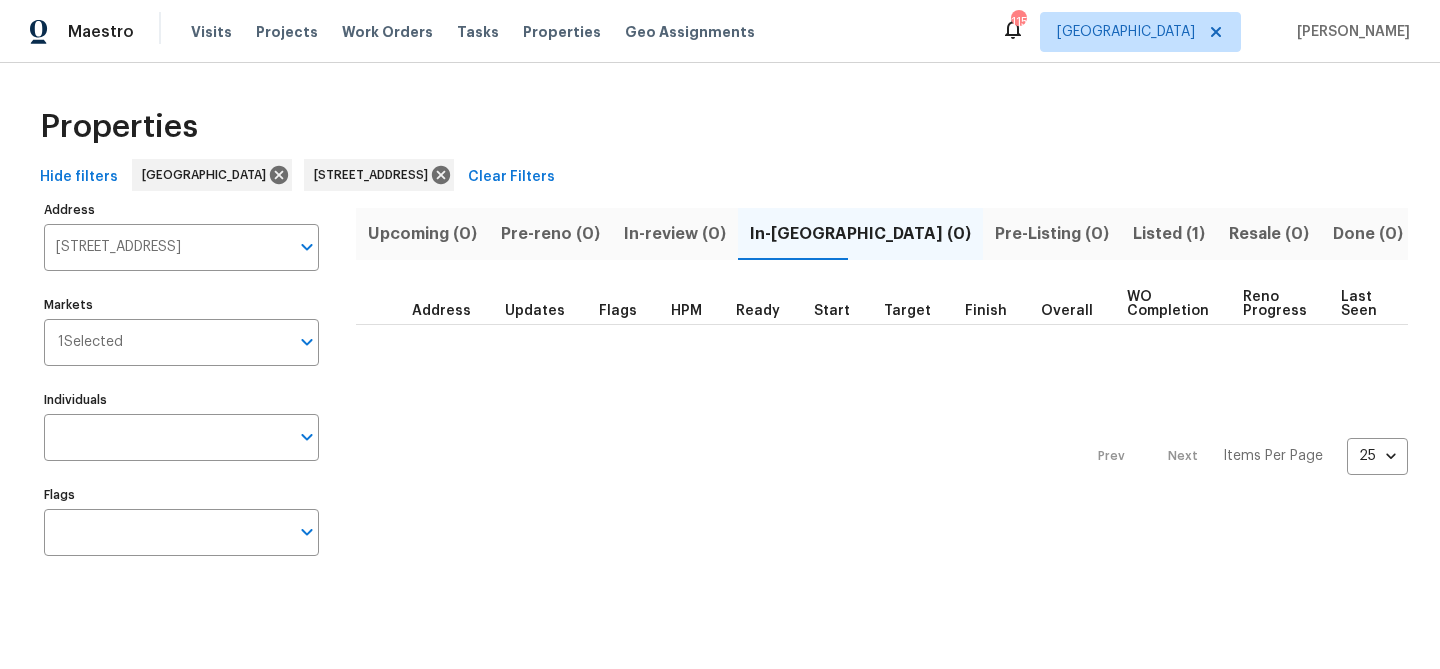 click on "Listed (1)" at bounding box center [1169, 234] 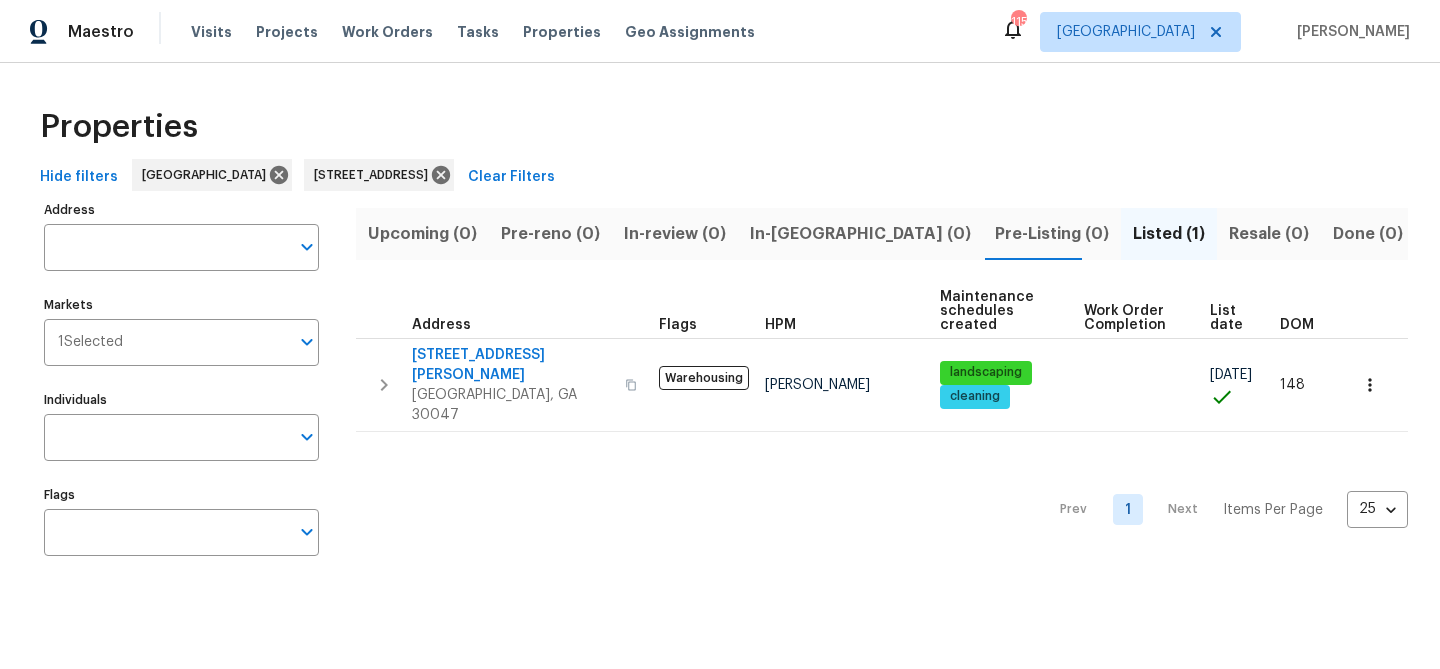 type on "4726 Alpine Dr SW Lilburn GA 30047" 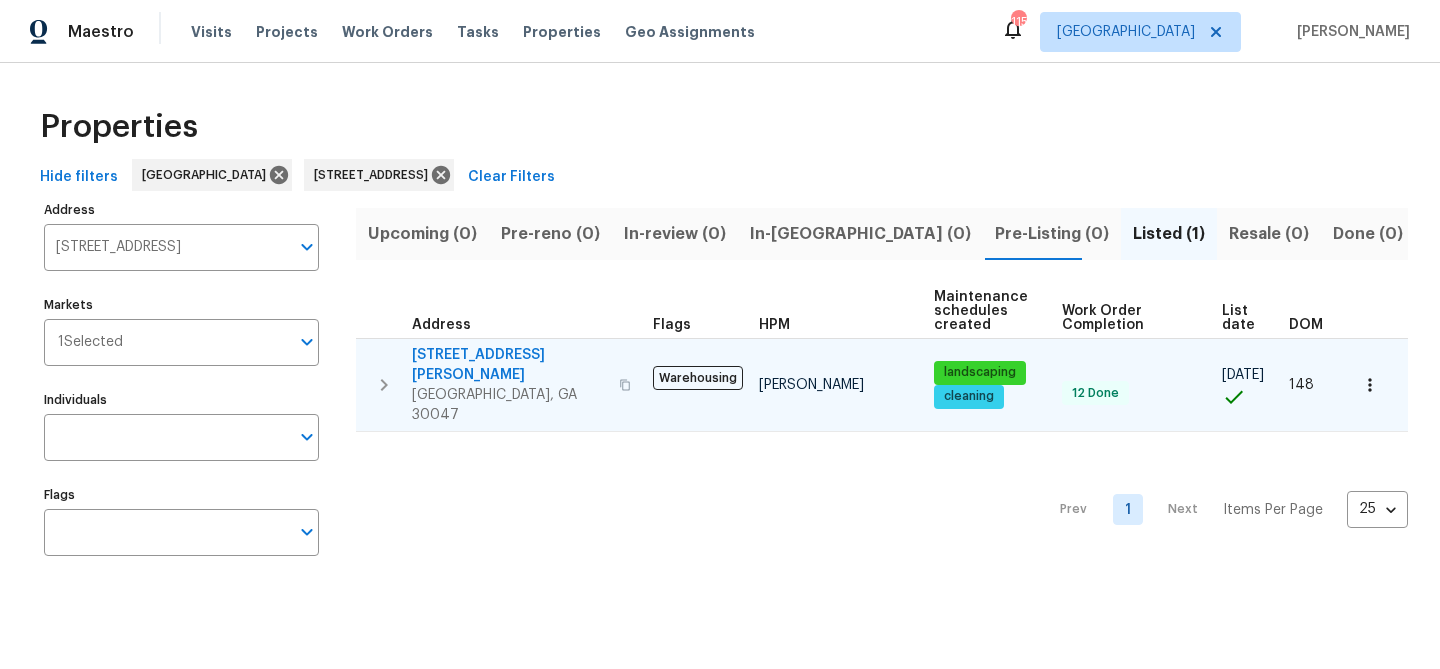 click on "4726 Alpine Dr SW" at bounding box center (509, 365) 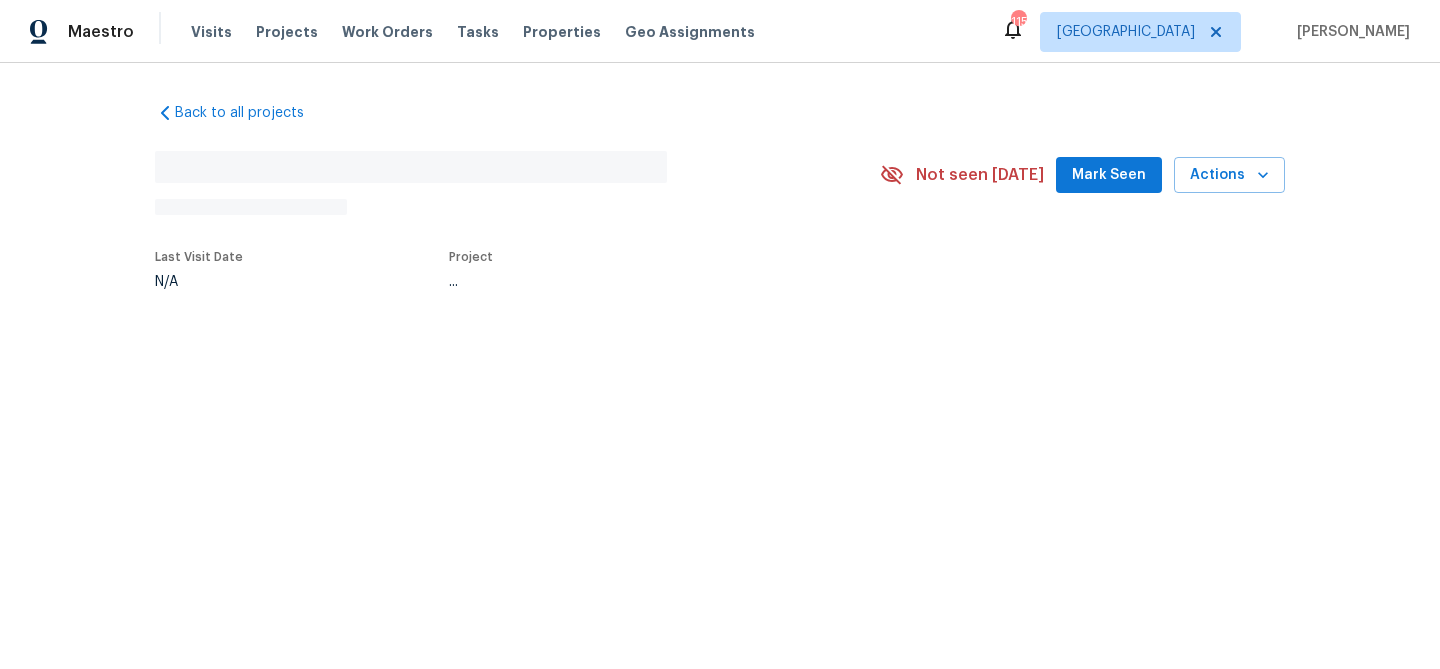 scroll, scrollTop: 0, scrollLeft: 0, axis: both 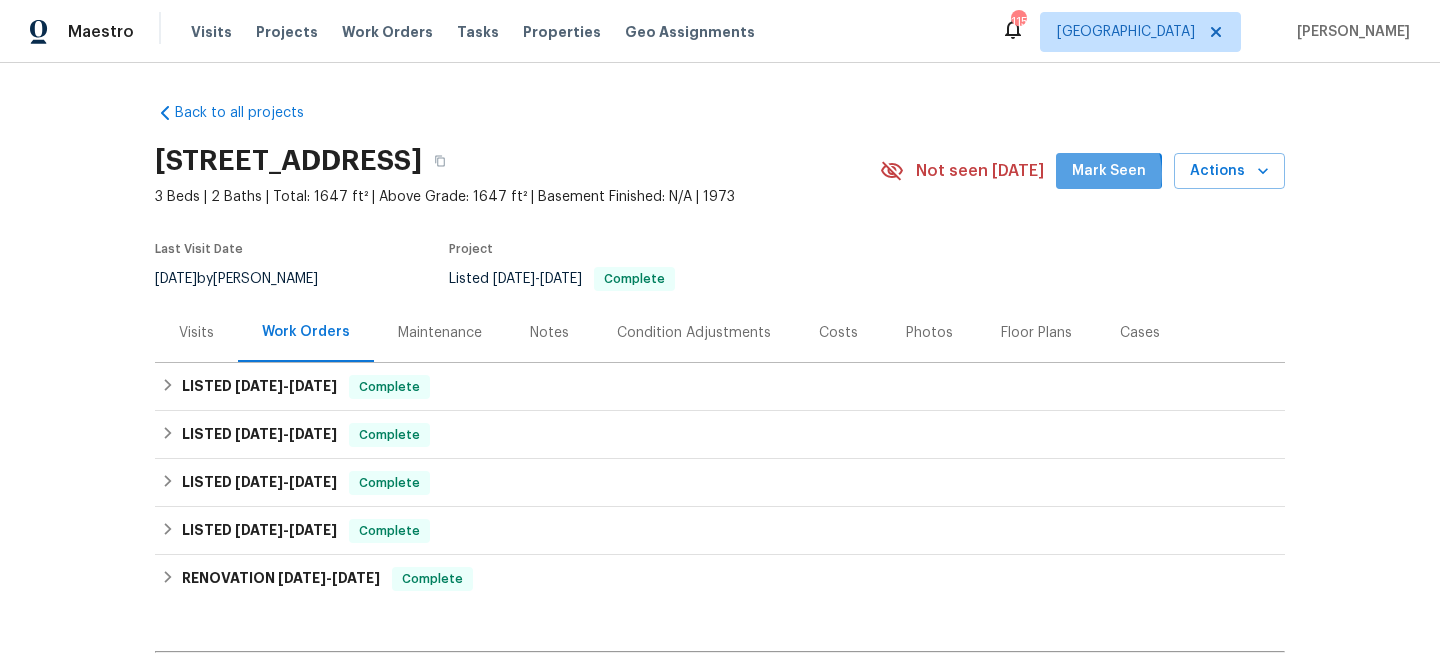 click on "Mark Seen" at bounding box center [1109, 171] 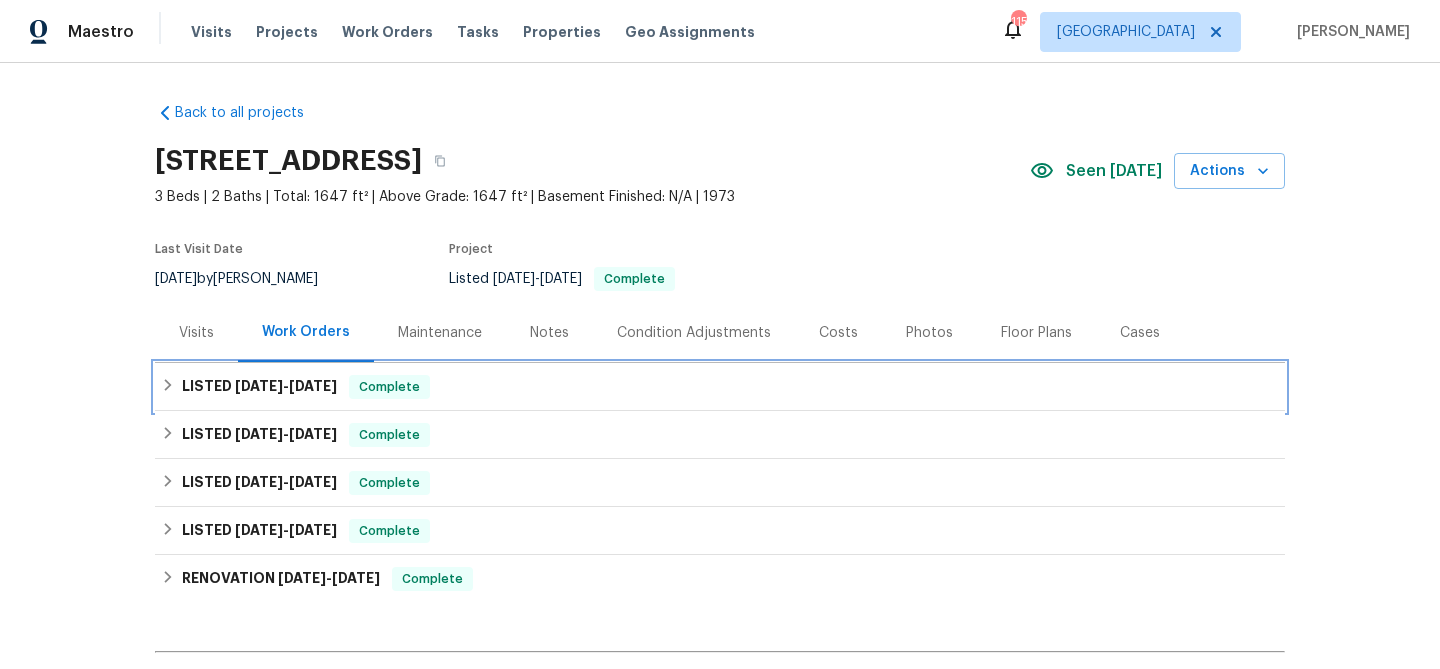 click on "LISTED   4/30/25  -  5/3/25 Complete" at bounding box center [720, 387] 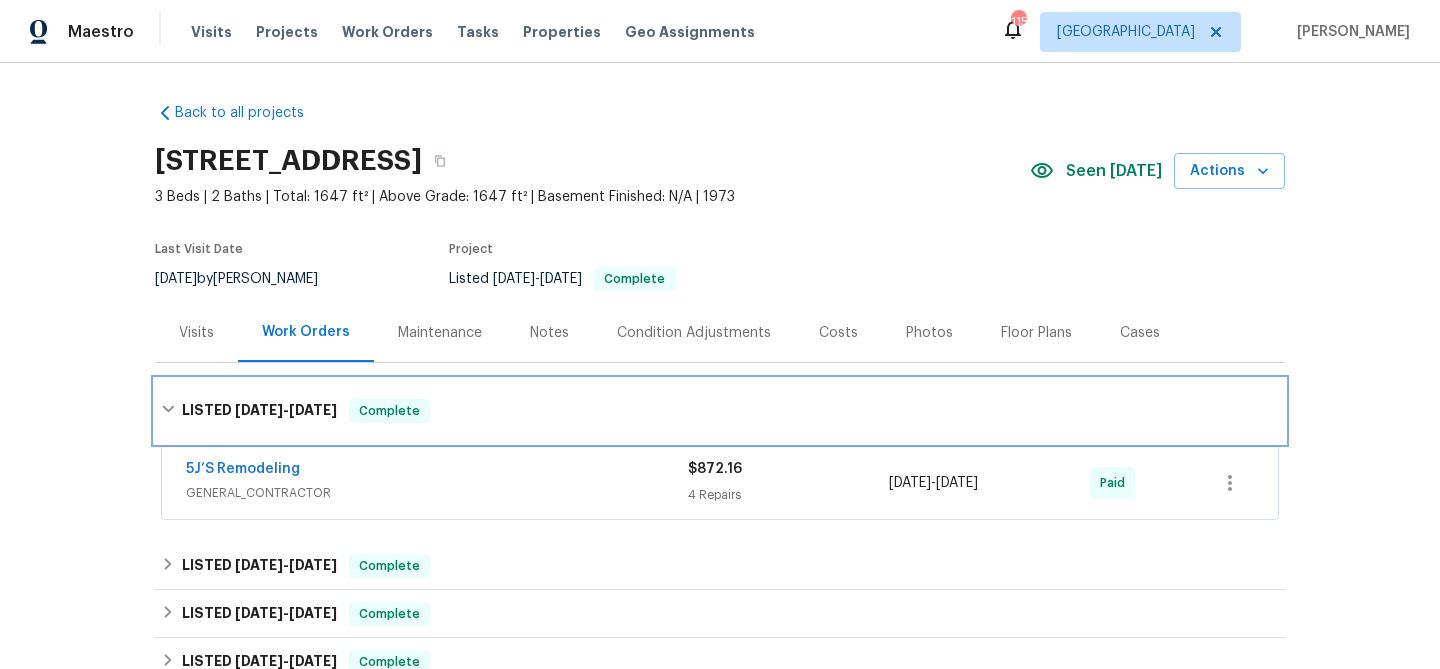 scroll, scrollTop: 41, scrollLeft: 0, axis: vertical 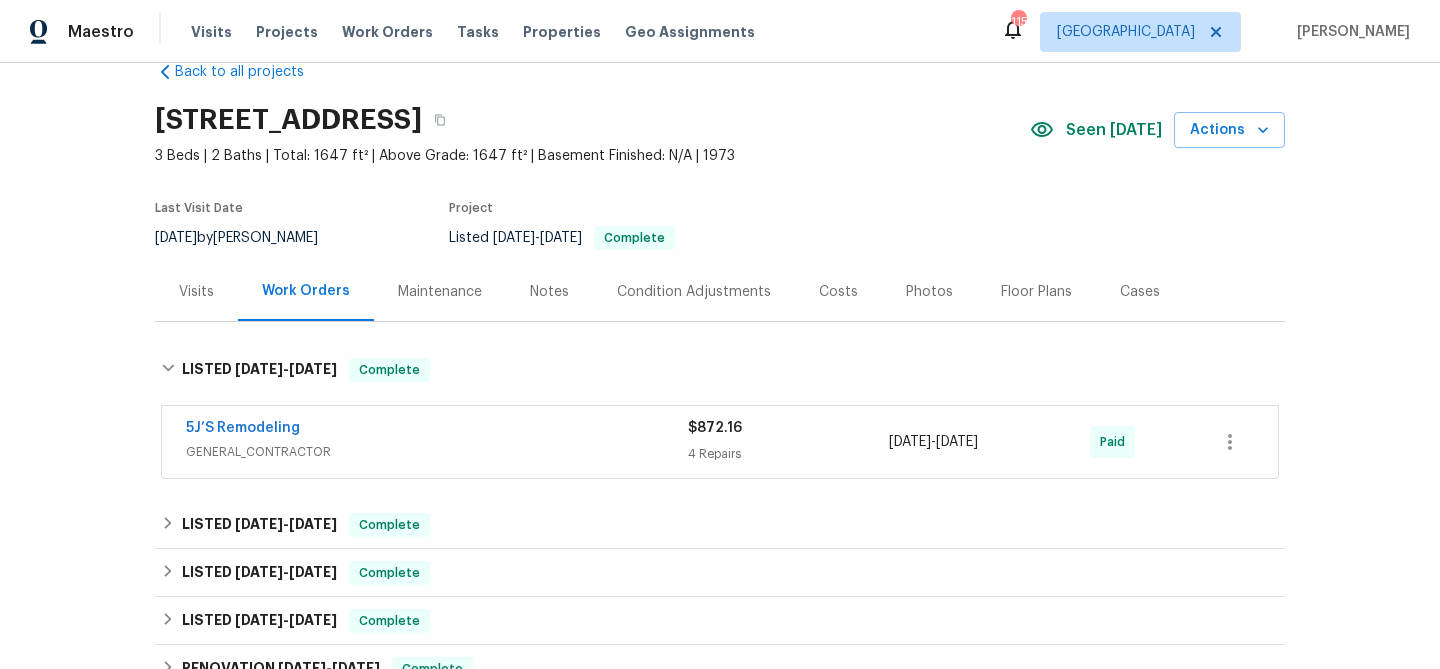click on "5J’S Remodeling" at bounding box center (437, 430) 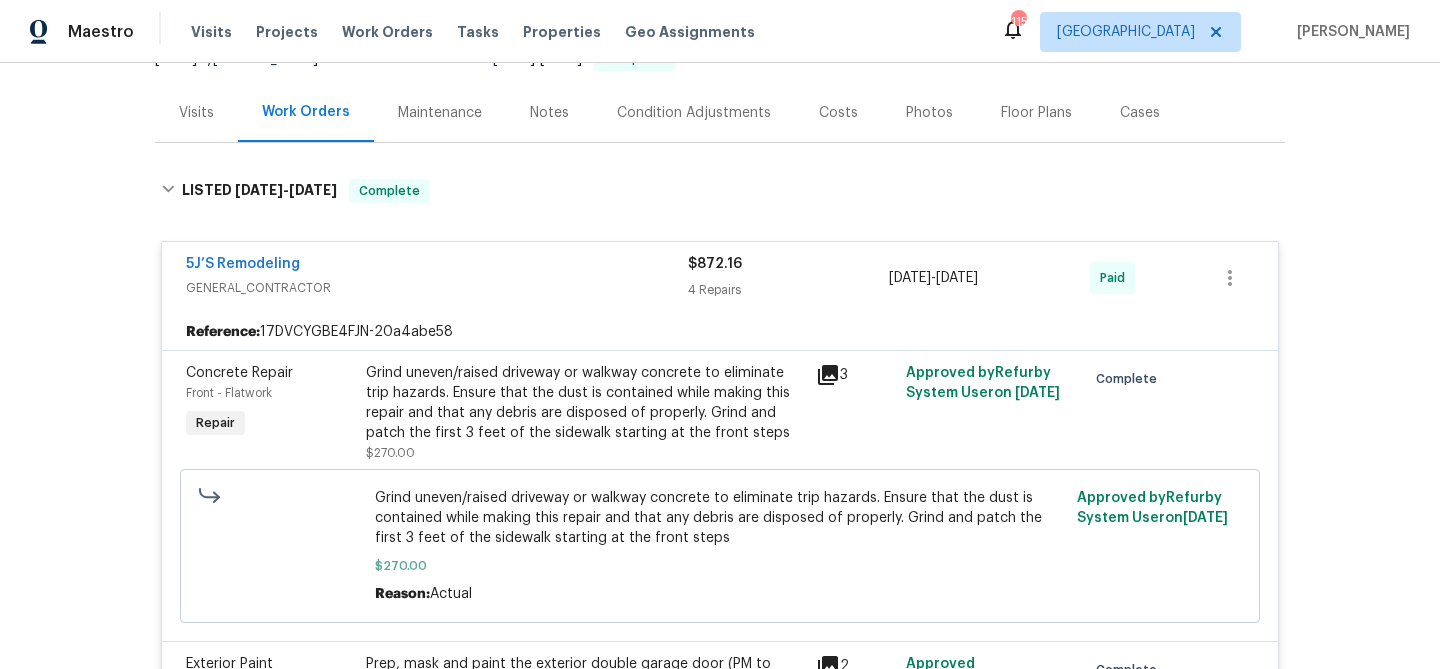 scroll, scrollTop: 253, scrollLeft: 0, axis: vertical 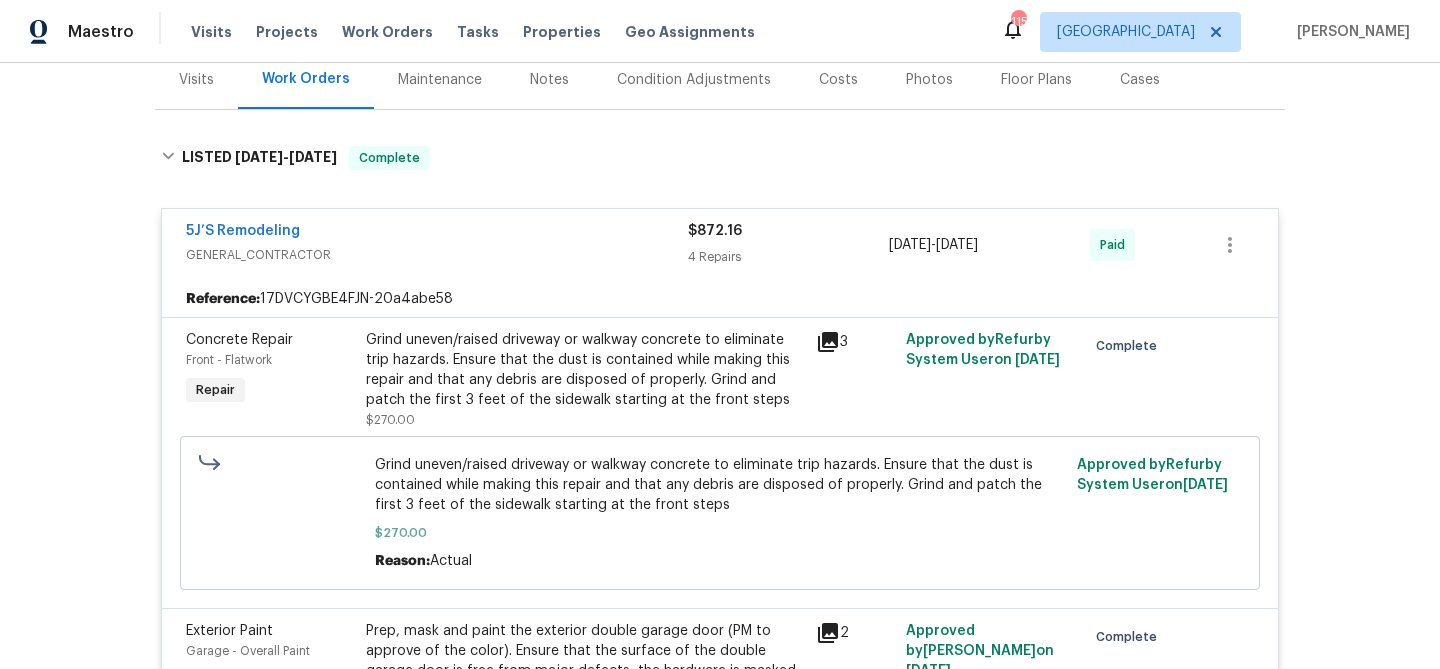 click on "Grind uneven/raised driveway or walkway concrete to eliminate trip hazards. Ensure that the dust is contained while making this repair and that any debris are disposed of properly.
Grind and patch the first 3 feet of the sidewalk starting at the front steps" at bounding box center (585, 370) 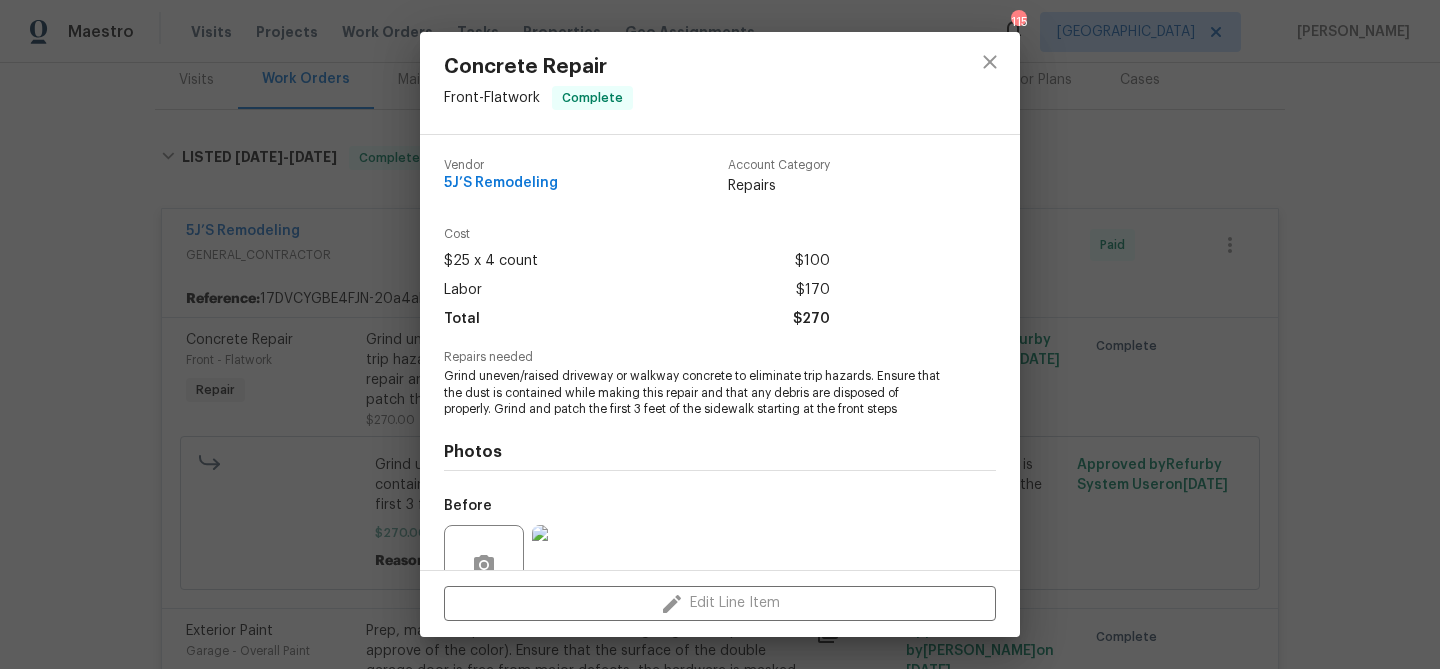 scroll, scrollTop: 185, scrollLeft: 0, axis: vertical 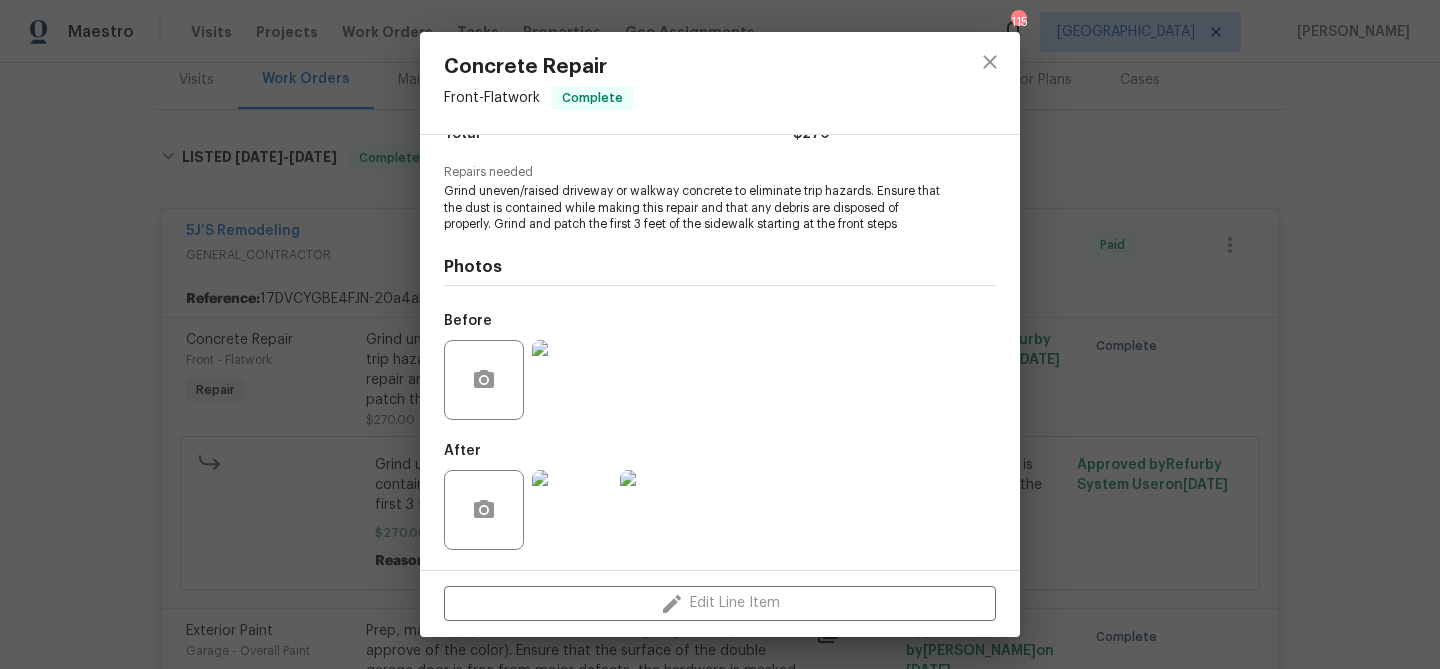 click on "Concrete Repair Front  -  Flatwork Complete Vendor 5J’S Remodeling Account Category Repairs Cost $25 x 4 count $100 Labor $170 Total $270 Repairs needed Grind uneven/raised driveway or walkway concrete to eliminate trip hazards. Ensure that the dust is contained while making this repair and that any debris are disposed of properly.
Grind and patch the first 3 feet of the sidewalk starting at the front steps Photos Before After  Edit Line Item" at bounding box center [720, 334] 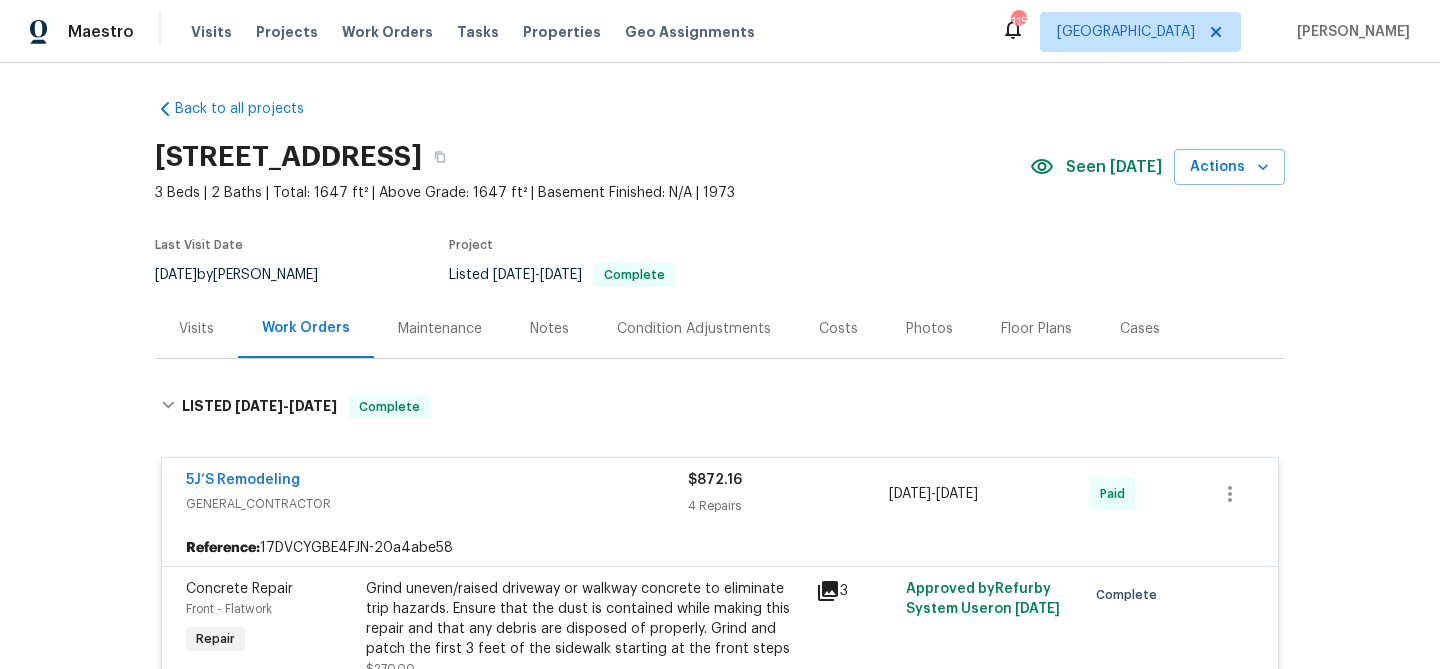 scroll, scrollTop: 0, scrollLeft: 0, axis: both 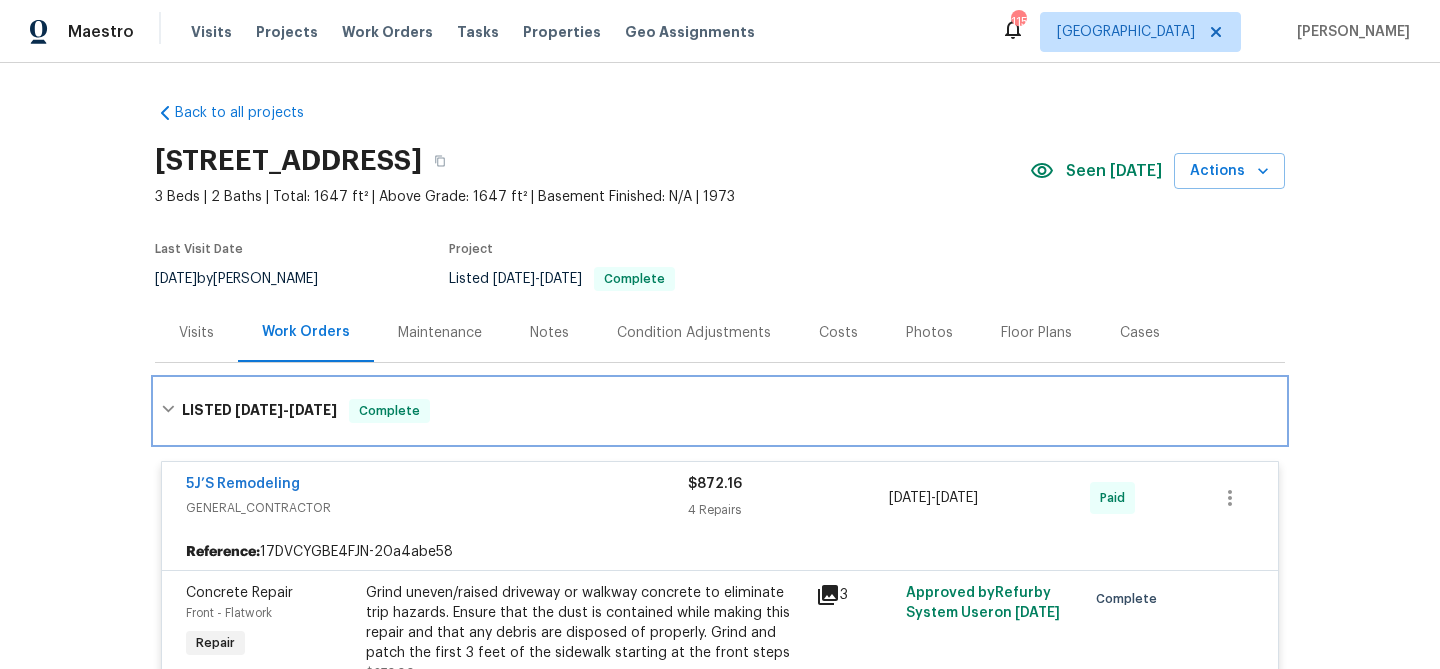 click on "LISTED   4/30/25  -  5/3/25 Complete" at bounding box center [720, 411] 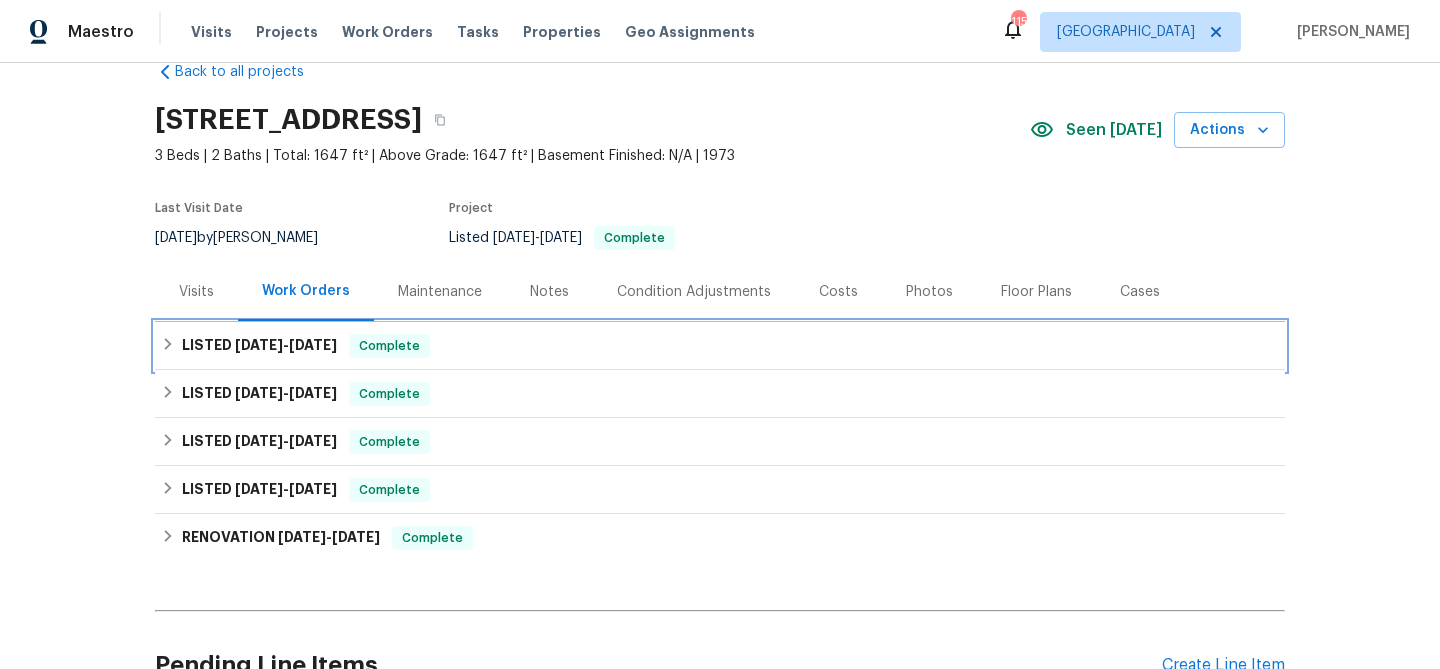 scroll, scrollTop: 52, scrollLeft: 0, axis: vertical 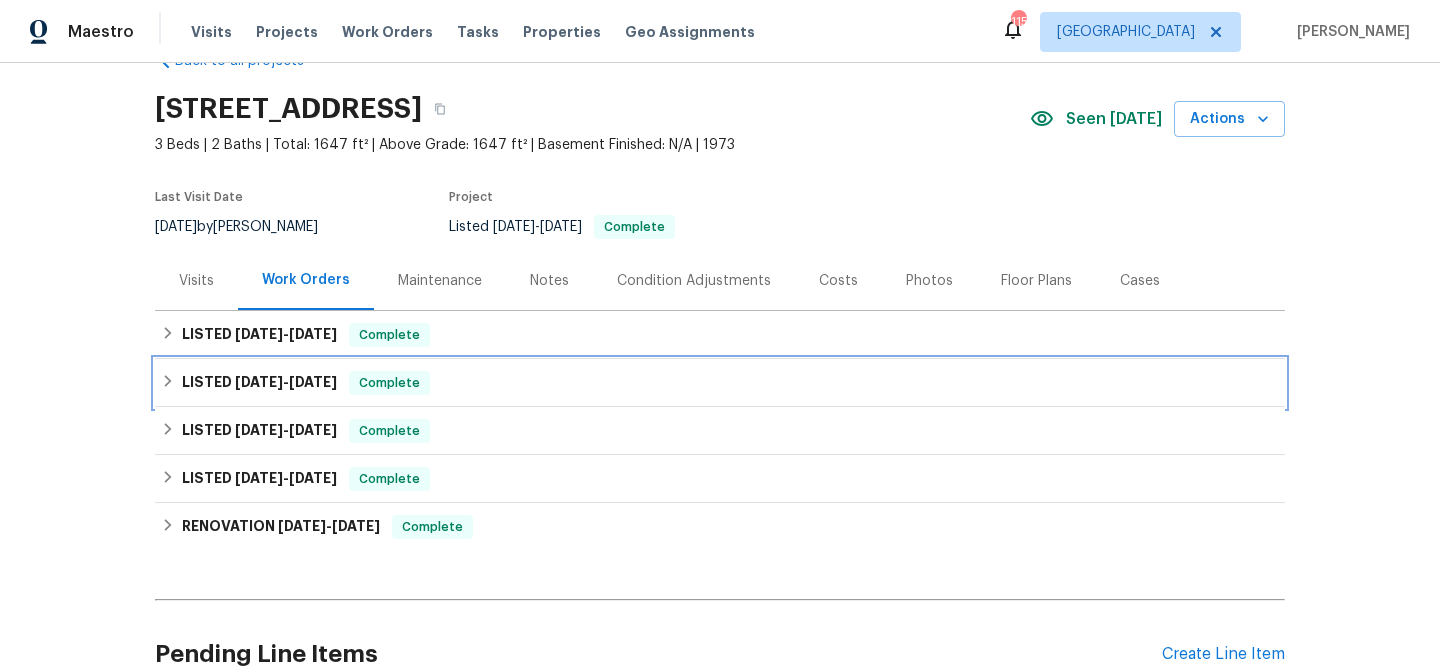 click on "[DATE]" at bounding box center [259, 382] 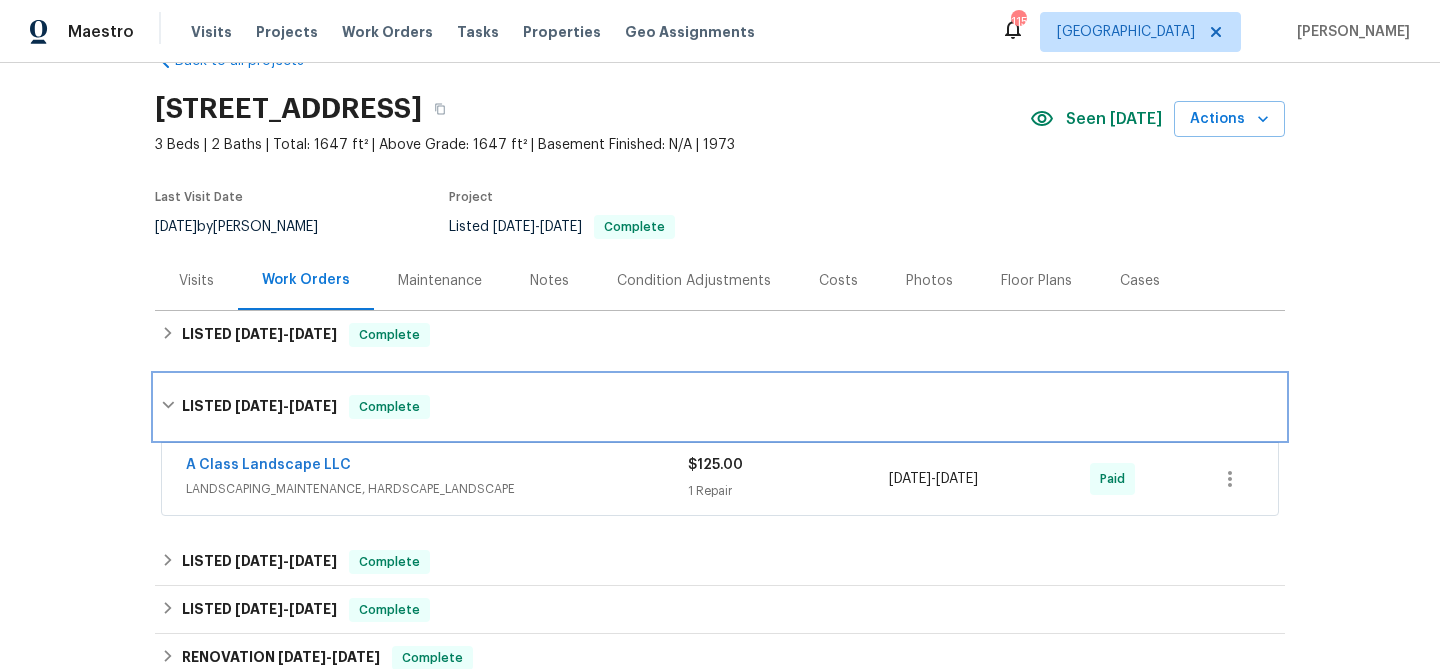 click on "LISTED   4/4/25  -  4/7/25 Complete" at bounding box center (720, 407) 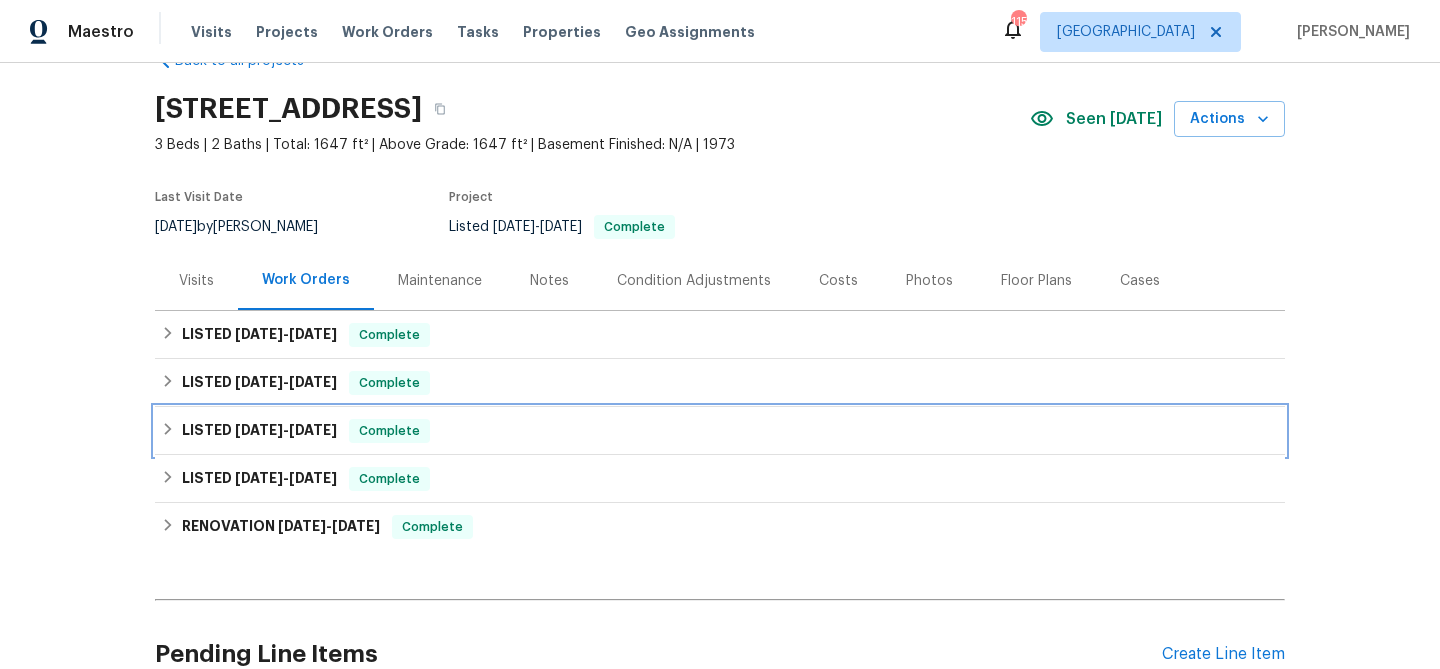 click on "[DATE]" at bounding box center (259, 430) 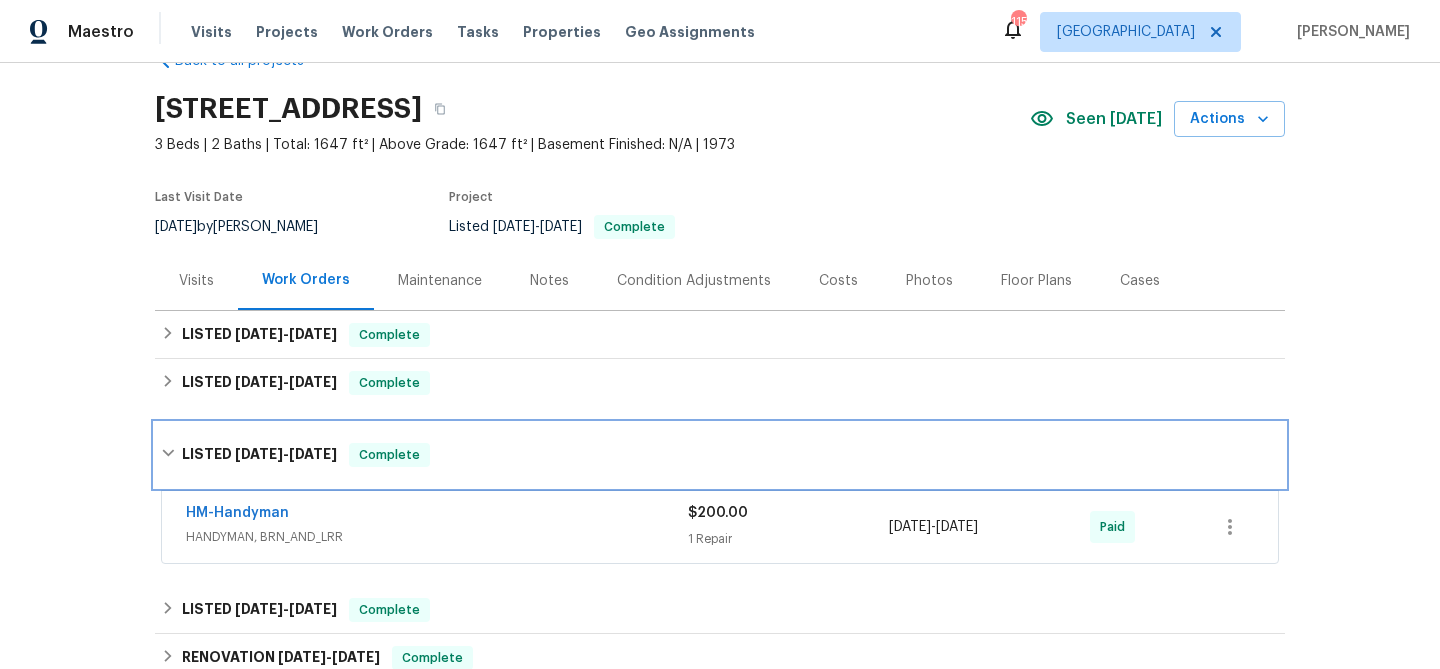 click on "LISTED   3/20/25  -  3/28/25 Complete" at bounding box center (720, 455) 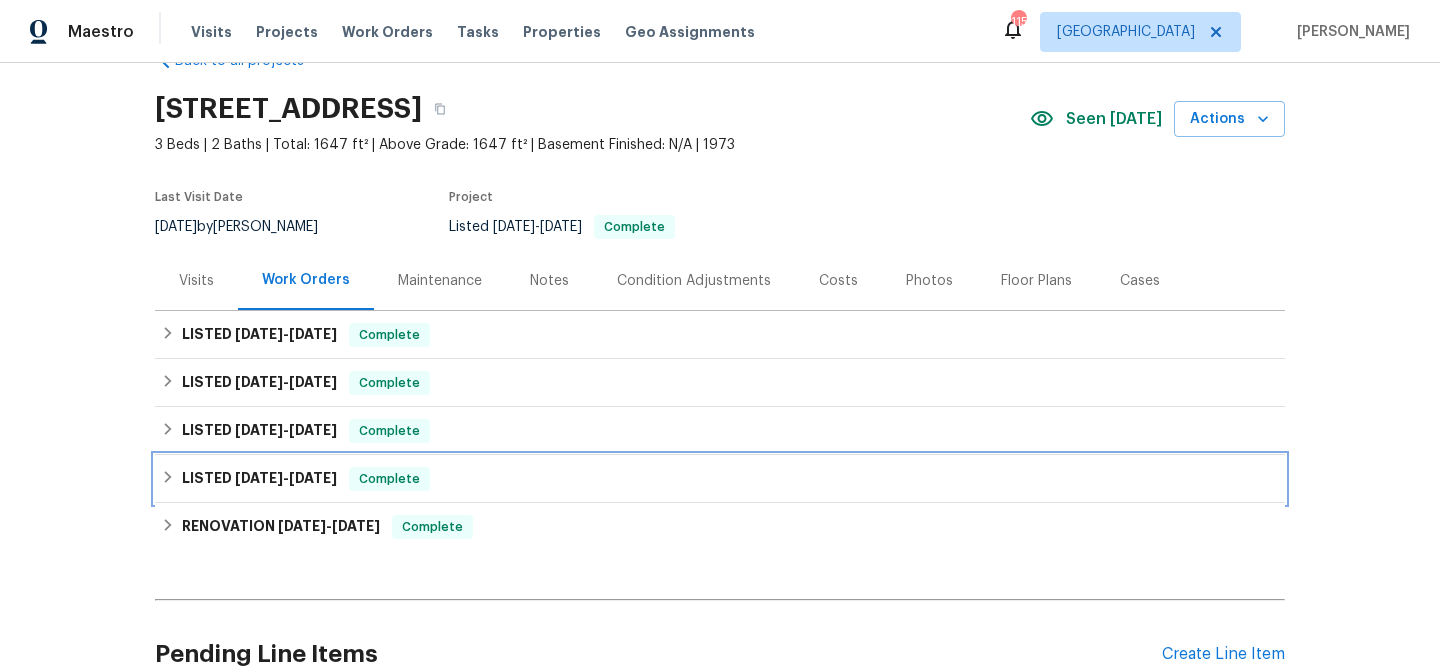 click on "[DATE]" at bounding box center (259, 478) 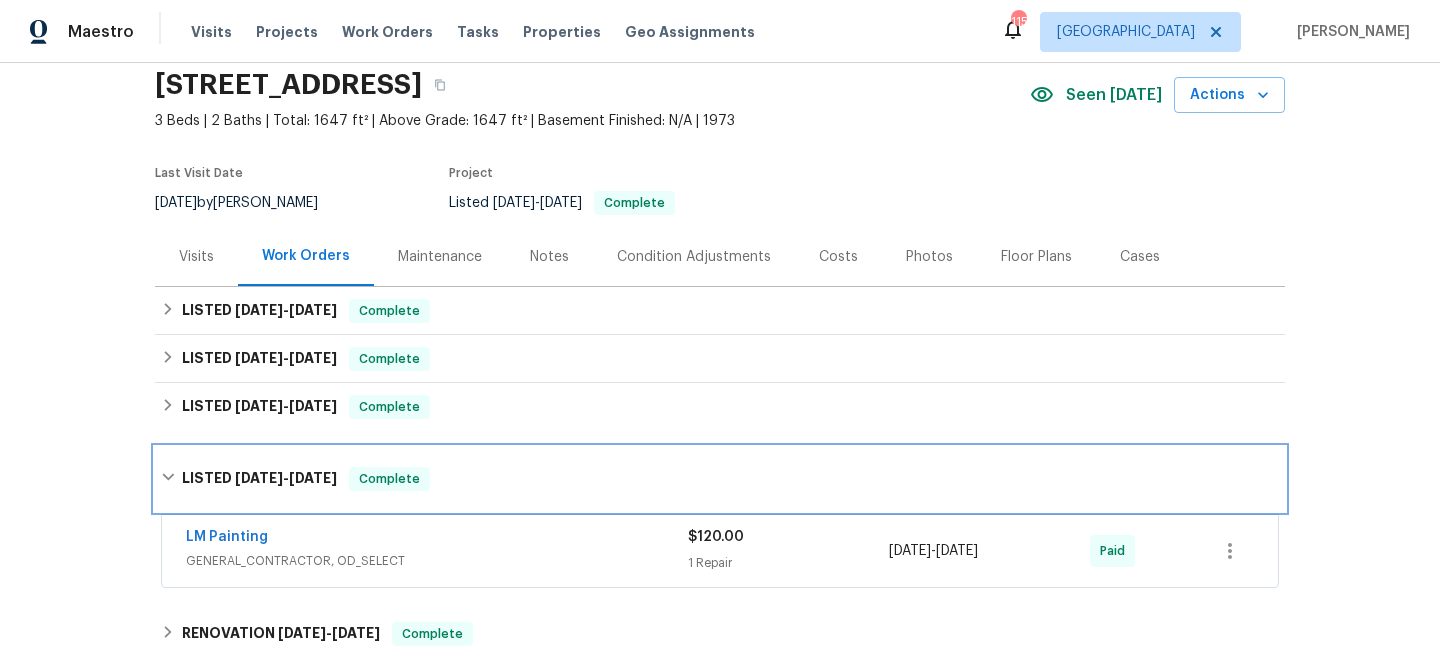 scroll, scrollTop: 81, scrollLeft: 0, axis: vertical 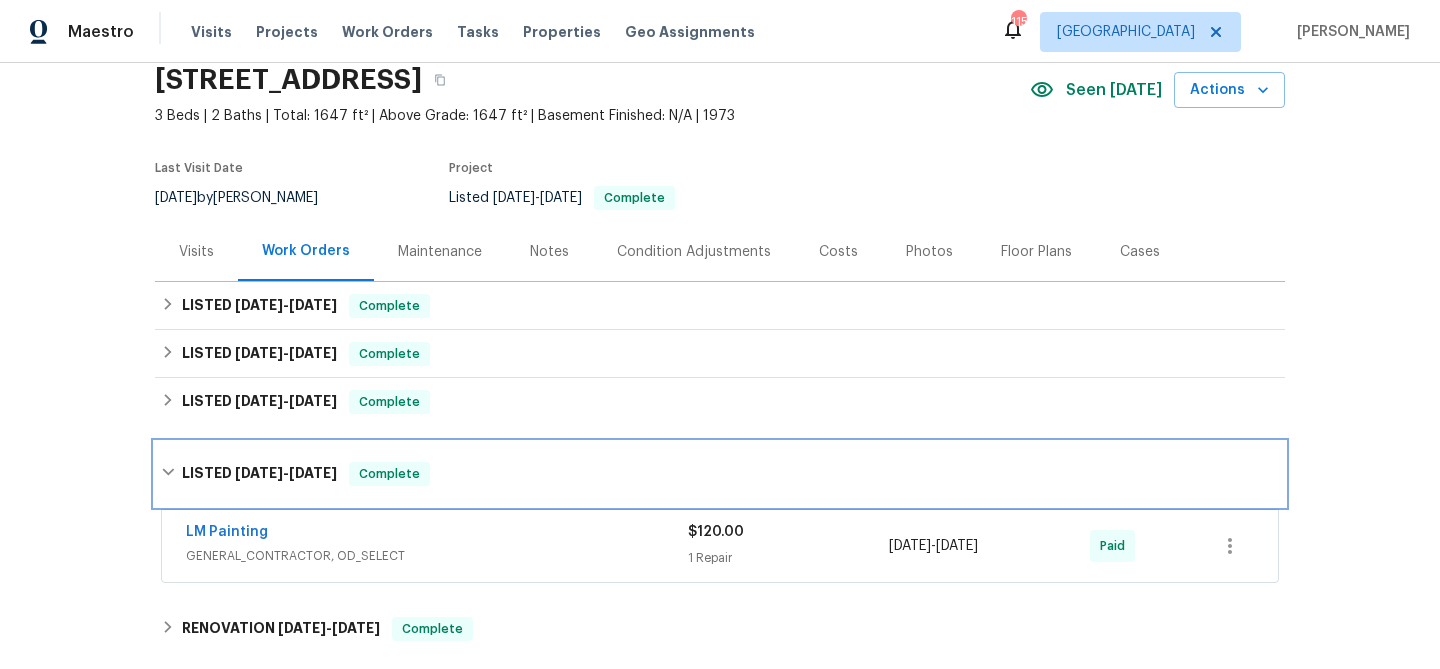 click on "[DATE]" at bounding box center [259, 473] 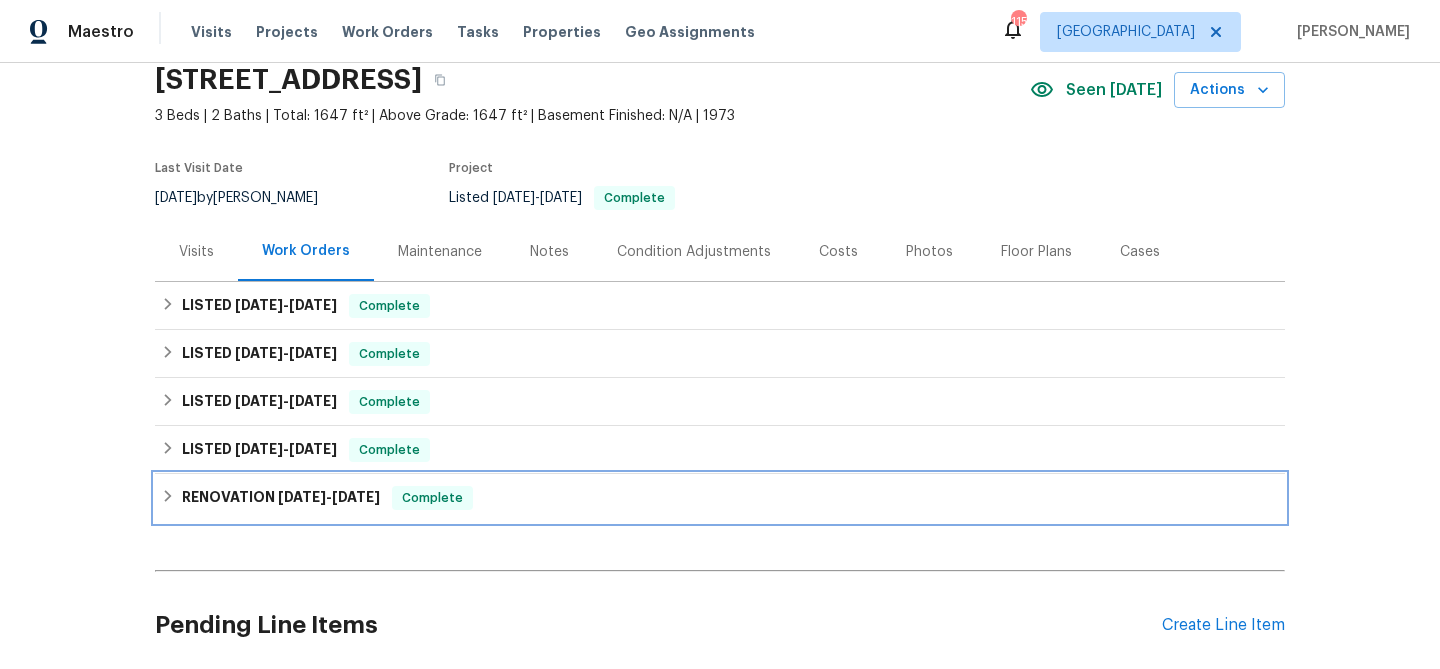 click on "RENOVATION   12/2/24  -  12/16/24" at bounding box center (281, 498) 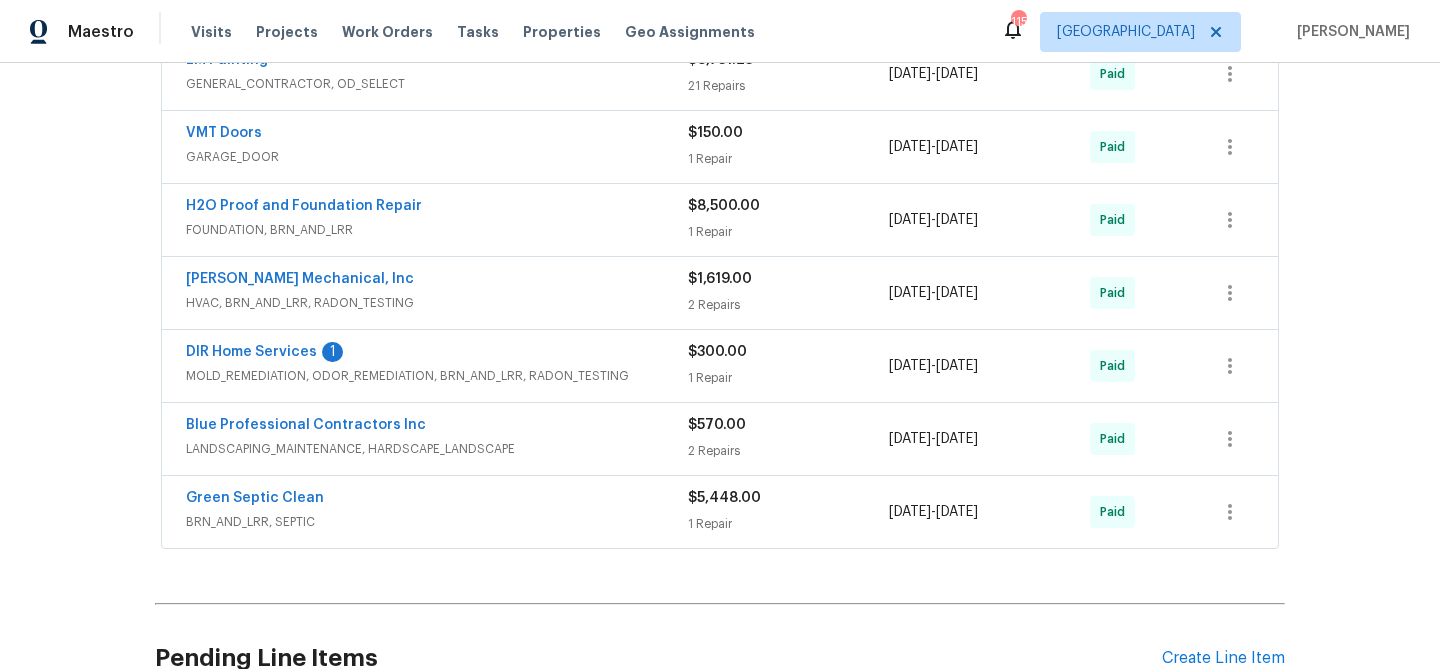 scroll, scrollTop: 691, scrollLeft: 0, axis: vertical 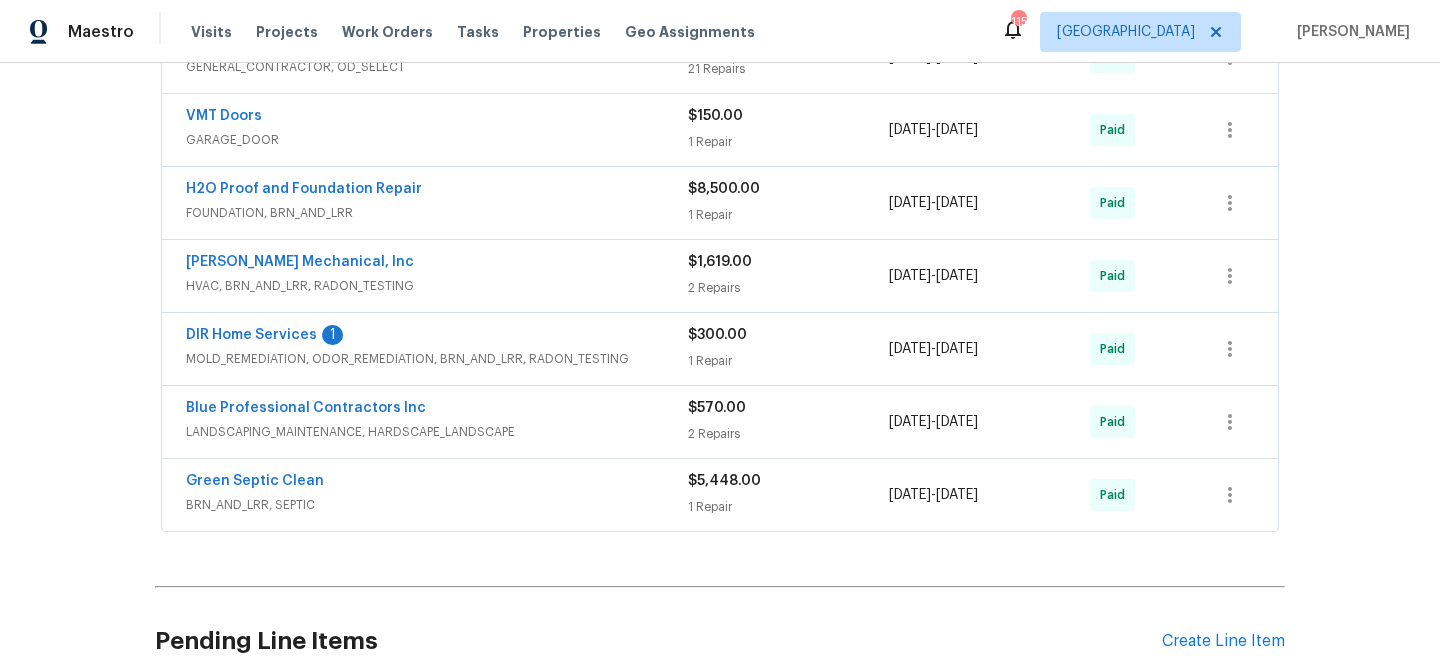 click on "DIR Home Services" at bounding box center [251, 335] 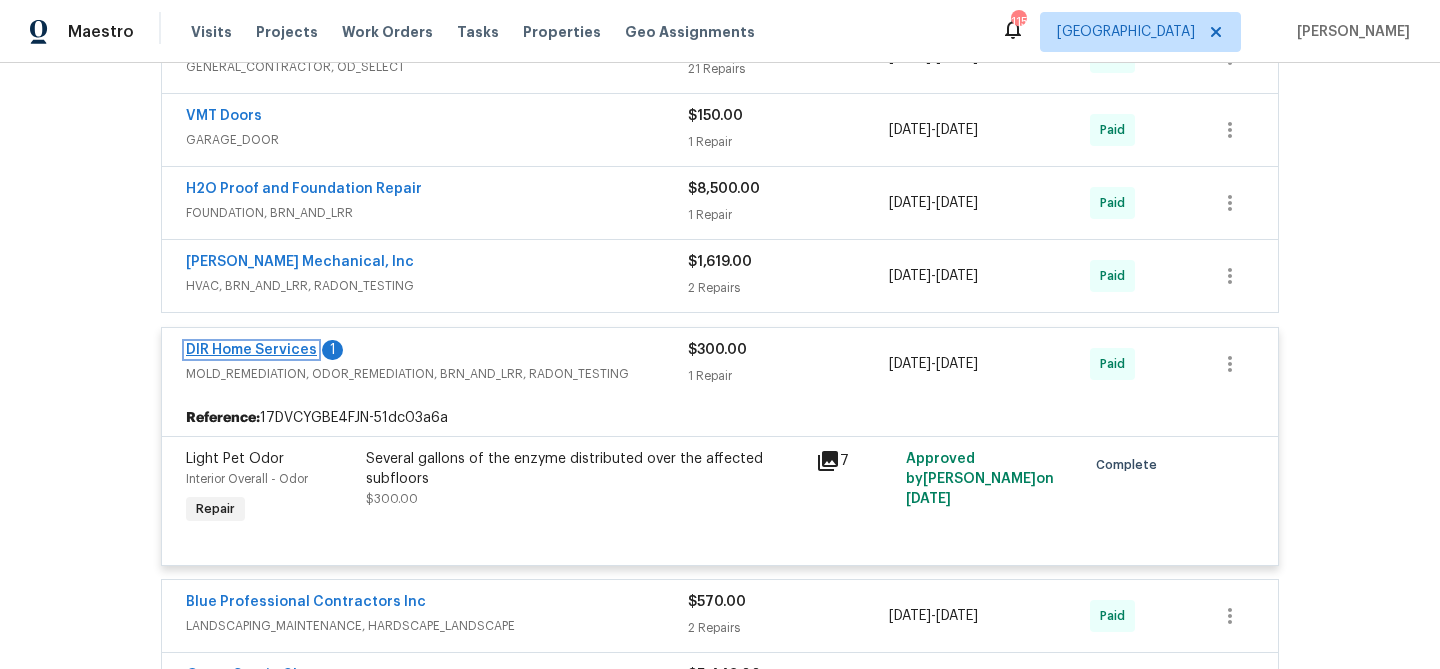 click on "DIR Home Services" at bounding box center (251, 350) 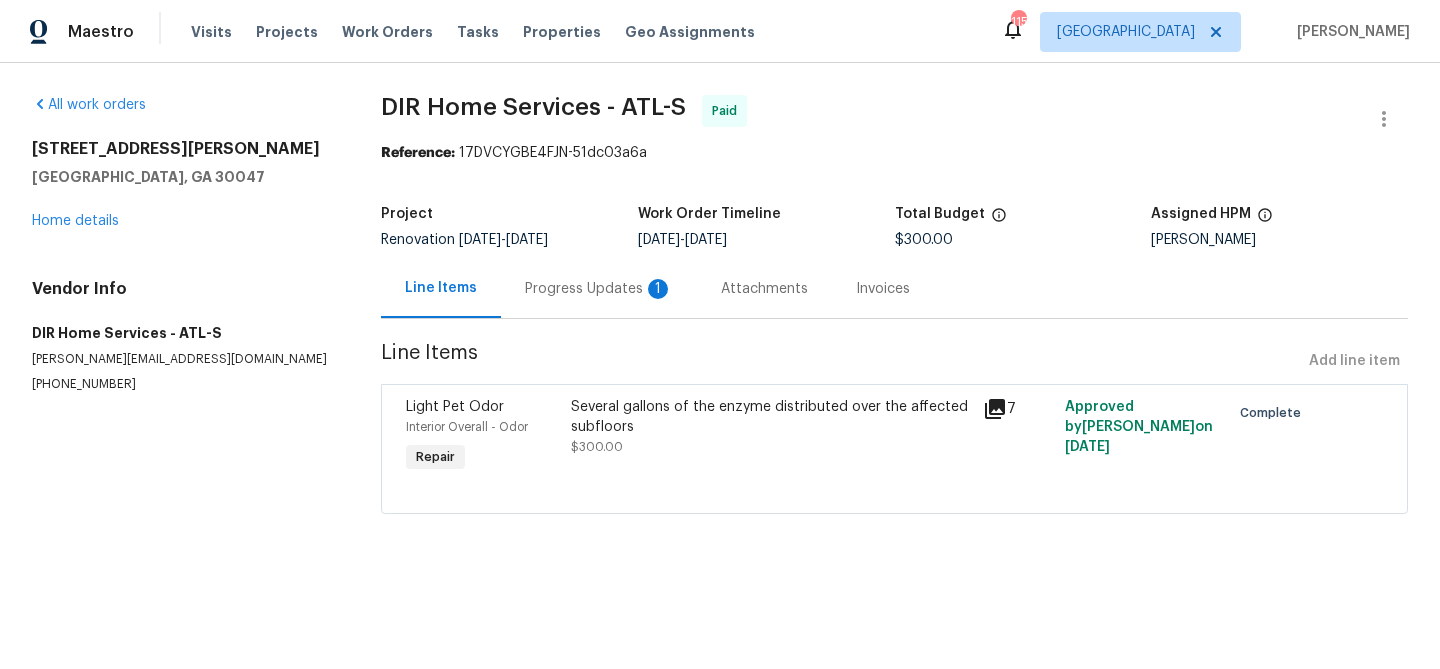 click on "Progress Updates 1" at bounding box center (599, 289) 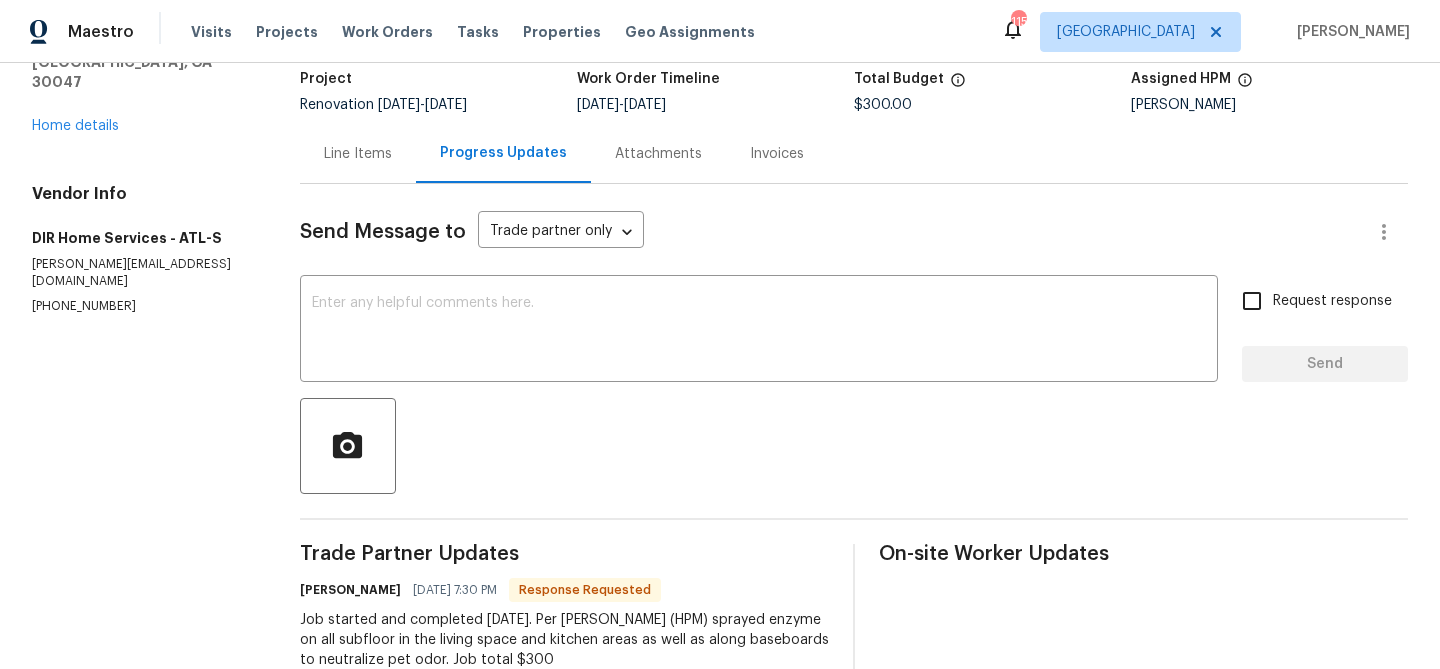 scroll, scrollTop: 0, scrollLeft: 0, axis: both 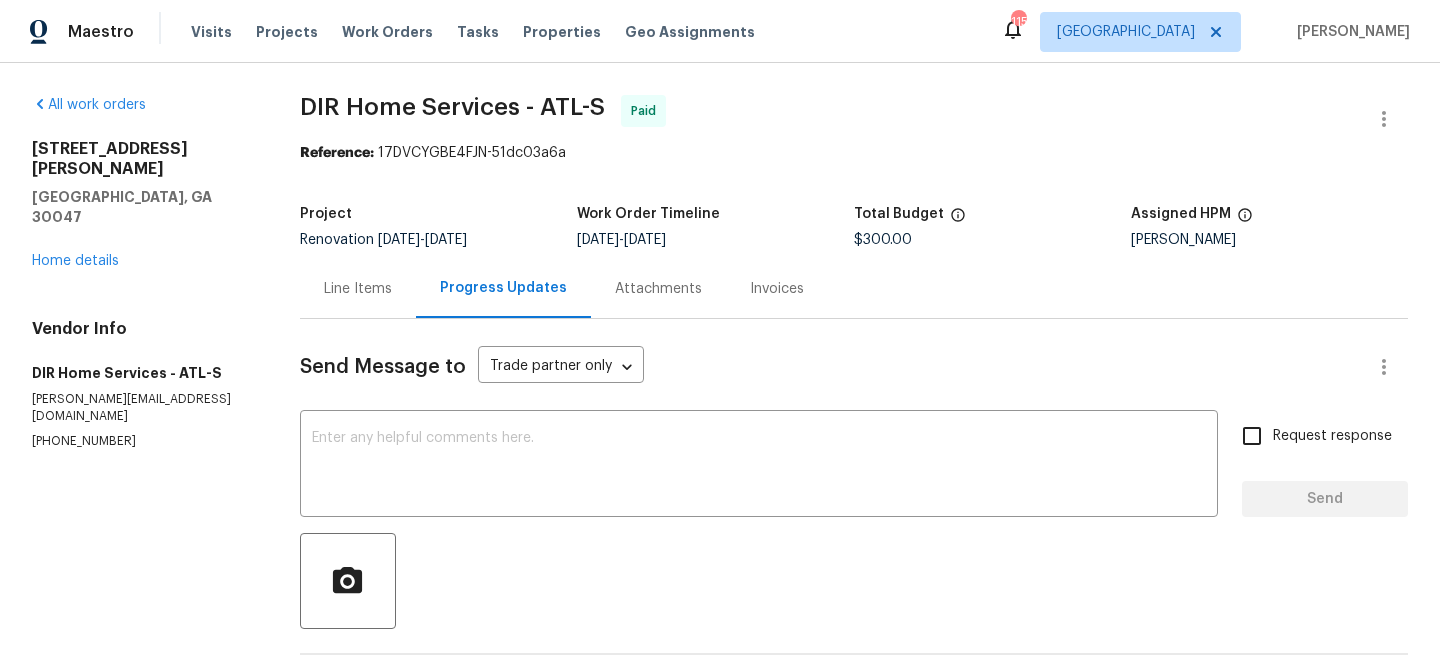 click on "Line Items" at bounding box center [358, 289] 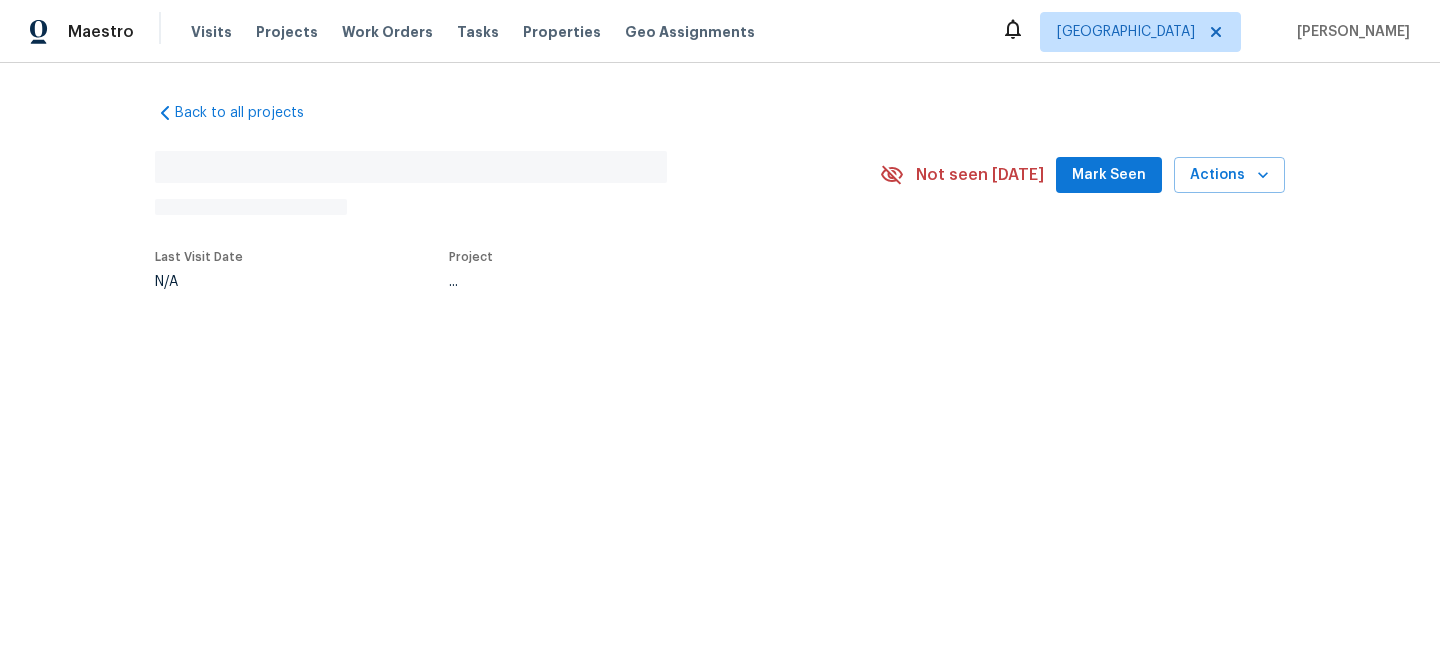scroll, scrollTop: 0, scrollLeft: 0, axis: both 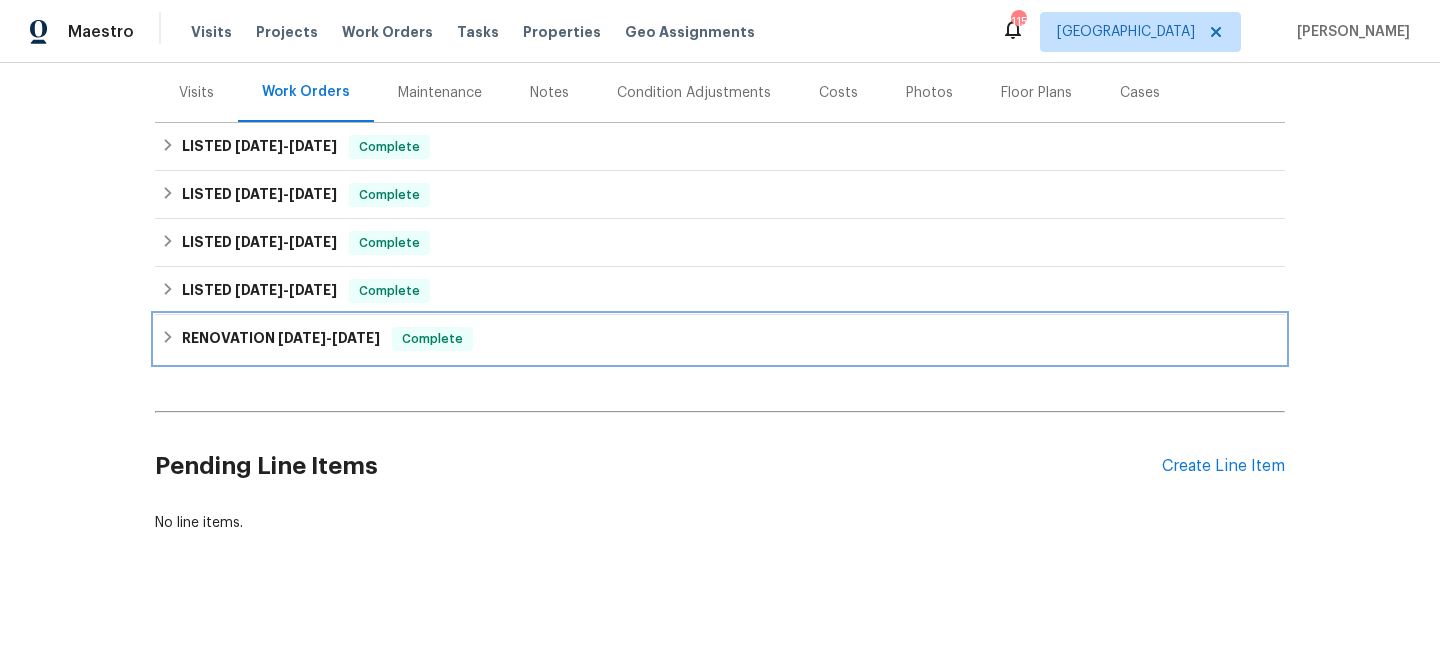 click on "[DATE]" at bounding box center [356, 338] 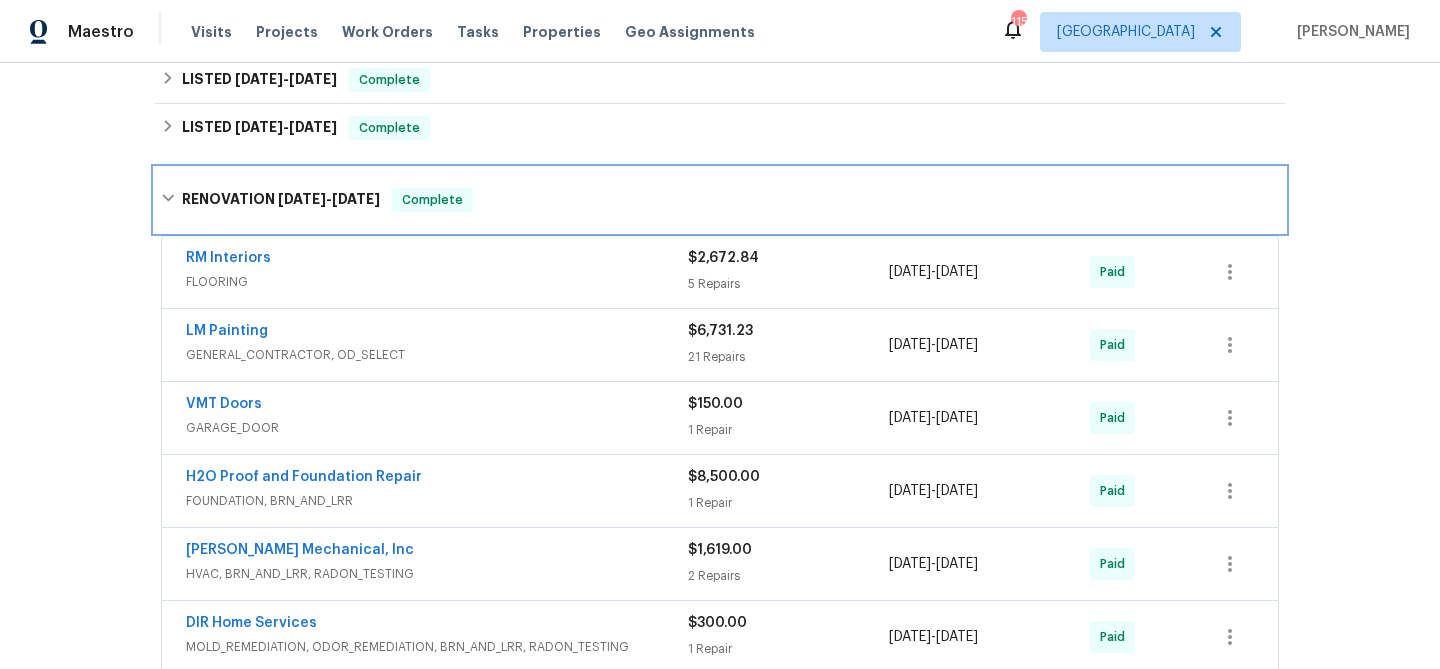scroll, scrollTop: 400, scrollLeft: 0, axis: vertical 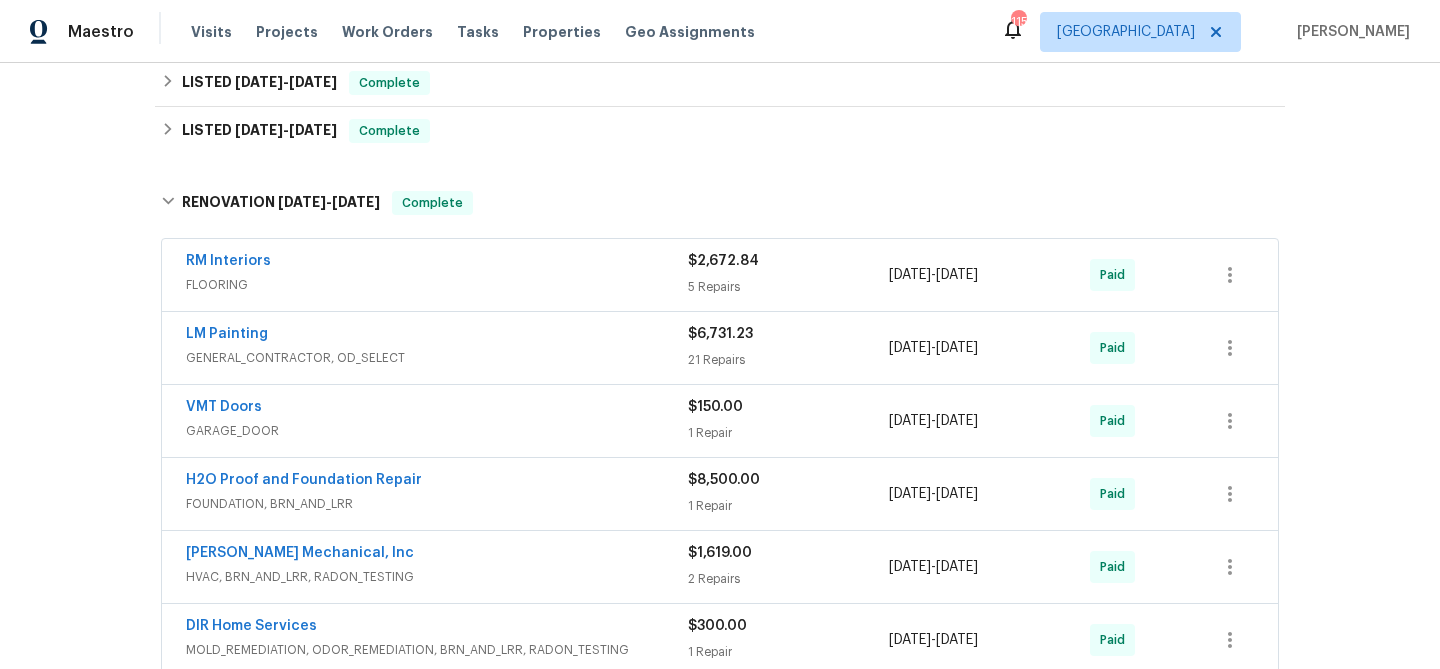click on "LM Painting" at bounding box center [437, 336] 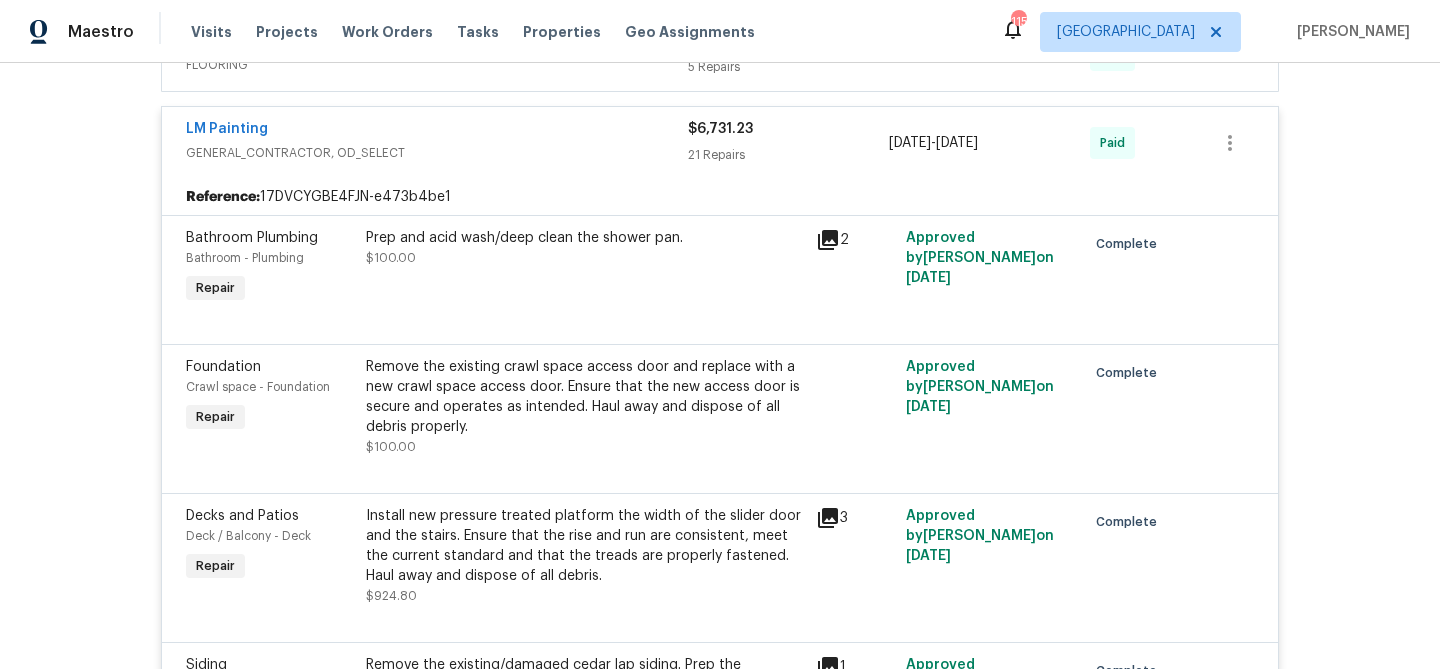 scroll, scrollTop: 530, scrollLeft: 0, axis: vertical 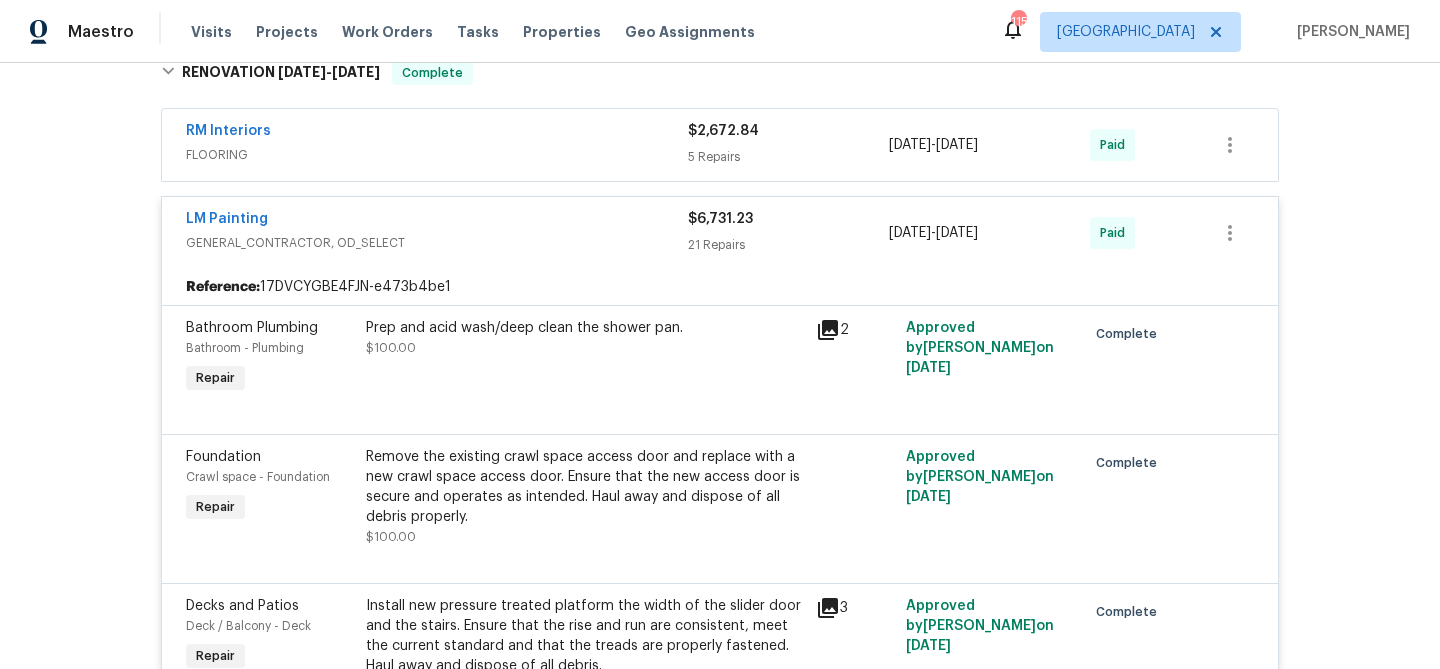 click on "LM Painting" at bounding box center (437, 221) 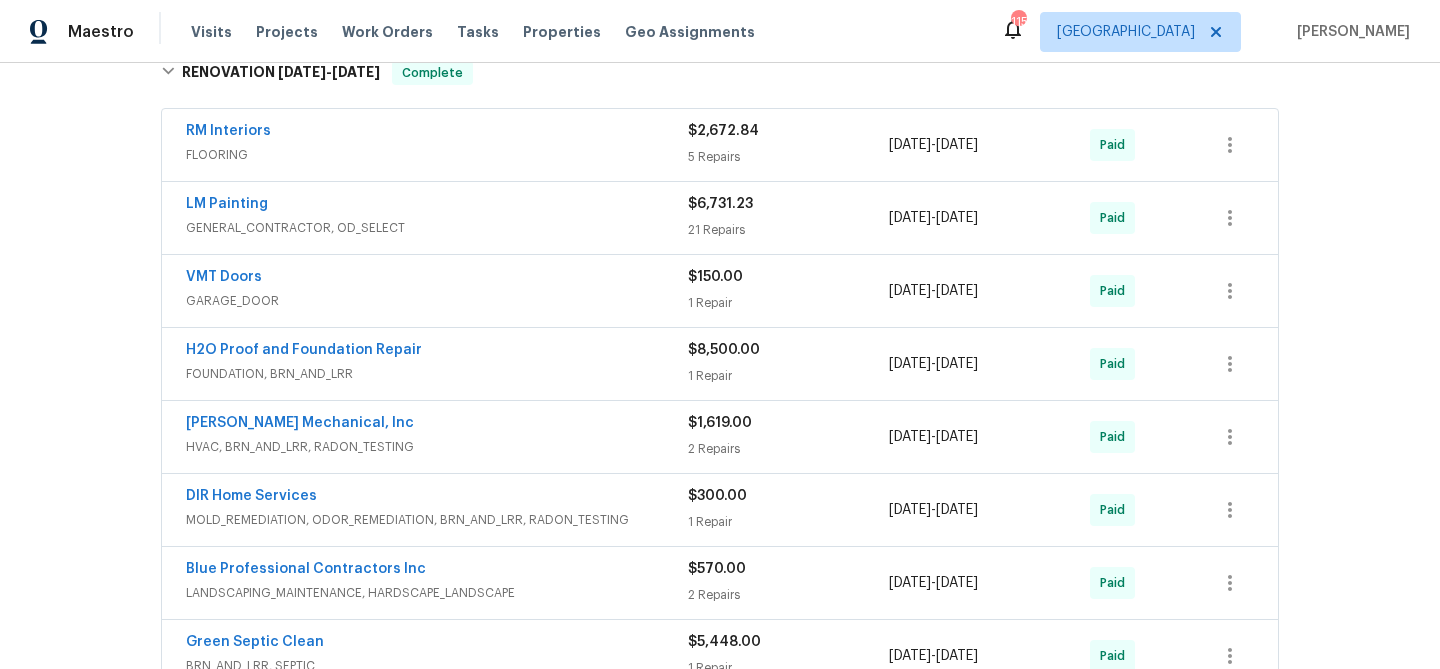 scroll, scrollTop: 68, scrollLeft: 0, axis: vertical 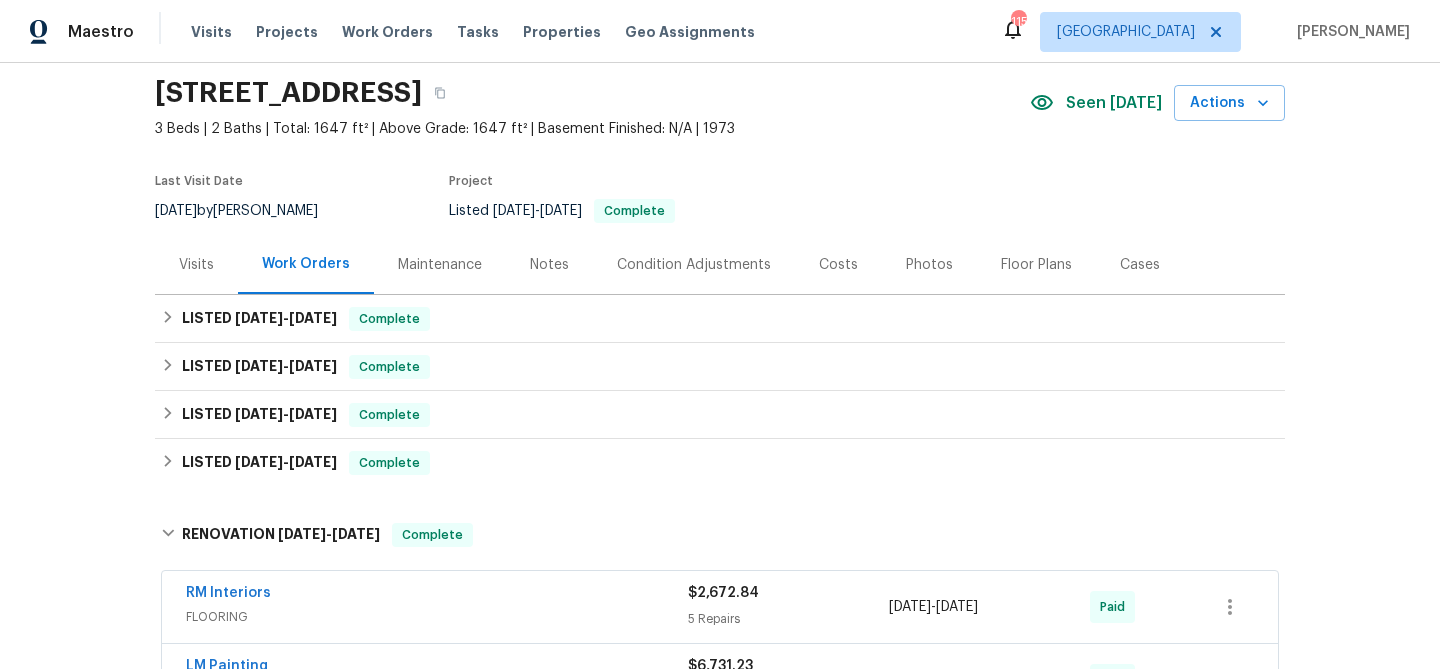 click on "Notes" at bounding box center (549, 265) 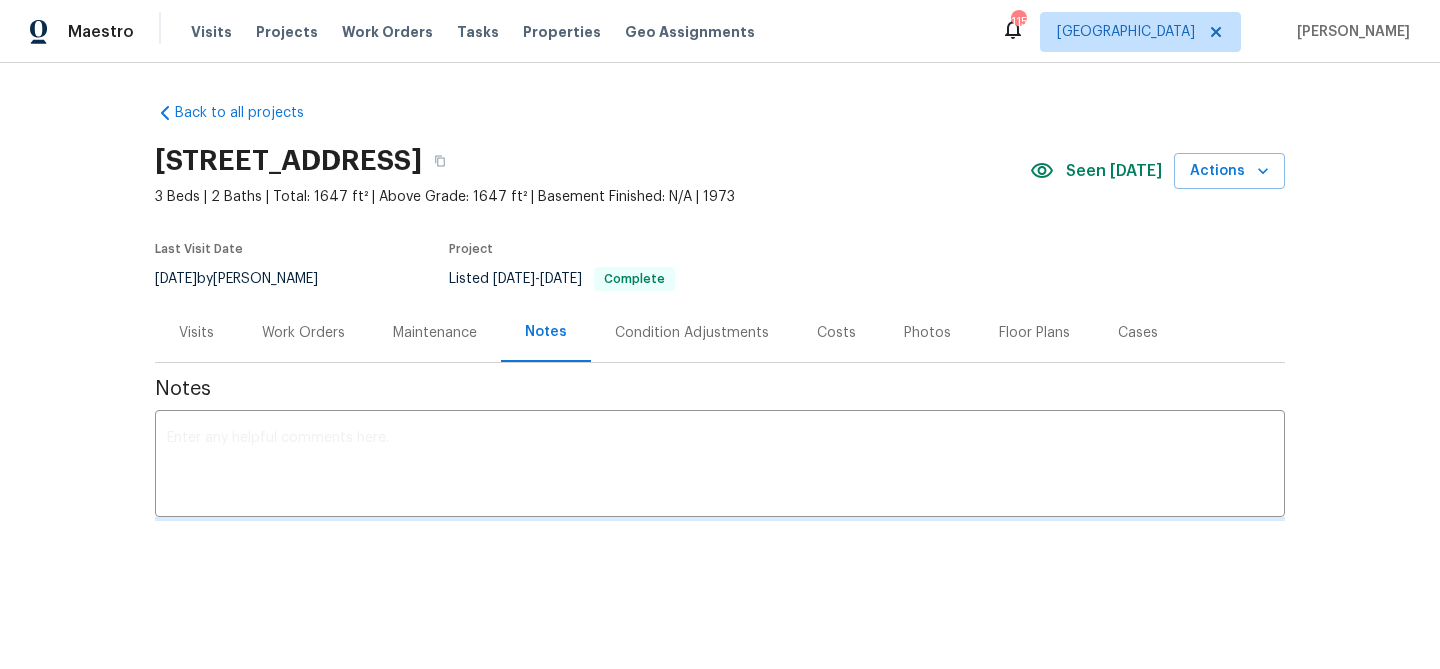 scroll, scrollTop: 0, scrollLeft: 0, axis: both 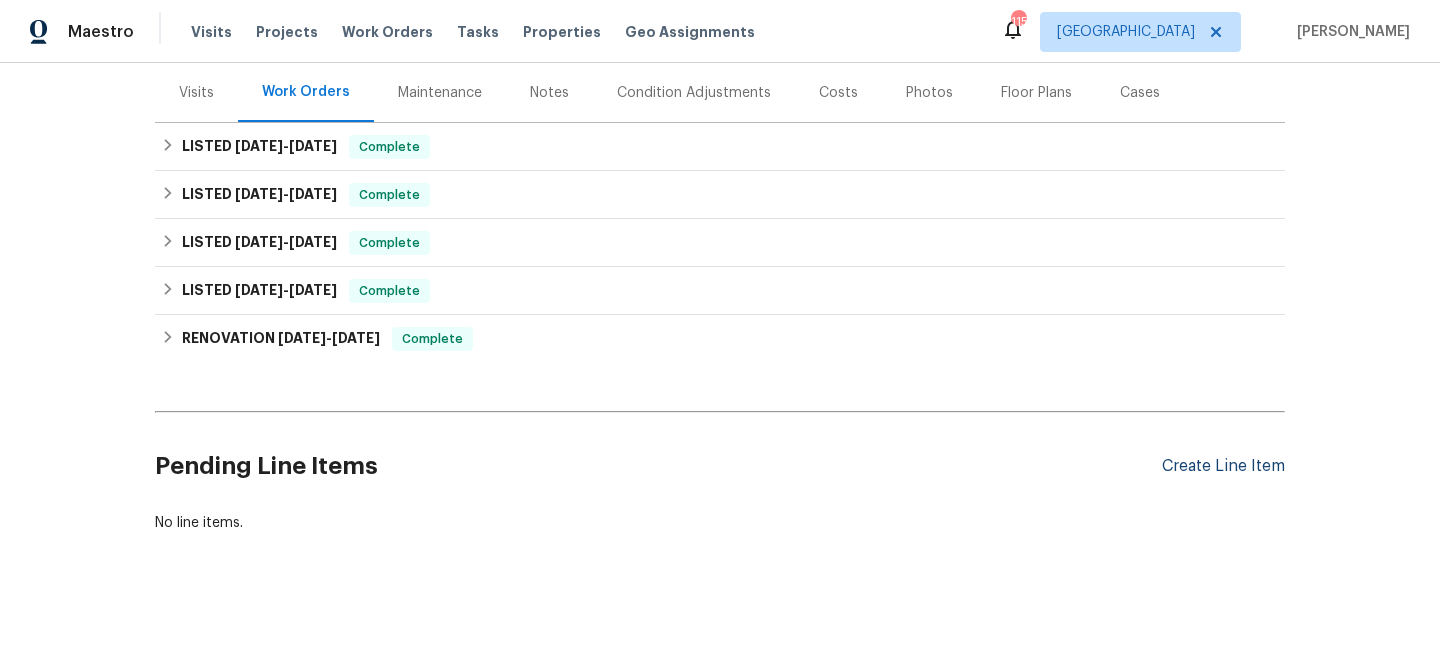click on "Create Line Item" at bounding box center [1223, 466] 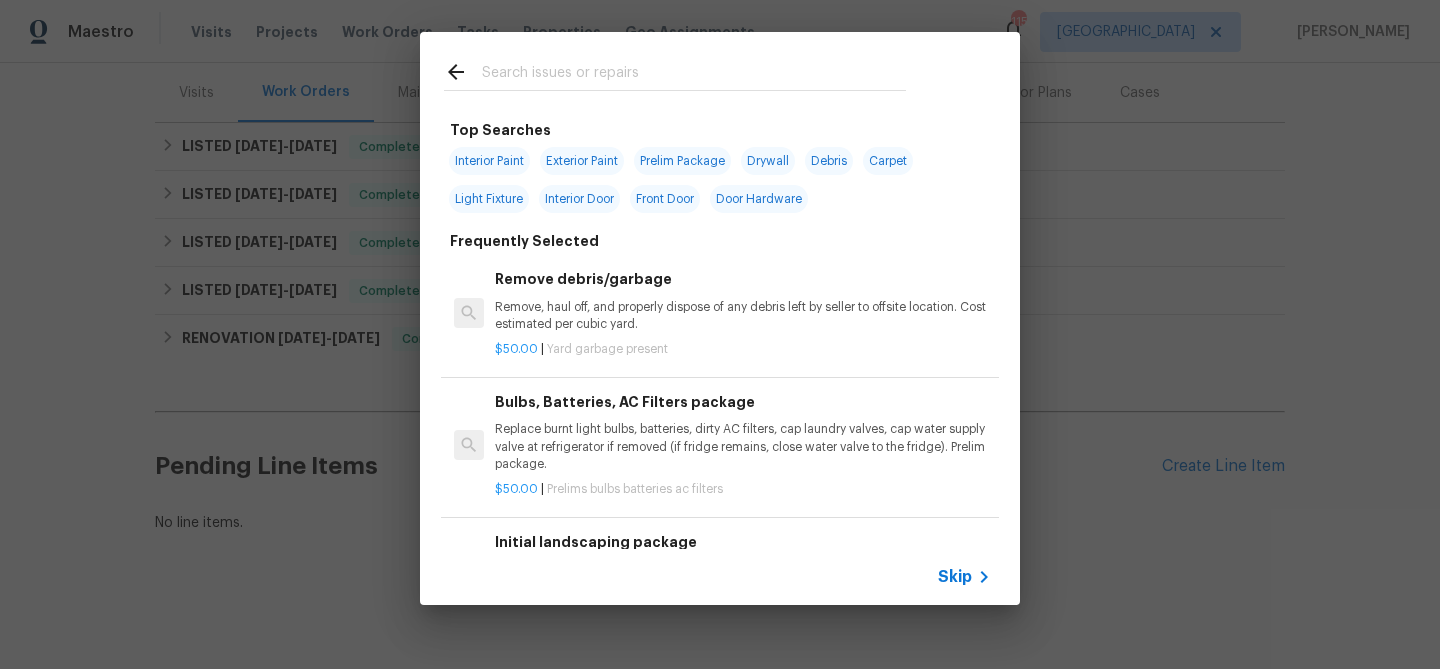 click at bounding box center [694, 75] 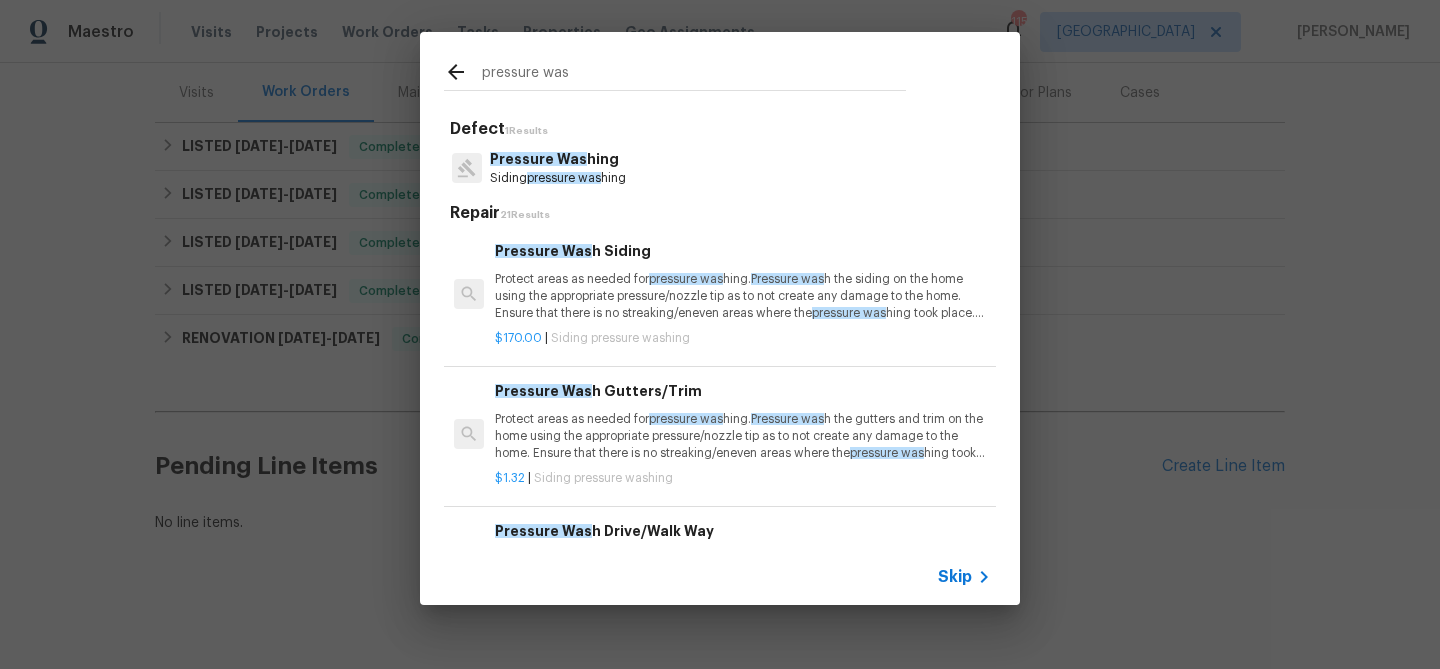 type on "pressure was" 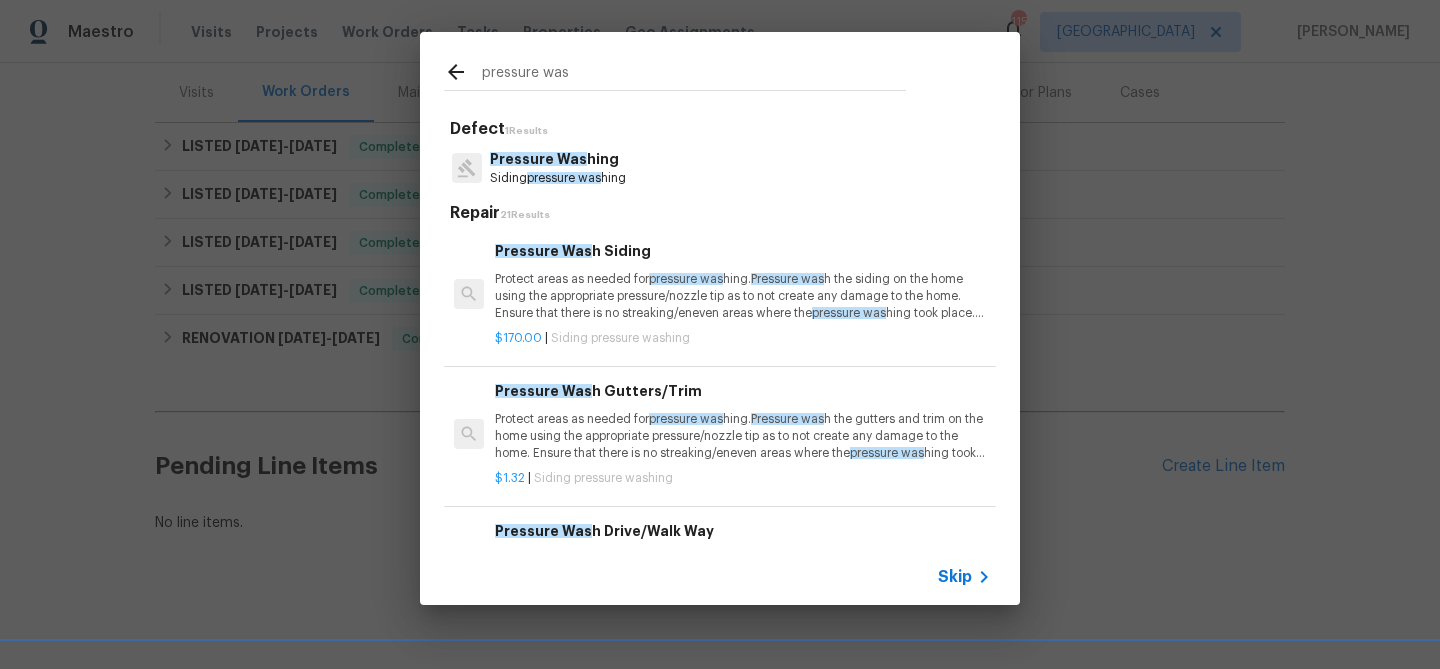 click on "pressure was" at bounding box center [564, 178] 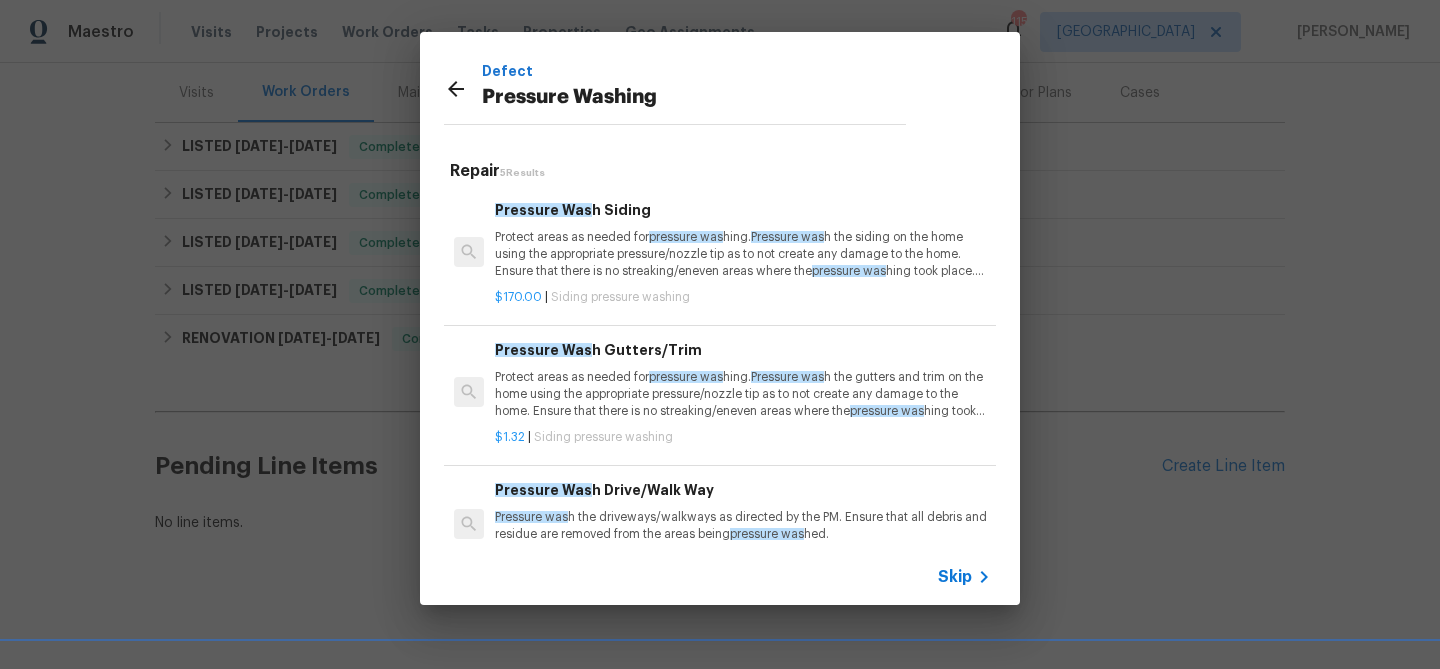 click on "Protect areas as needed for  pressure was hing.  Pressure was h the siding on the home using the appropriate pressure/nozzle tip as to not create any damage to the home. Ensure that there is no streaking/eneven areas where the  pressure was hing took place. Clean up any debris created from  pressure was hing." at bounding box center (743, 254) 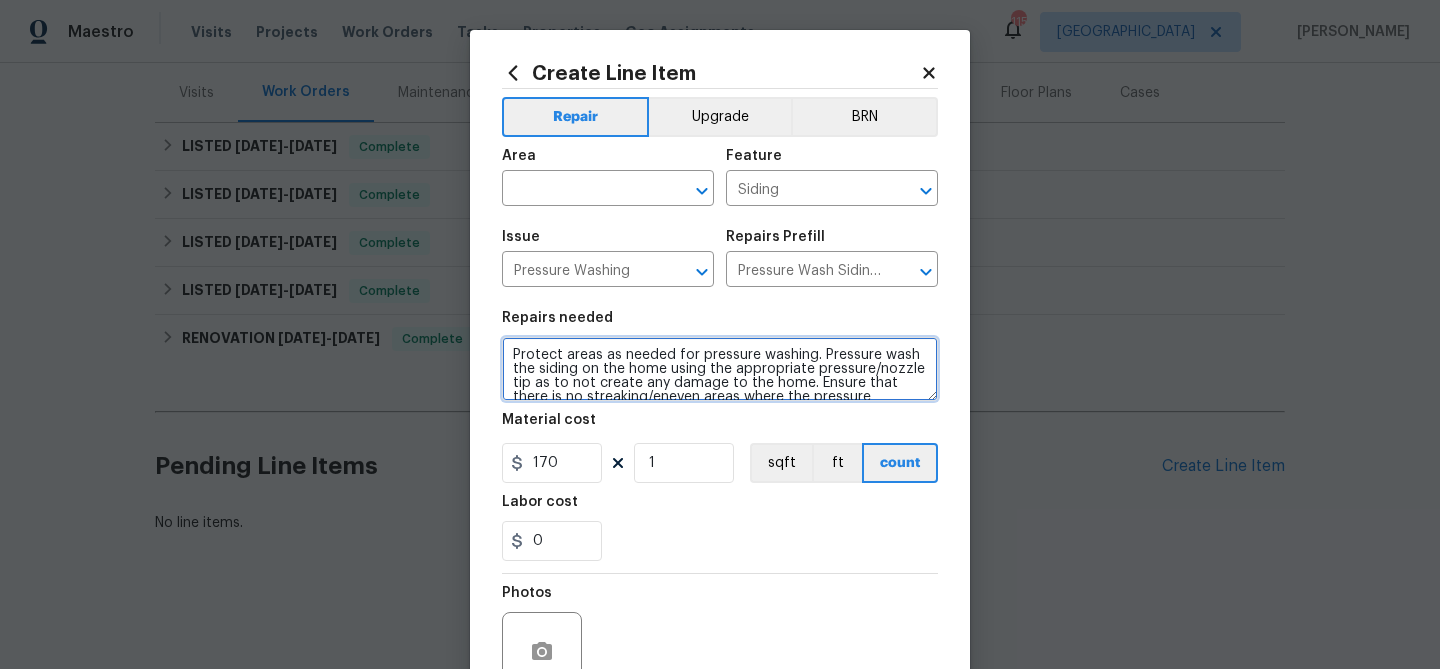click on "Protect areas as needed for pressure washing. Pressure wash the siding on the home using the appropriate pressure/nozzle tip as to not create any damage to the home. Ensure that there is no streaking/eneven areas where the pressure washing took place. Clean up any debris created from pressure washing." at bounding box center (720, 369) 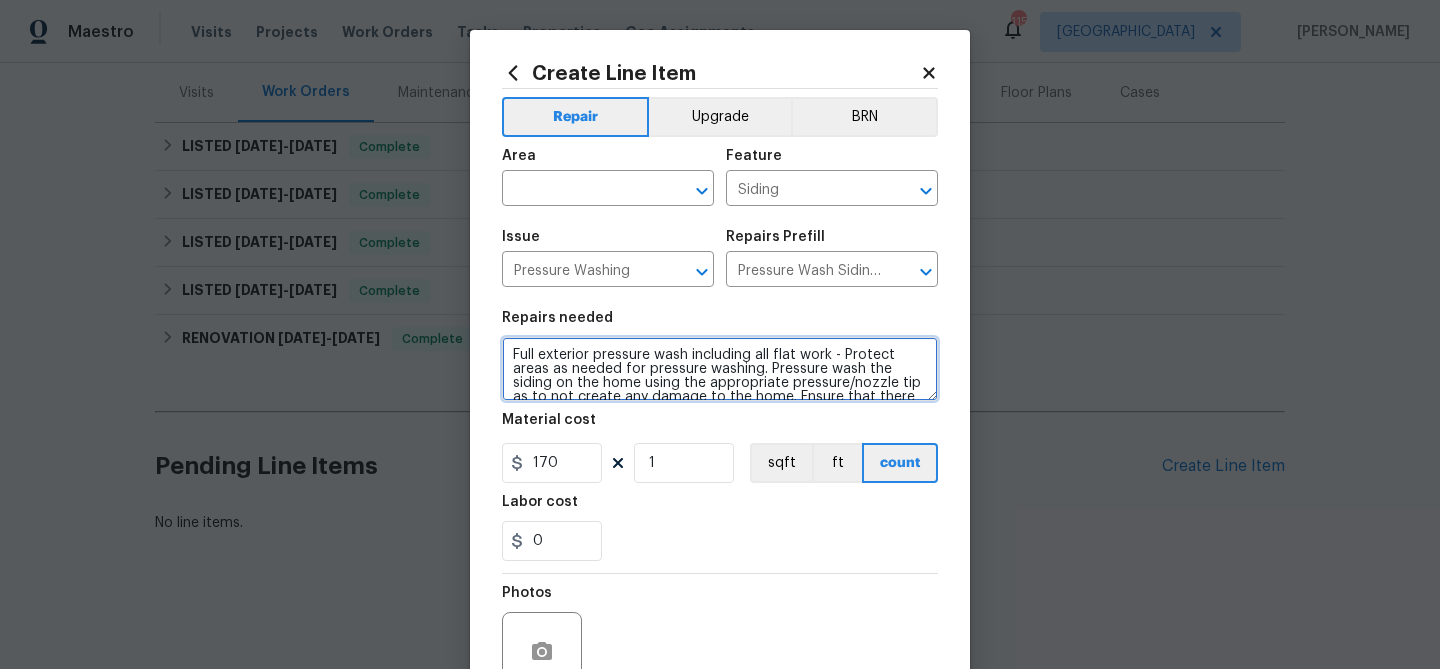 type on "Full exterior pressure wash including all flat work - Protect areas as needed for pressure washing. Pressure wash the siding on the home using the appropriate pressure/nozzle tip as to not create any damage to the home. Ensure that there is no streaking/eneven areas where the pressure washing took place. Clean up any debris created from pressure washing." 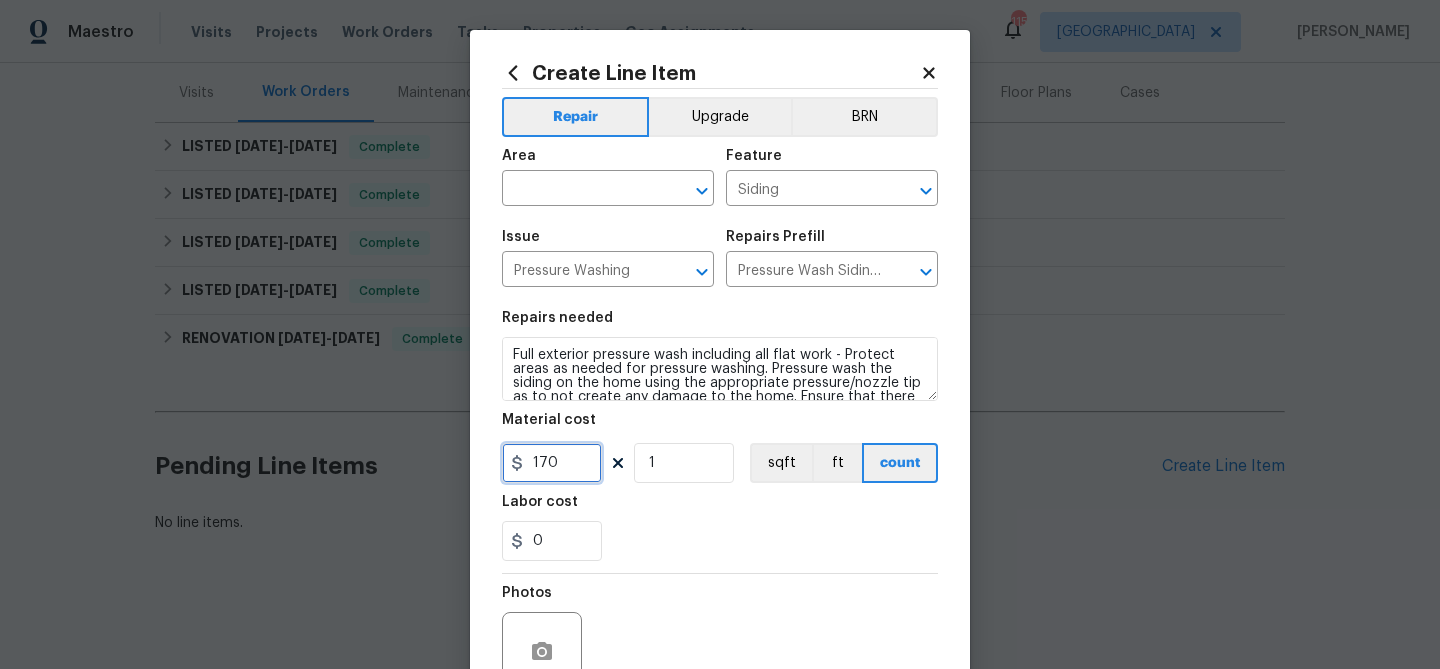 click on "170" at bounding box center [552, 463] 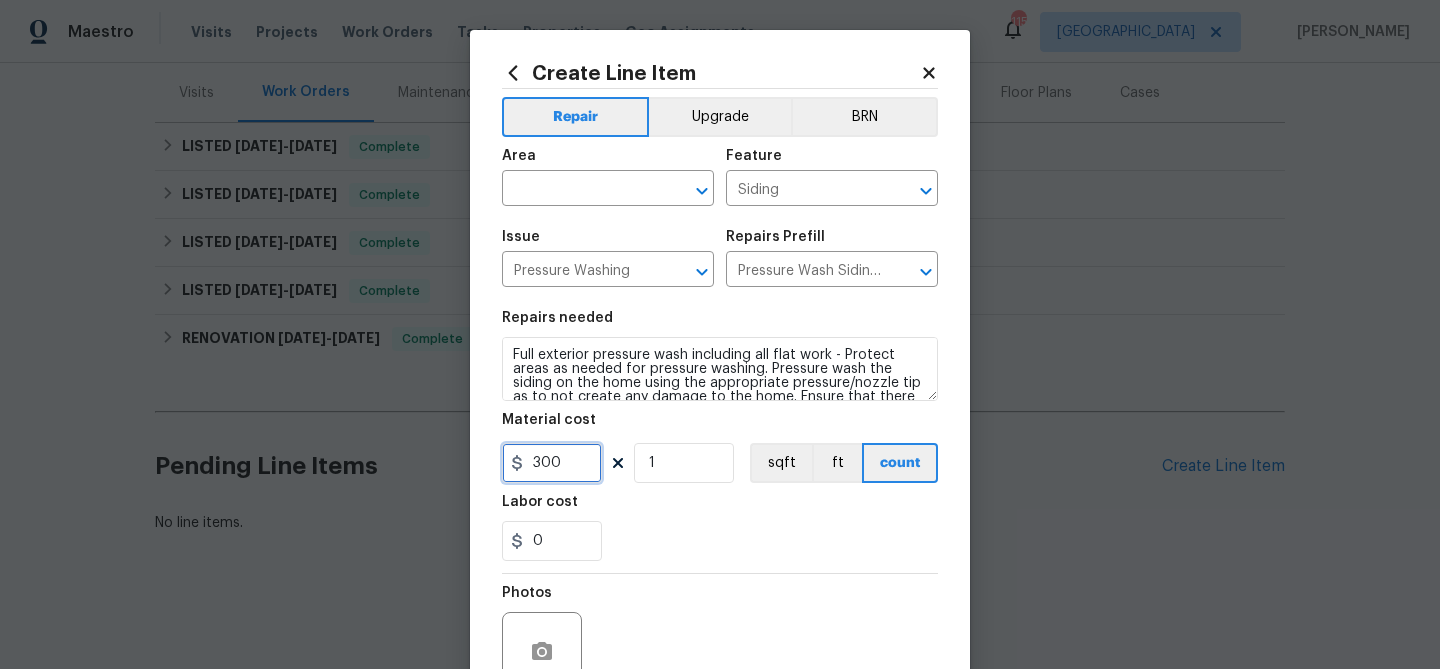 type on "300" 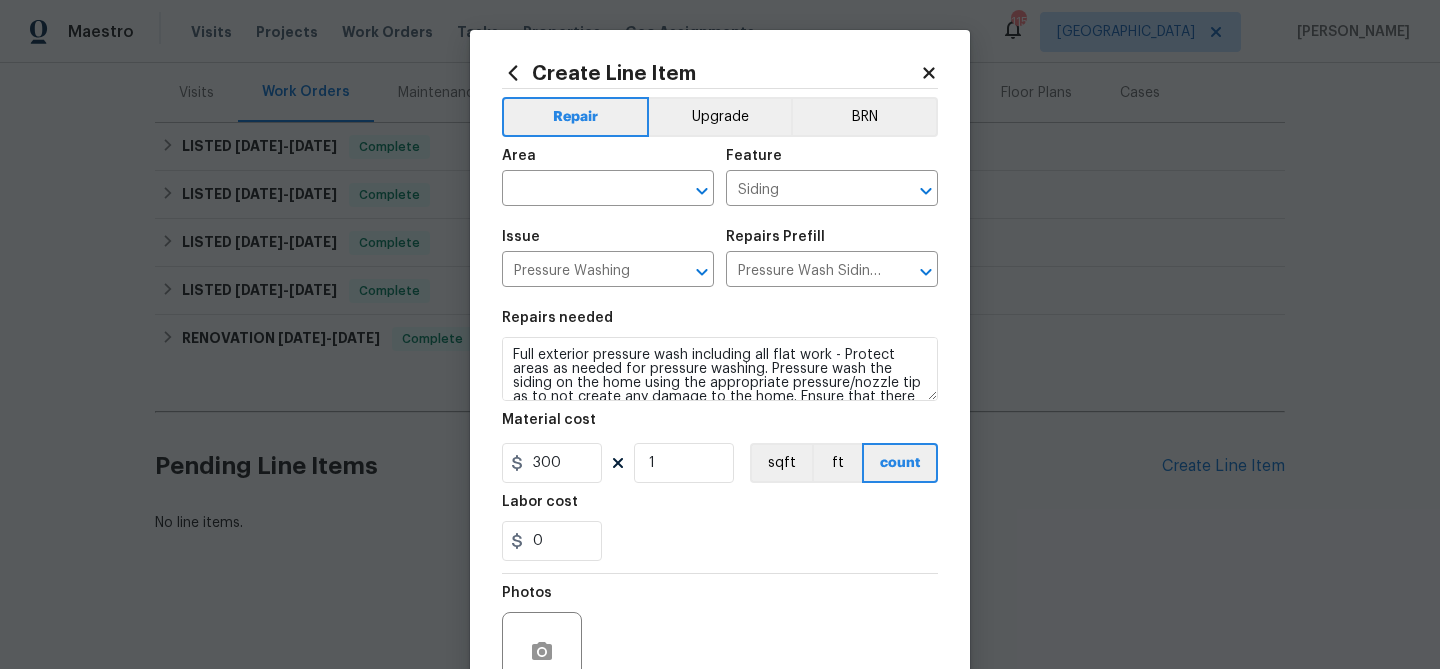 click on "0" at bounding box center (720, 541) 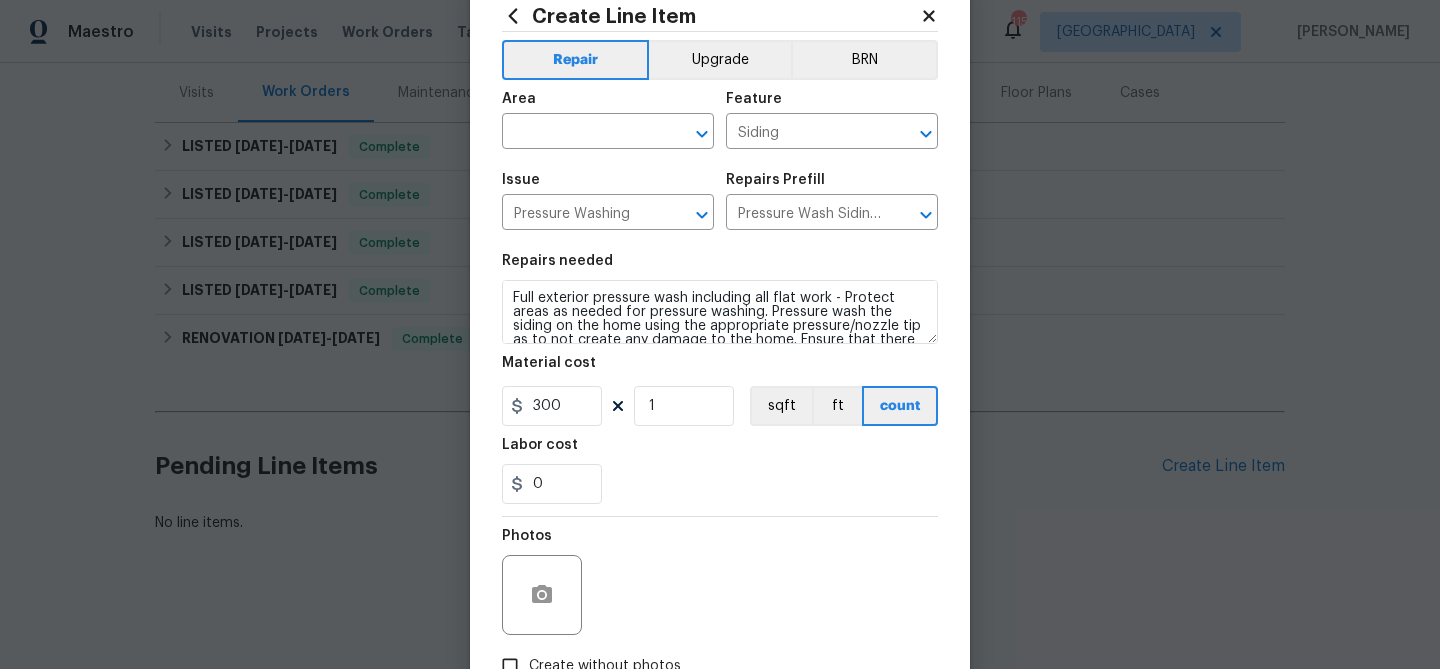 scroll, scrollTop: 87, scrollLeft: 0, axis: vertical 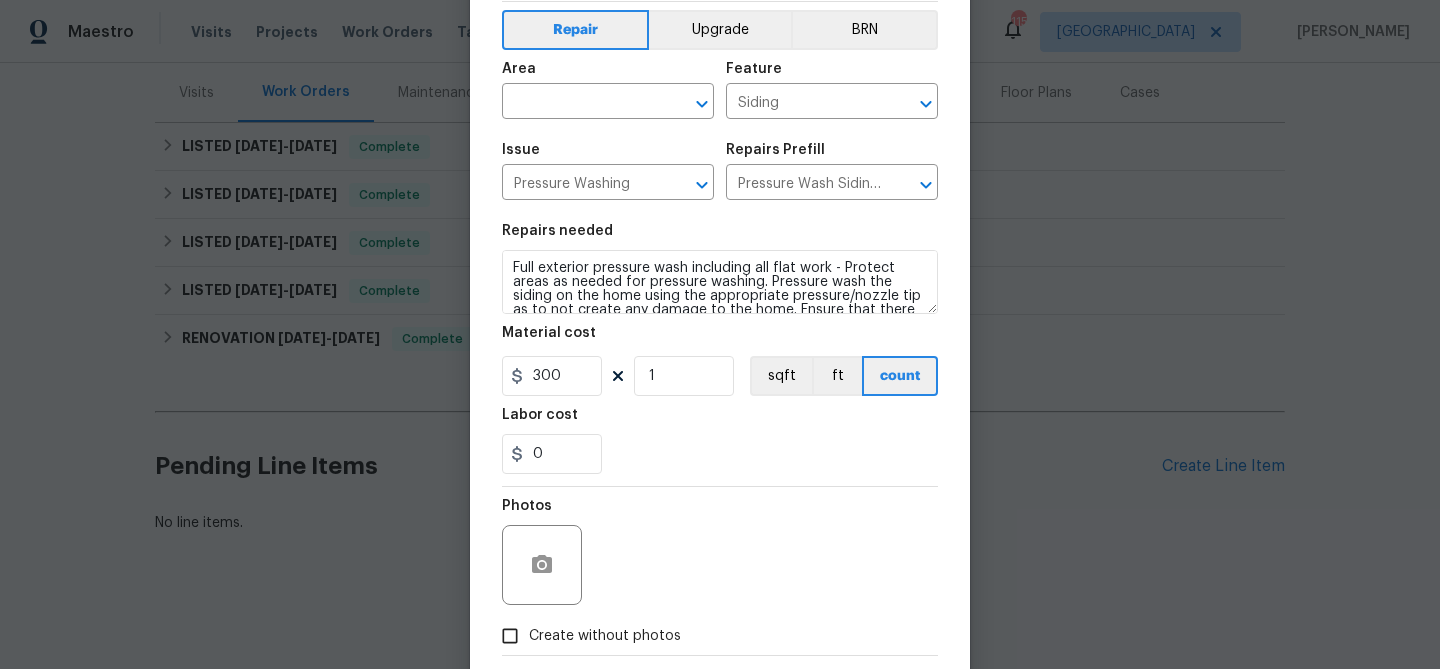 click on "Create without photos" at bounding box center (605, 636) 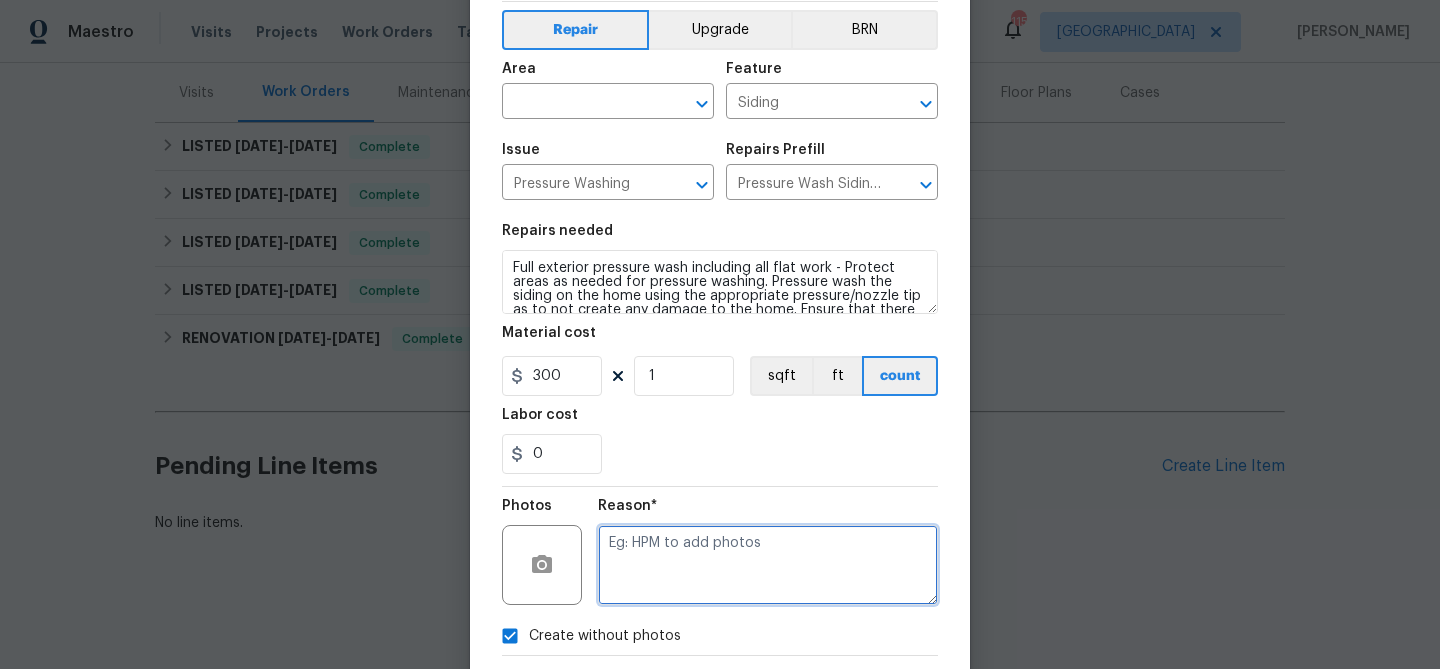 click at bounding box center (768, 565) 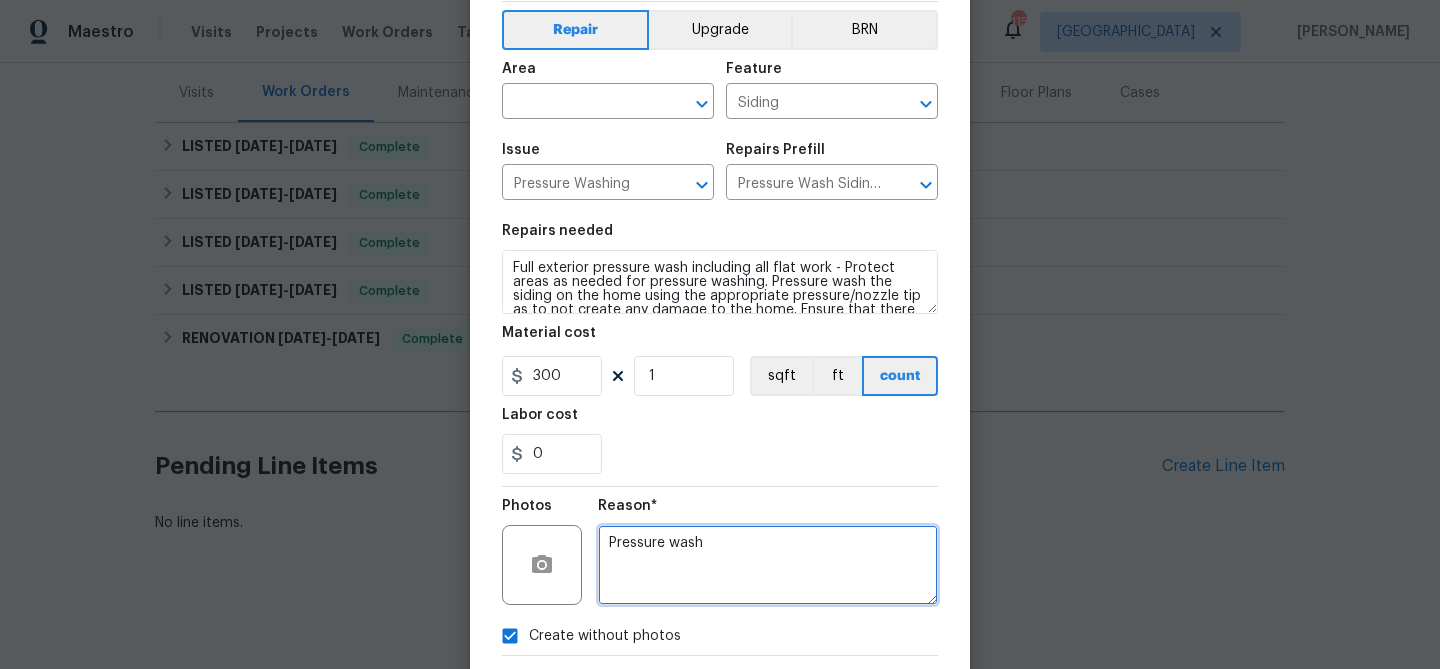 scroll, scrollTop: 193, scrollLeft: 0, axis: vertical 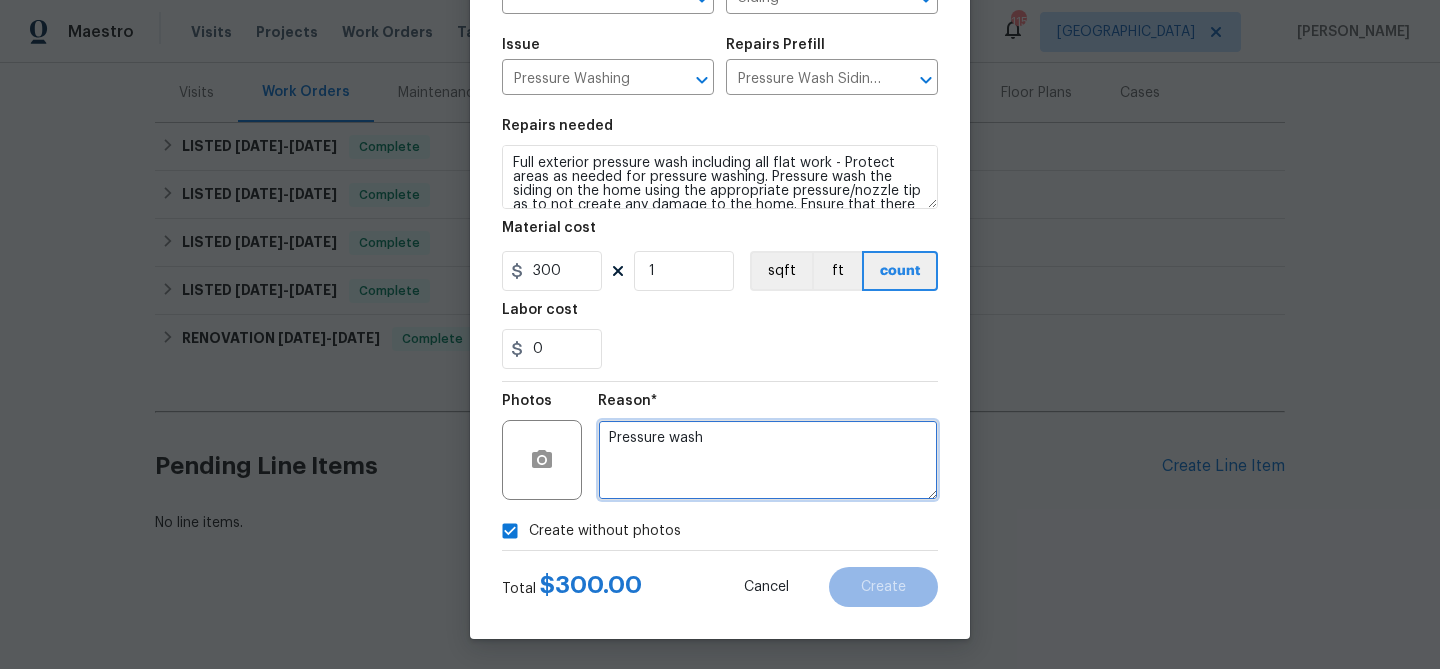 click on "Pressure wash" at bounding box center [768, 460] 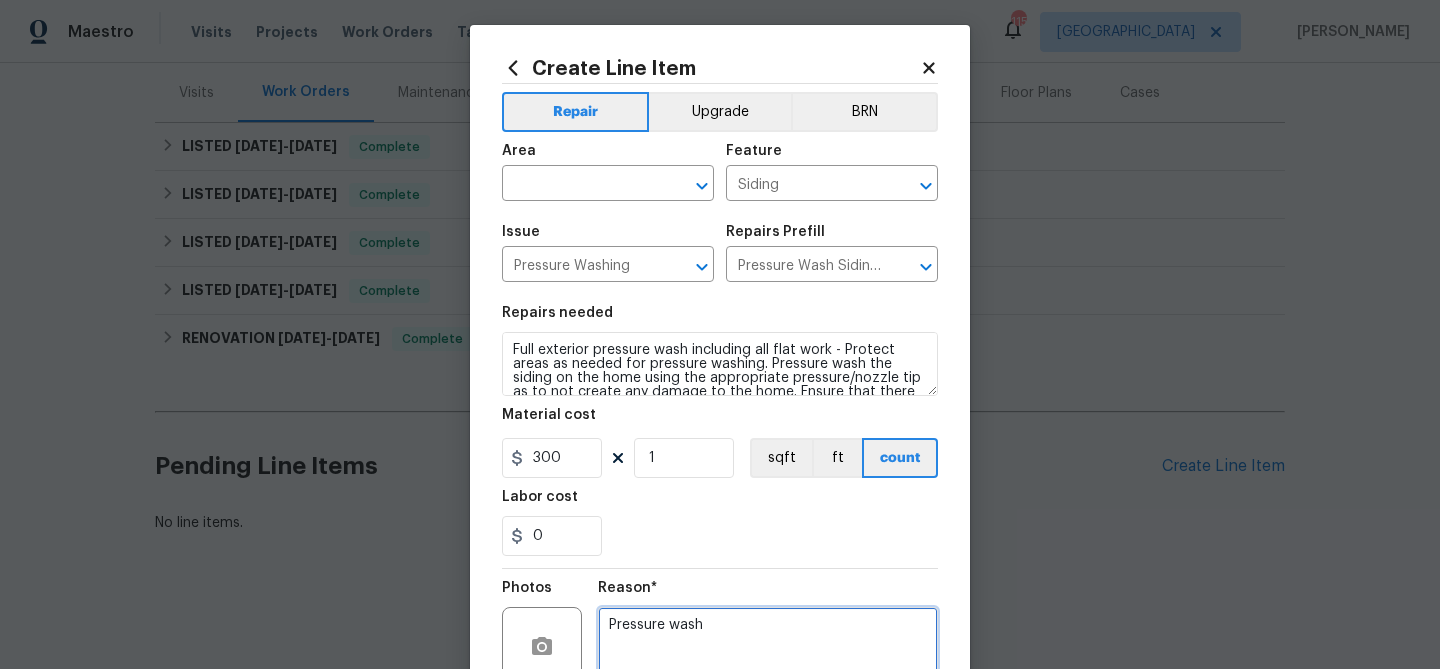 scroll, scrollTop: 0, scrollLeft: 0, axis: both 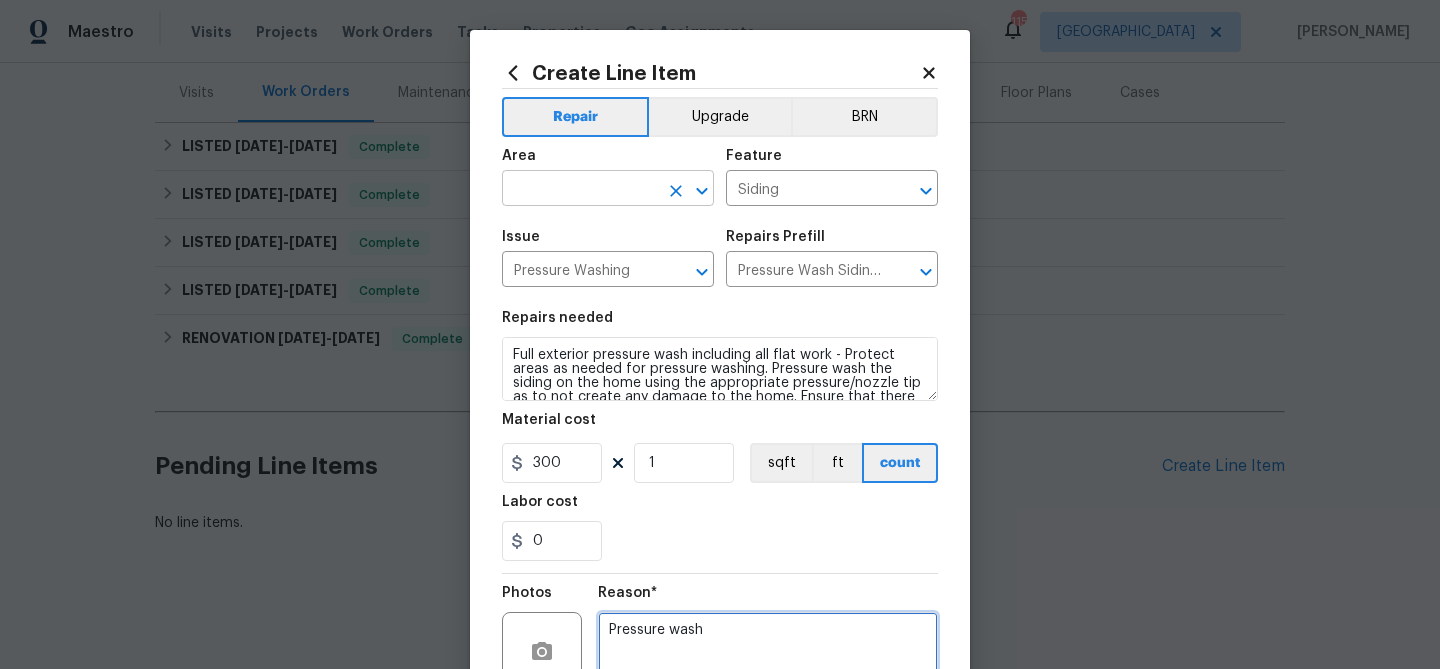 type on "Pressure wash" 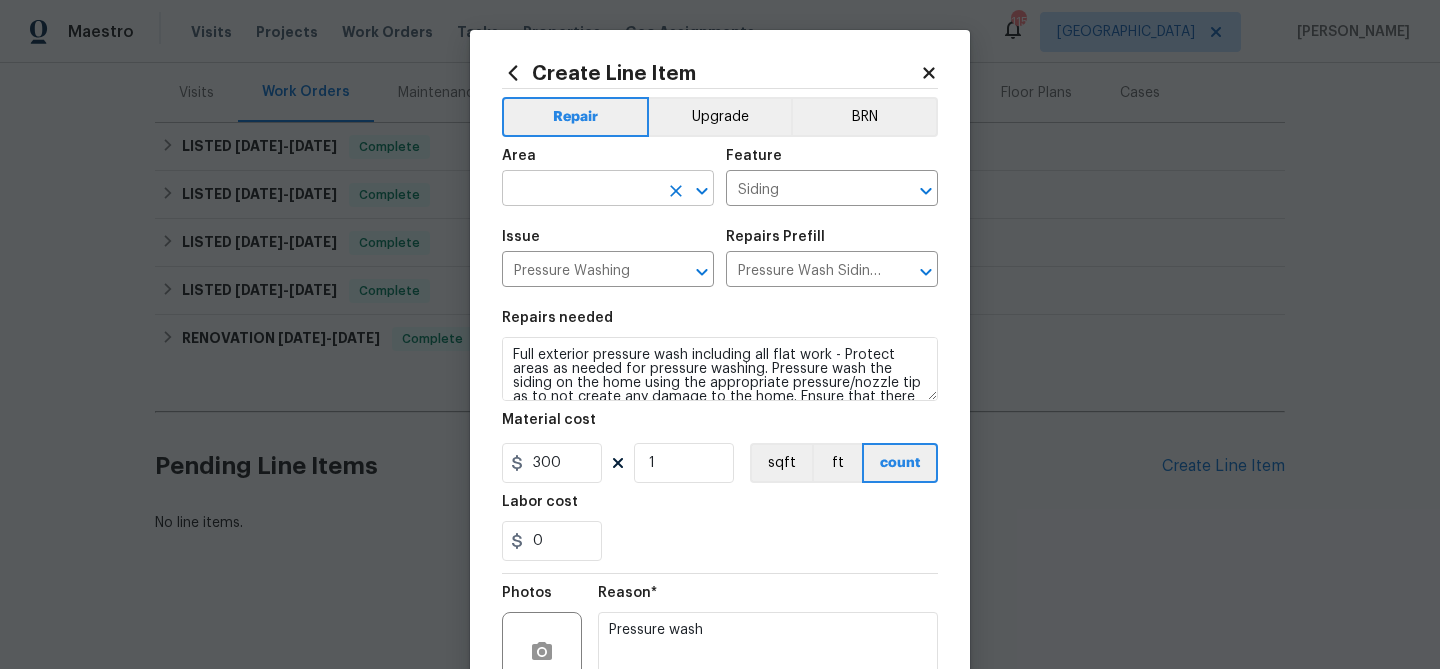 click at bounding box center (580, 190) 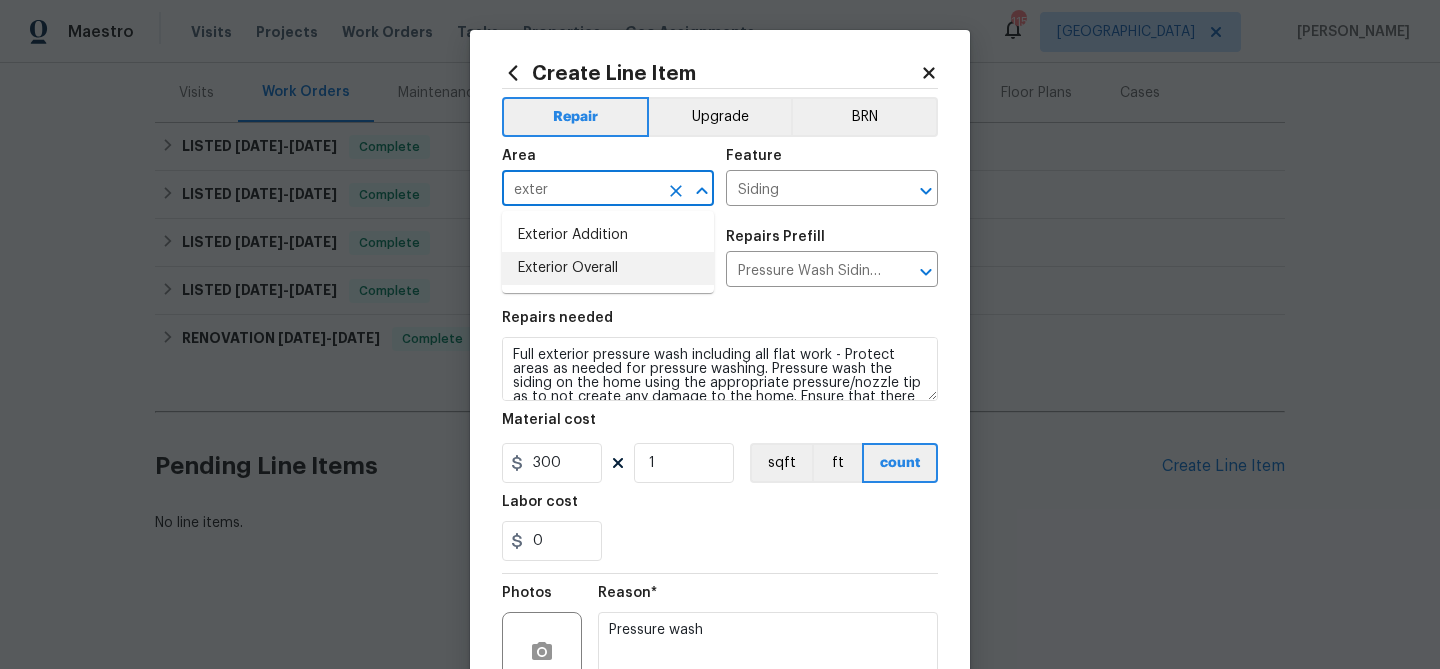 click on "Exterior Overall" at bounding box center [608, 268] 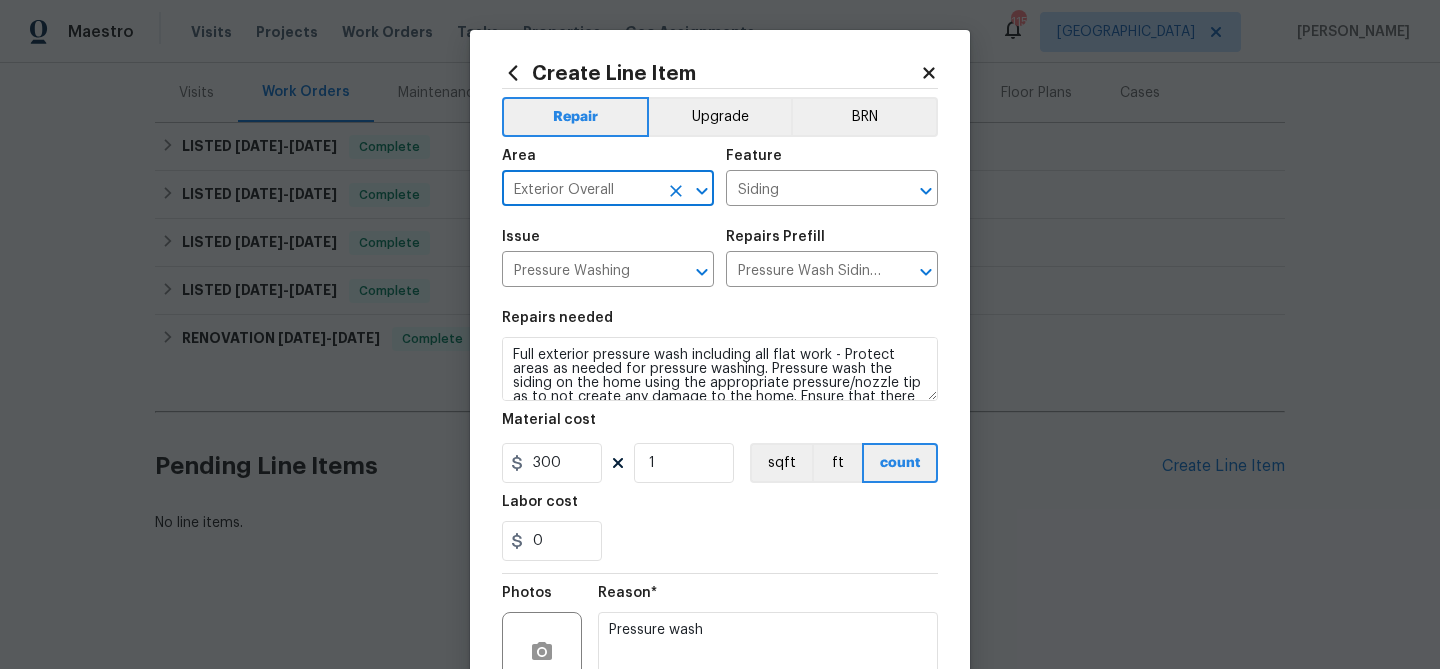 scroll, scrollTop: 42, scrollLeft: 0, axis: vertical 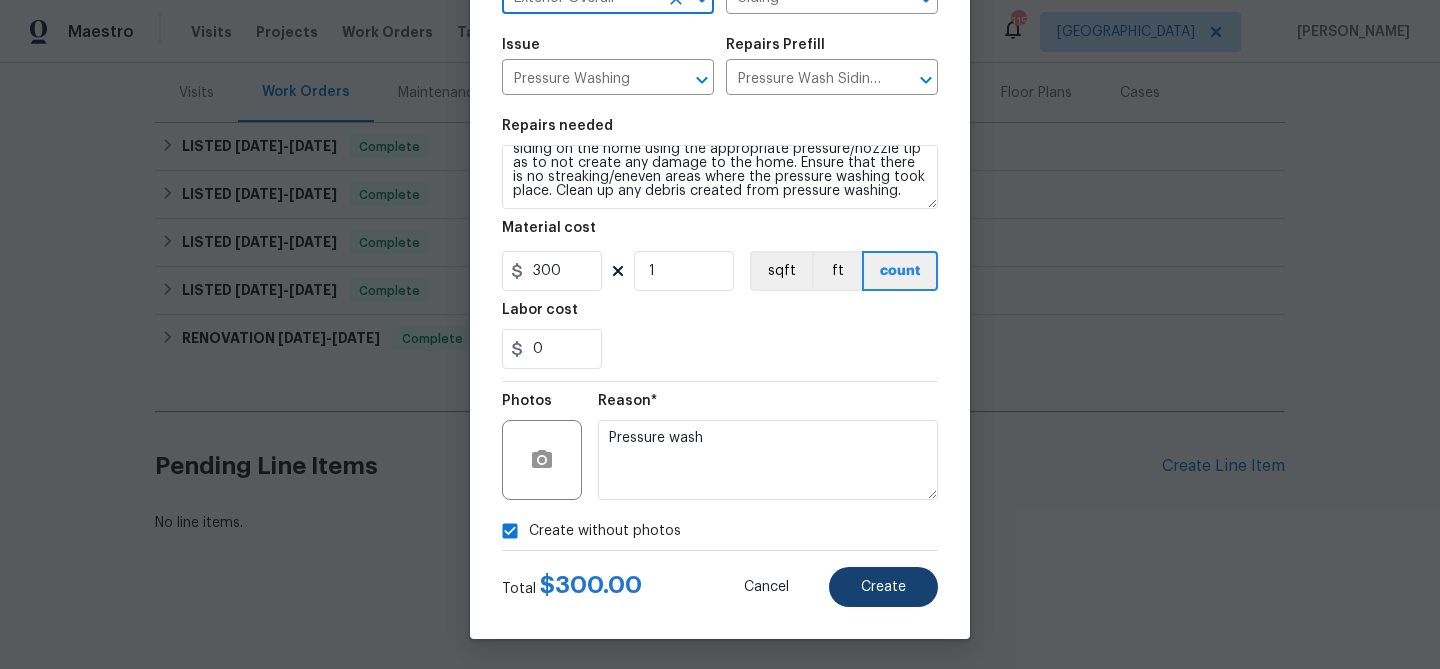 type on "Exterior Overall" 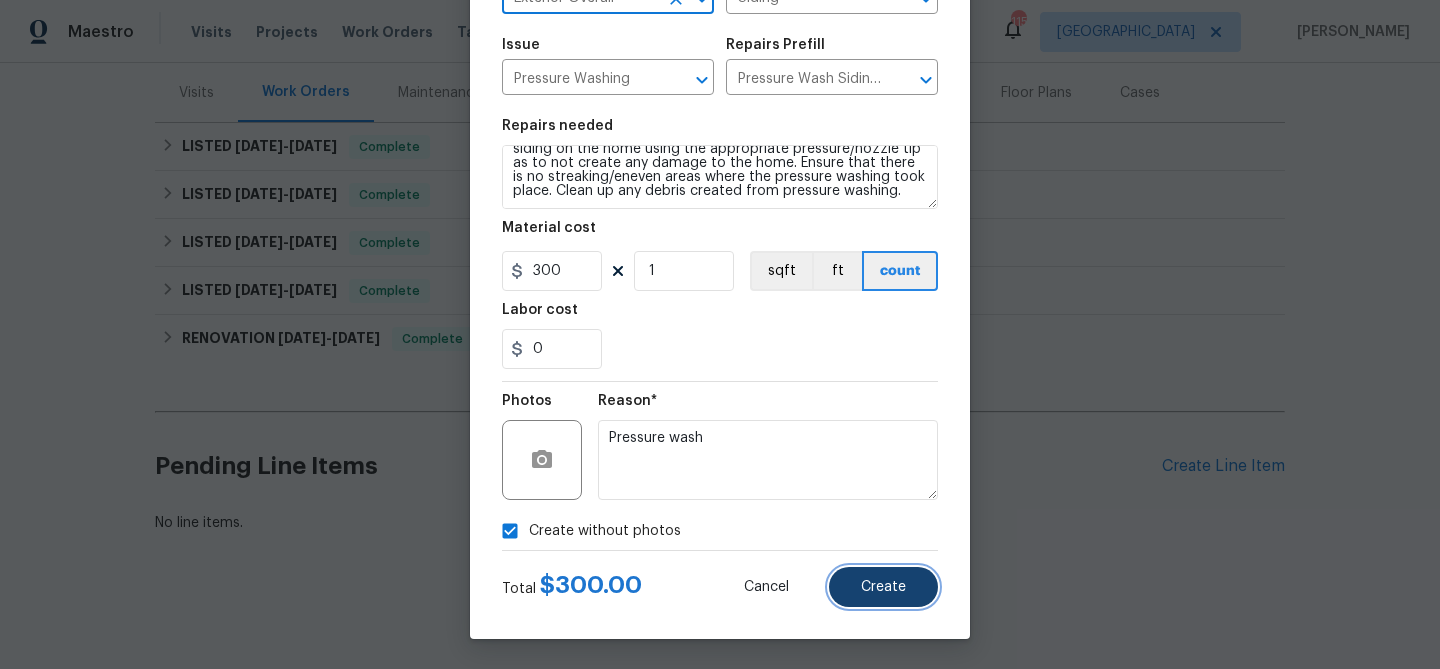 click on "Create" at bounding box center [883, 587] 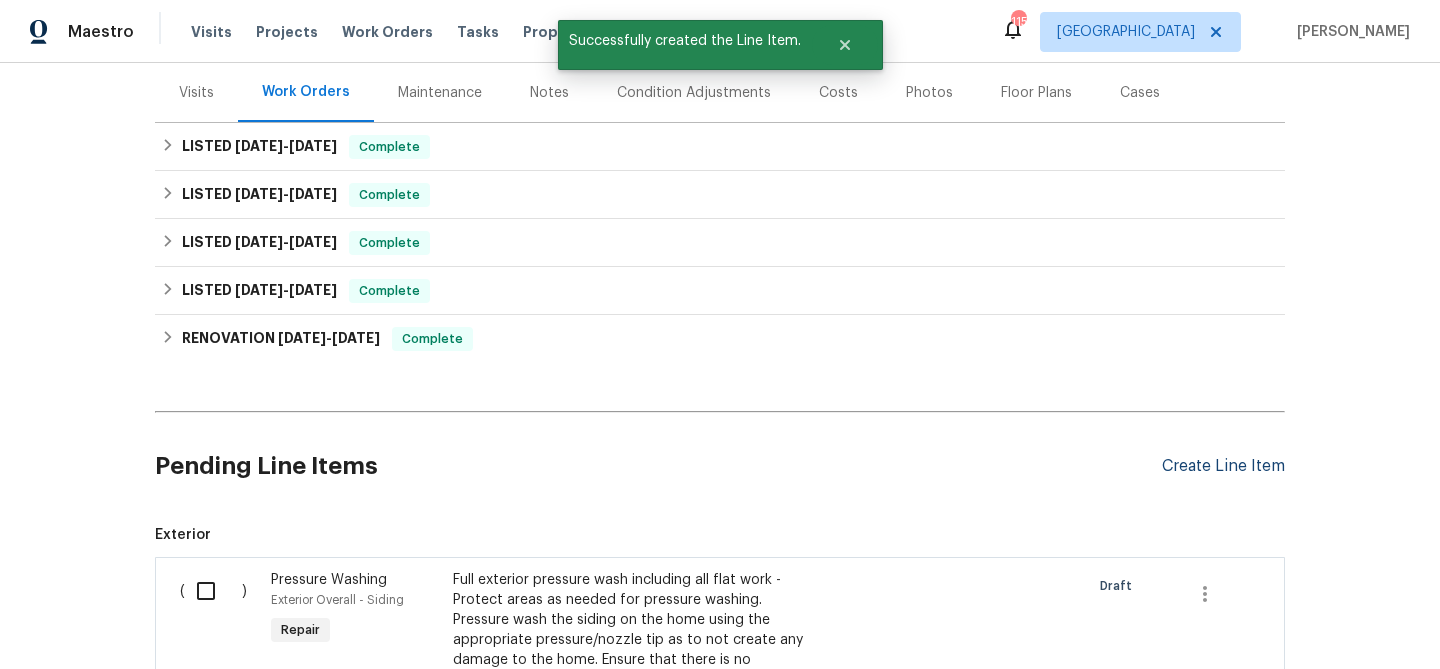 click on "Create Line Item" at bounding box center [1223, 466] 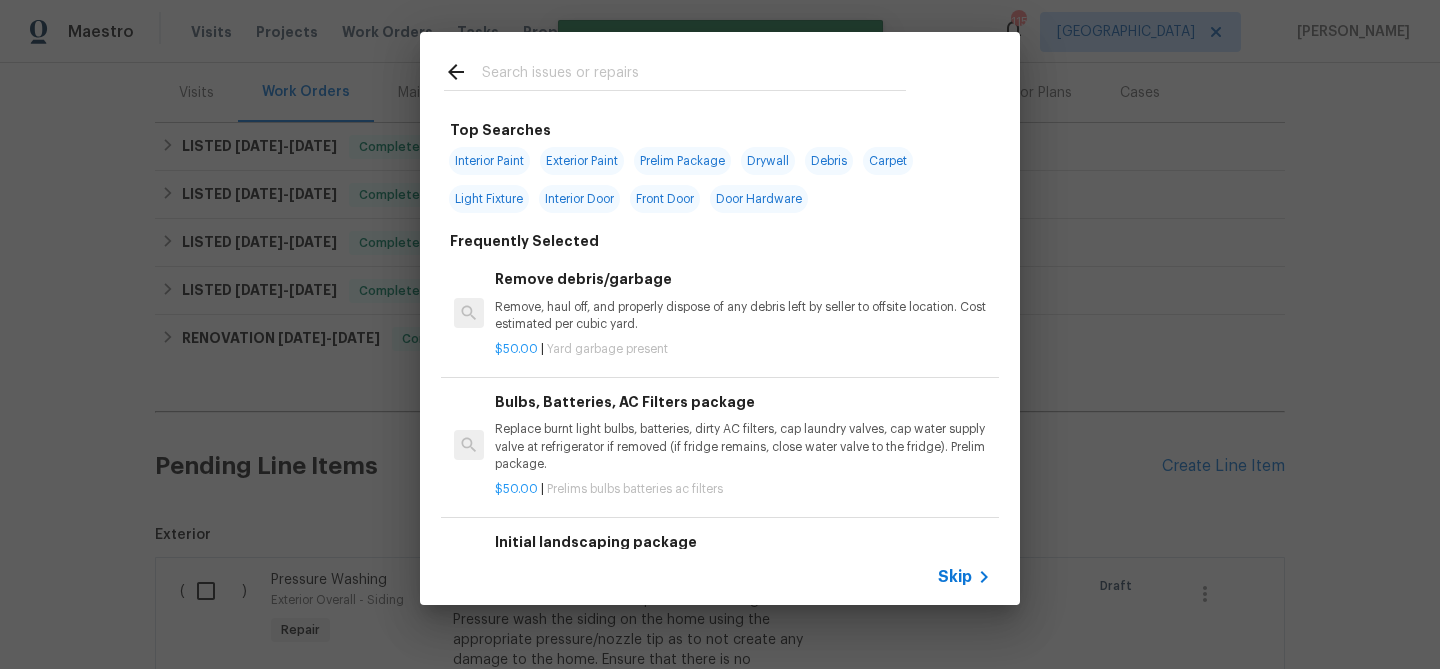 click at bounding box center [694, 75] 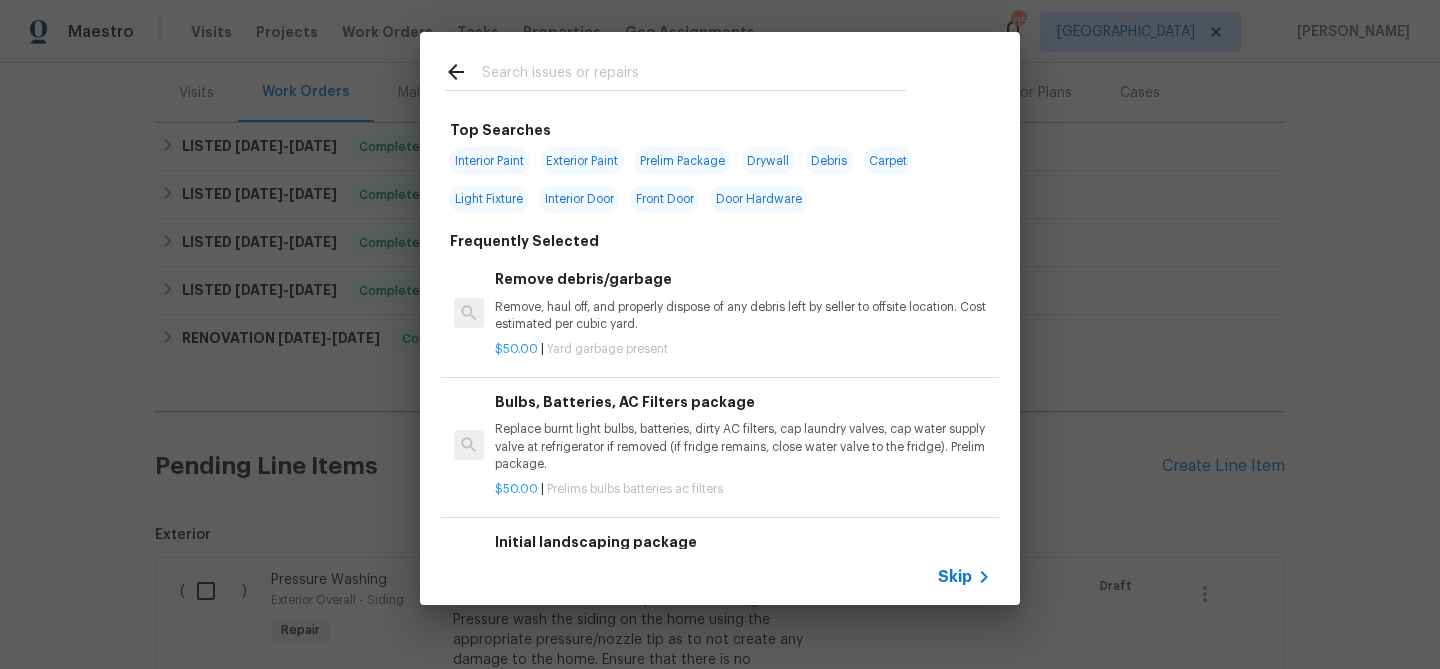 click at bounding box center (694, 75) 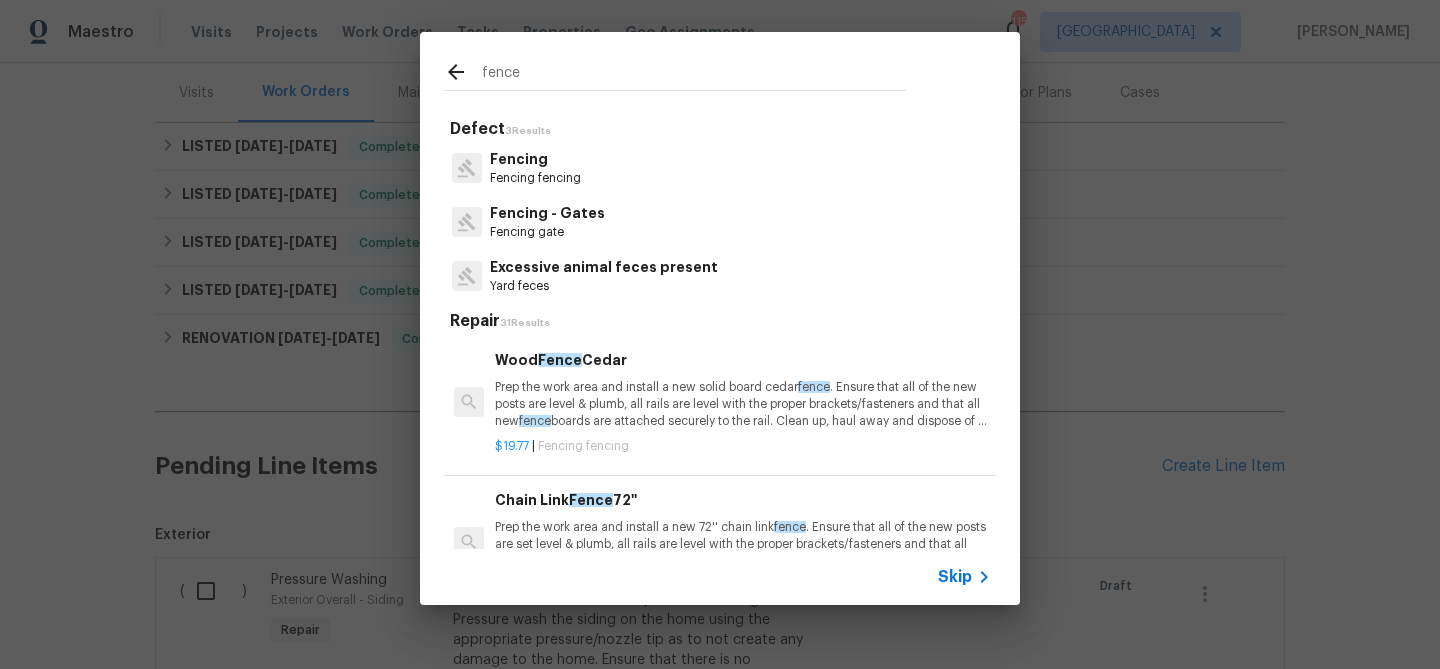 type on "fence" 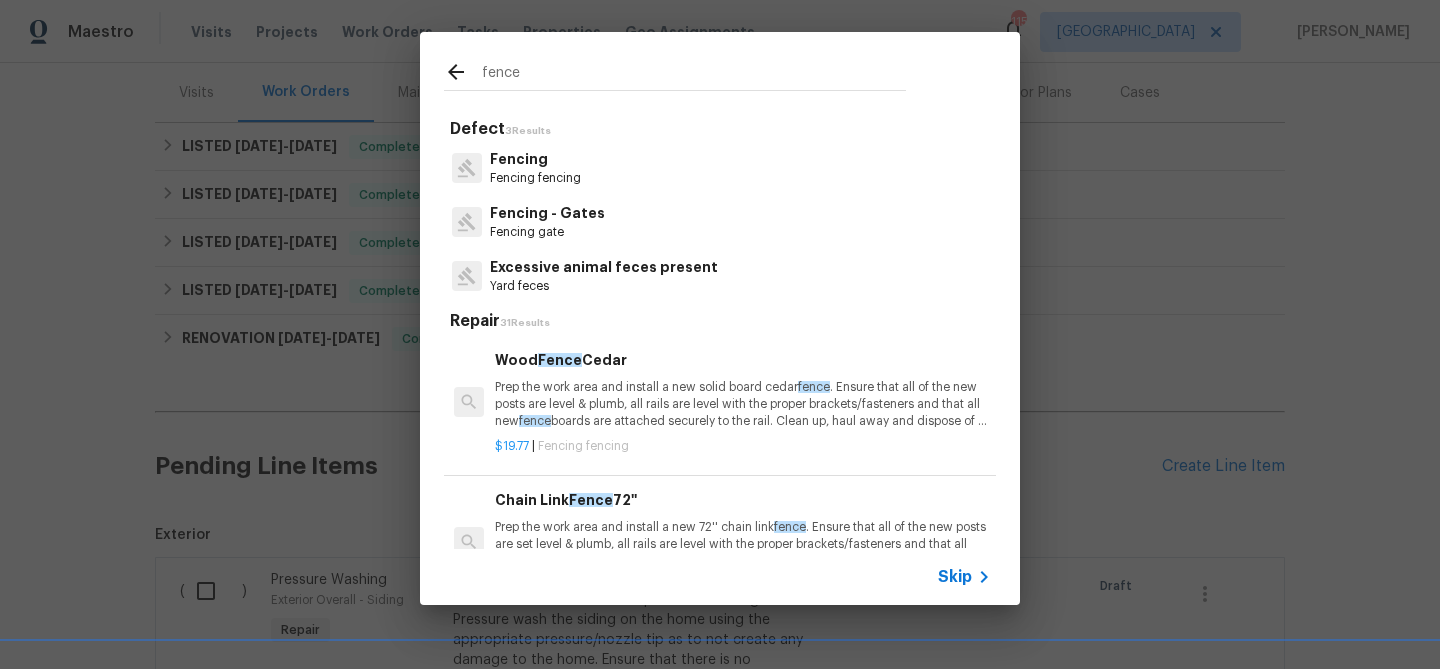 click on "Fencing fencing" at bounding box center [535, 178] 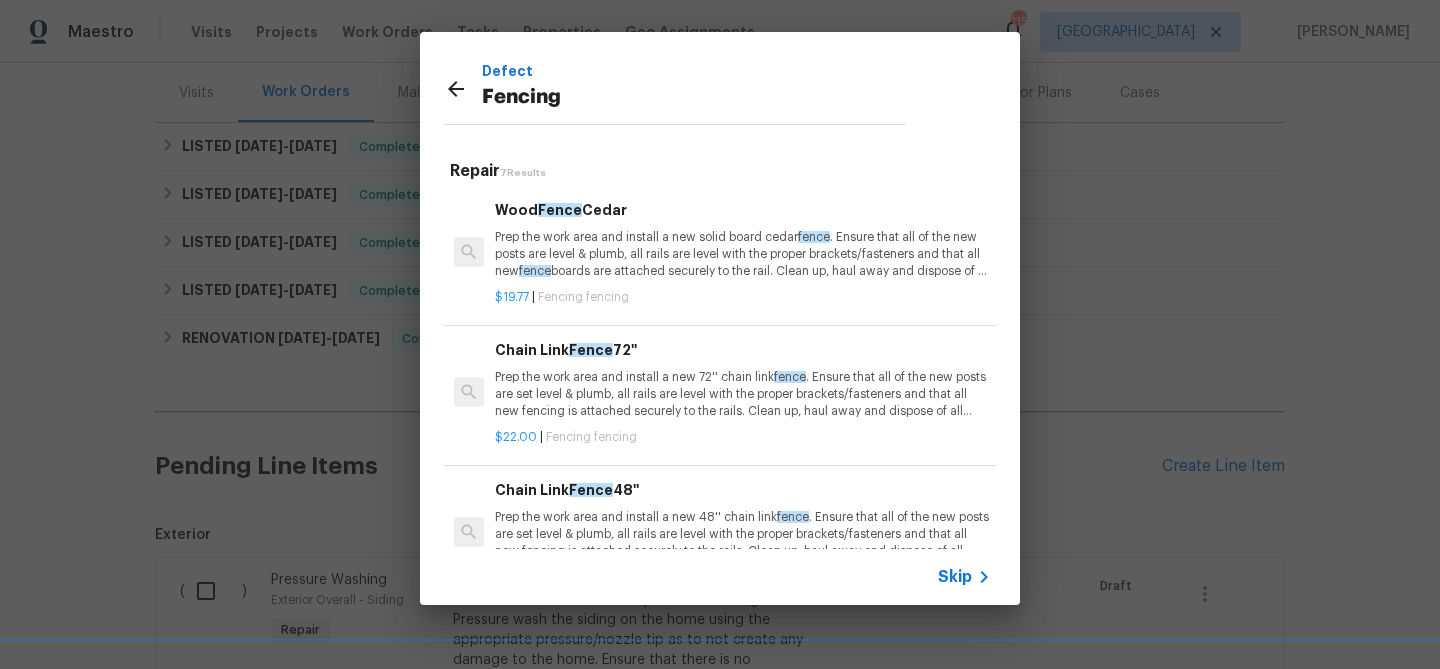 click on "Prep the work area and install a new solid board cedar  fence . Ensure that all of the new posts are level & plumb, all rails are level with the proper brackets/fasteners and that all new  fence  boards are attached securely to the rail. Clean up, haul away and dispose of all debris properly." at bounding box center [743, 254] 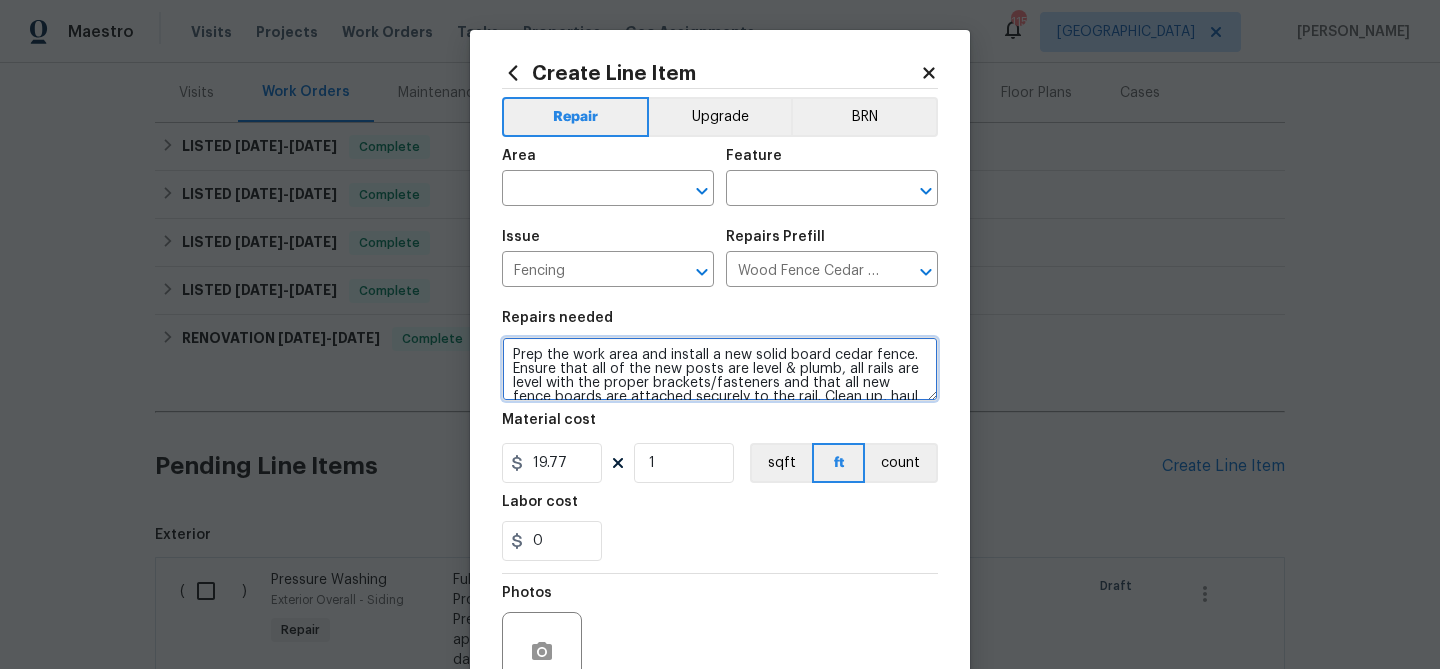 click on "Prep the work area and install a new solid board cedar fence. Ensure that all of the new posts are level & plumb, all rails are level with the proper brackets/fasteners and that all new fence boards are attached securely to the rail. Clean up, haul away and dispose of all debris properly." at bounding box center [720, 369] 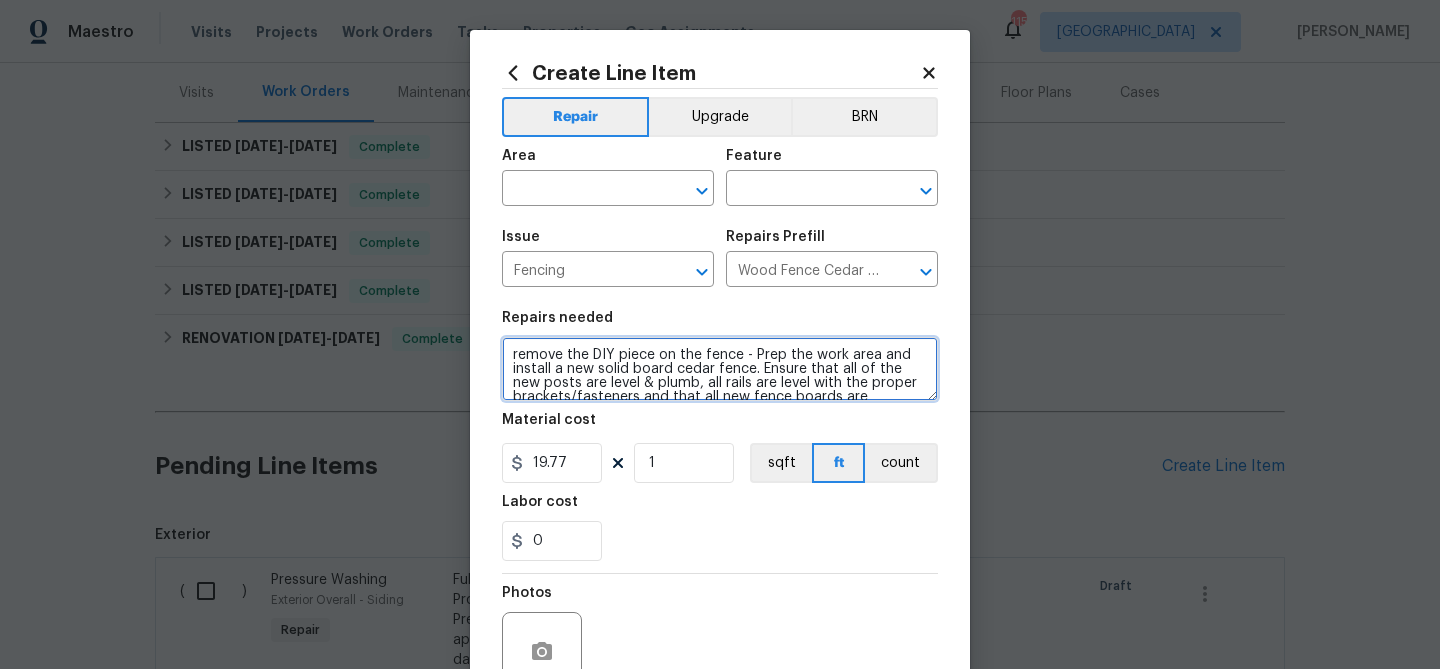 type on "remove the DIY piece on the fence - Prep the work area and install a new solid board cedar fence. Ensure that all of the new posts are level & plumb, all rails are level with the proper brackets/fasteners and that all new fence boards are attached securely to the rail. Clean up, haul away and dispose of all debris properly." 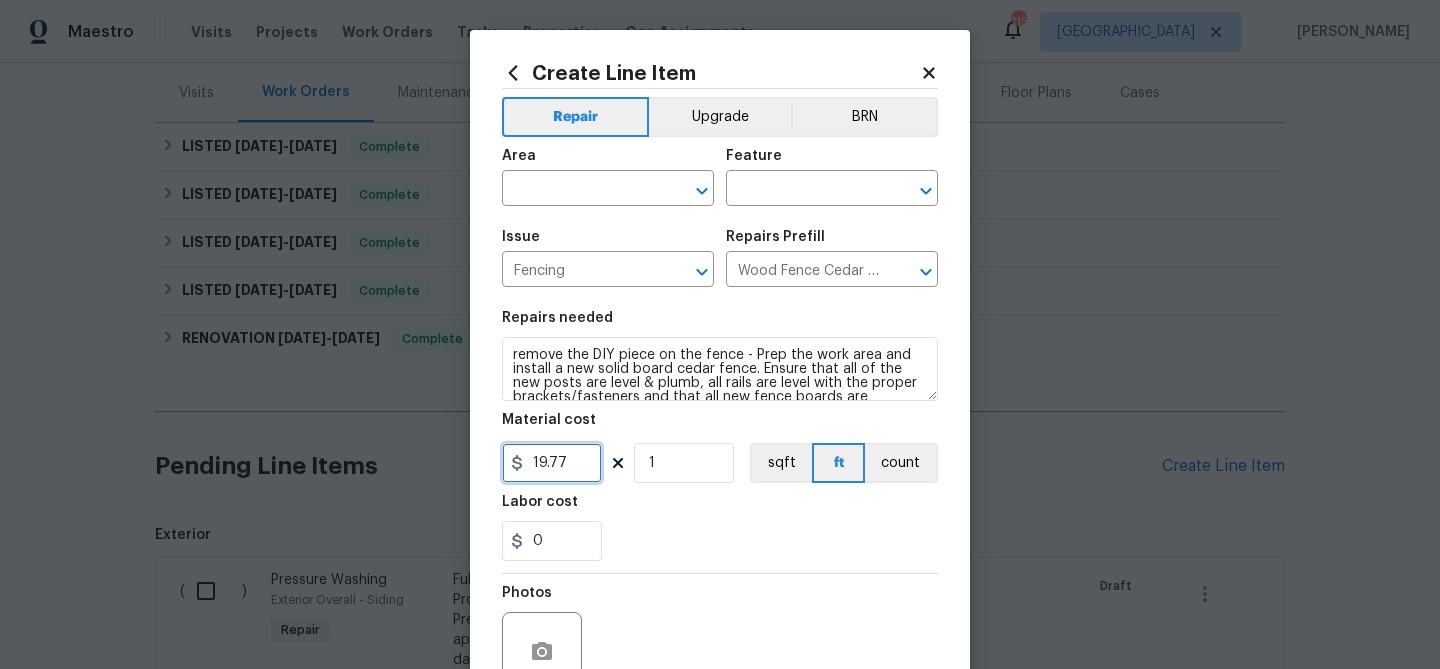 click on "19.77" at bounding box center [552, 463] 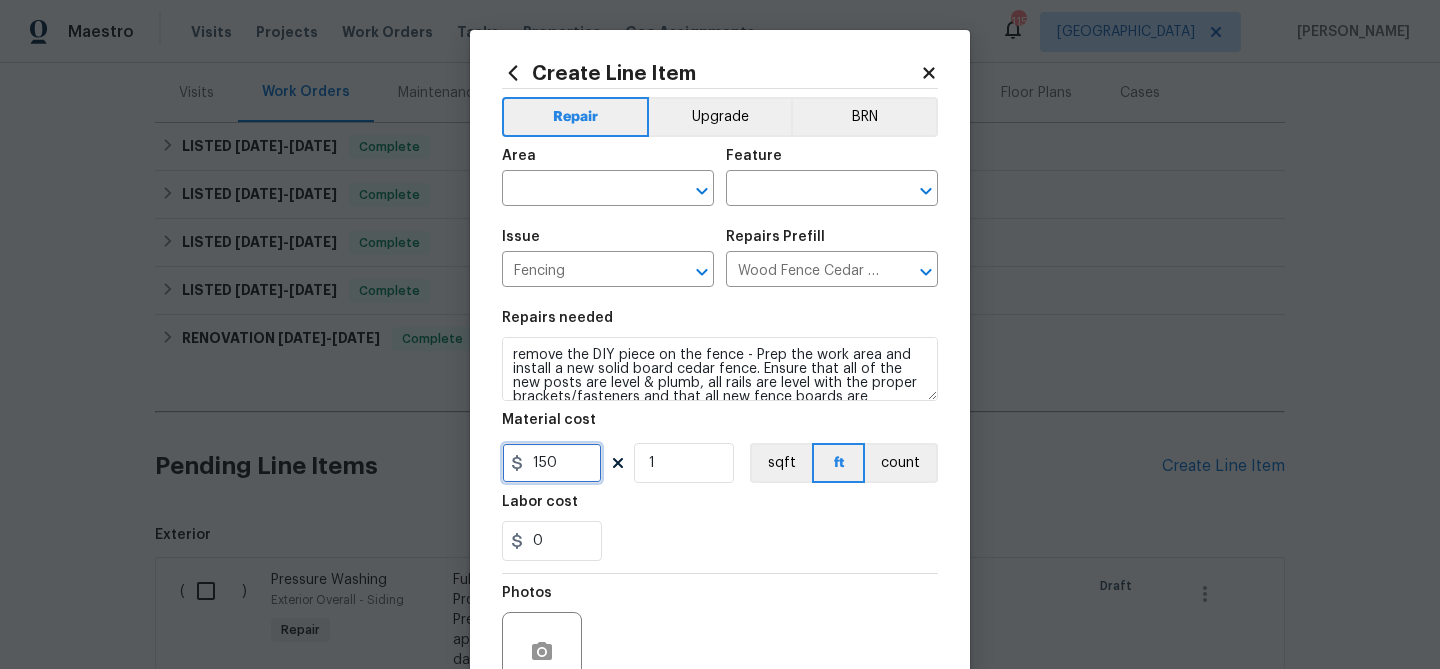 type on "150" 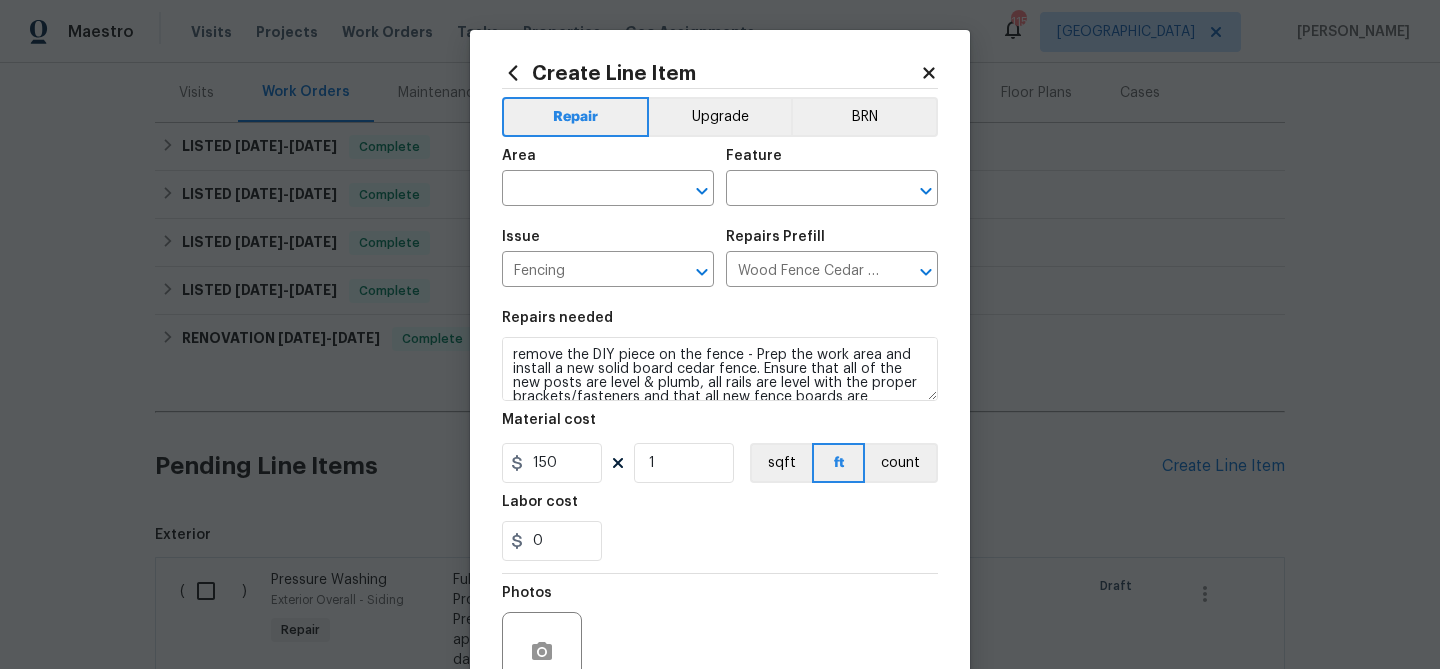 click on "0" at bounding box center [720, 541] 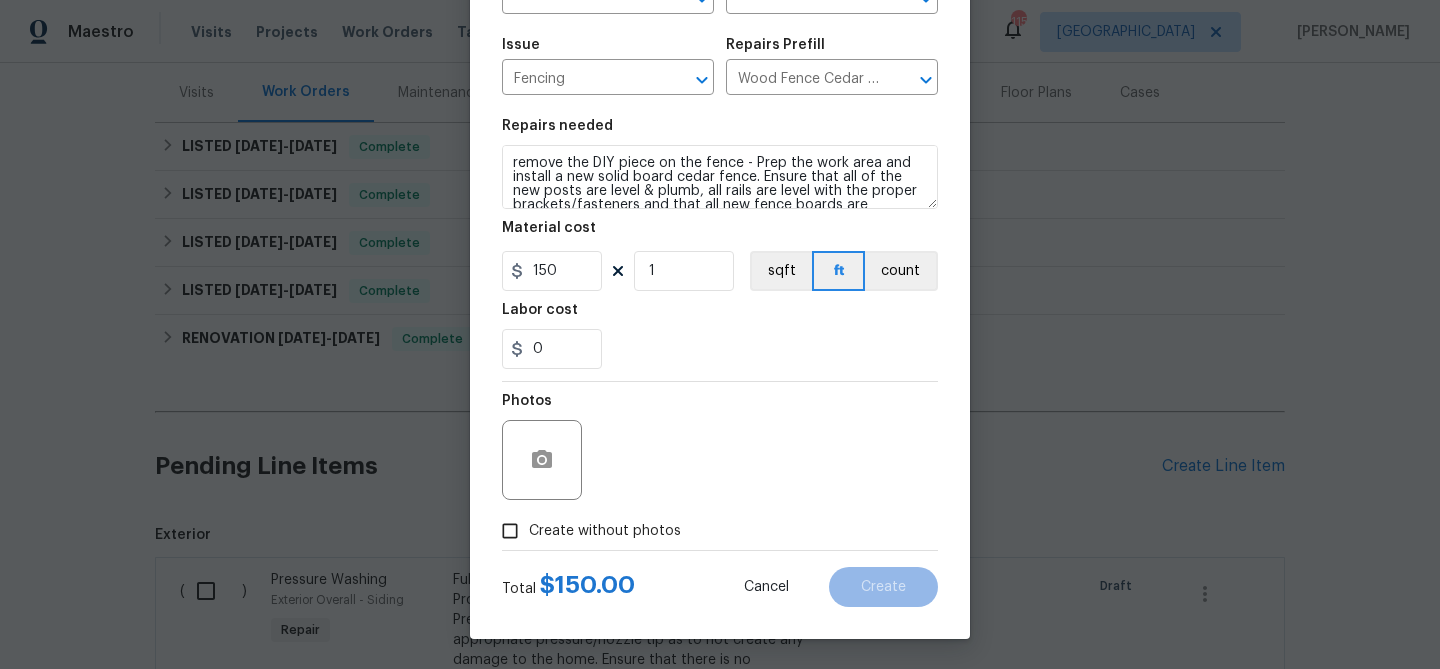 click on "Create without photos" at bounding box center (605, 531) 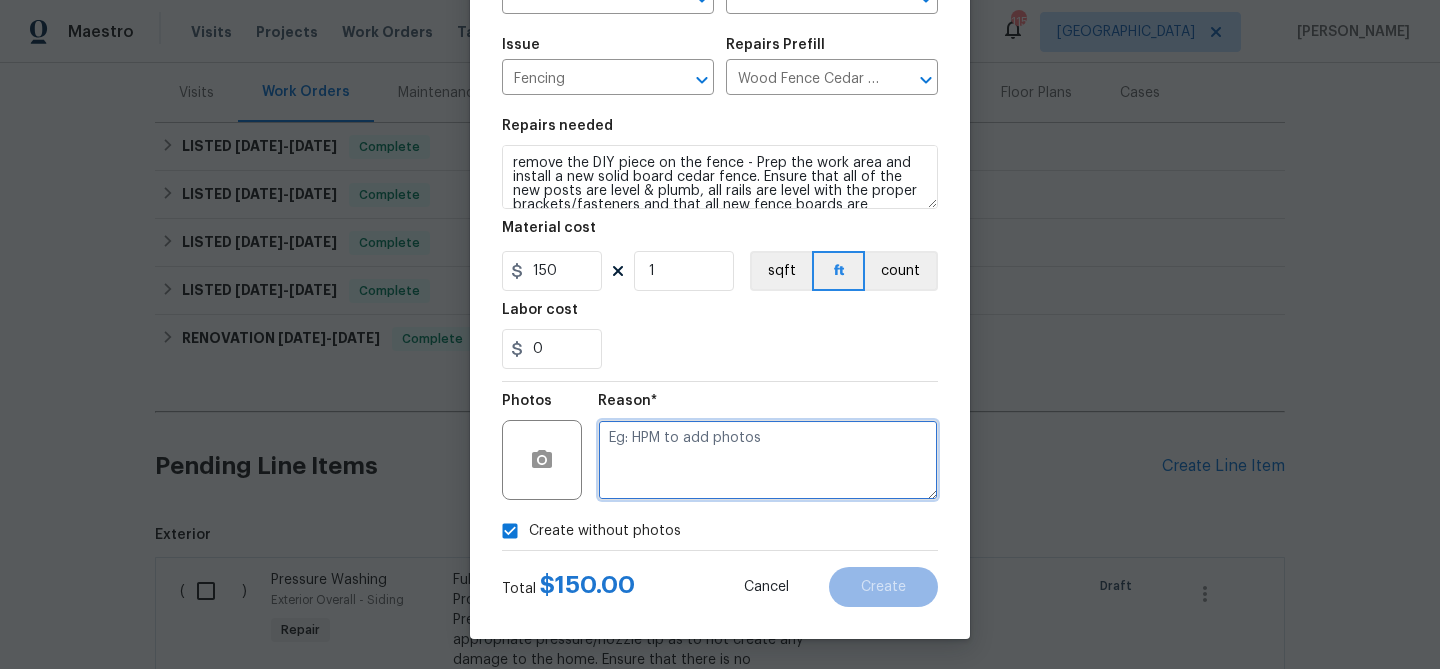 click at bounding box center [768, 460] 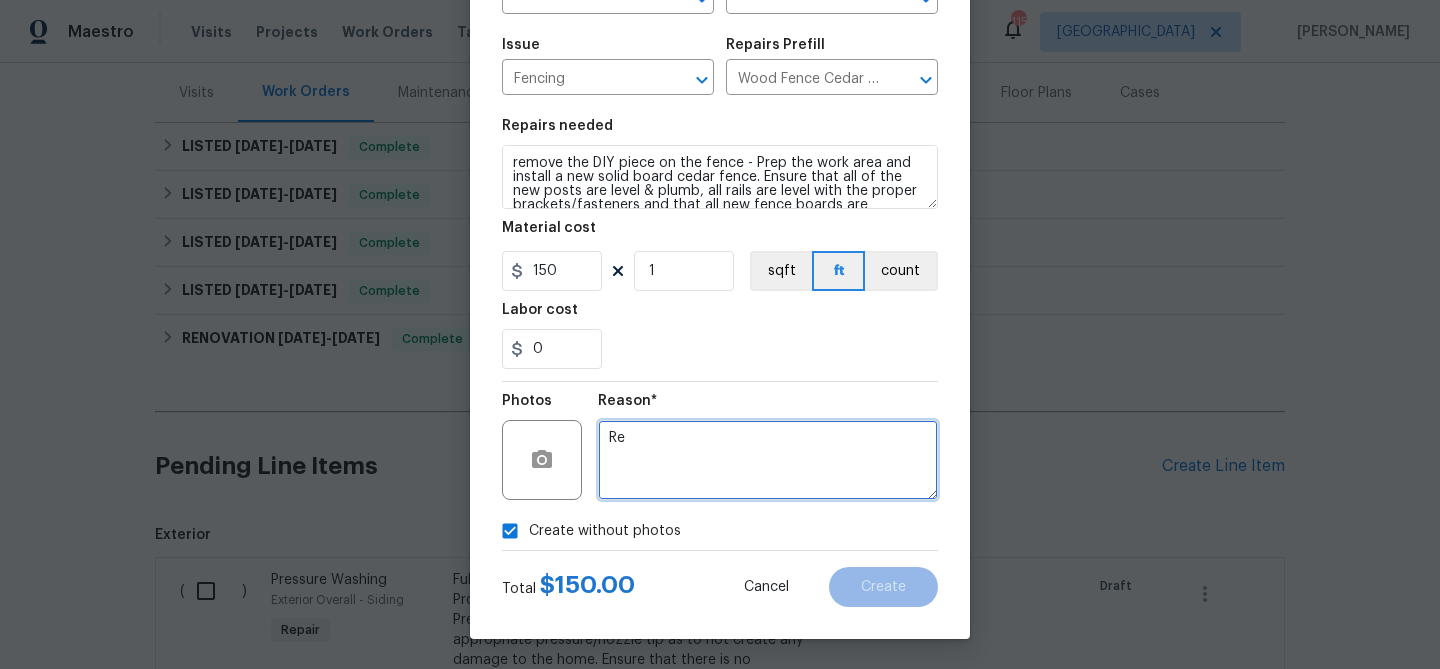 type on "R" 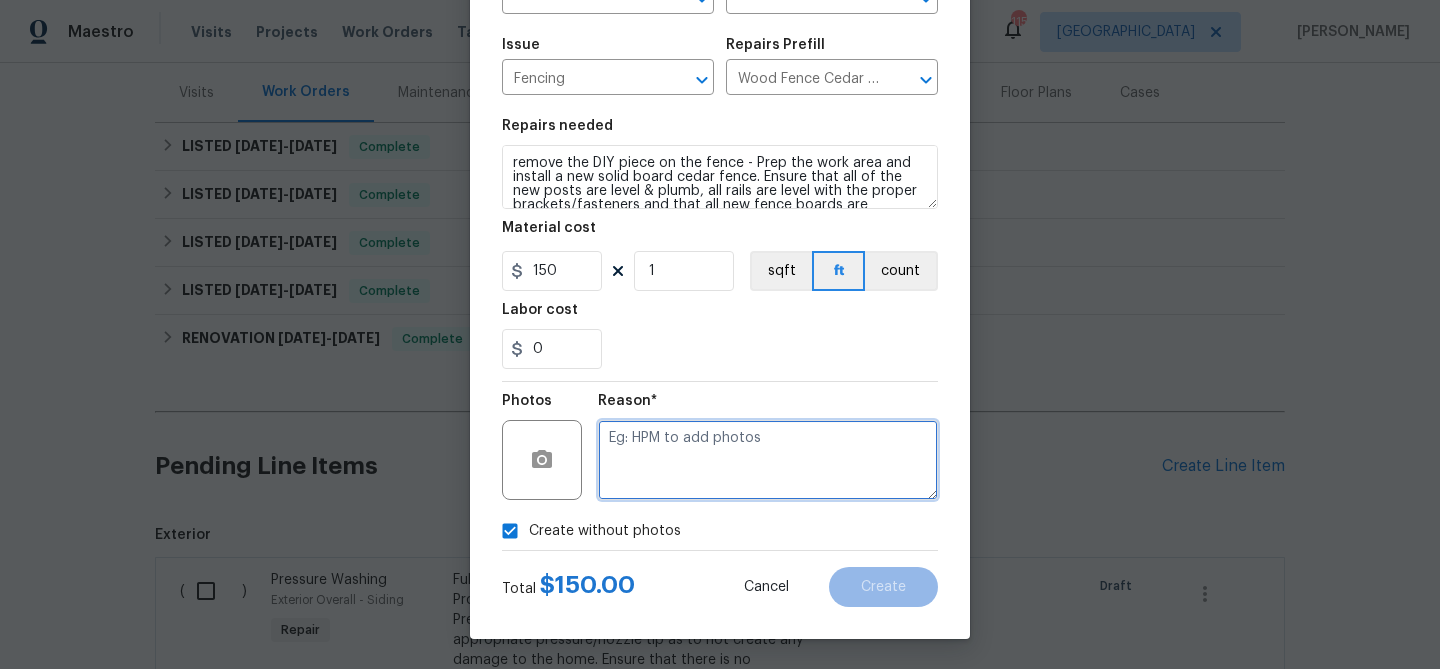 paste on "remove the DIY piece on the fence" 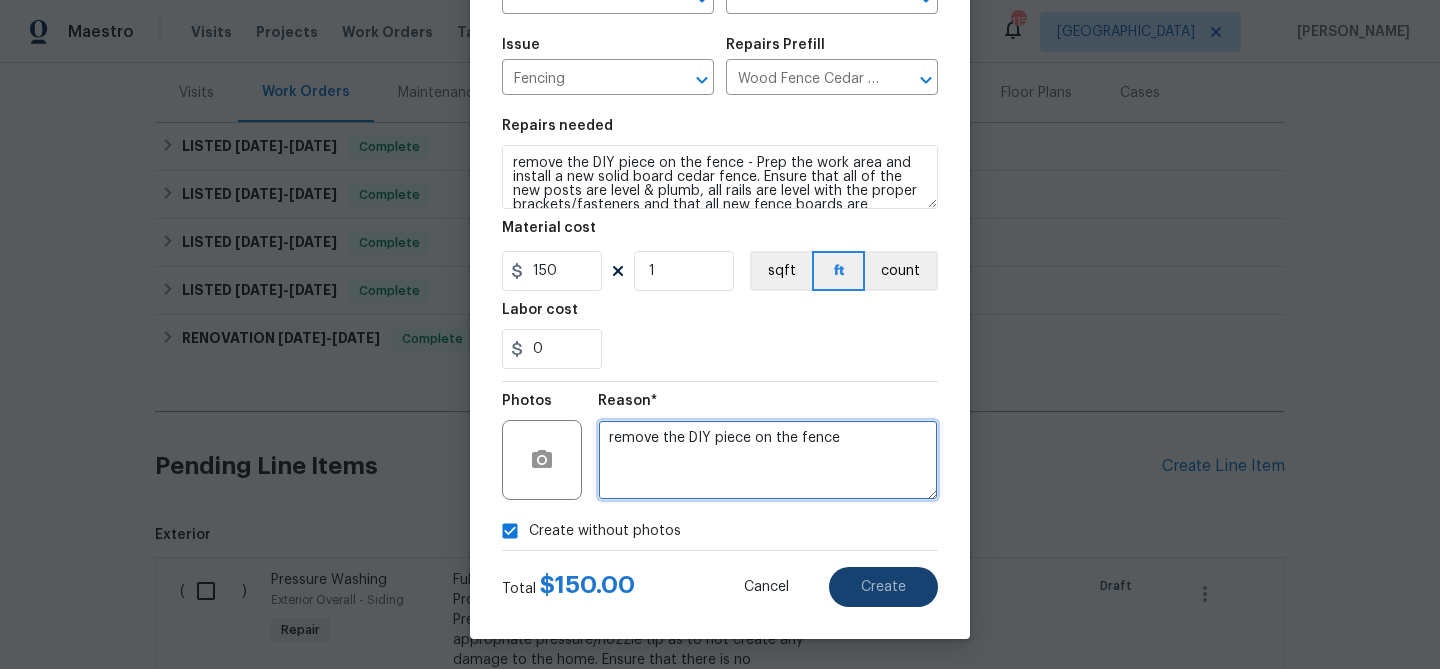 type on "remove the DIY piece on the fence" 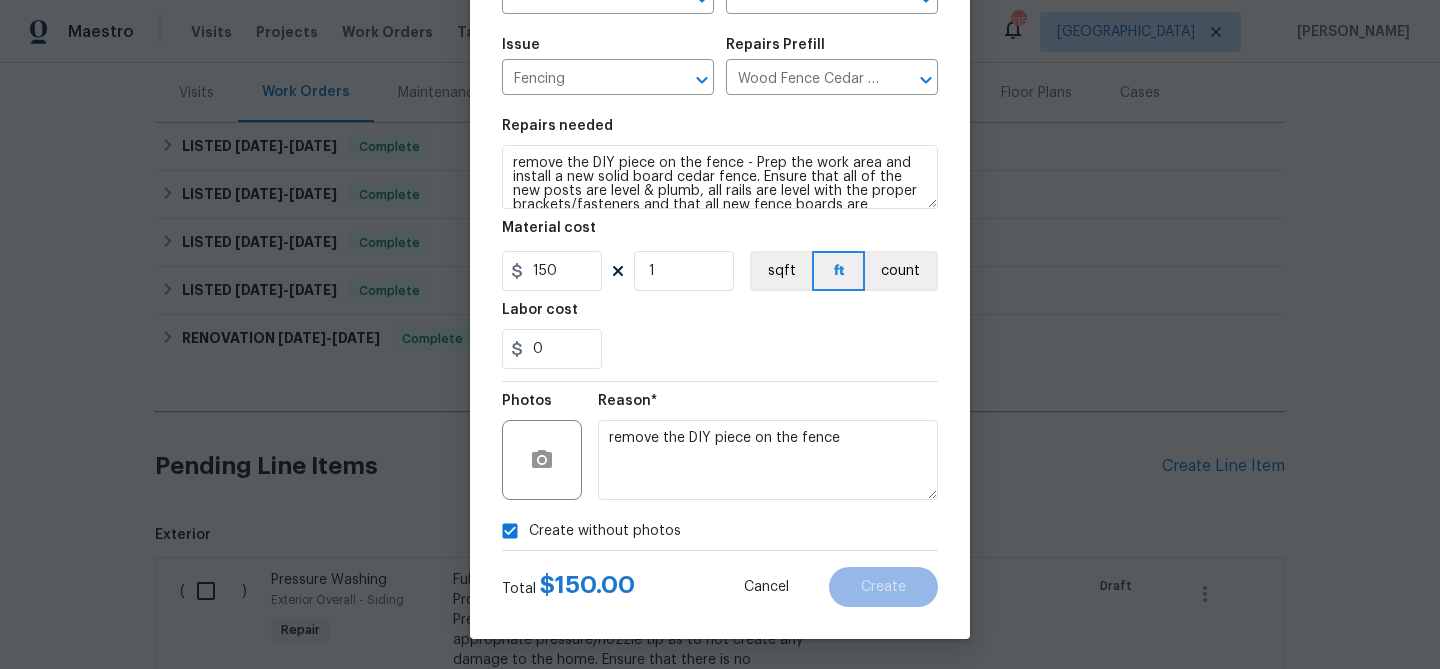 scroll, scrollTop: 0, scrollLeft: 0, axis: both 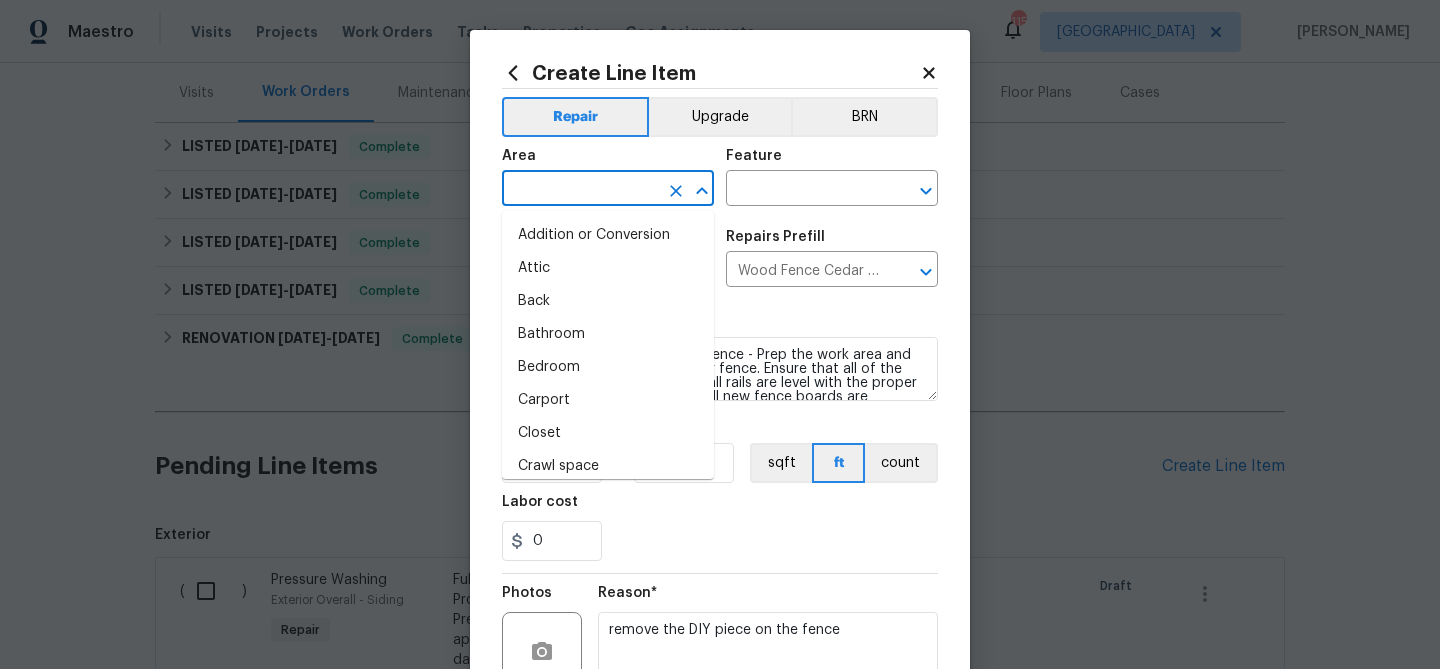 click at bounding box center [580, 190] 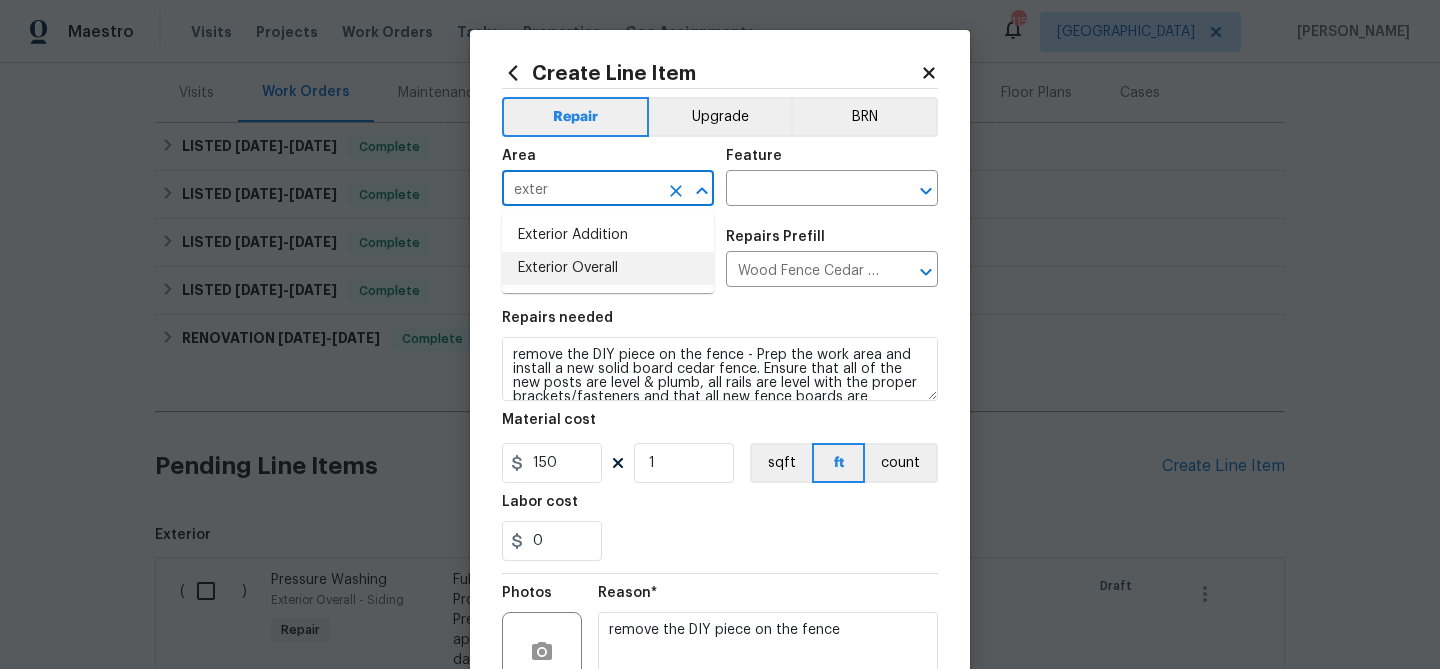 click on "Exterior Overall" at bounding box center [608, 268] 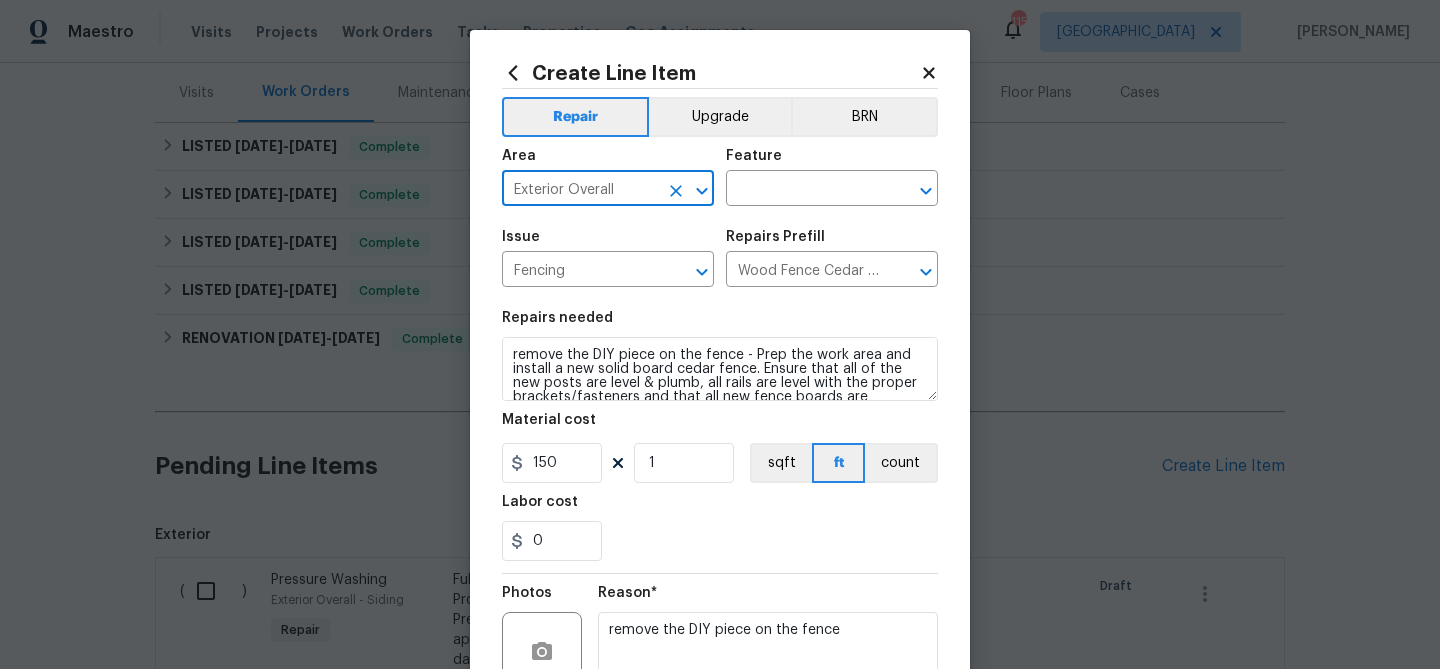 scroll, scrollTop: 42, scrollLeft: 0, axis: vertical 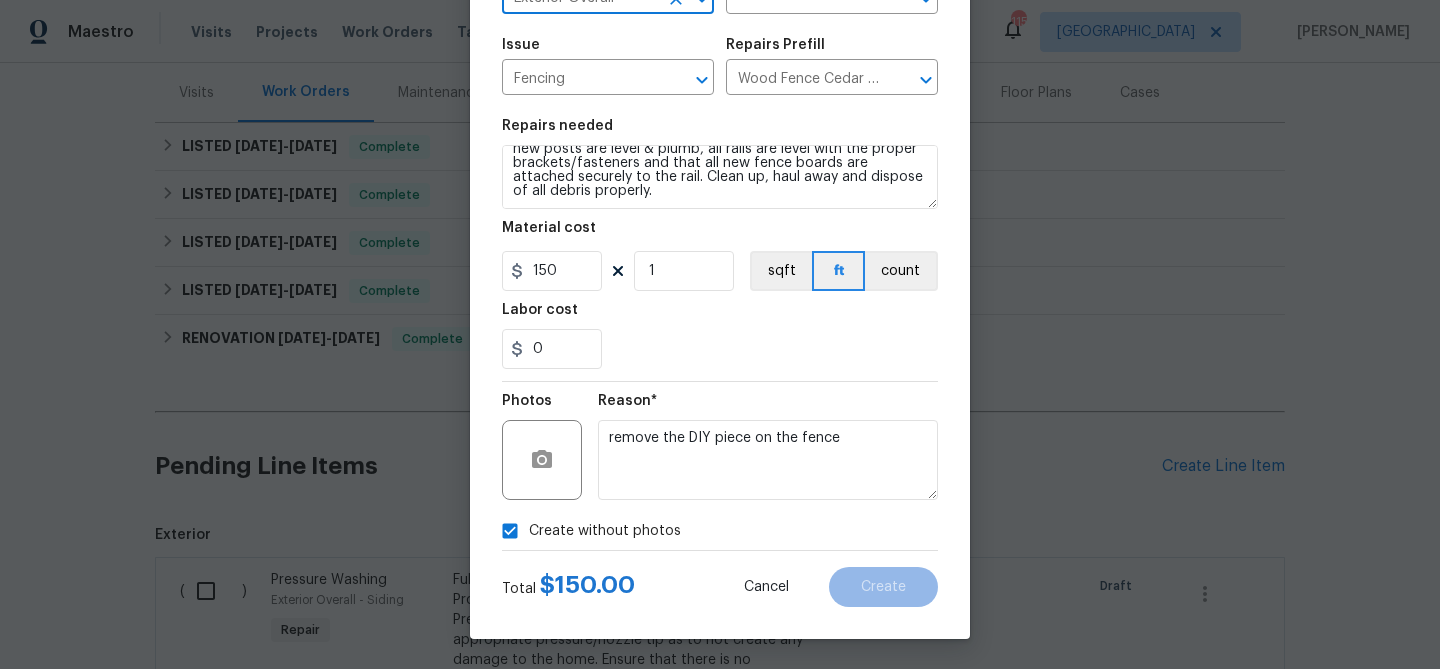 type on "Exterior Overall" 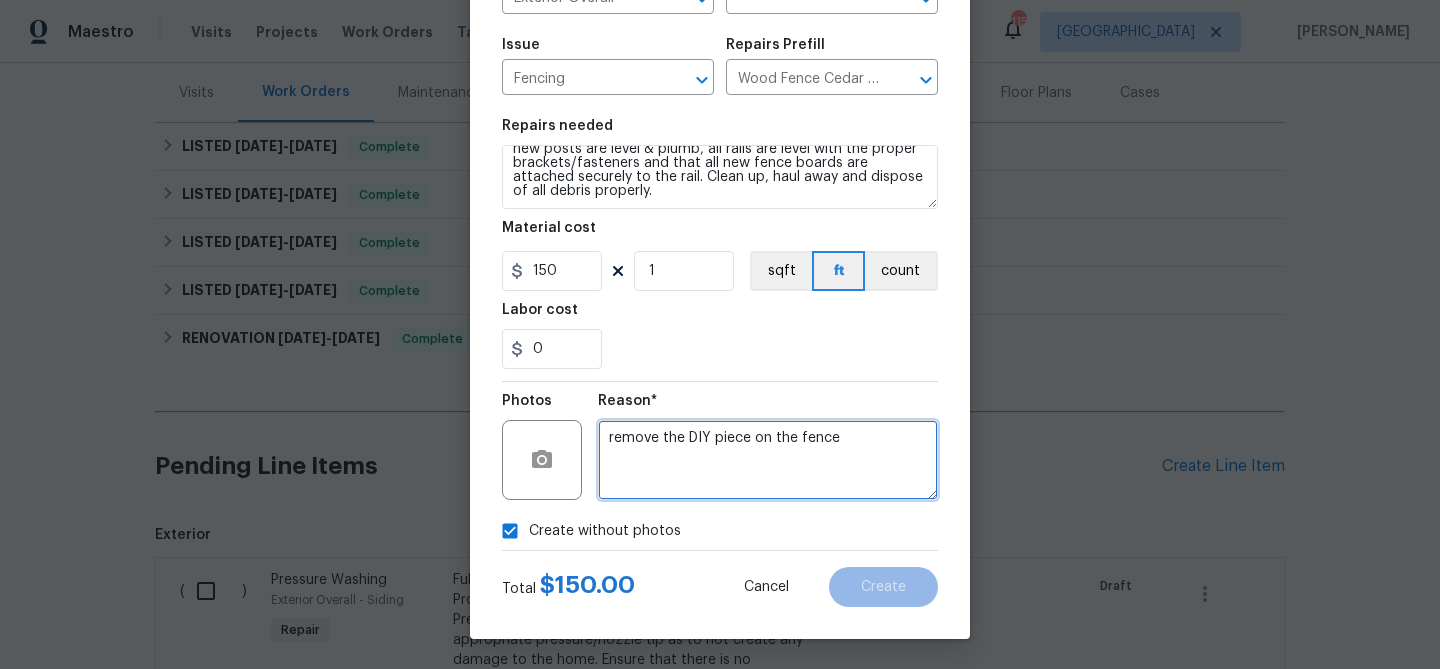 click on "remove the DIY piece on the fence" at bounding box center [768, 460] 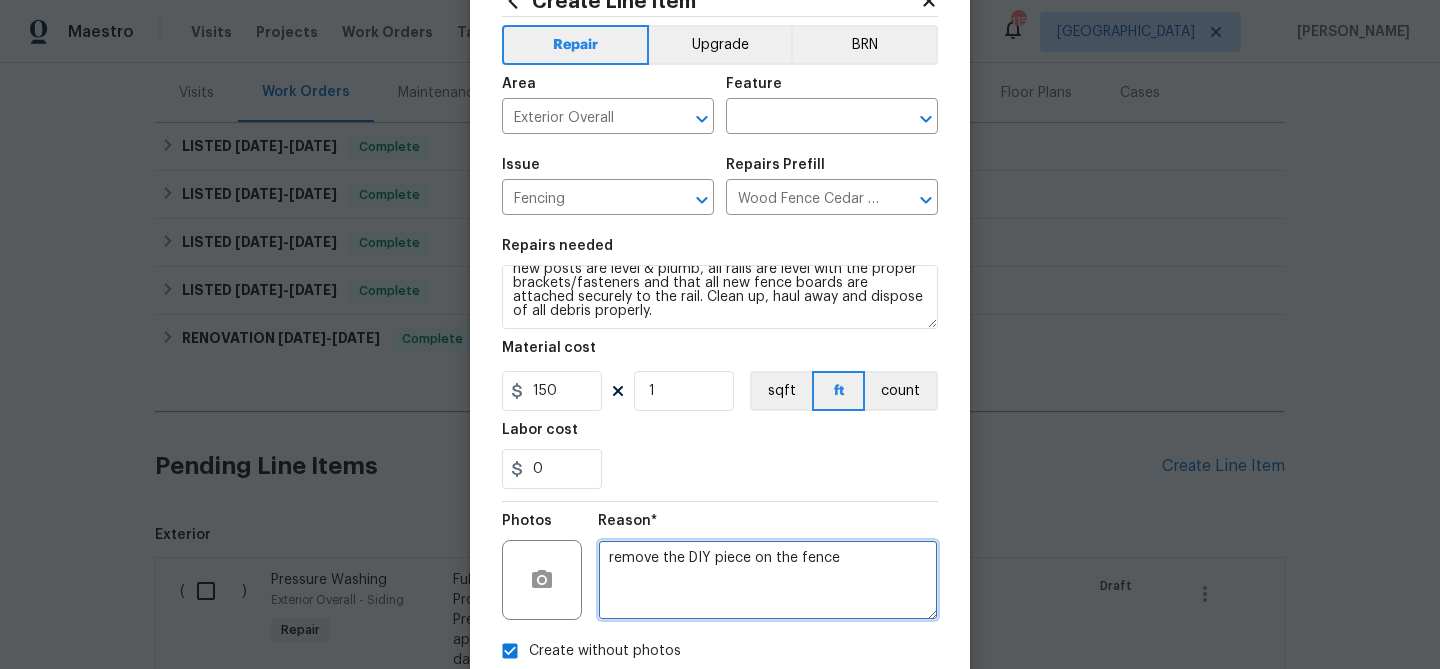 scroll, scrollTop: 20, scrollLeft: 0, axis: vertical 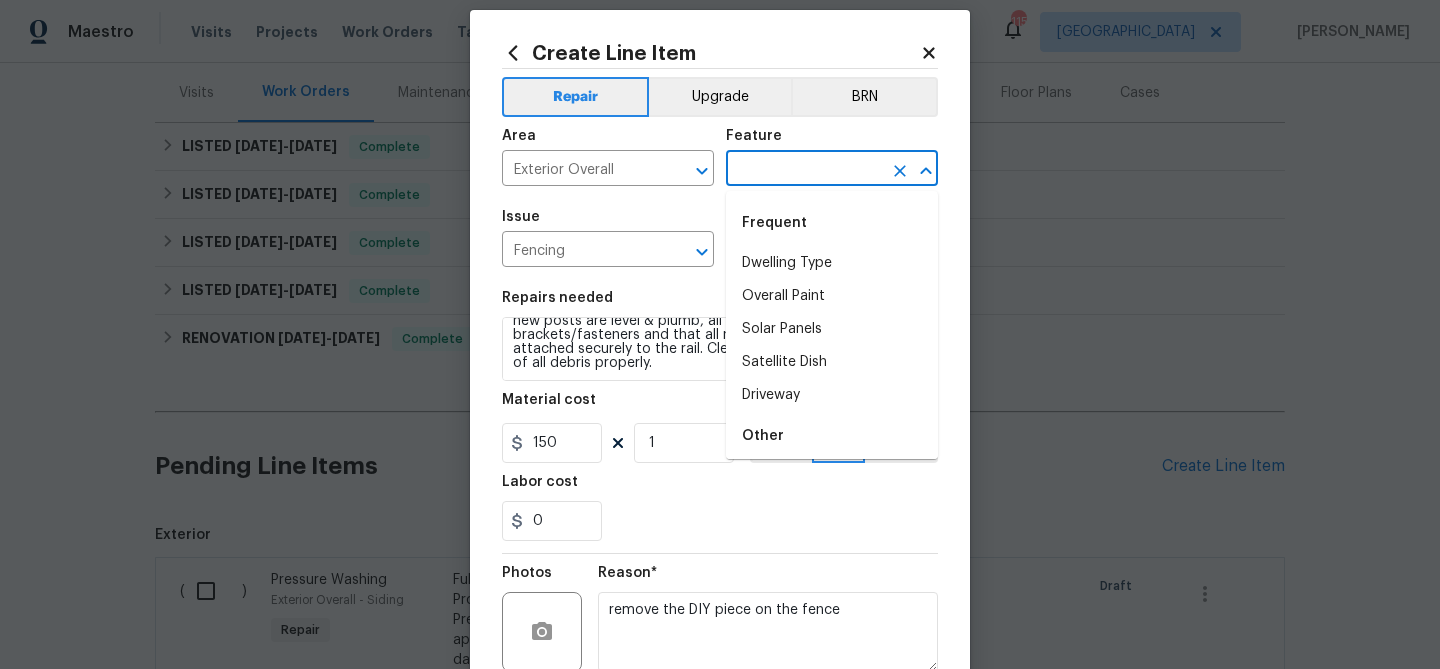 click at bounding box center [804, 170] 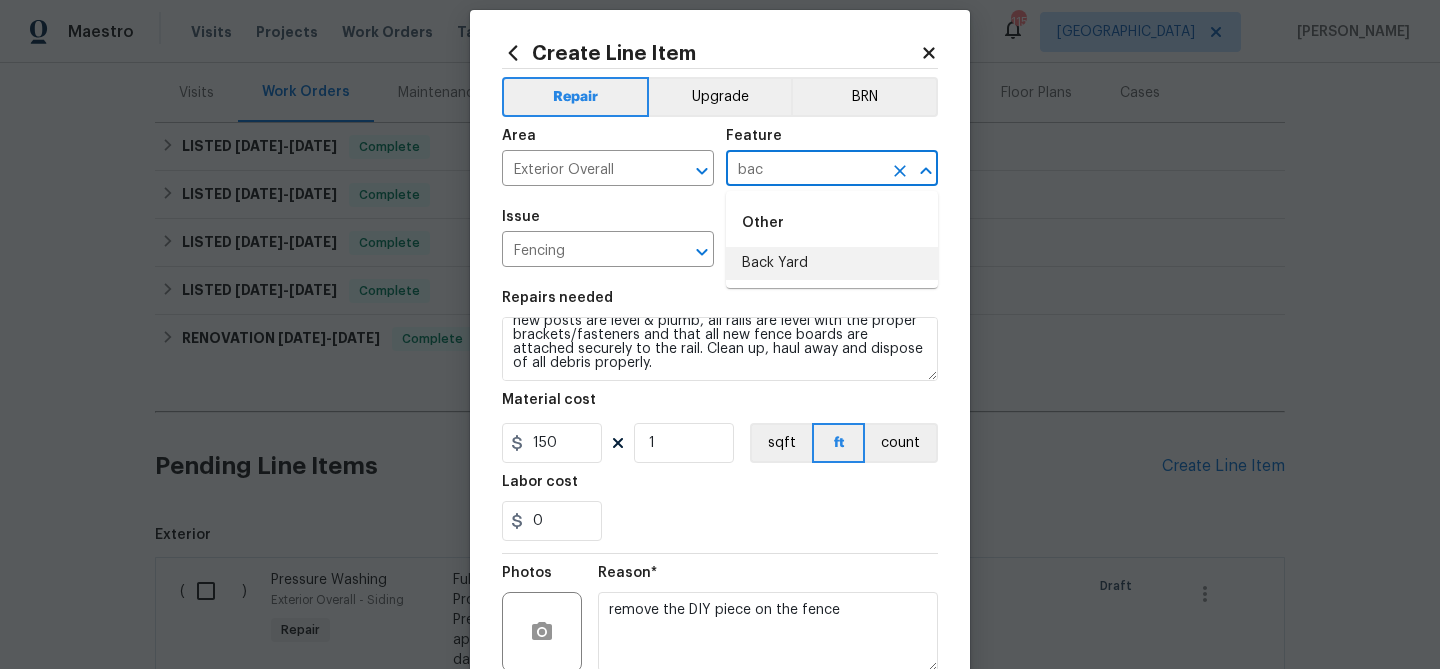 click on "Back Yard" at bounding box center [832, 263] 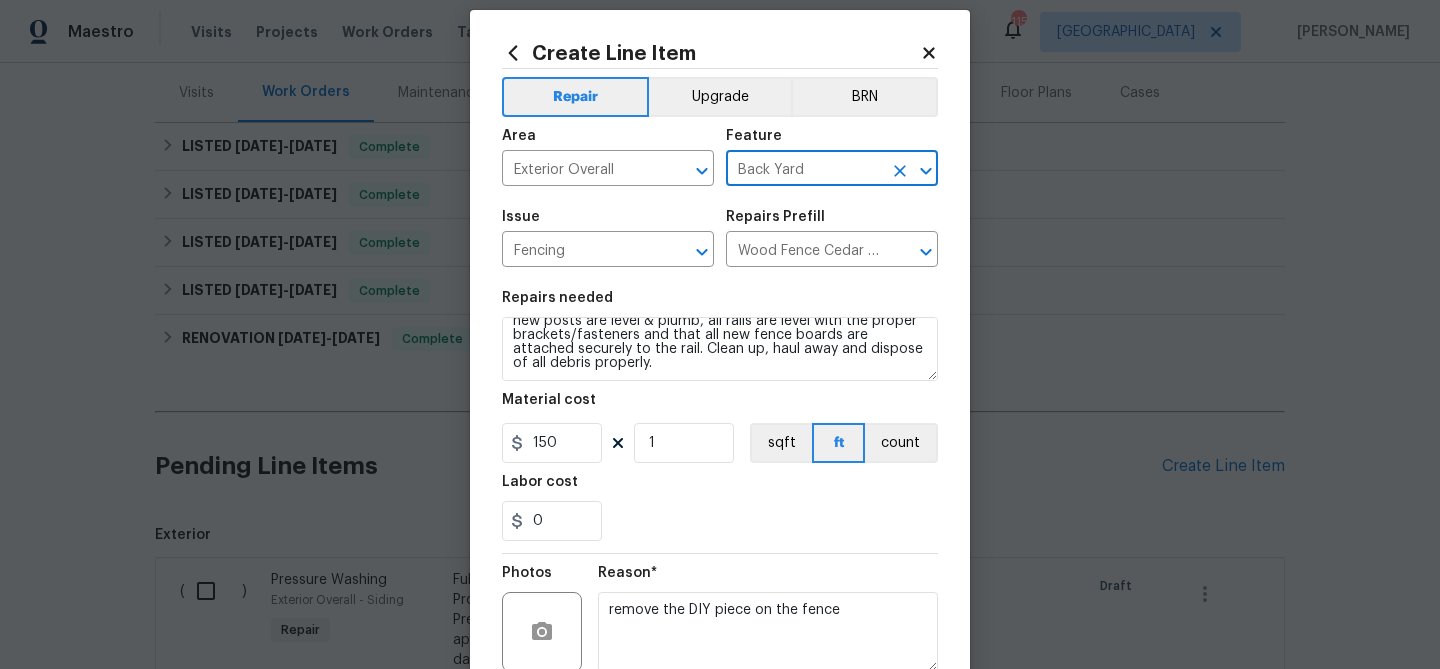 scroll, scrollTop: 193, scrollLeft: 0, axis: vertical 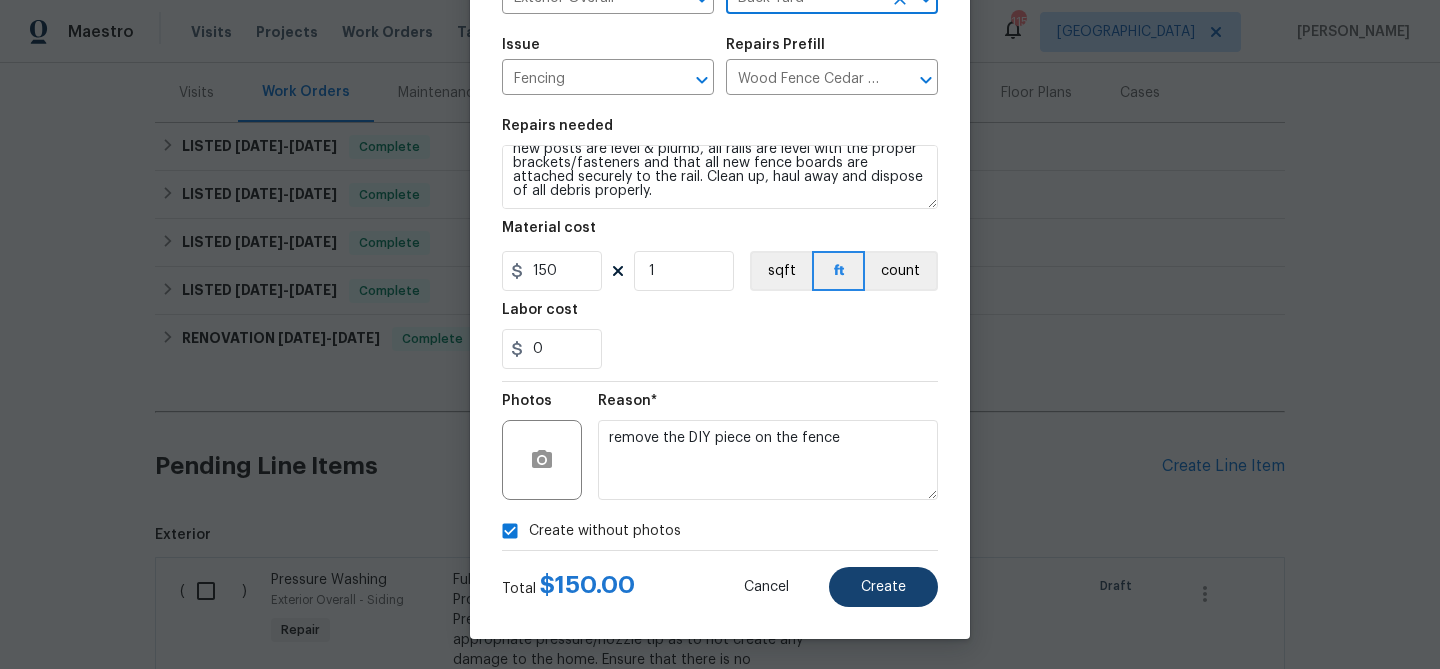 type on "Back Yard" 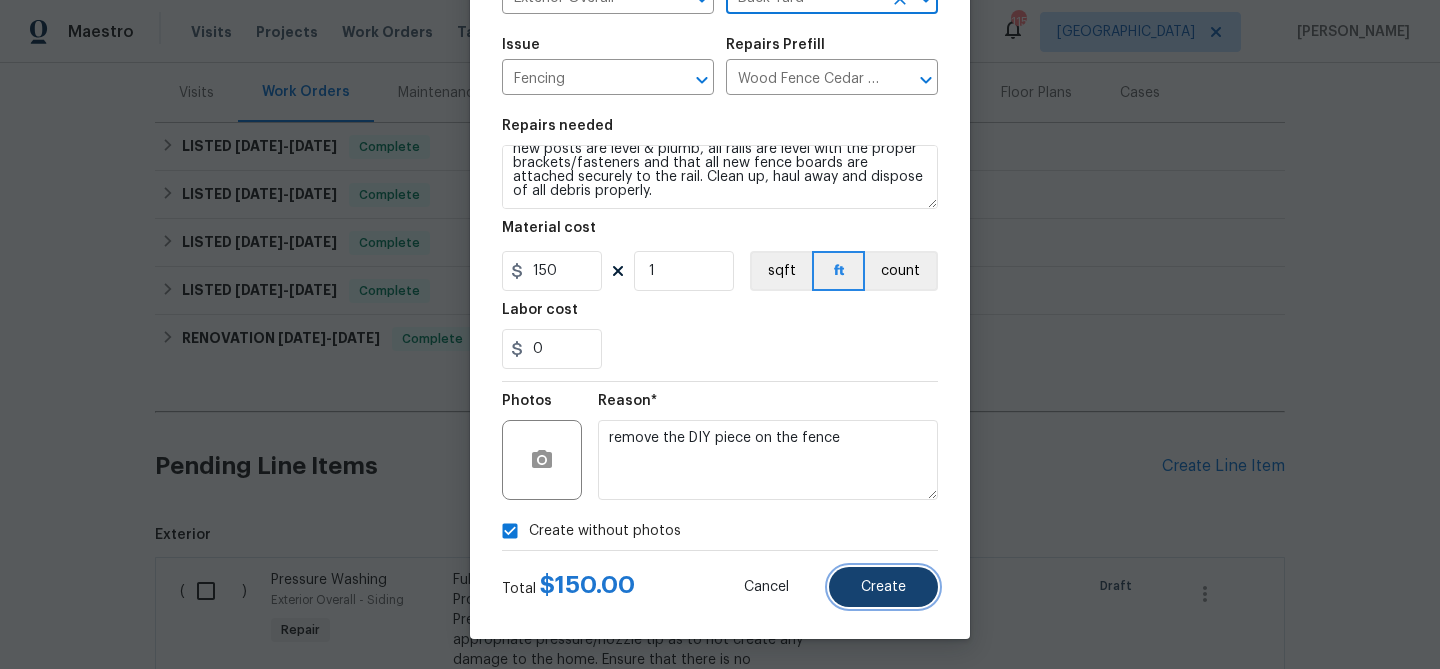 click on "Create" at bounding box center (883, 587) 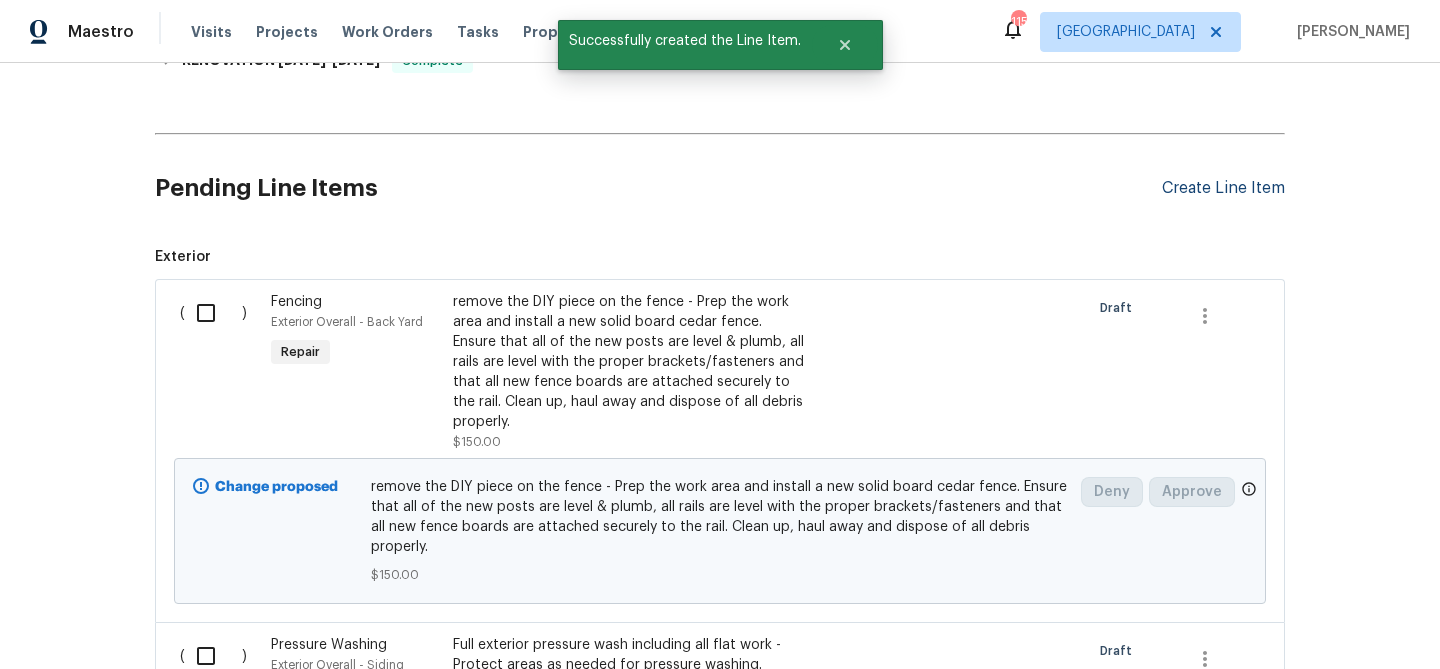 scroll, scrollTop: 333, scrollLeft: 0, axis: vertical 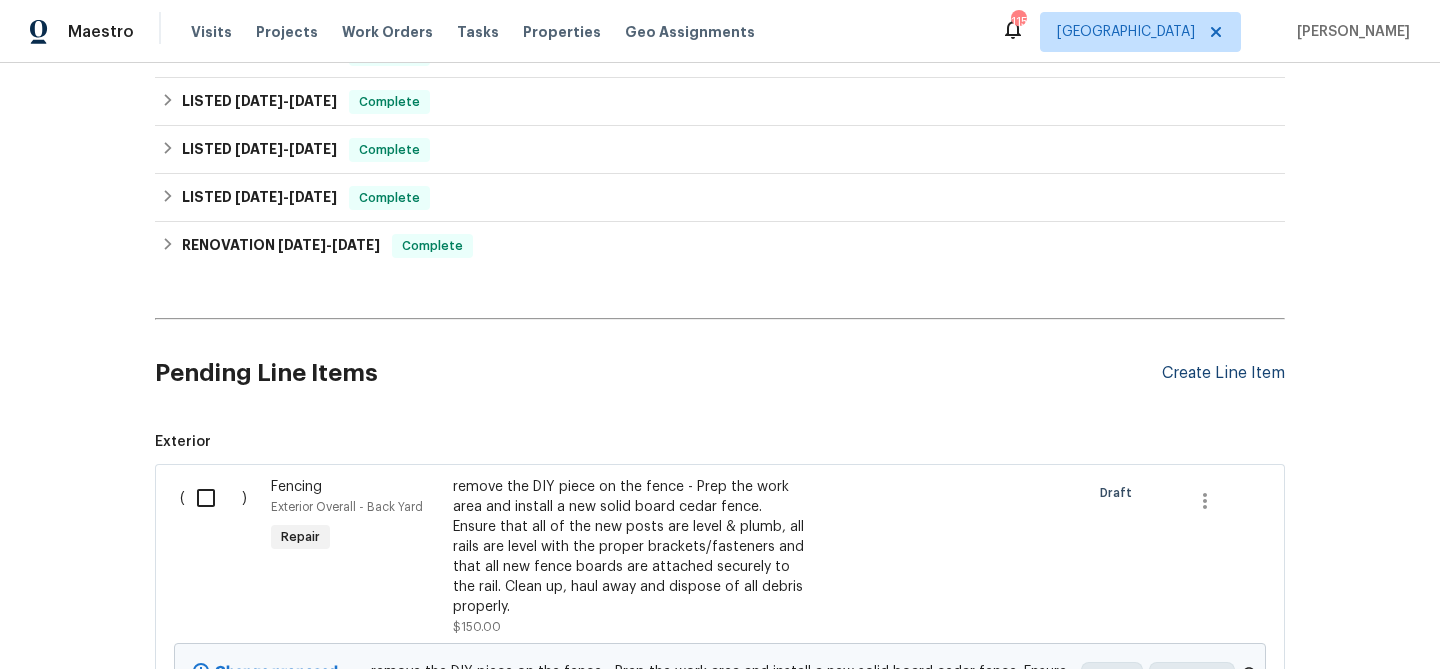 click on "Create Line Item" at bounding box center (1223, 373) 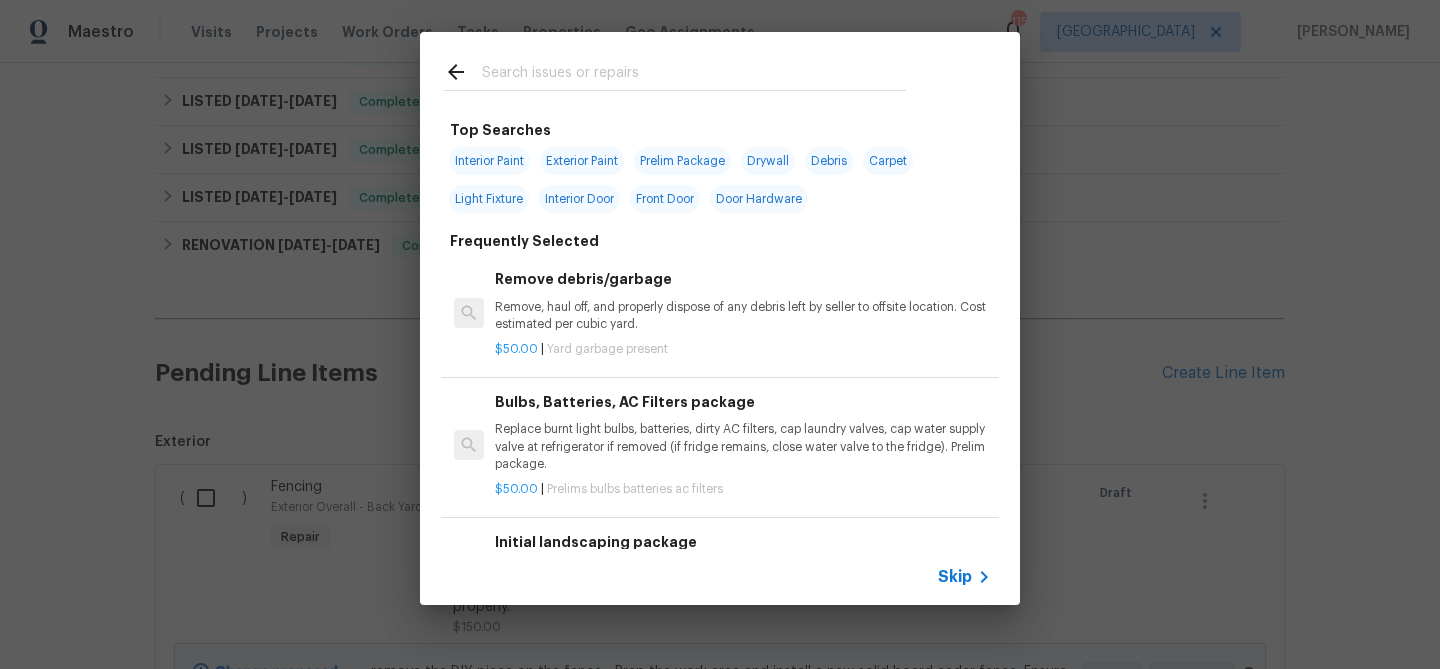 click at bounding box center (694, 75) 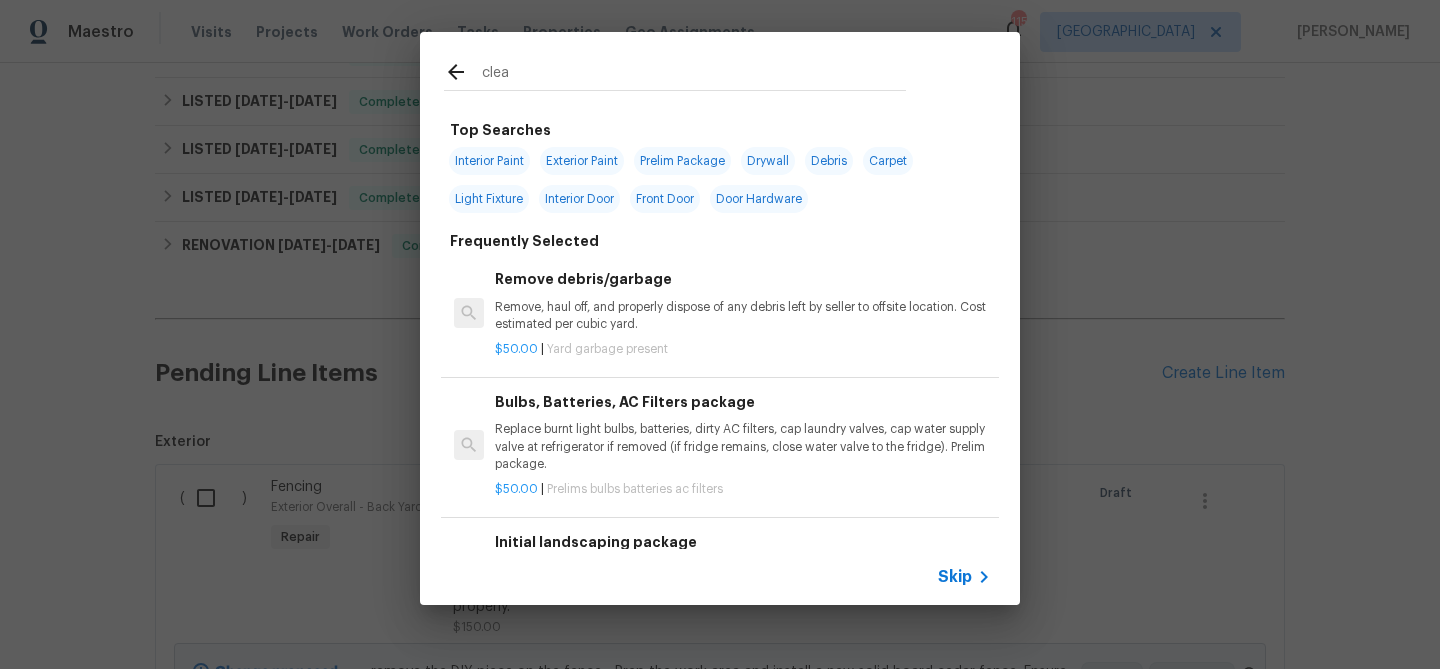 type on "clean" 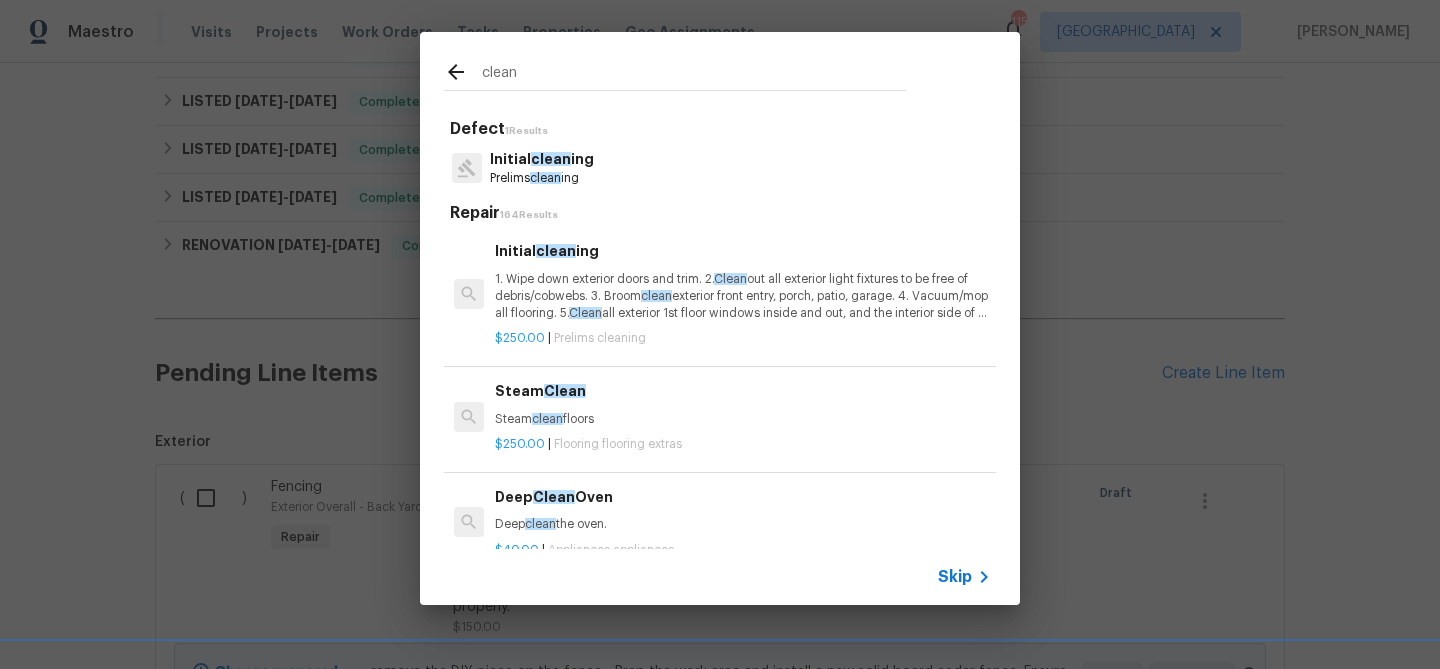 click on "1. Wipe down exterior doors and trim. 2.  Clean  out all exterior light fixtures to be free of debris/cobwebs. 3. Broom  clean  exterior front entry, porch, patio, garage. 4. Vacuum/mop all flooring. 5.  Clean  all exterior 1st floor windows inside and out, and the interior side of all above grade windows.  Clean  all tracks/frames. 6.  Clean  all air vent grills. 7.  Clean  all interior window, base, sill and trim. 8.  Clean  all switch/outlet plates and remove any paint. 9.  Clean  all light fixtures and ceiling fans. 10.  Clean  all doors, frames and trim. 11.  Clean  kitchen and laundry appliances - inside-outside and underneath. 12.  Clean  cabinetry inside and outside and top including drawers. 13.  Clean  counters, sinks, plumbing fixtures, toilets seat to remain down. 14.  Clean  showers, tubs, surrounds, wall tile free of grime and soap scum. 15.  Clean  window coverings if left in place. 16.  Clean  baseboards. 17.  Clean" at bounding box center [743, 296] 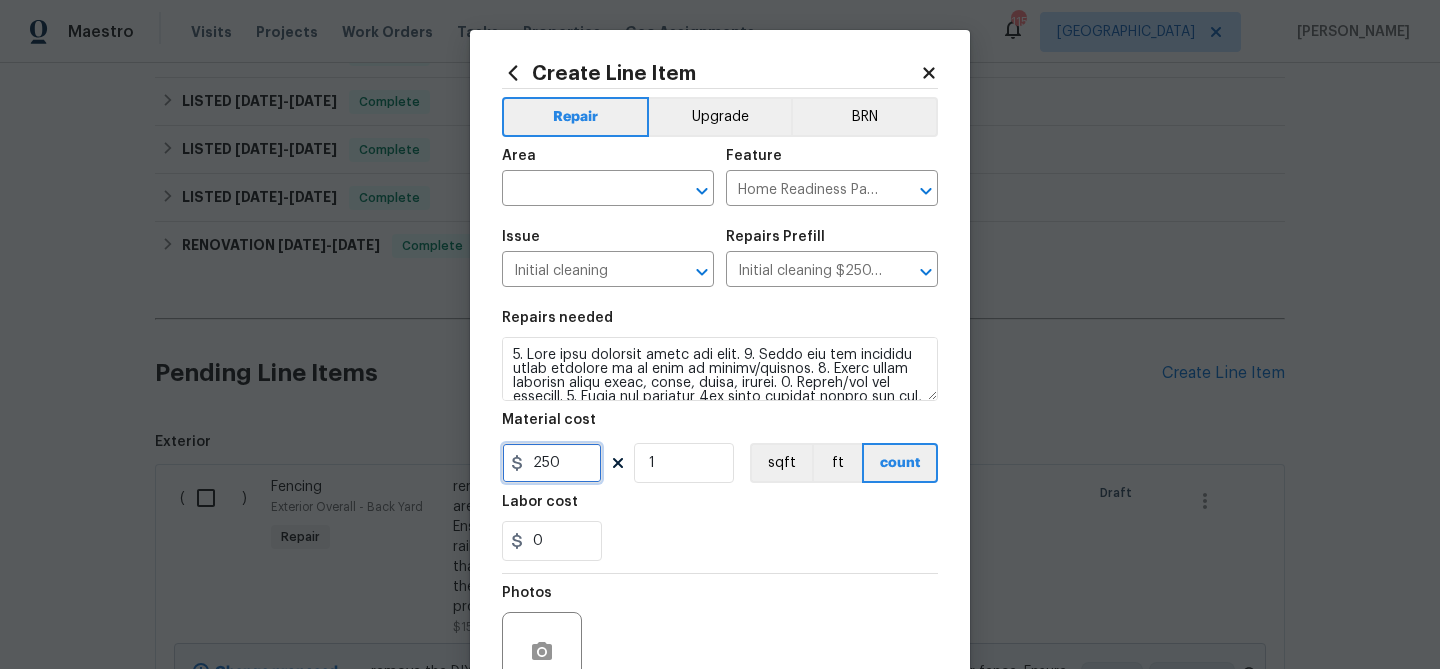 click on "250" at bounding box center [552, 463] 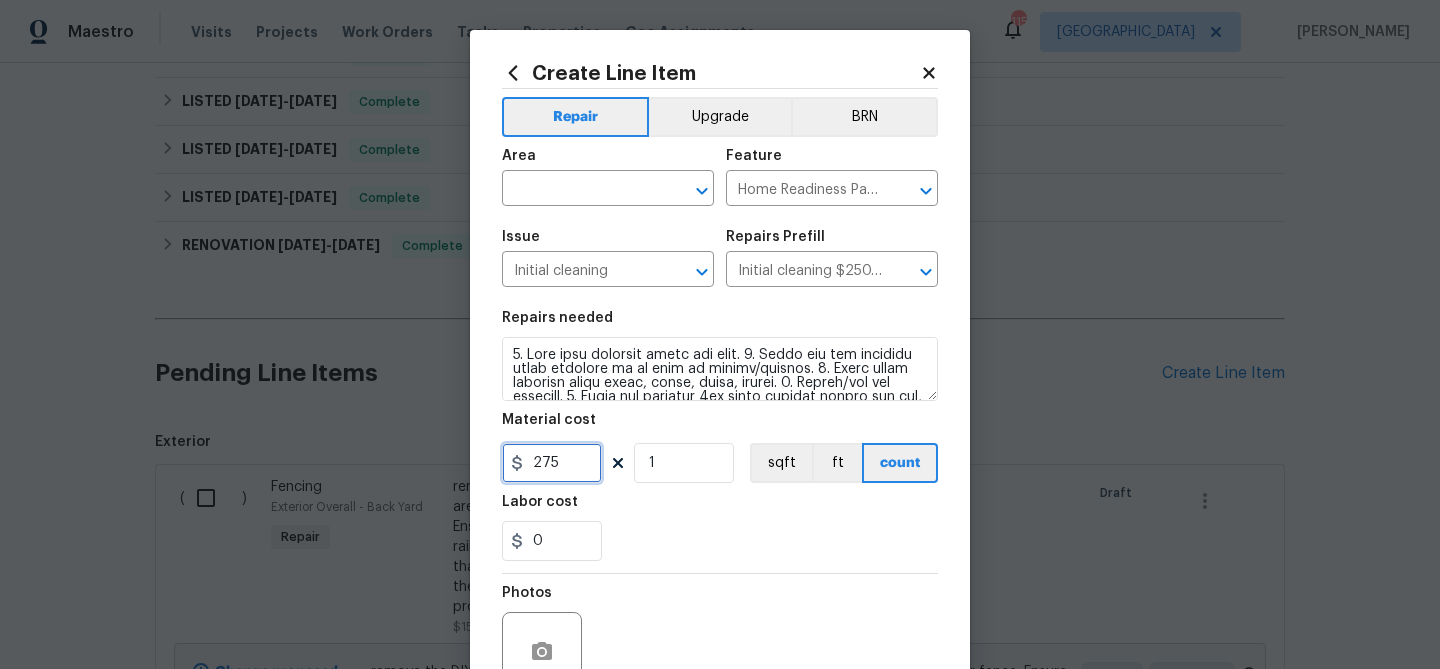type on "275" 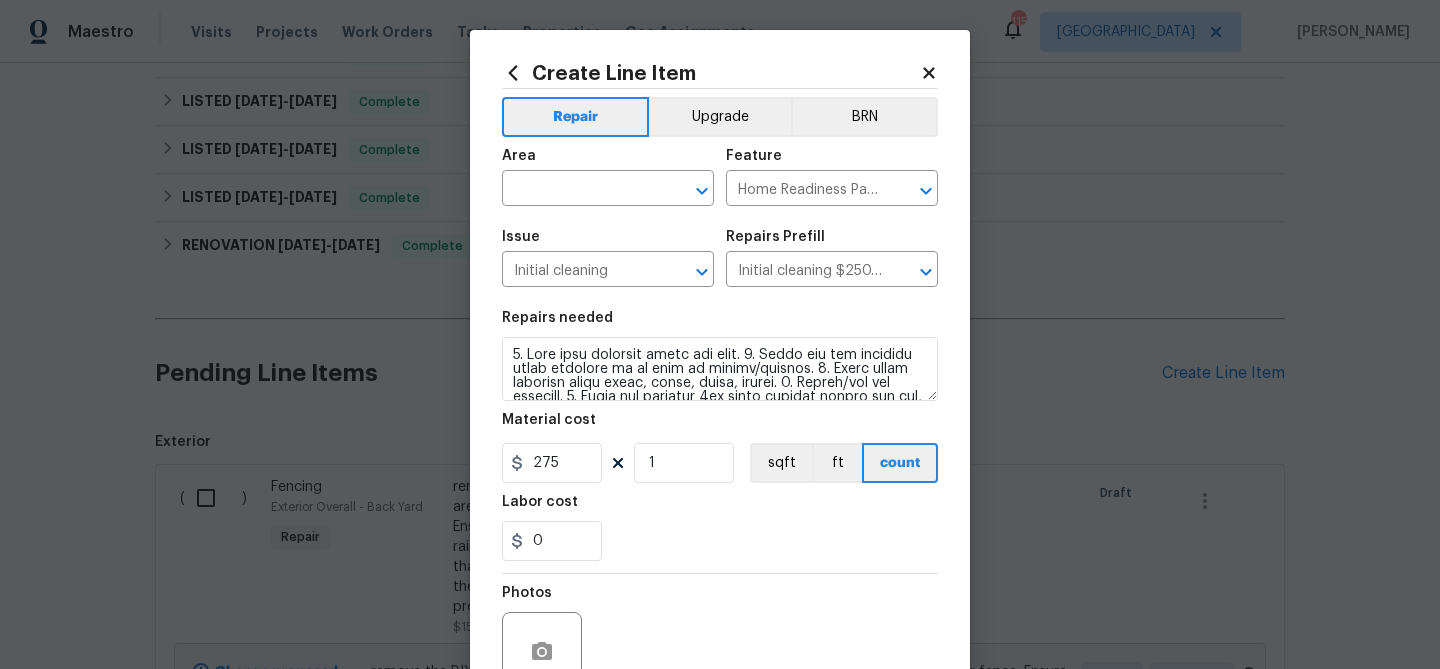 click on "Labor cost" at bounding box center [720, 508] 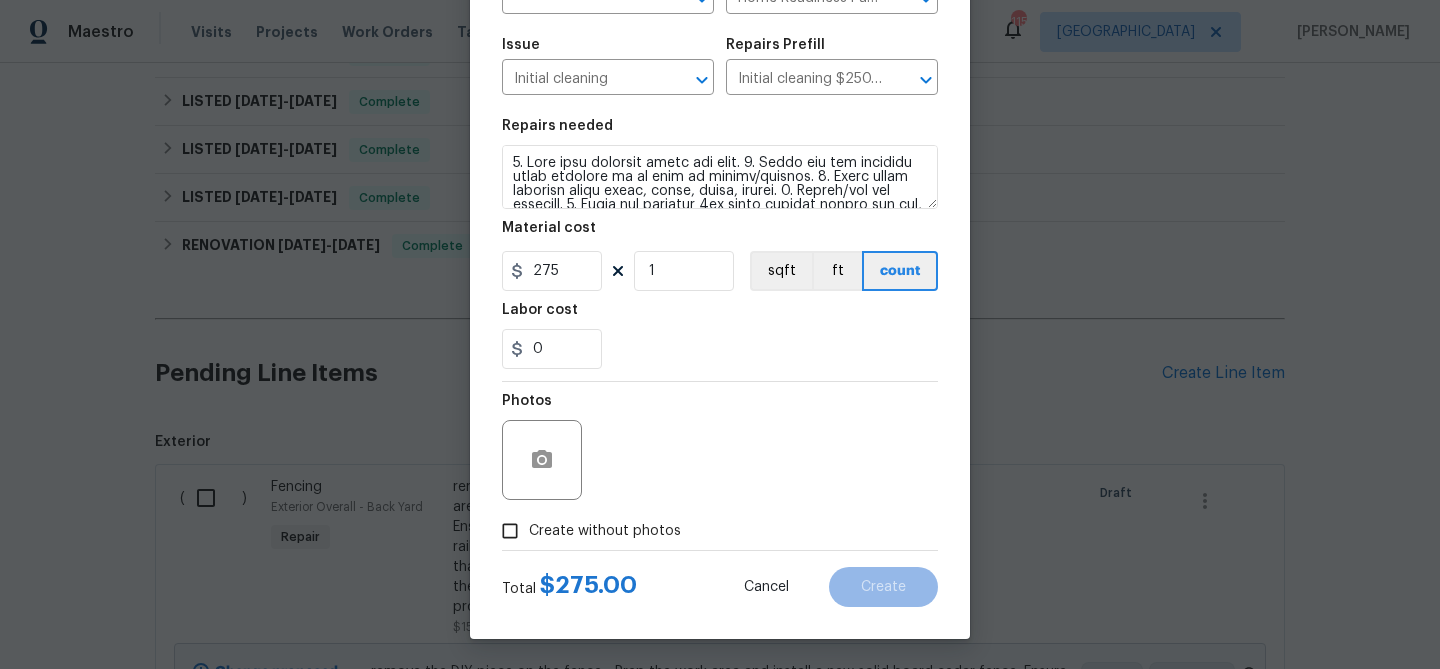 click on "Create without photos" at bounding box center (605, 531) 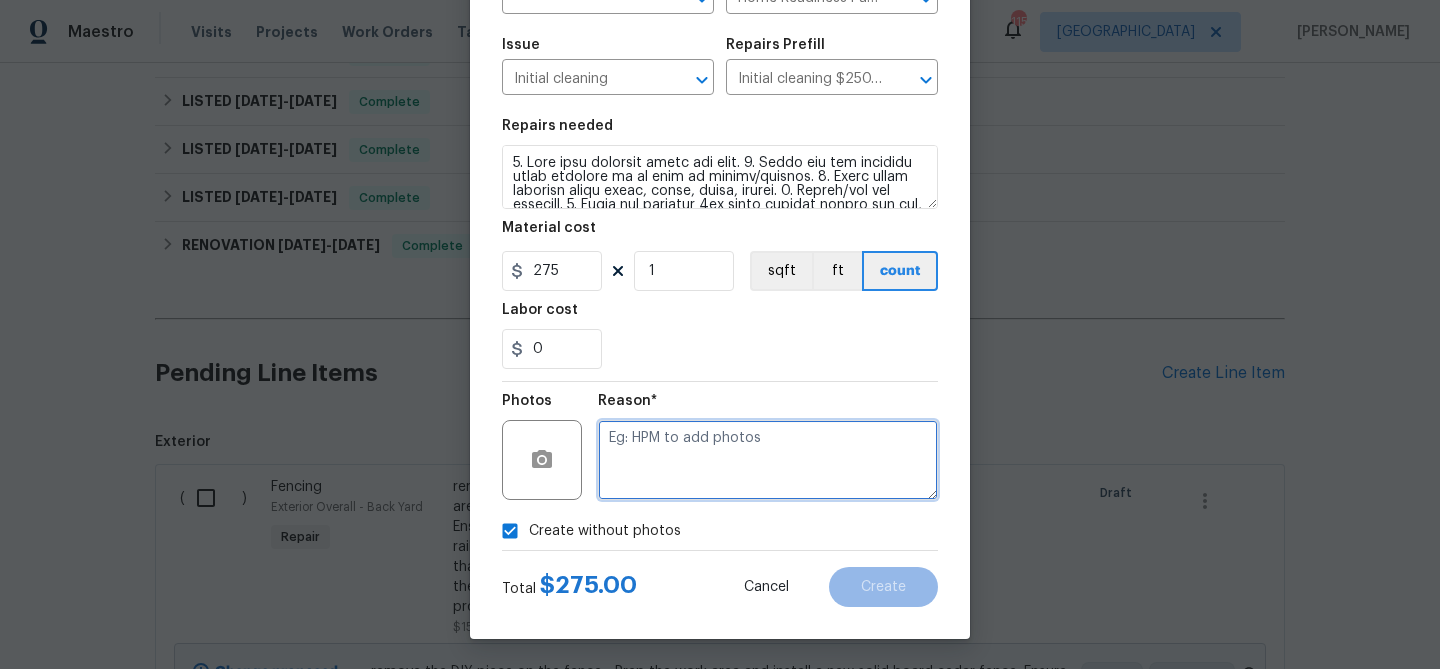 click at bounding box center [768, 460] 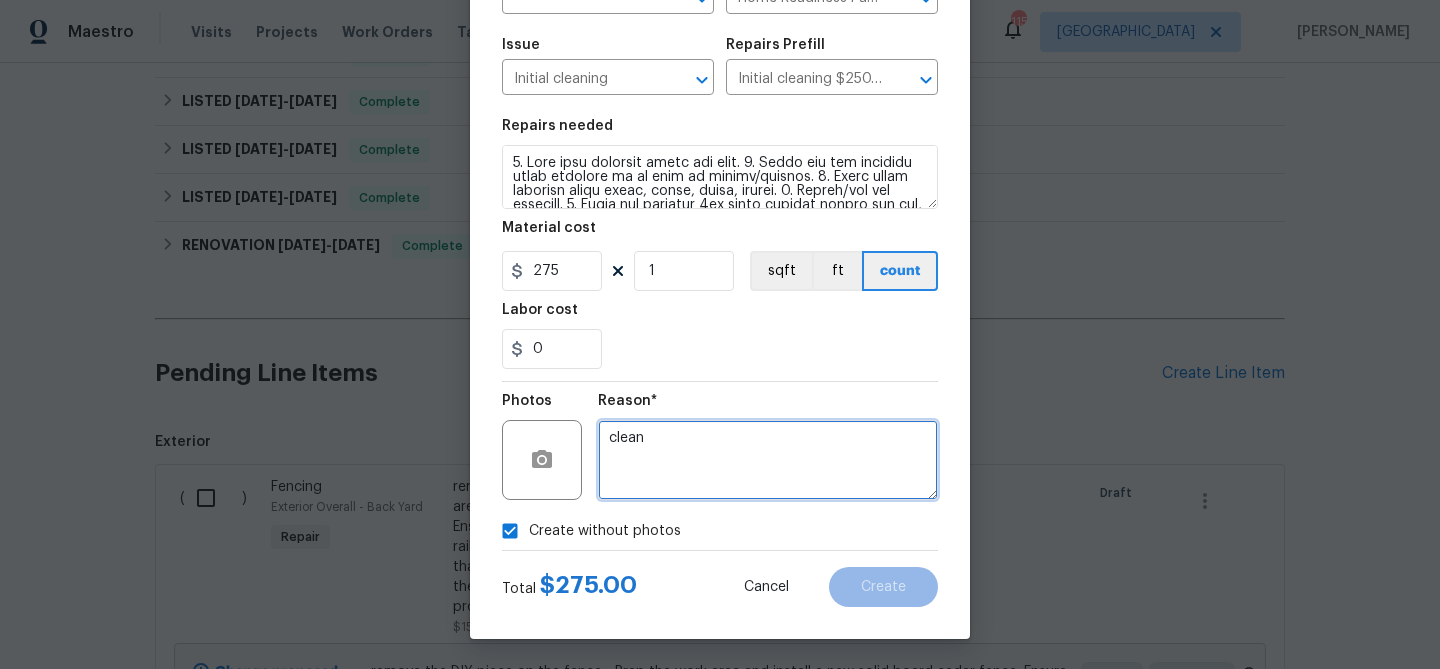 click on "clean" at bounding box center (768, 460) 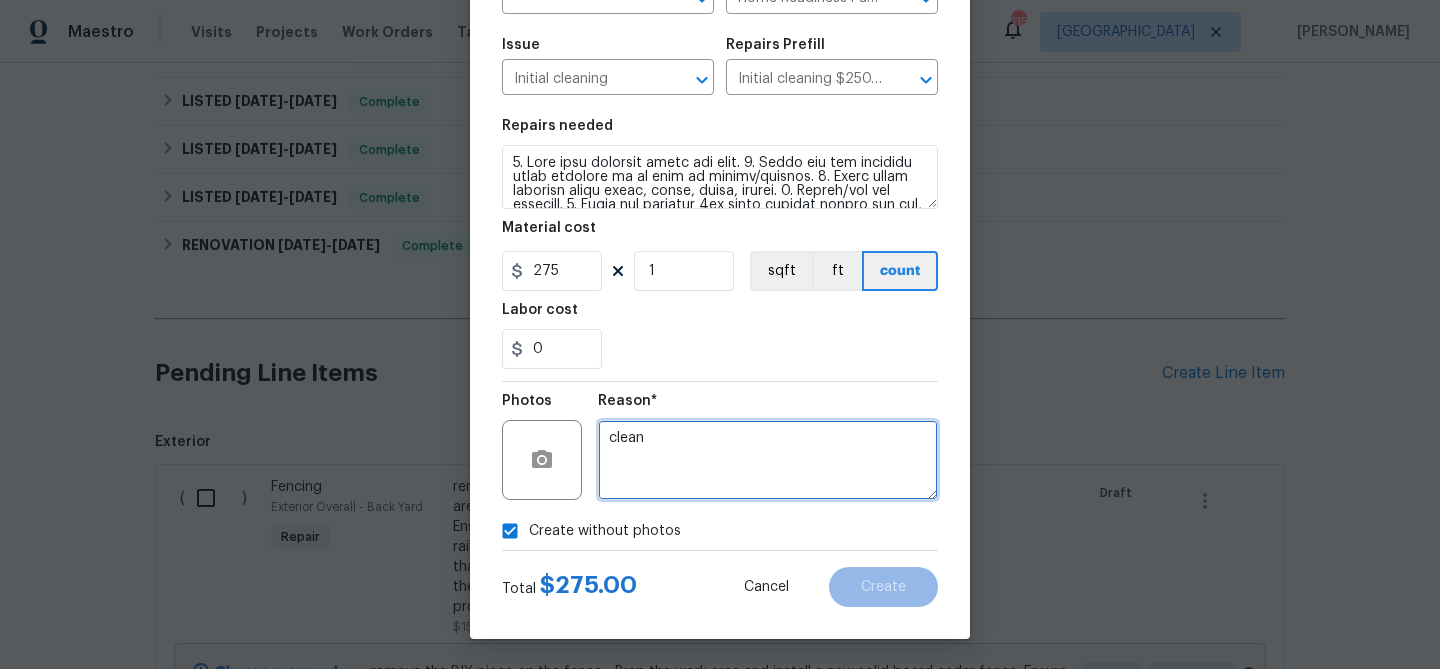scroll, scrollTop: 0, scrollLeft: 0, axis: both 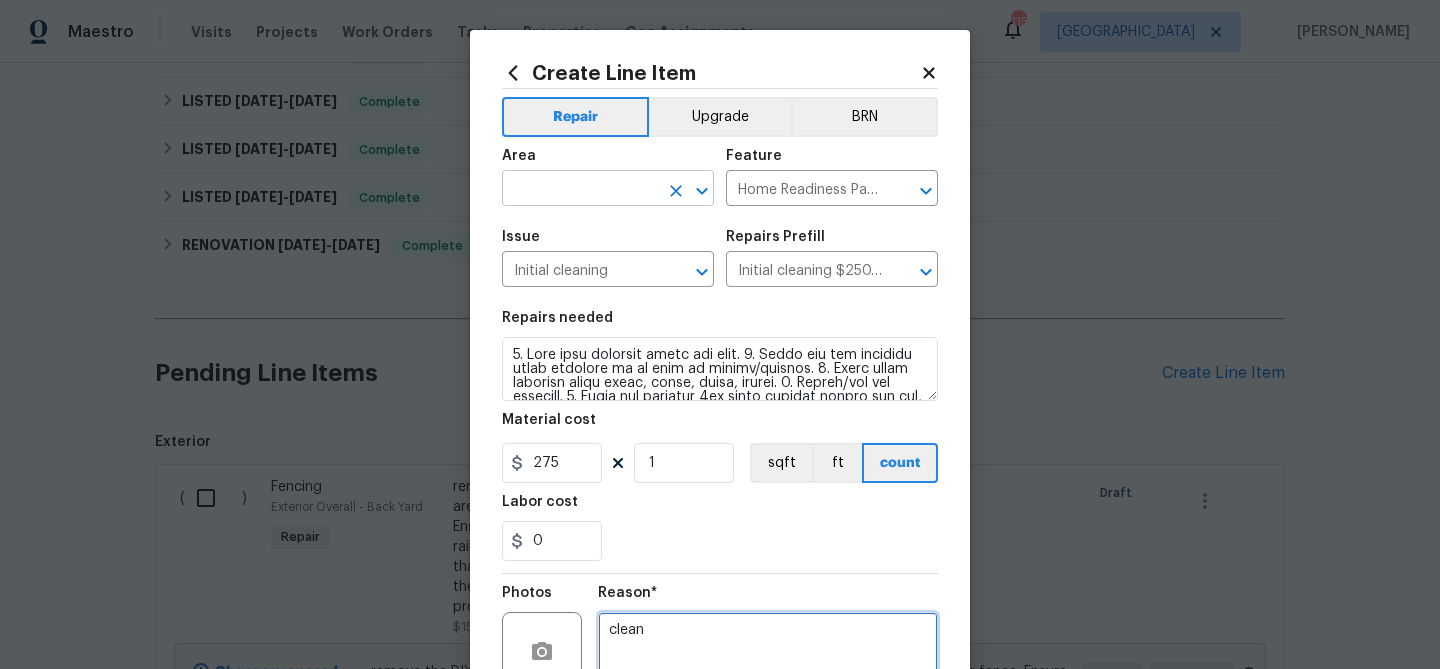 type on "clean" 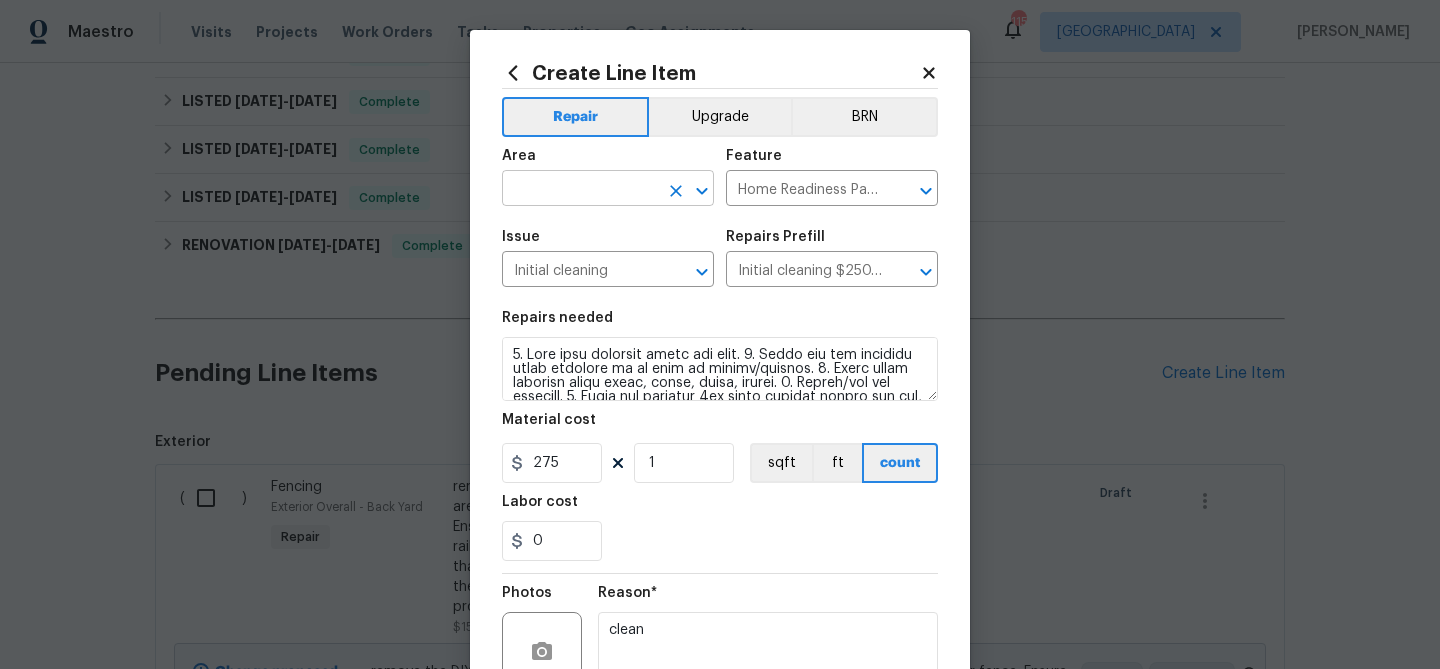 click at bounding box center (580, 190) 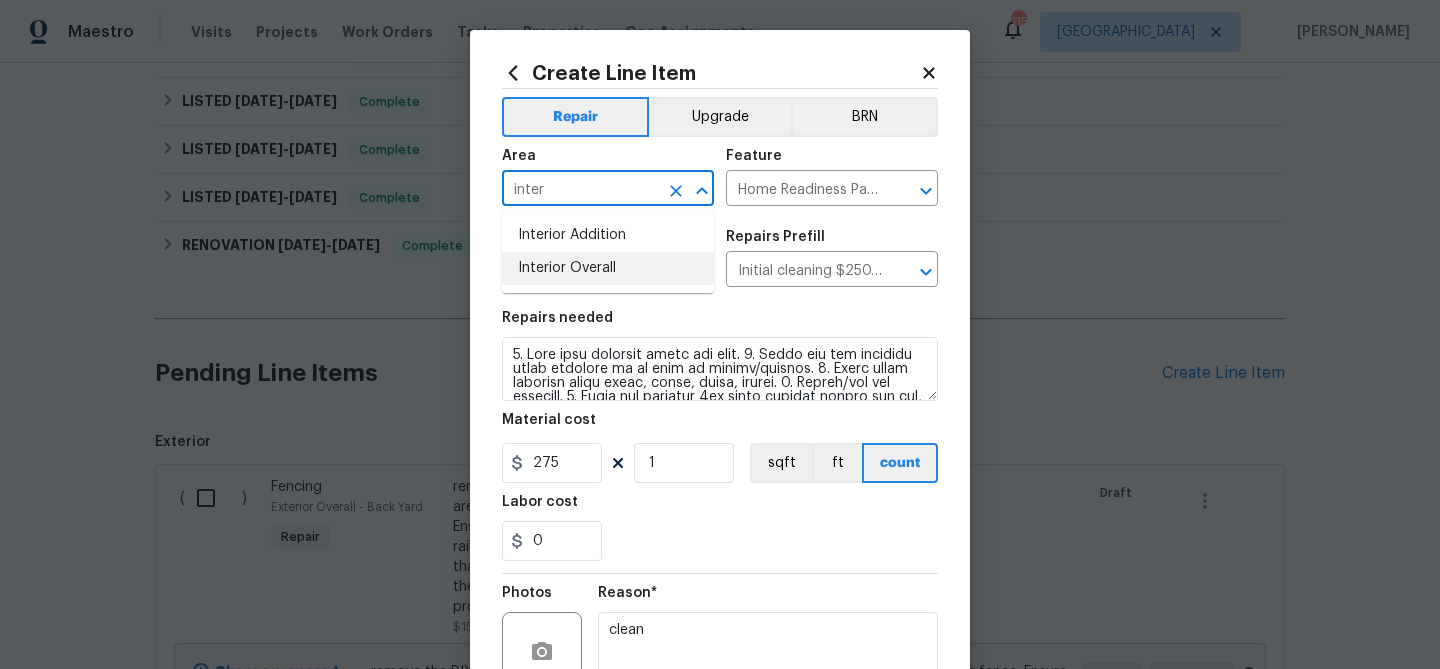 click on "Interior Overall" at bounding box center (608, 268) 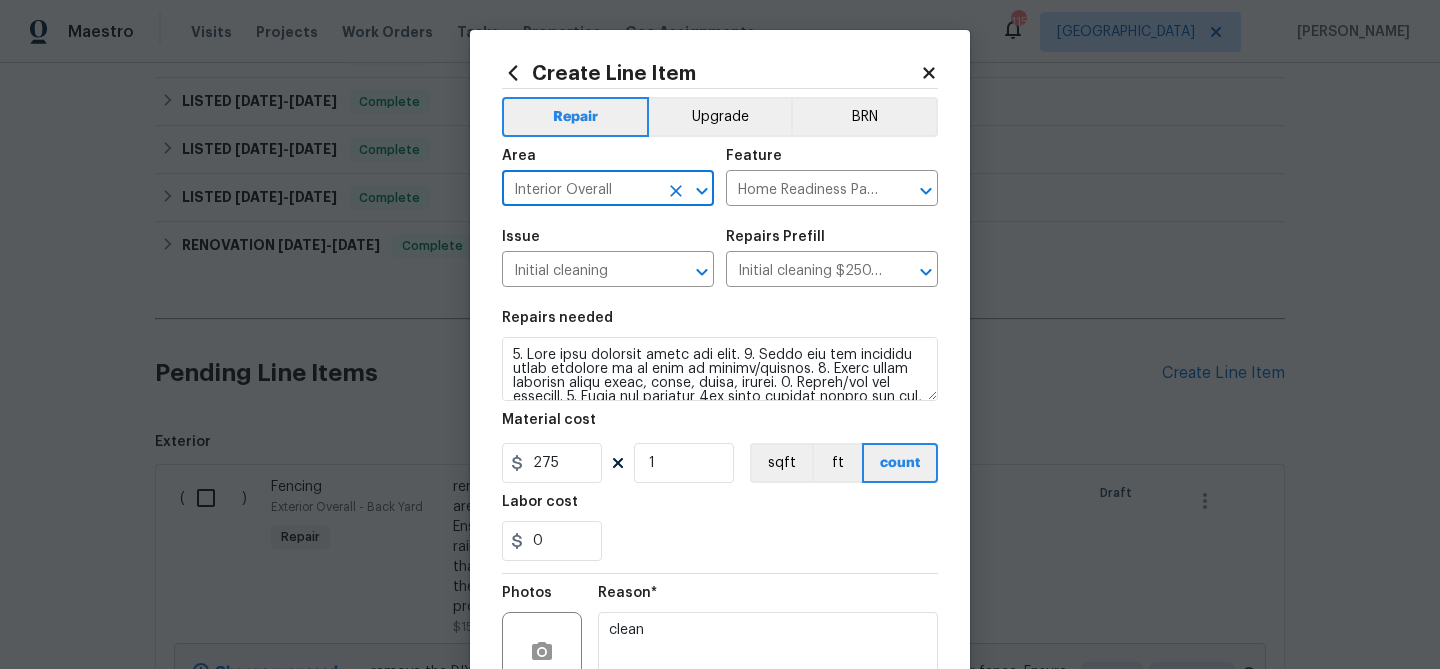type on "Interior Overall" 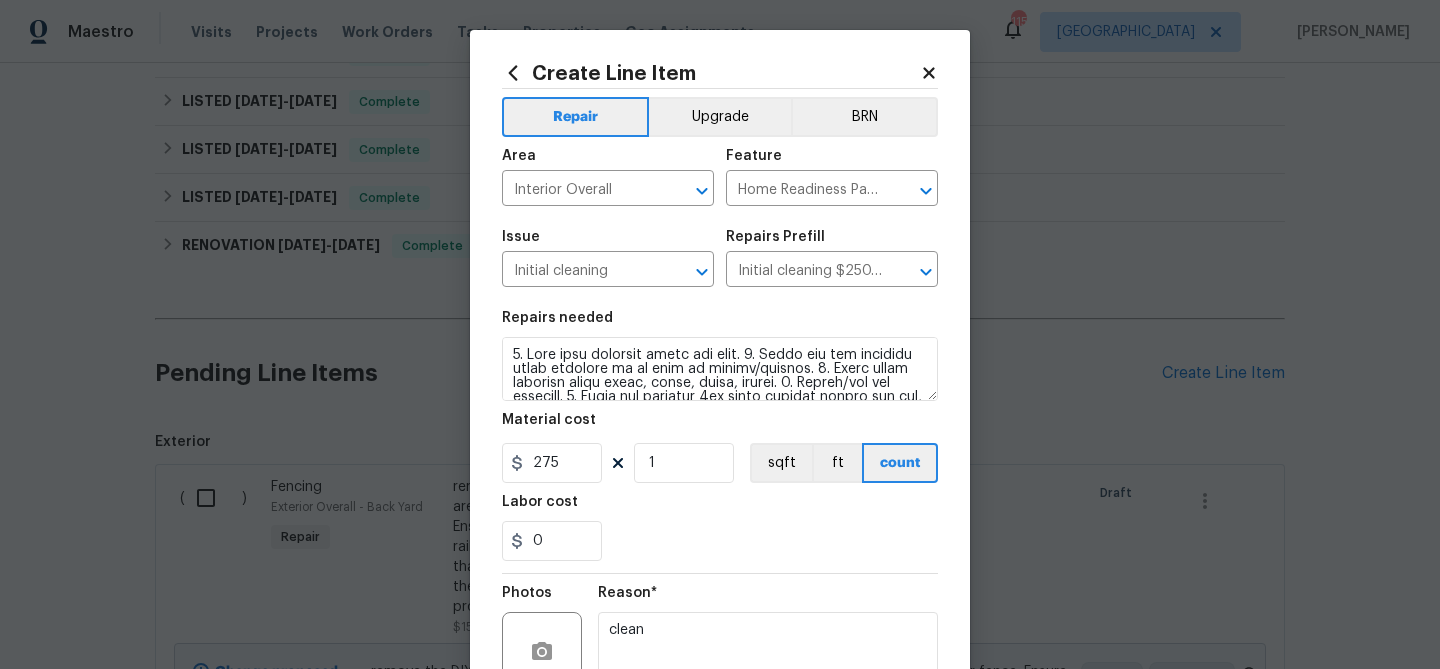 scroll, scrollTop: 193, scrollLeft: 0, axis: vertical 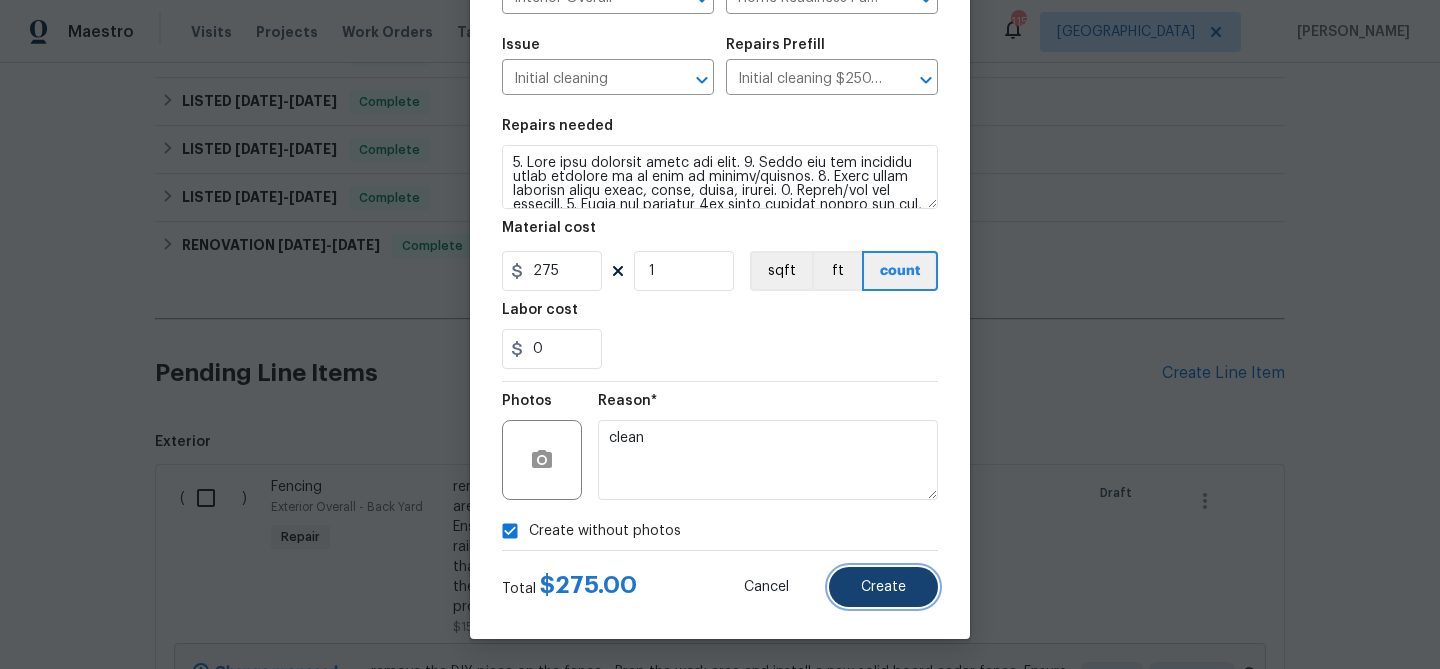 click on "Create" at bounding box center [883, 587] 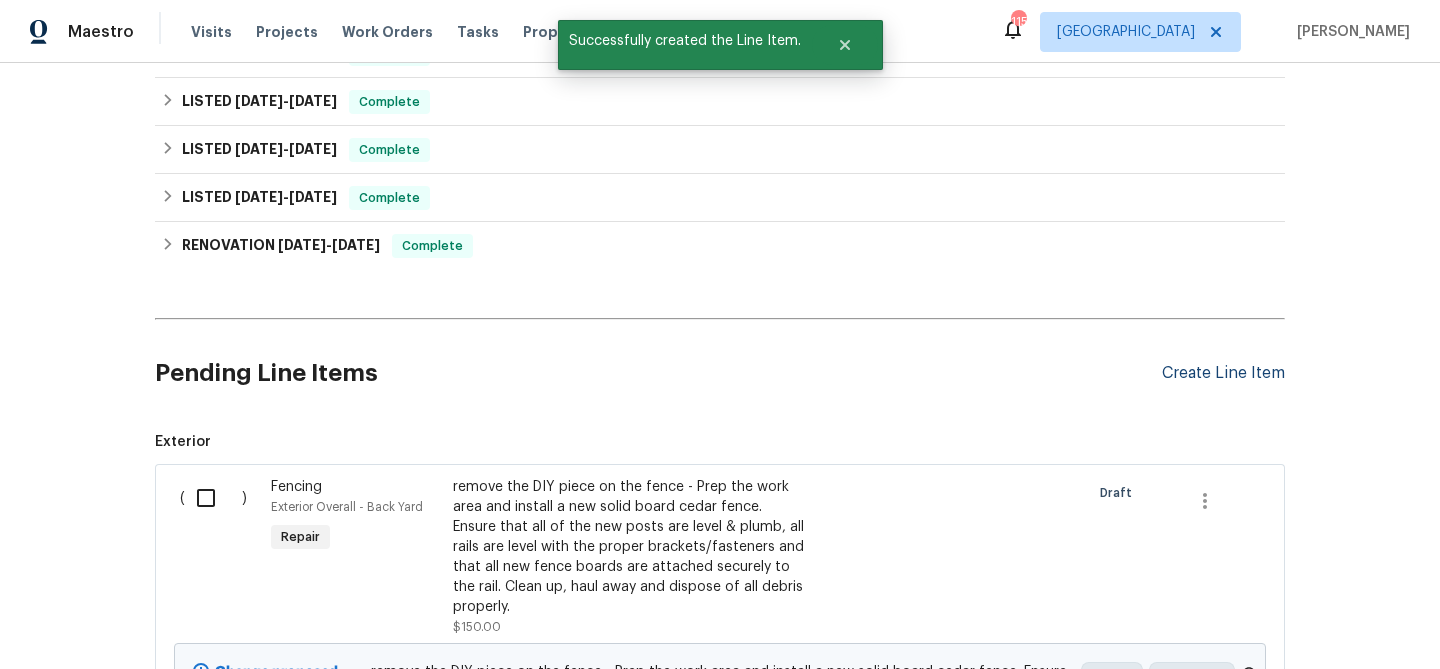 click on "Create Line Item" at bounding box center (1223, 373) 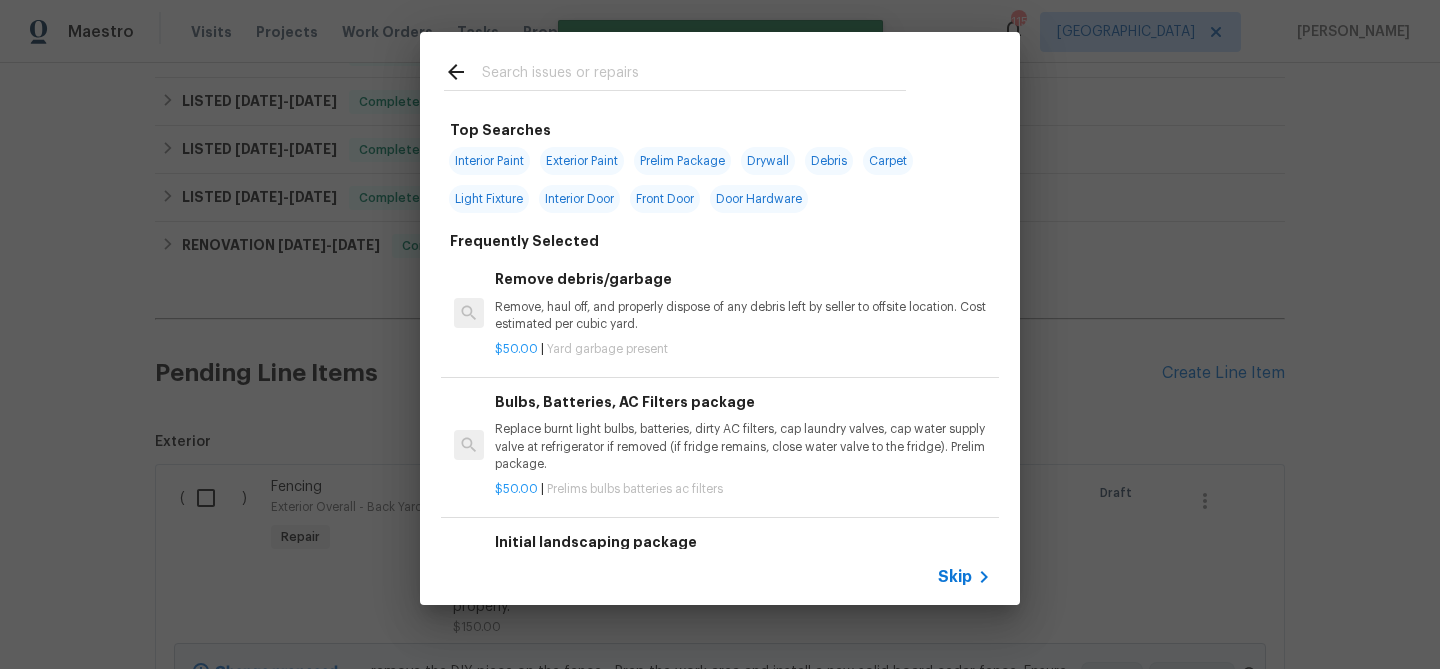 click at bounding box center (694, 75) 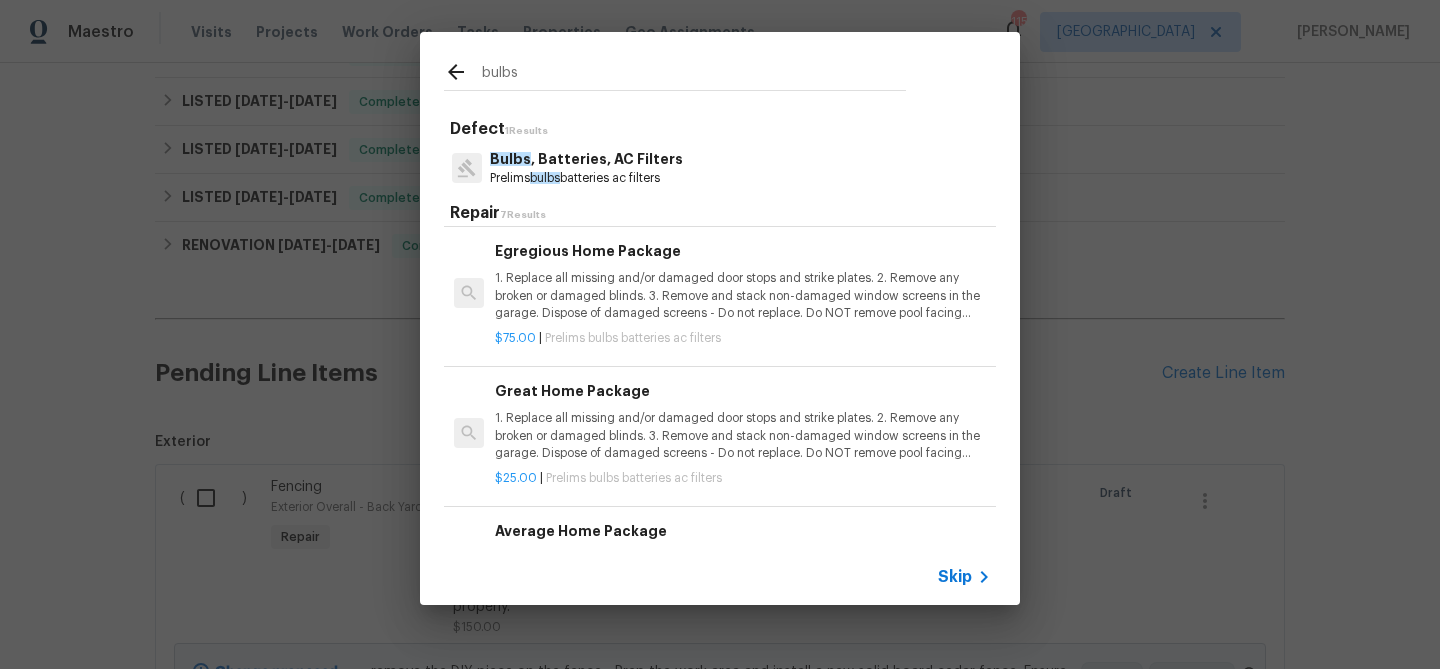 scroll, scrollTop: 249, scrollLeft: 0, axis: vertical 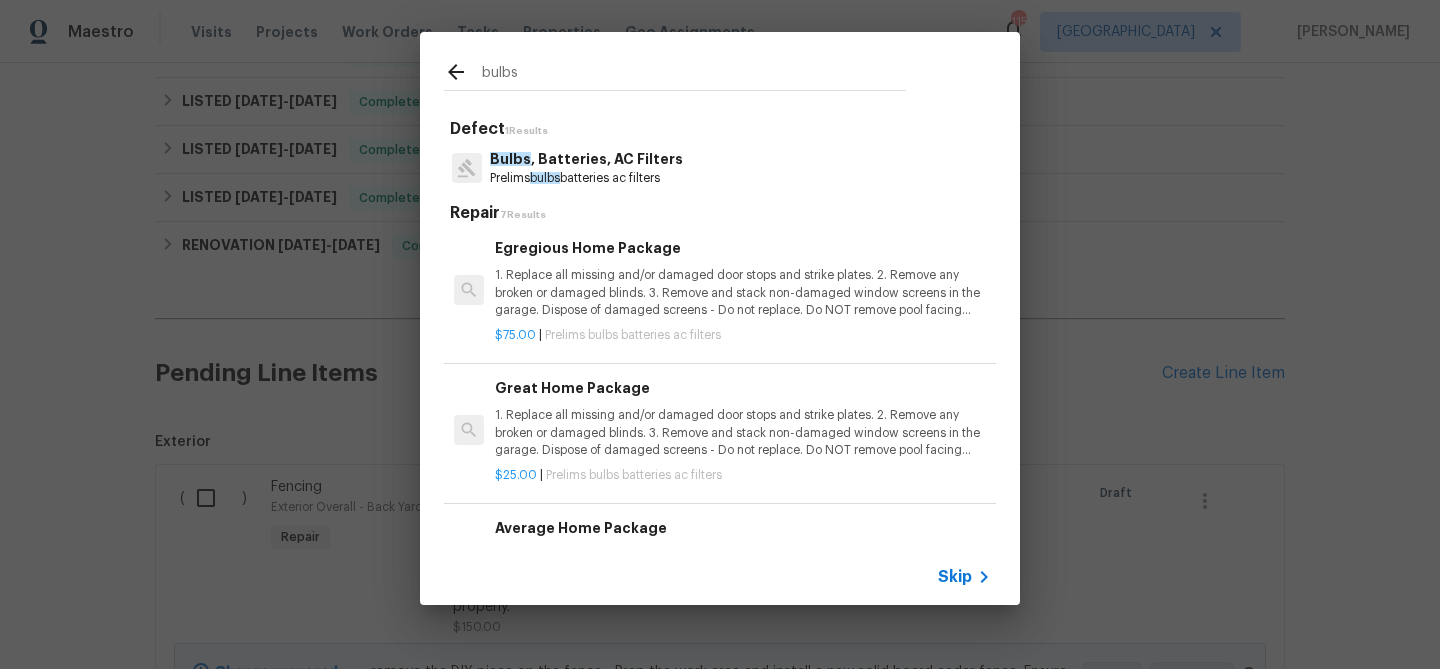 type on "bulbs" 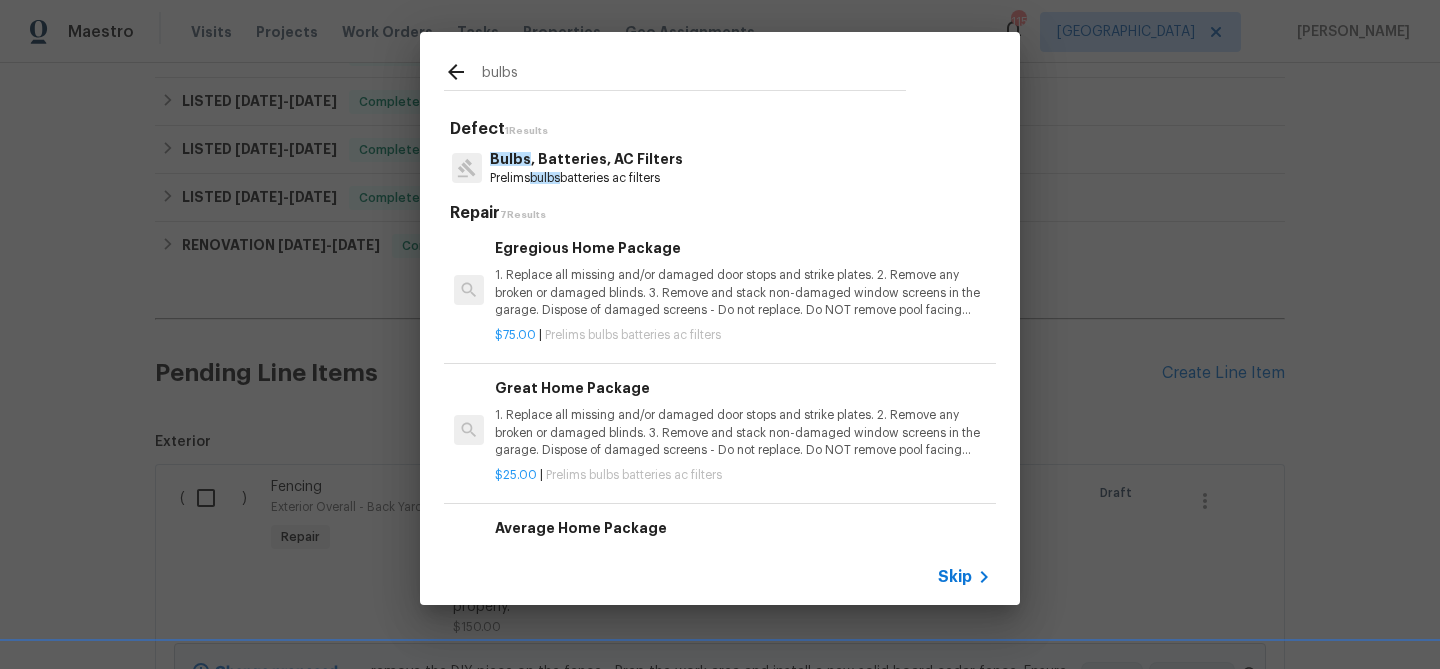click on "1. Replace all missing and/or damaged door stops and strike plates.  2. Remove any broken or damaged blinds.  3. Remove and stack non-damaged window screens in the garage. Dispose of damaged screens - Do not replace. Do NOT remove pool facing window screens.  4. Replace any missing, broken, or inconsistent color switch plates/receptacle cover plates with appropriate color. If all plates in an area/room are a unique style but matching – request approval to keep.  5. Replace all burnt out light  bulbs .  Bulbs  in fixtures should be matching (both style and color). All vanity fixtures must have vanity  bulbs . This includes microwave and oven  bulbs .  6. Replace all batteries and test all smoke detectors for functionality. Pictures with date printed on batteries needed for approval.  7. Cap all unused water and gas lines (i.e. refrigerator, water heater, washer supply hot/cold, gas line for dryer, etc).  8. Install new pleated HVAC air filters" at bounding box center (743, 292) 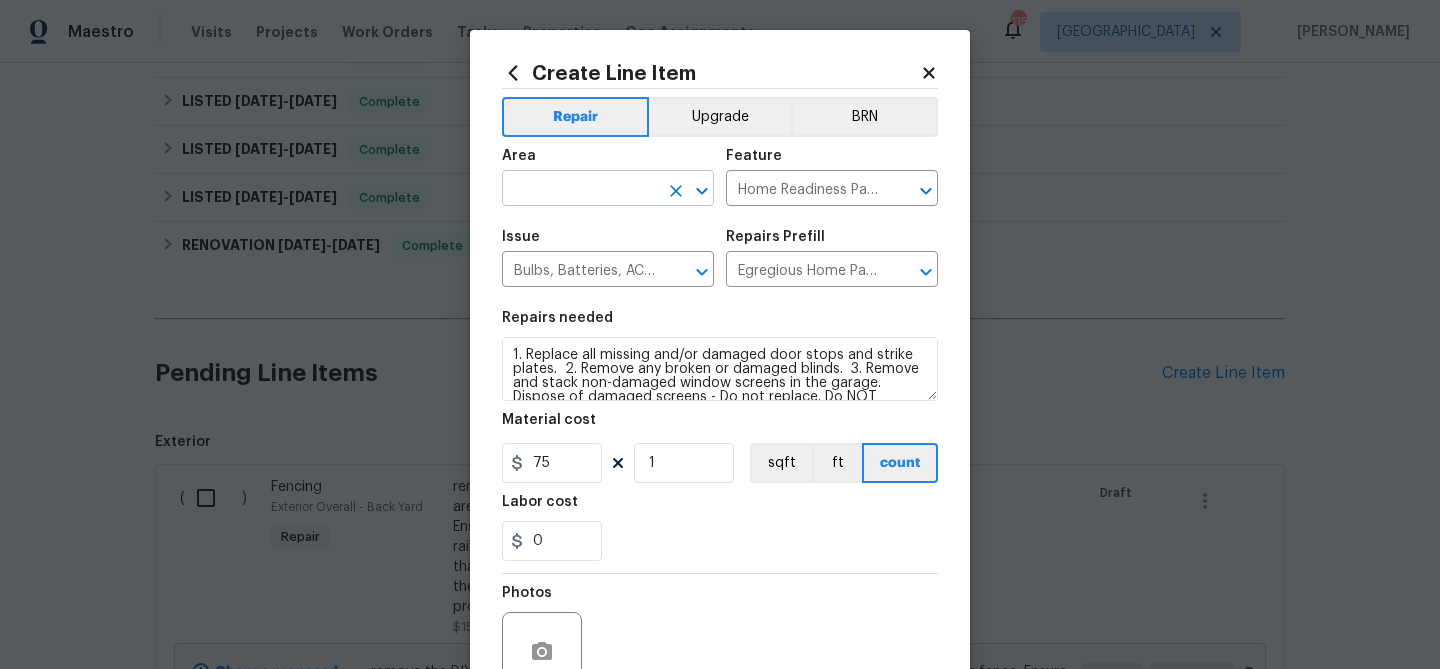 click at bounding box center [580, 190] 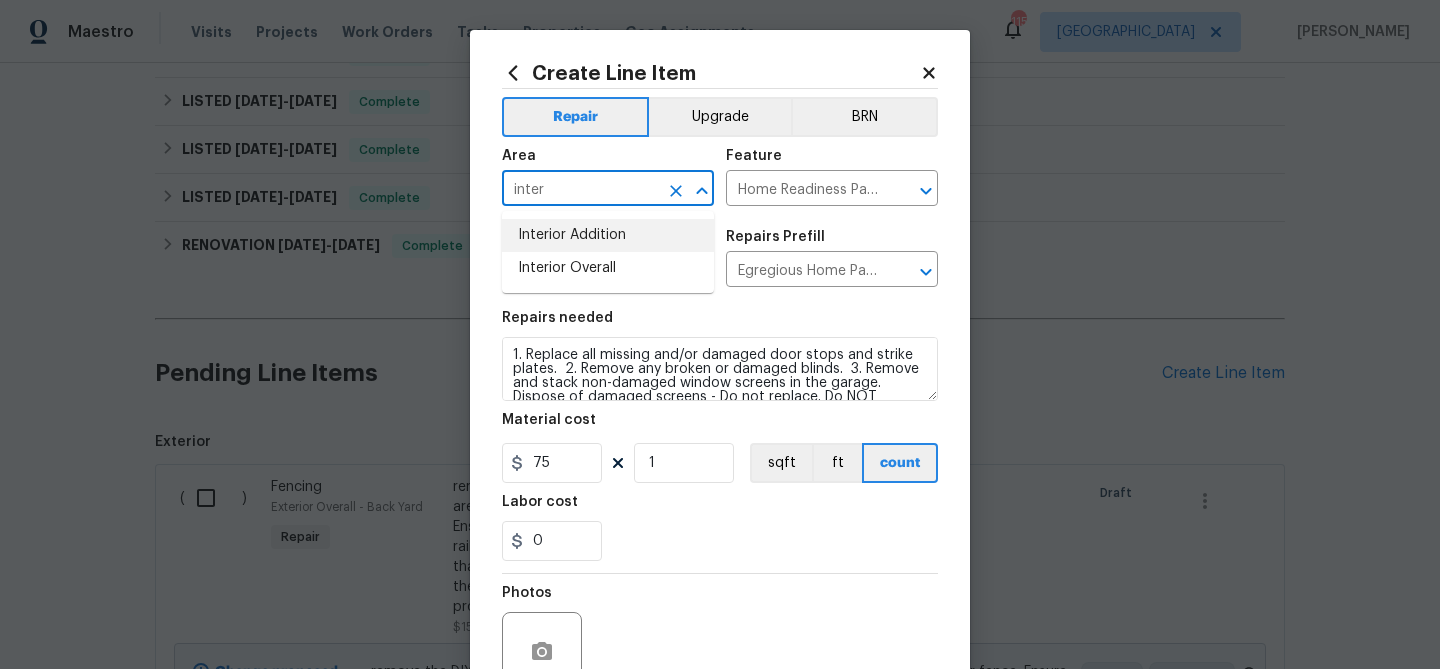 click on "Interior Overall" at bounding box center (608, 268) 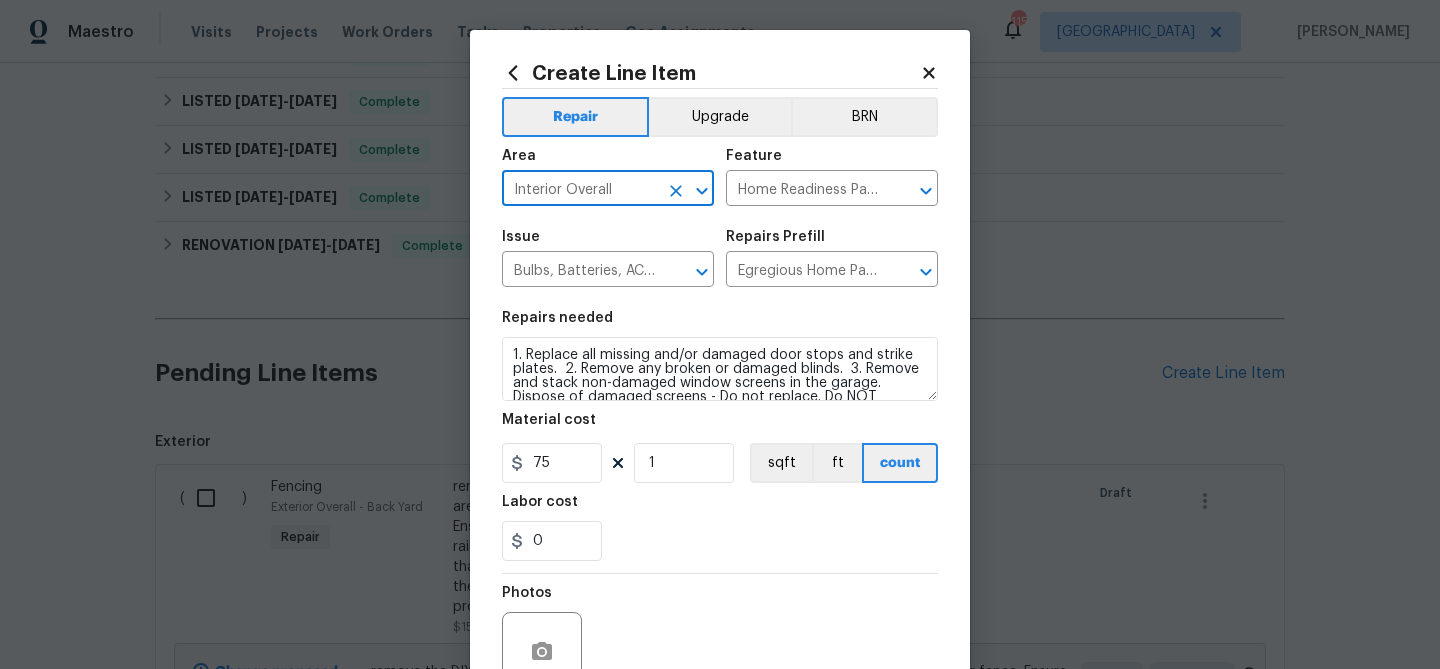 scroll, scrollTop: 193, scrollLeft: 0, axis: vertical 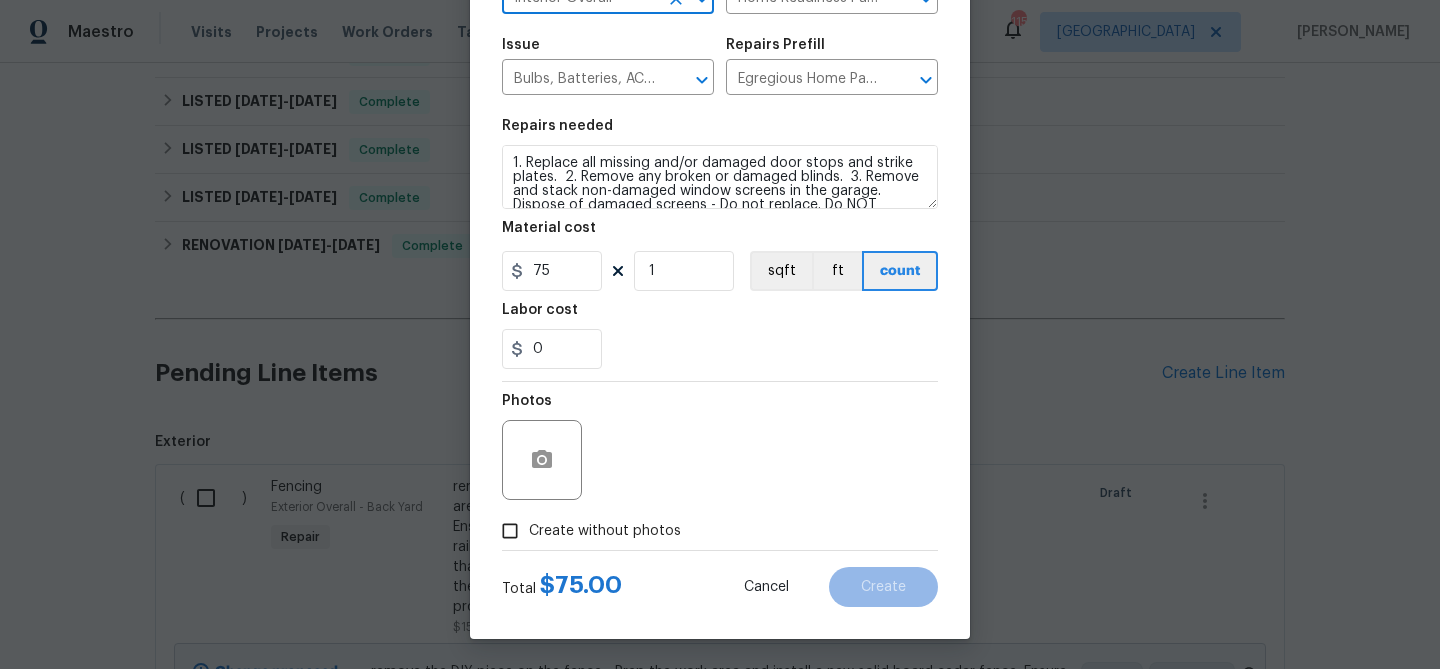 type on "Interior Overall" 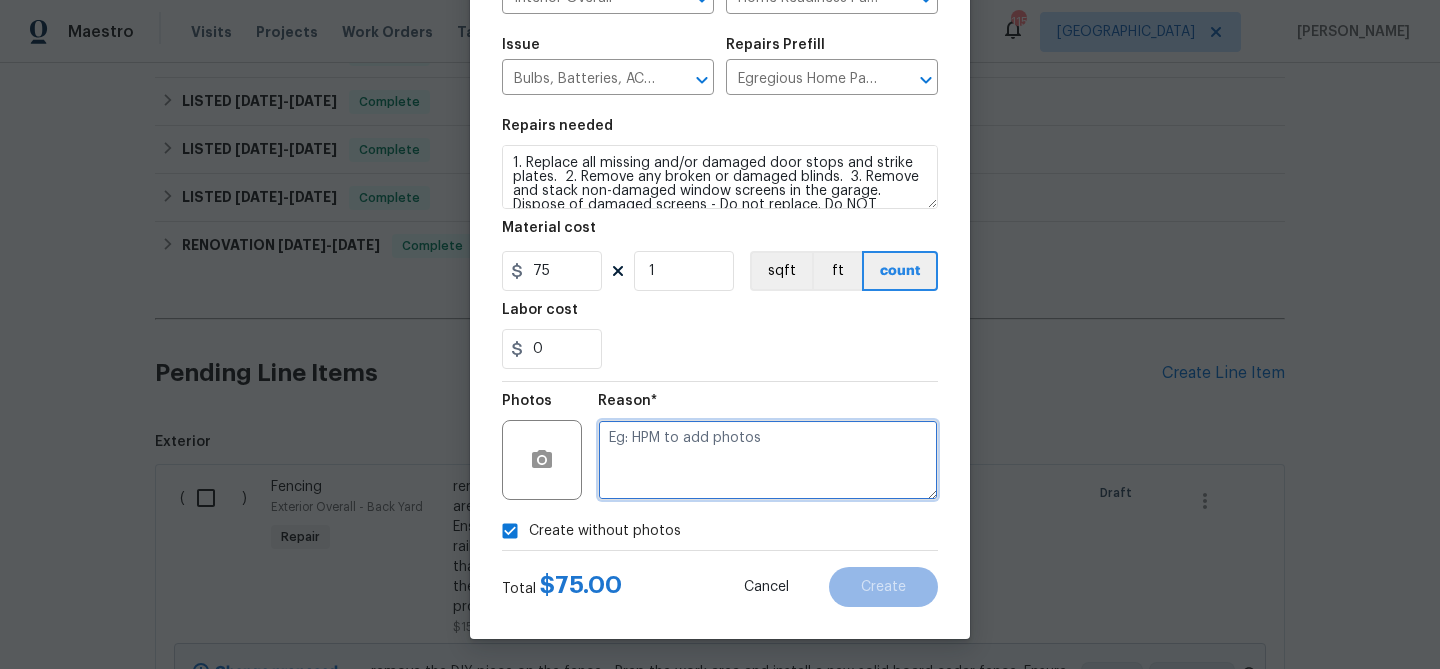 click at bounding box center [768, 460] 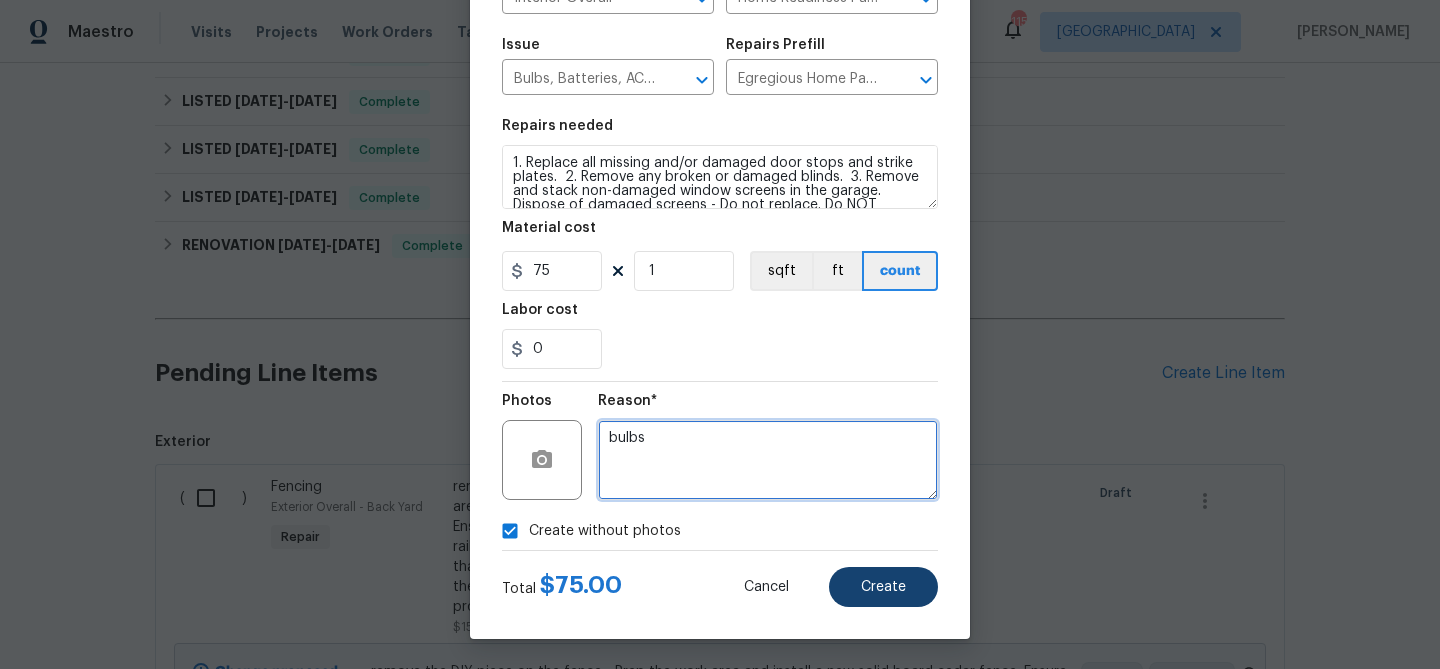 type on "bulbs" 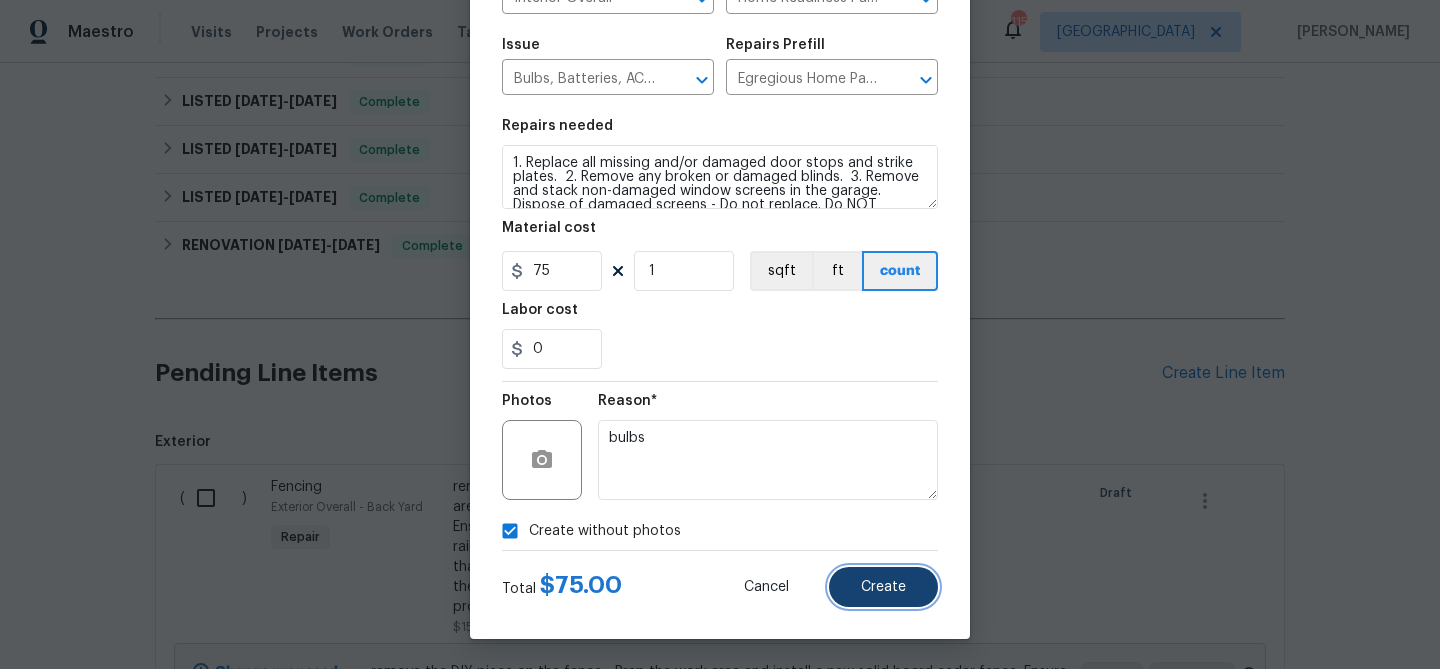 click on "Create" at bounding box center (883, 587) 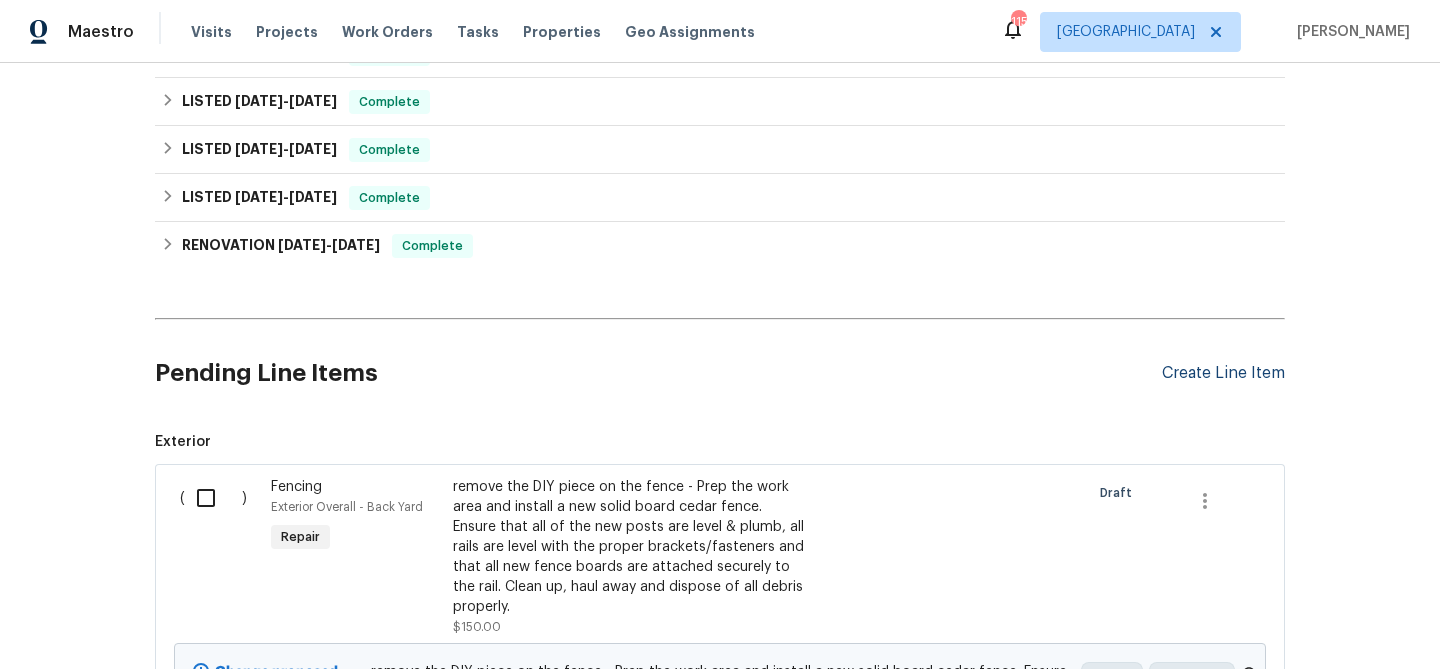 click on "Create Line Item" at bounding box center (1223, 373) 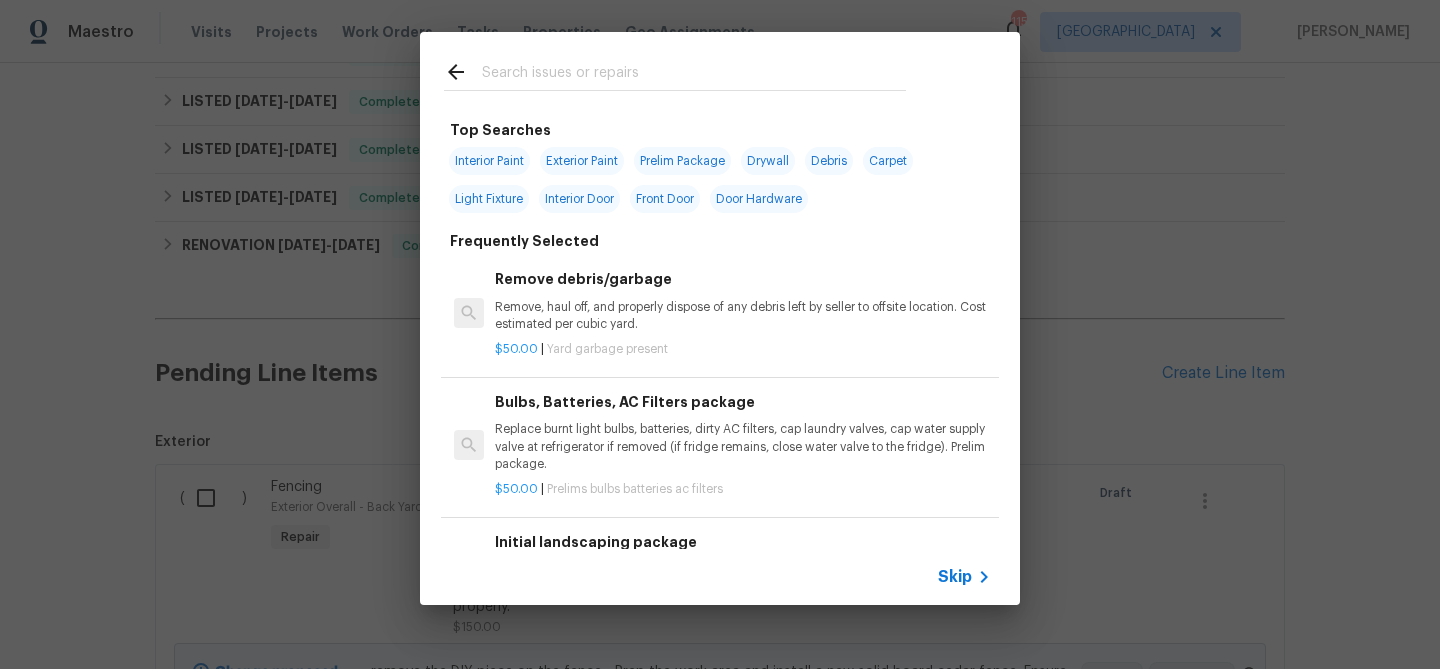 click at bounding box center [694, 75] 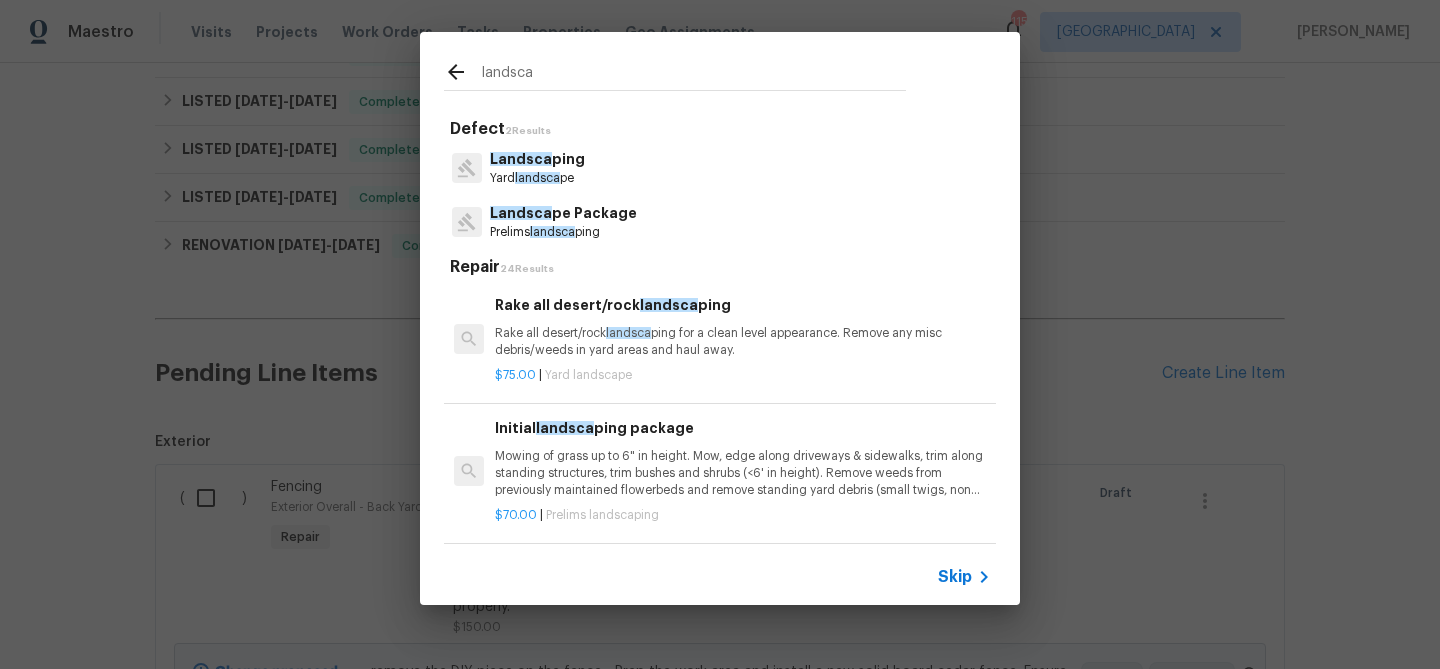 type on "landsca" 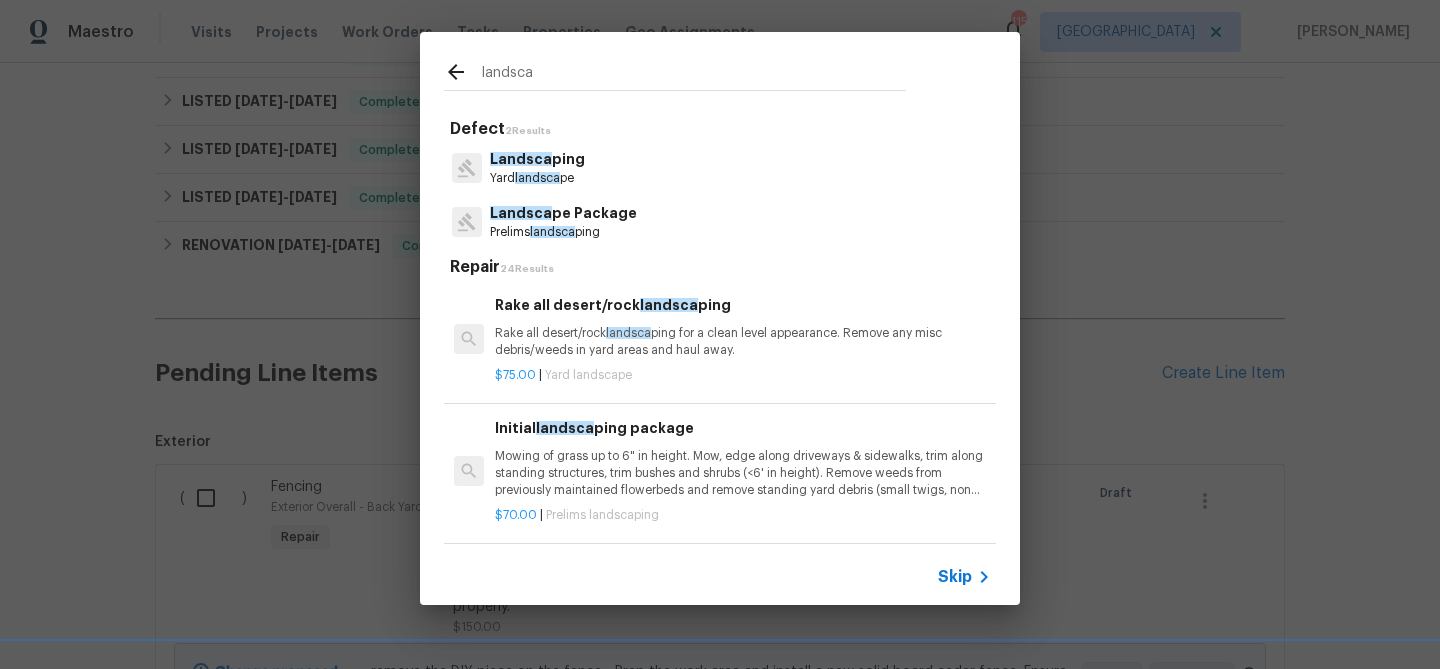 click on "Landsca pe Package" at bounding box center (563, 213) 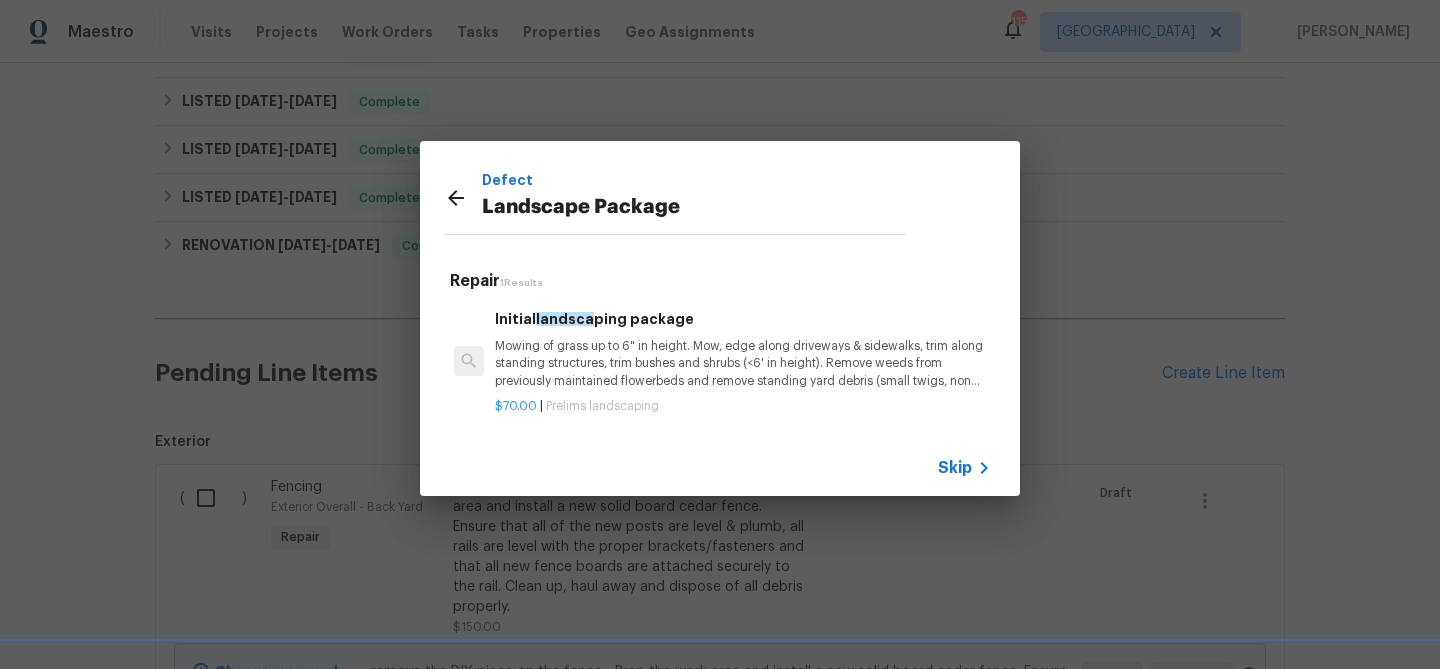 click on "Mowing of grass up to 6" in height. Mow, edge along driveways & sidewalks, trim along standing structures, trim bushes and shrubs (<6' in height). Remove weeds from previously maintained flowerbeds and remove standing yard debris (small twigs, non seasonal falling leaves).  Use leaf blower to remove clippings from hard surfaces."" at bounding box center [743, 363] 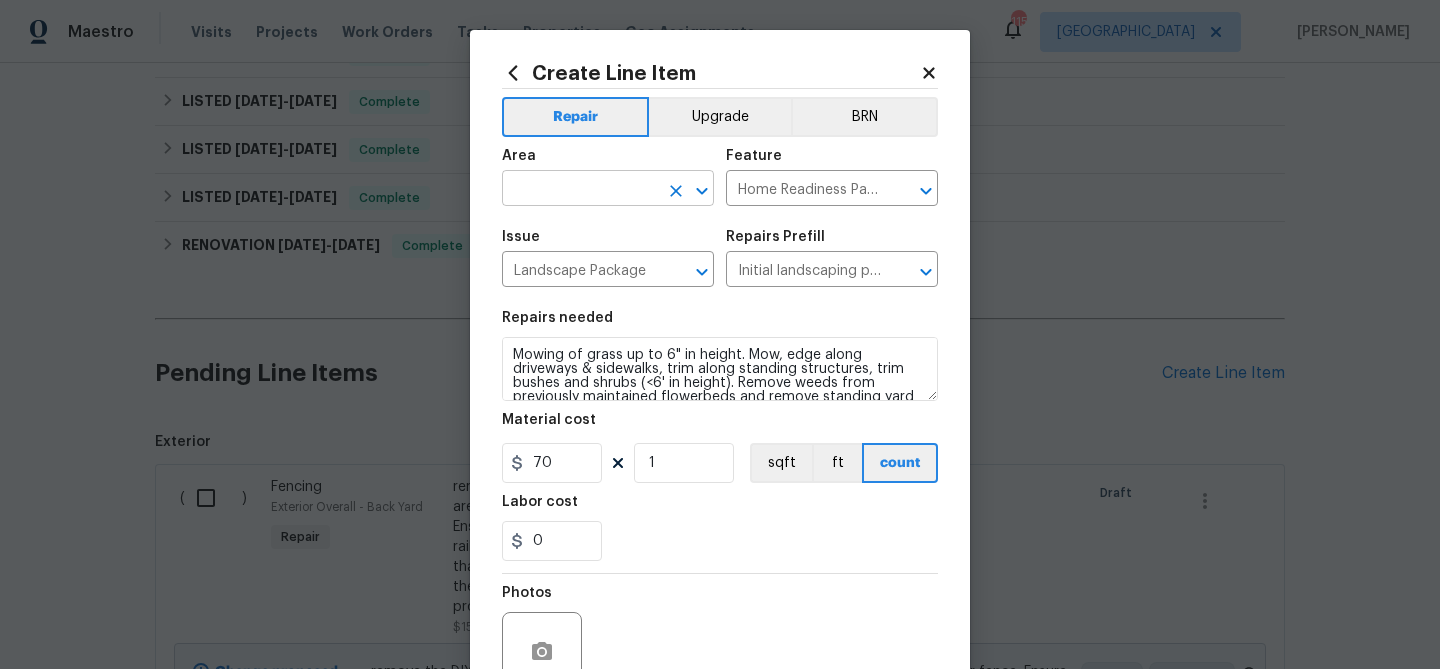 click at bounding box center (580, 190) 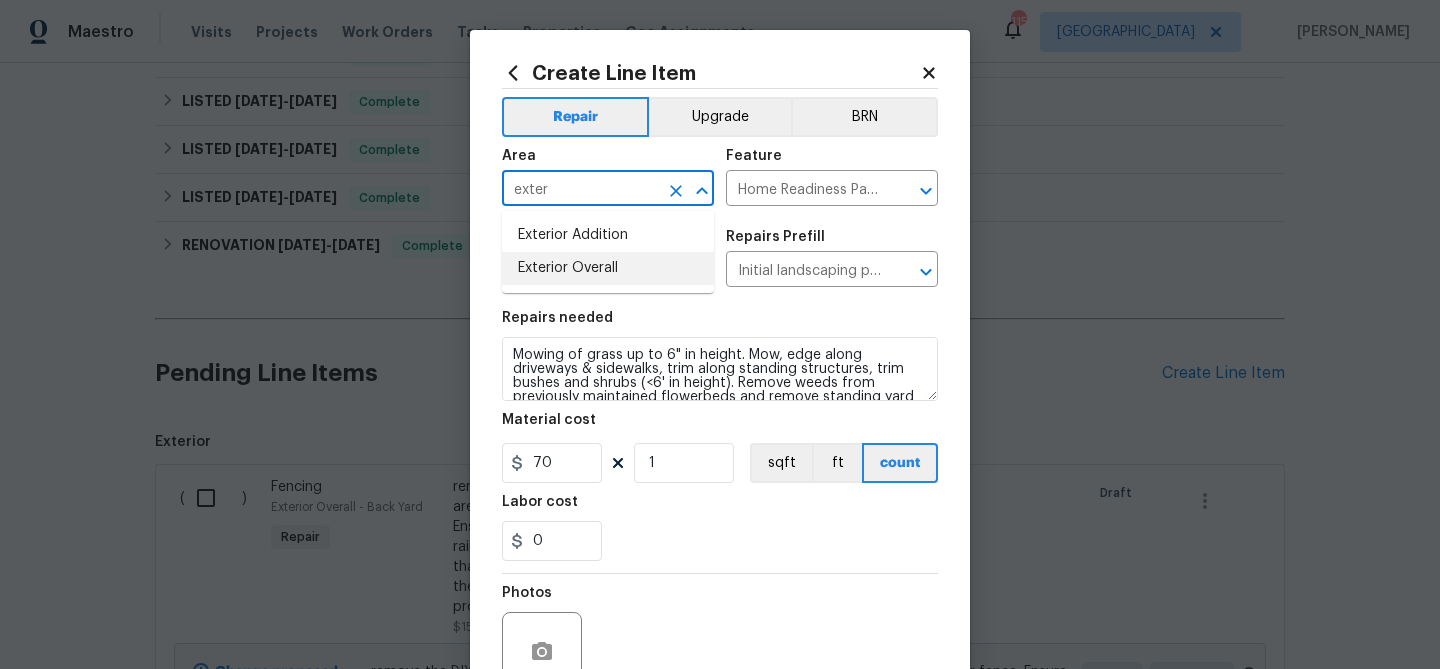 click on "Exterior Overall" at bounding box center [608, 268] 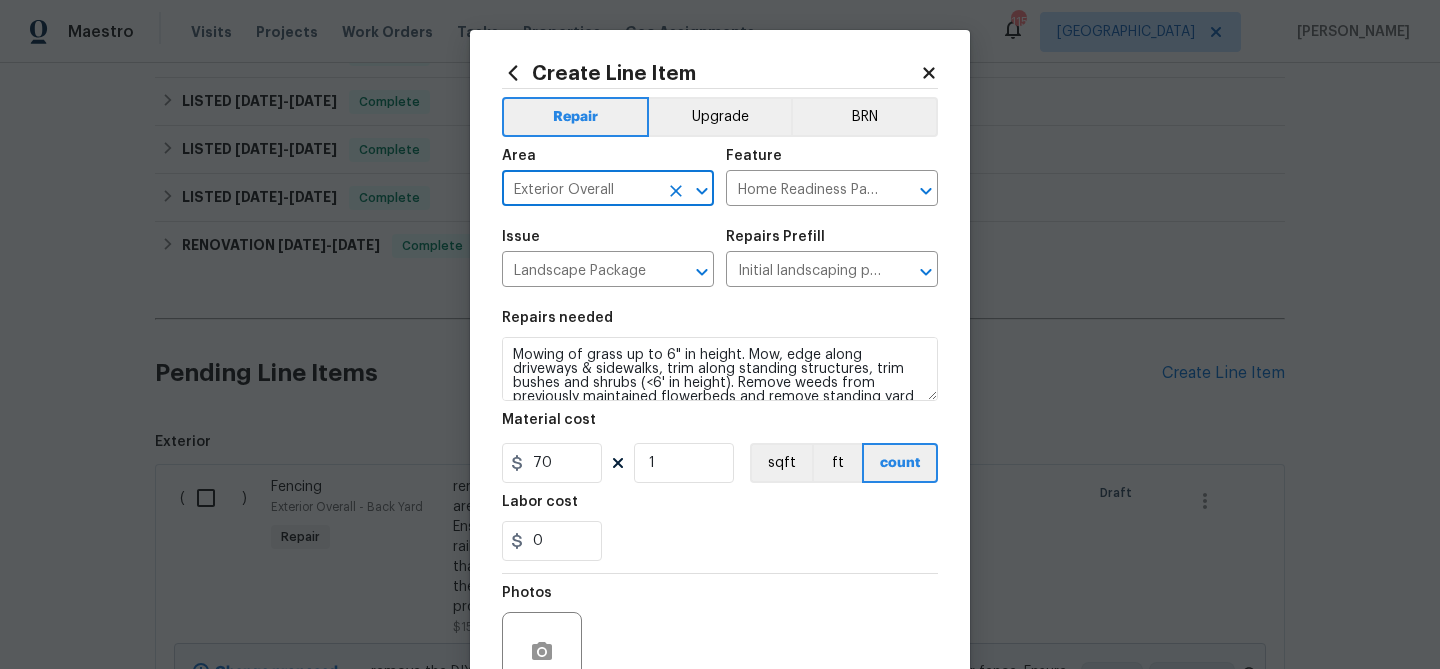 scroll, scrollTop: 42, scrollLeft: 0, axis: vertical 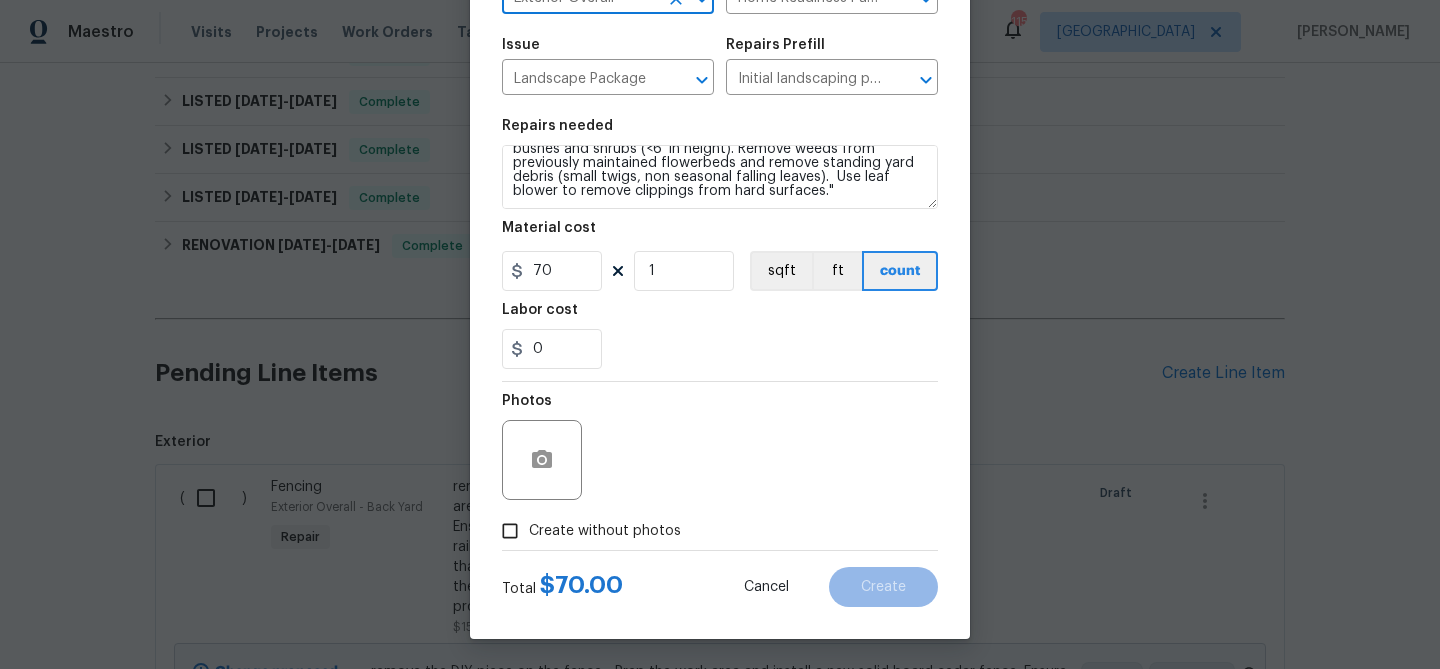 type on "Exterior Overall" 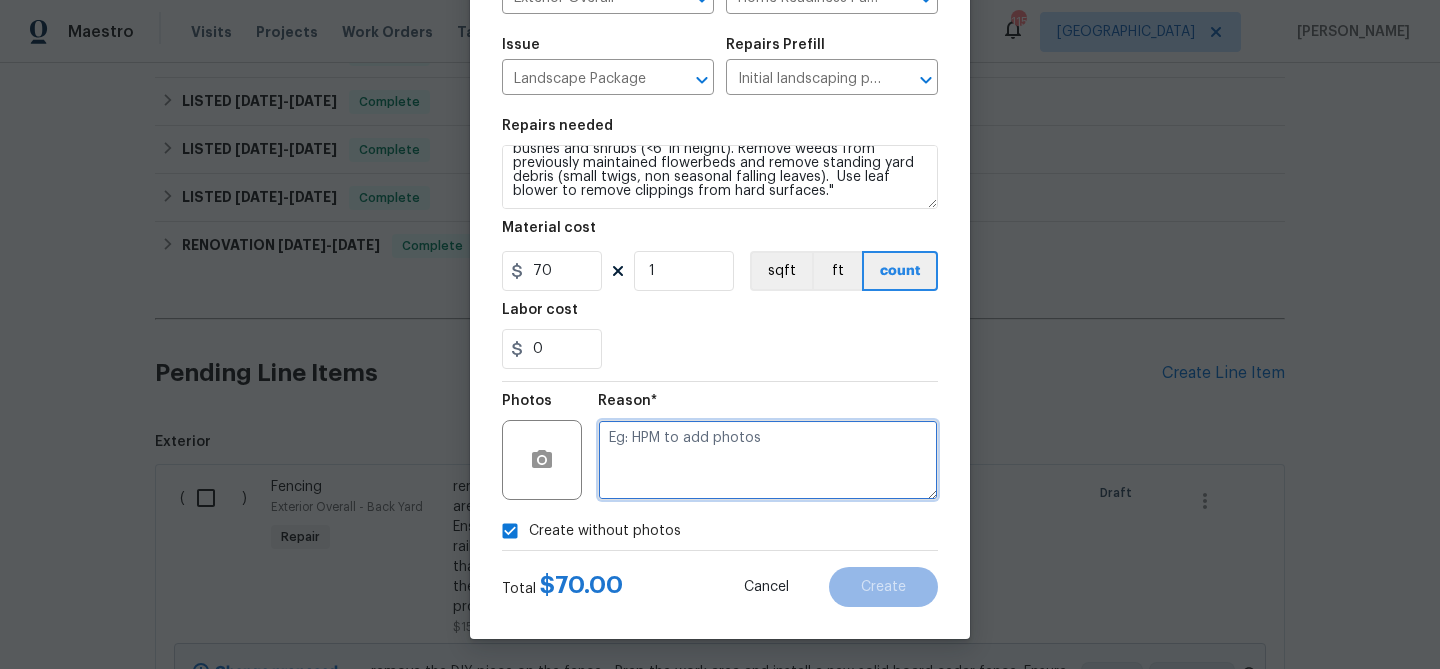 click at bounding box center [768, 460] 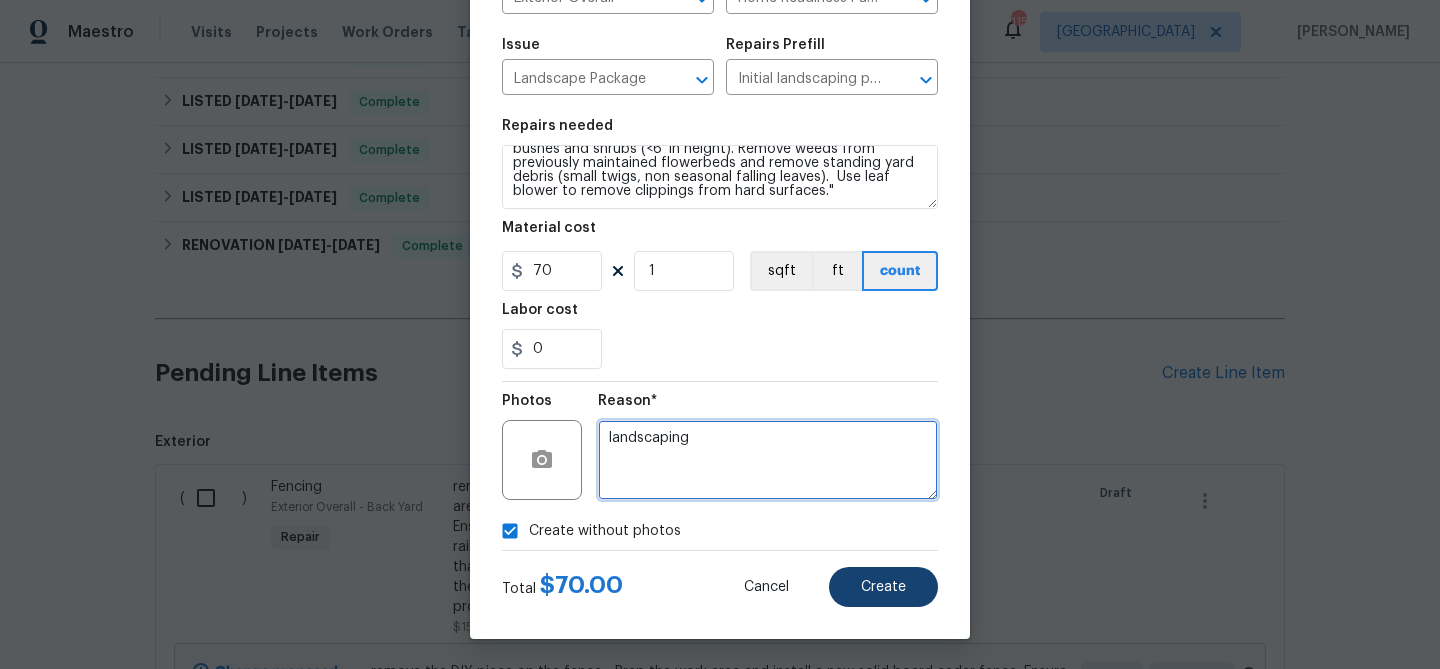 type on "landscaping" 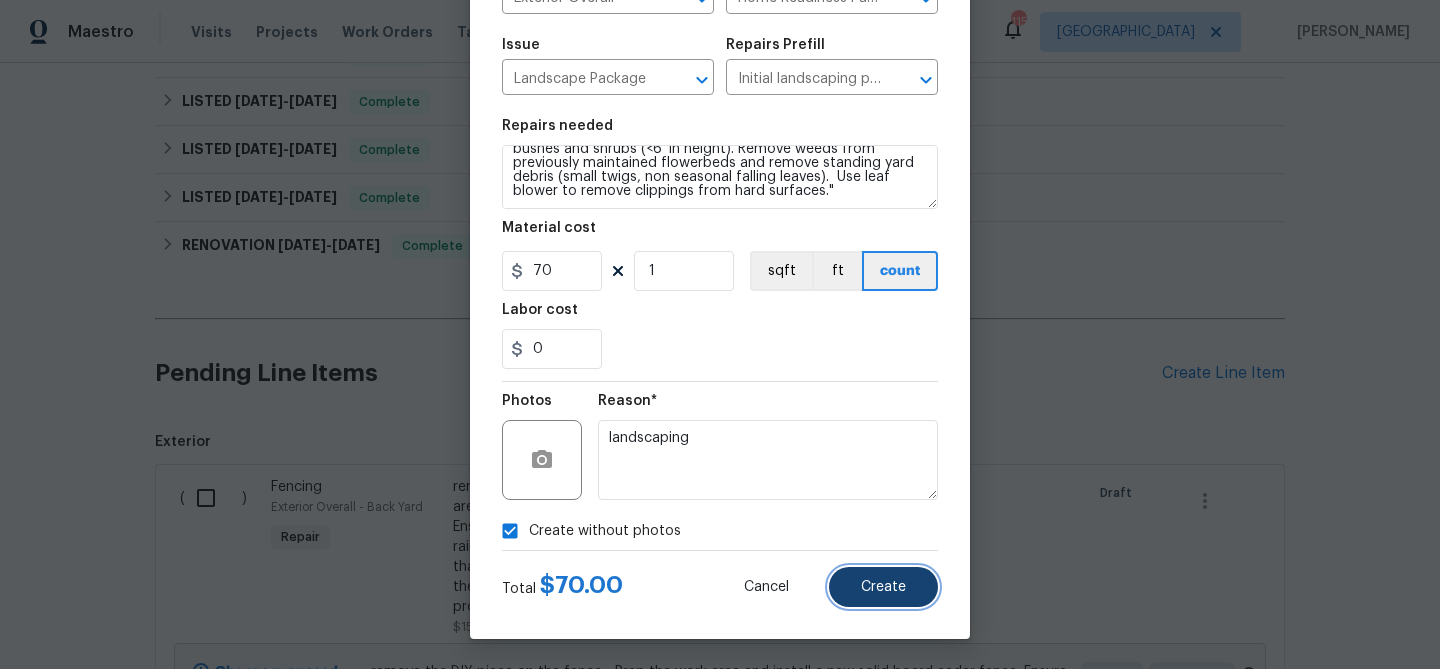 click on "Create" at bounding box center [883, 587] 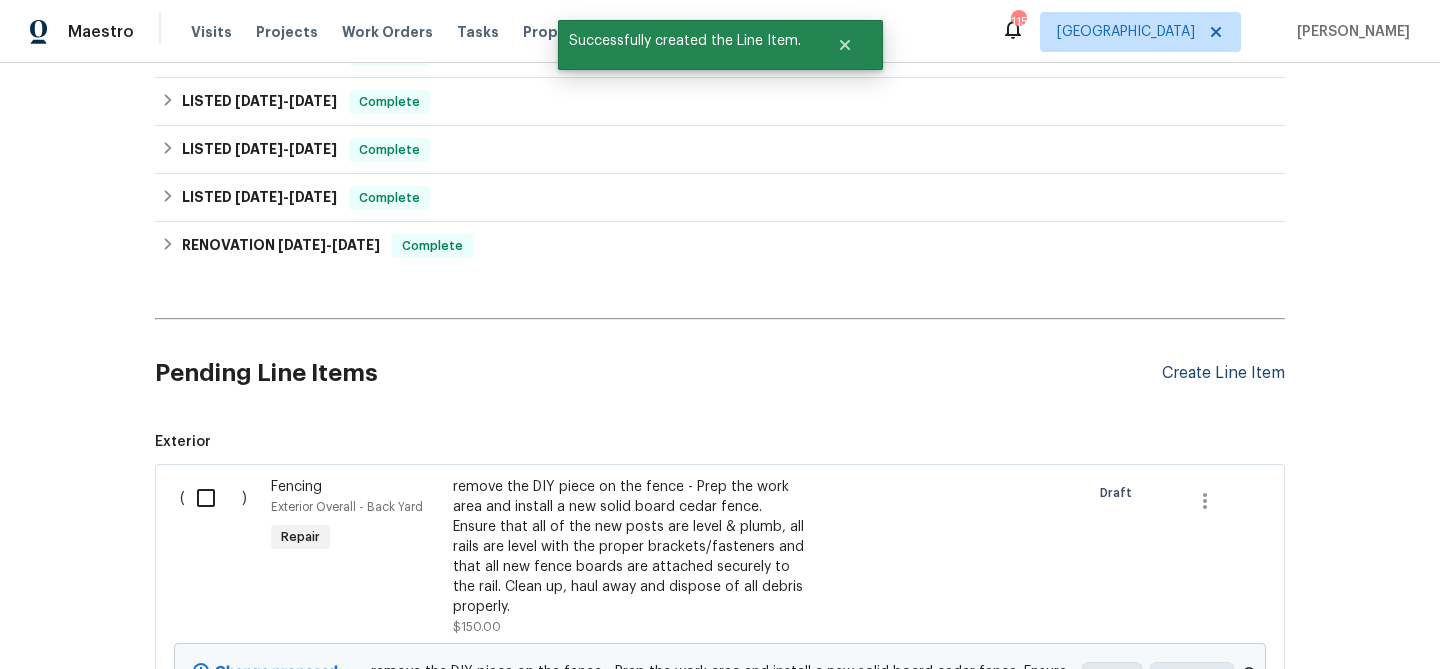 click on "Create Line Item" at bounding box center (1223, 373) 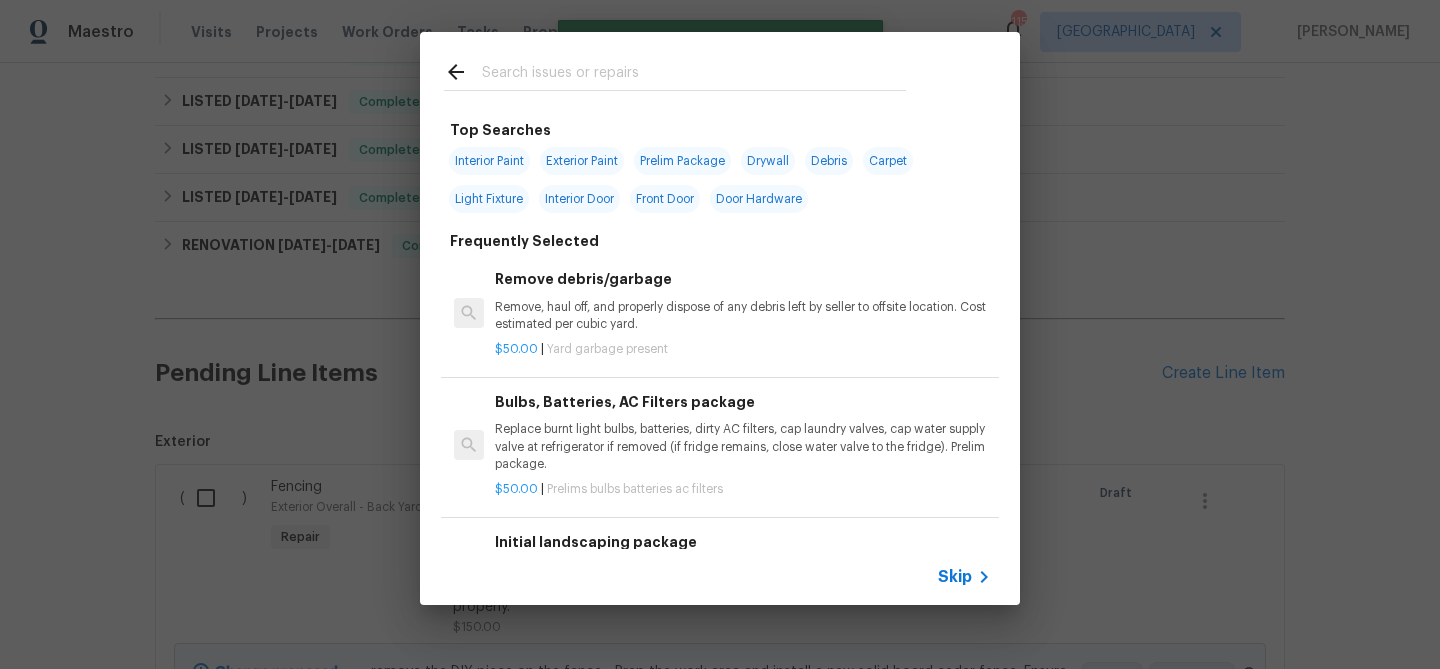 click at bounding box center (694, 75) 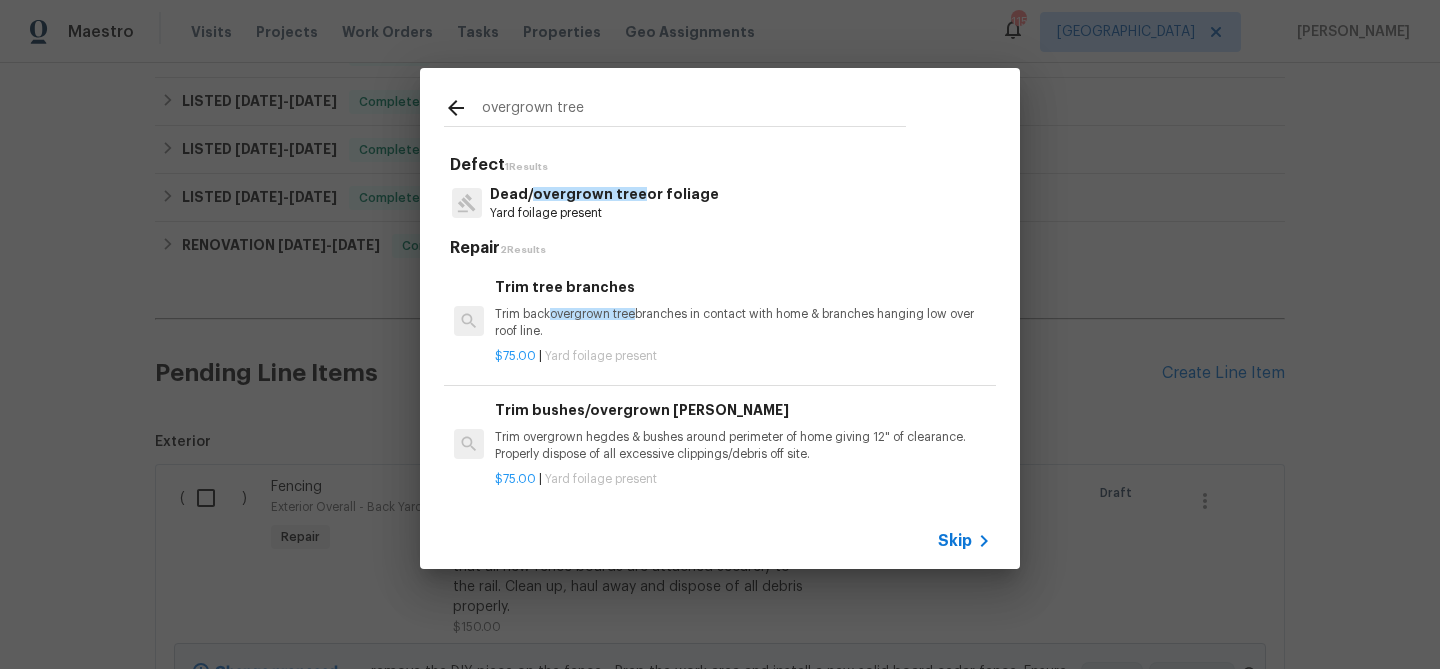 type on "overgrown tree" 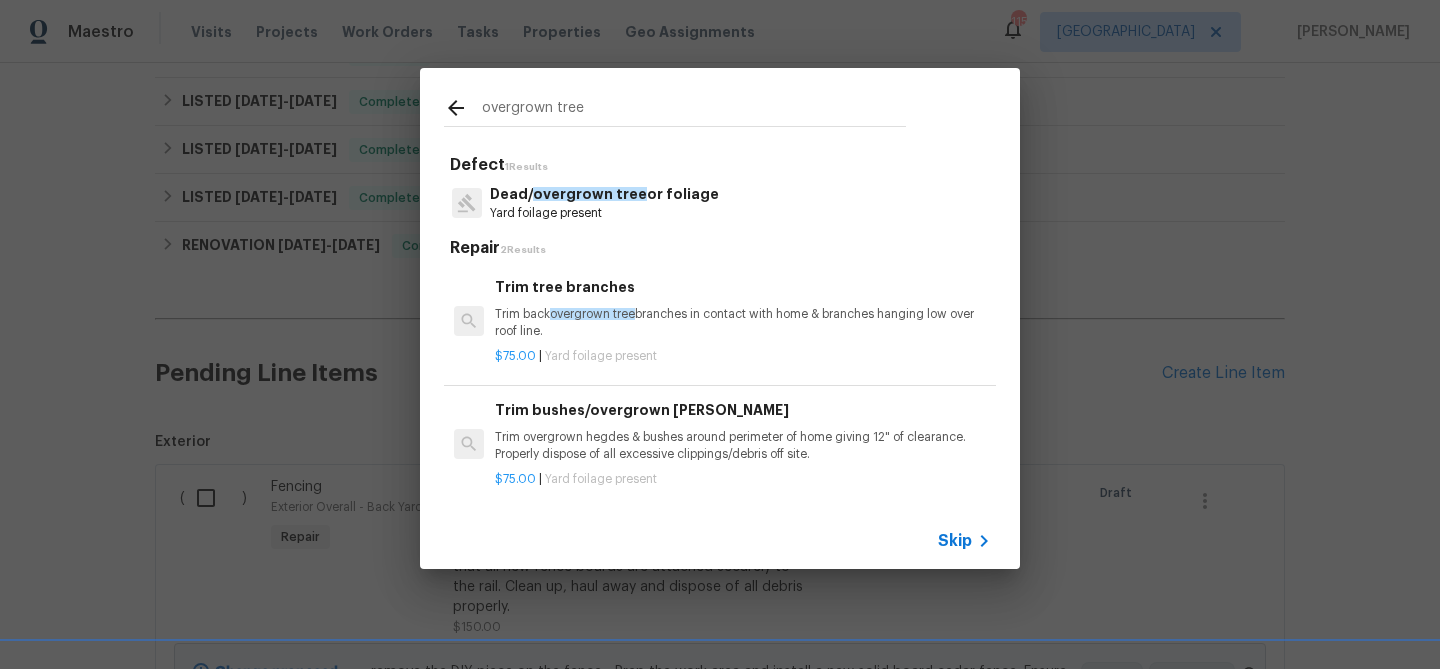 click on "overgrown tree" at bounding box center [592, 314] 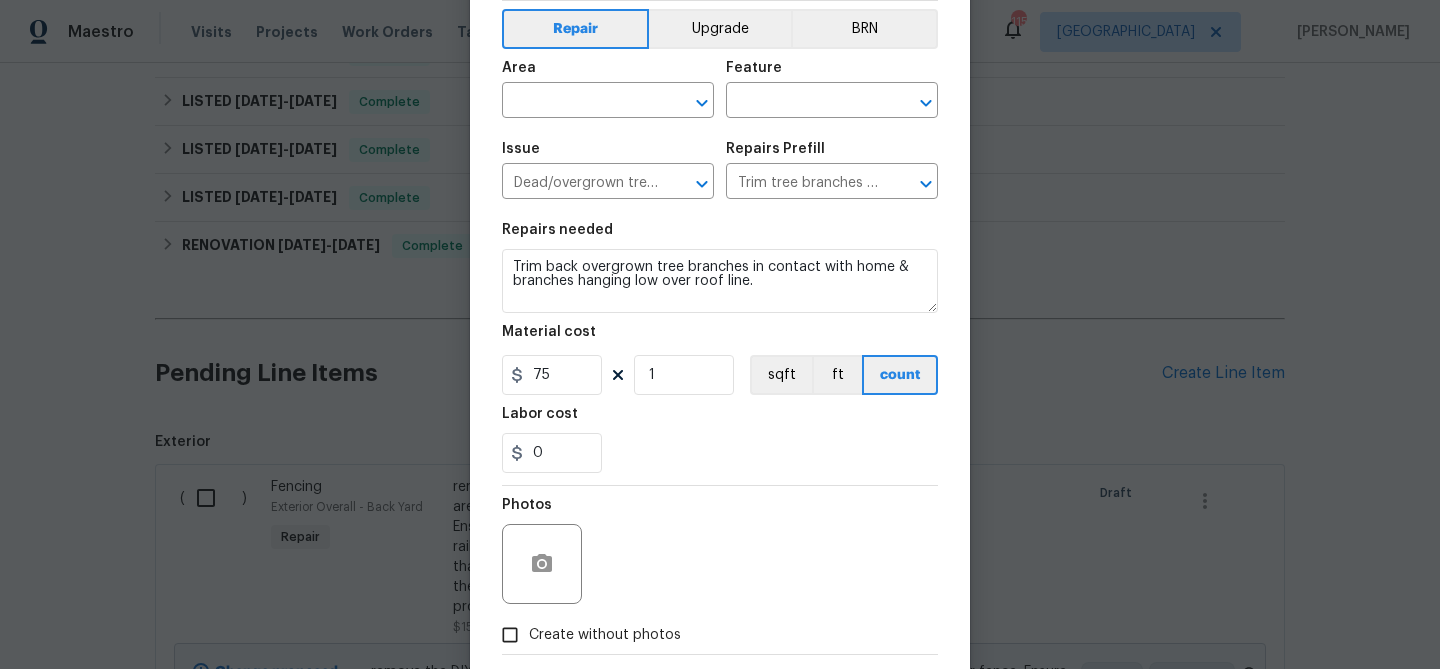 scroll, scrollTop: 193, scrollLeft: 0, axis: vertical 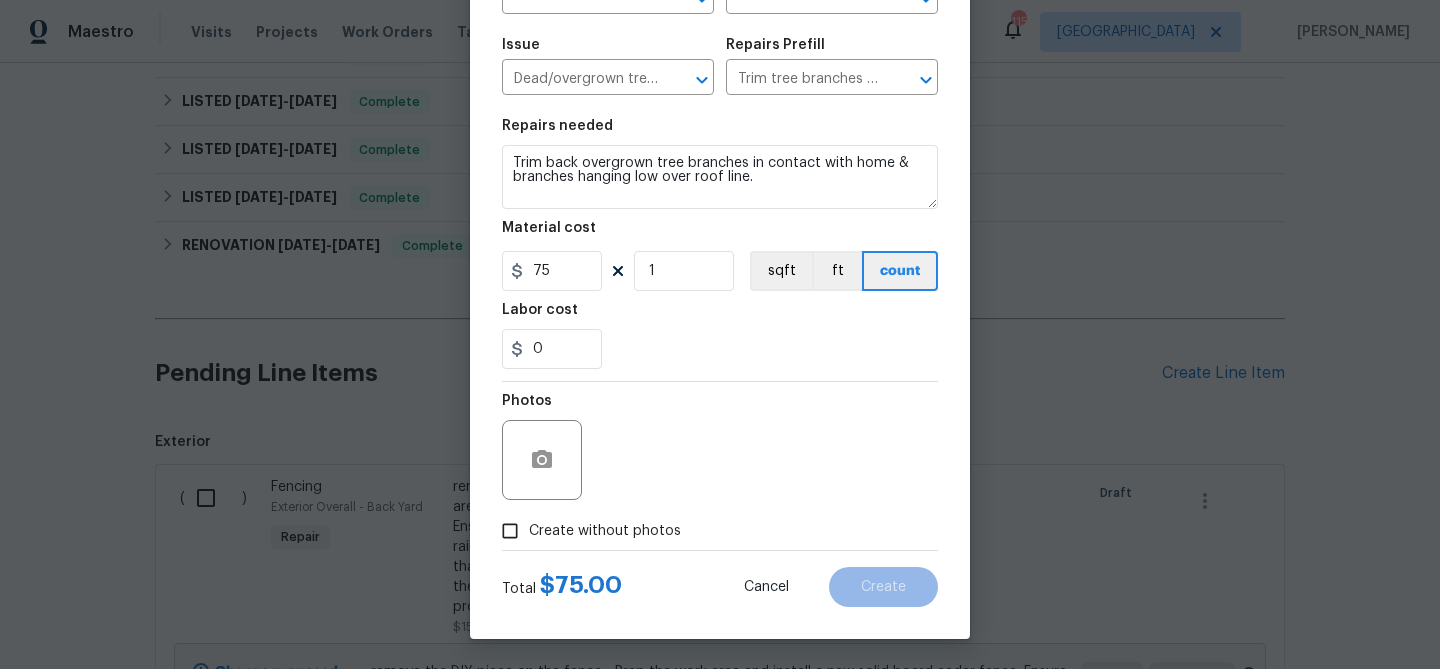 click on "Create without photos" at bounding box center [605, 531] 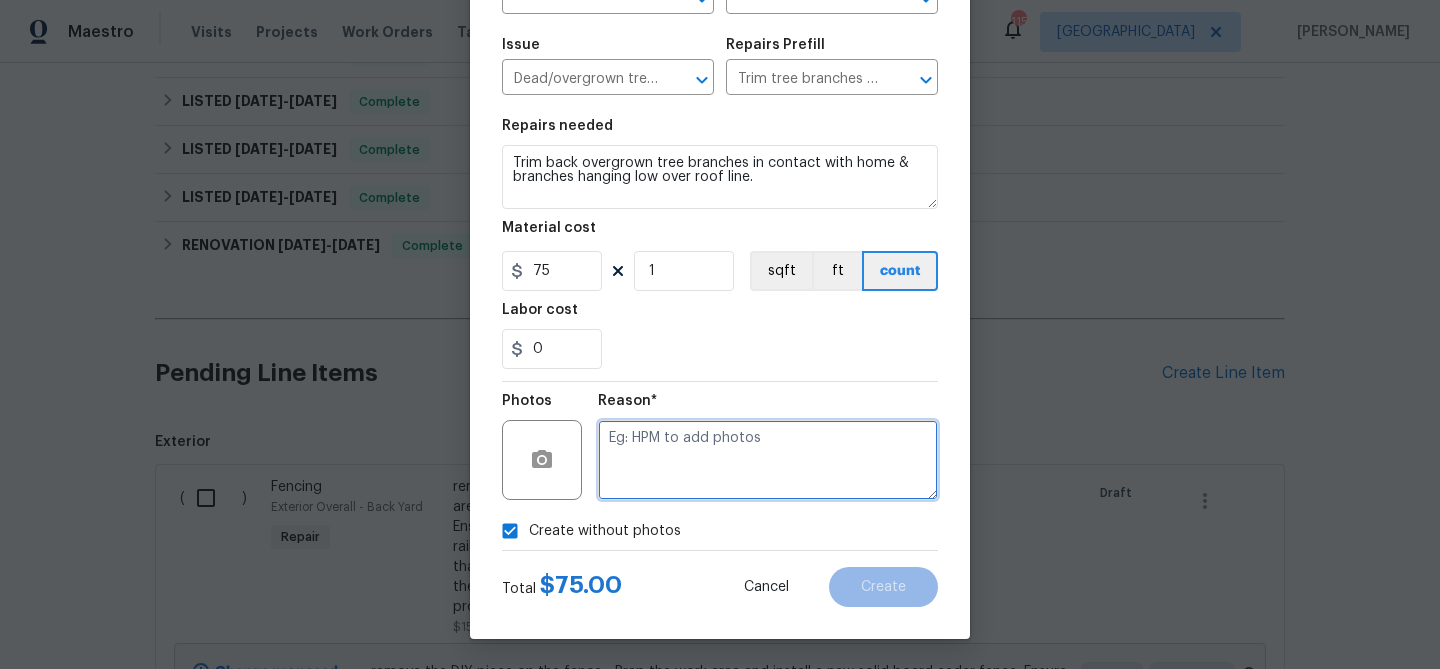 click at bounding box center [768, 460] 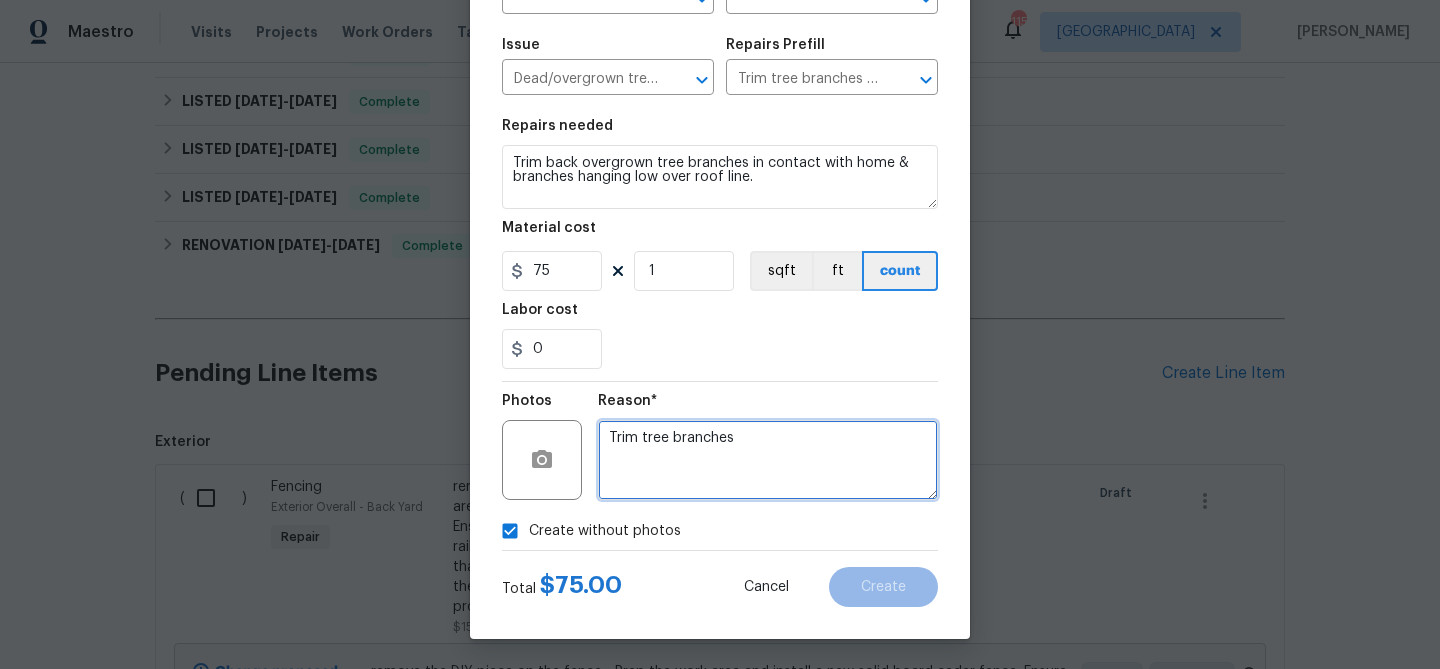 click on "Trim tree branches" at bounding box center [768, 460] 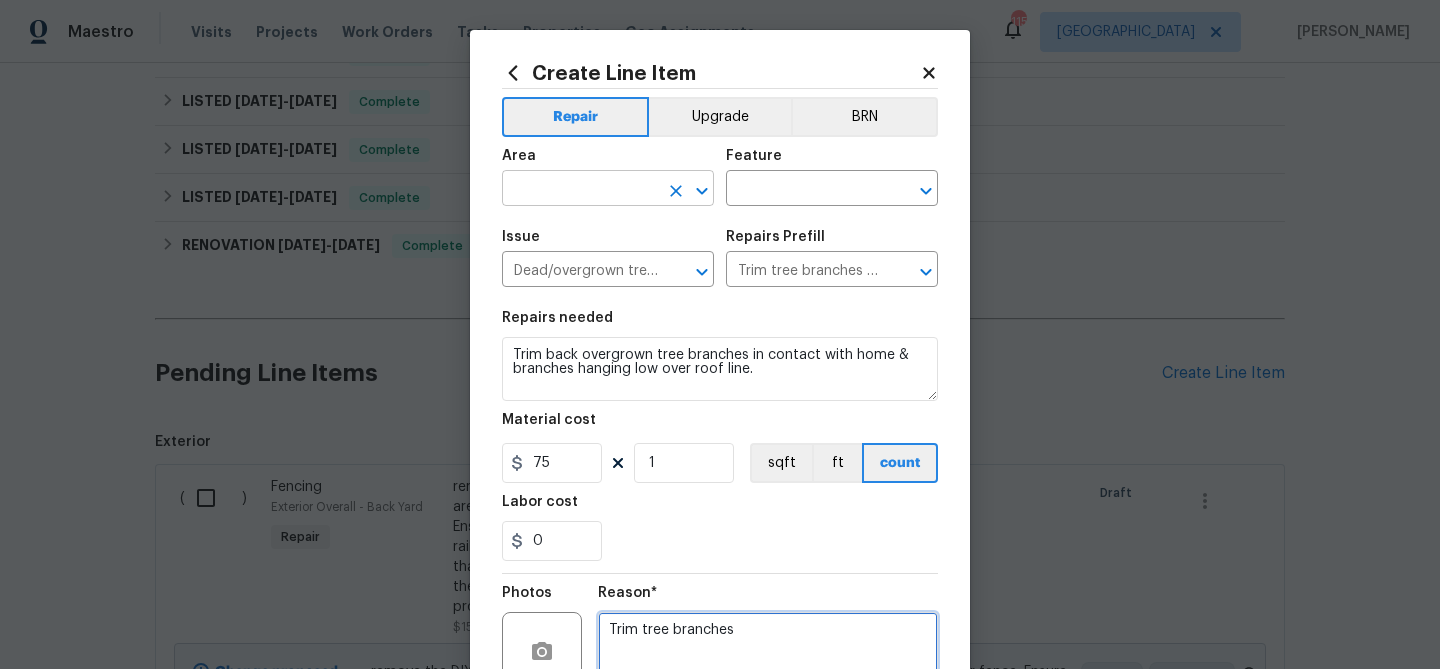 type on "Trim tree branches" 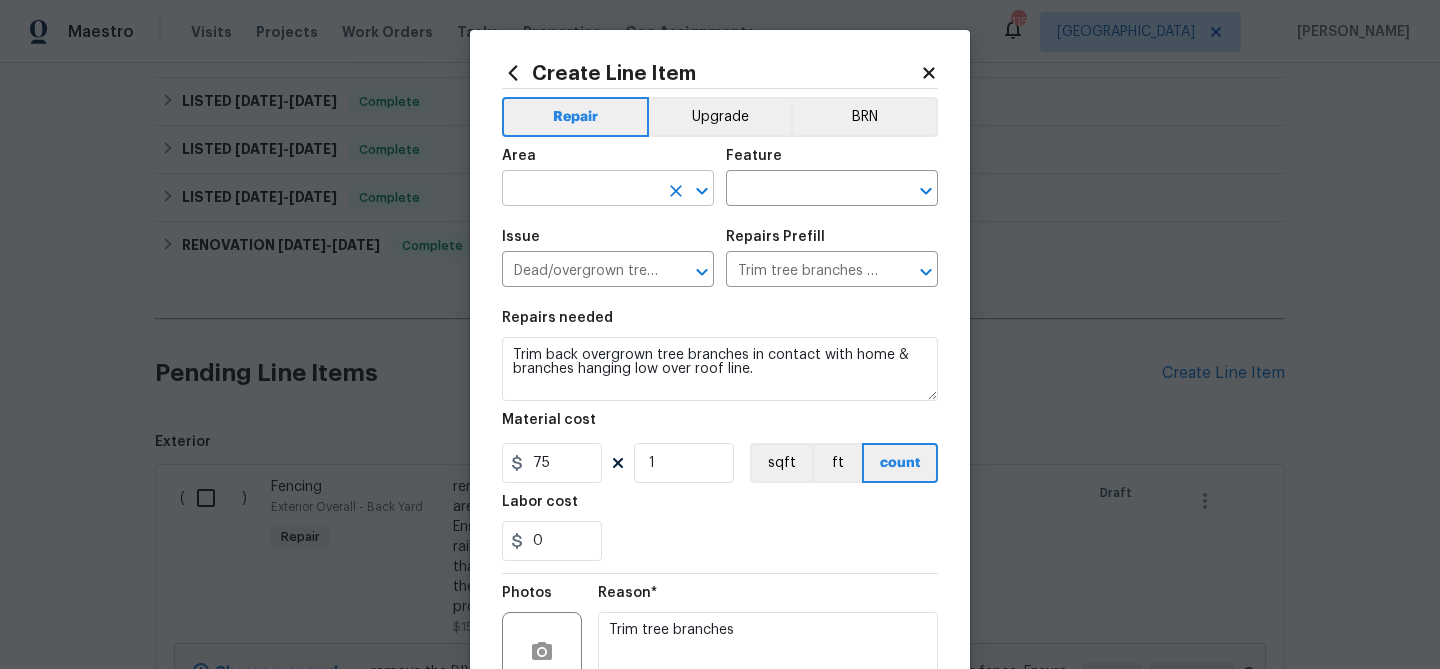 click at bounding box center (580, 190) 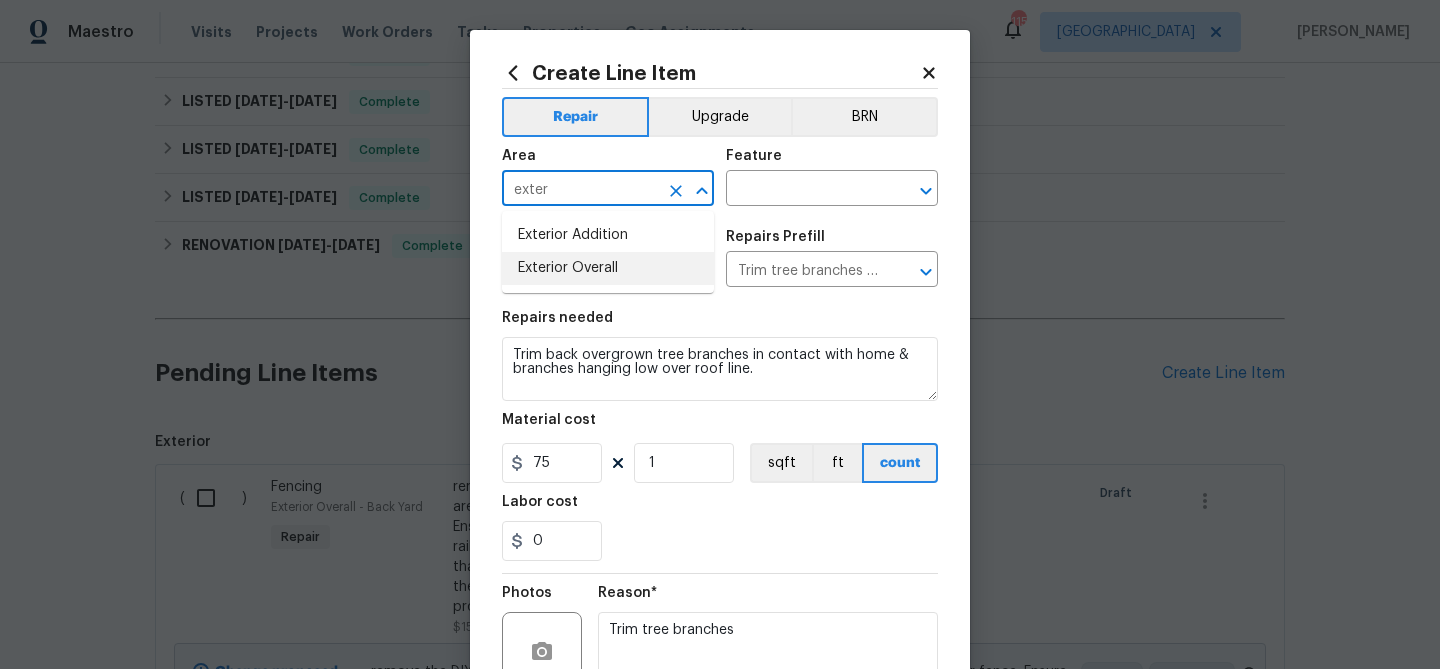 click on "Exterior Overall" at bounding box center (608, 268) 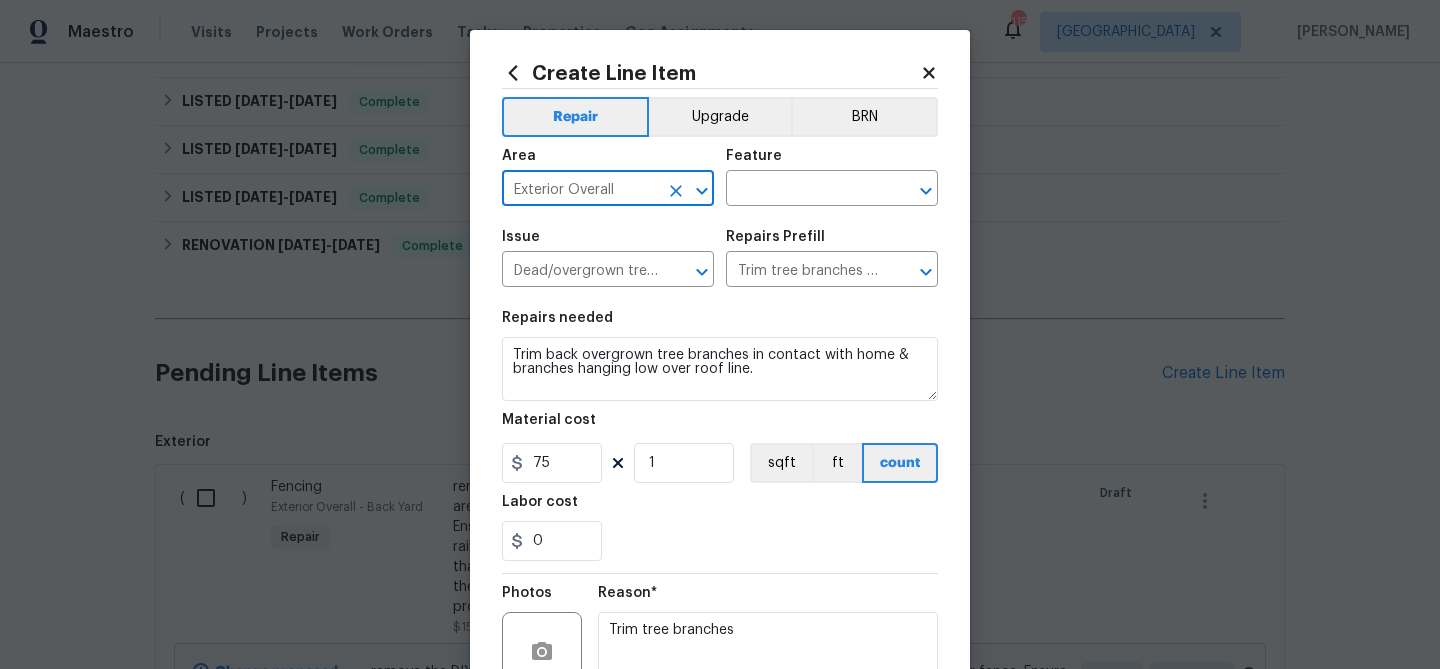 scroll, scrollTop: 193, scrollLeft: 0, axis: vertical 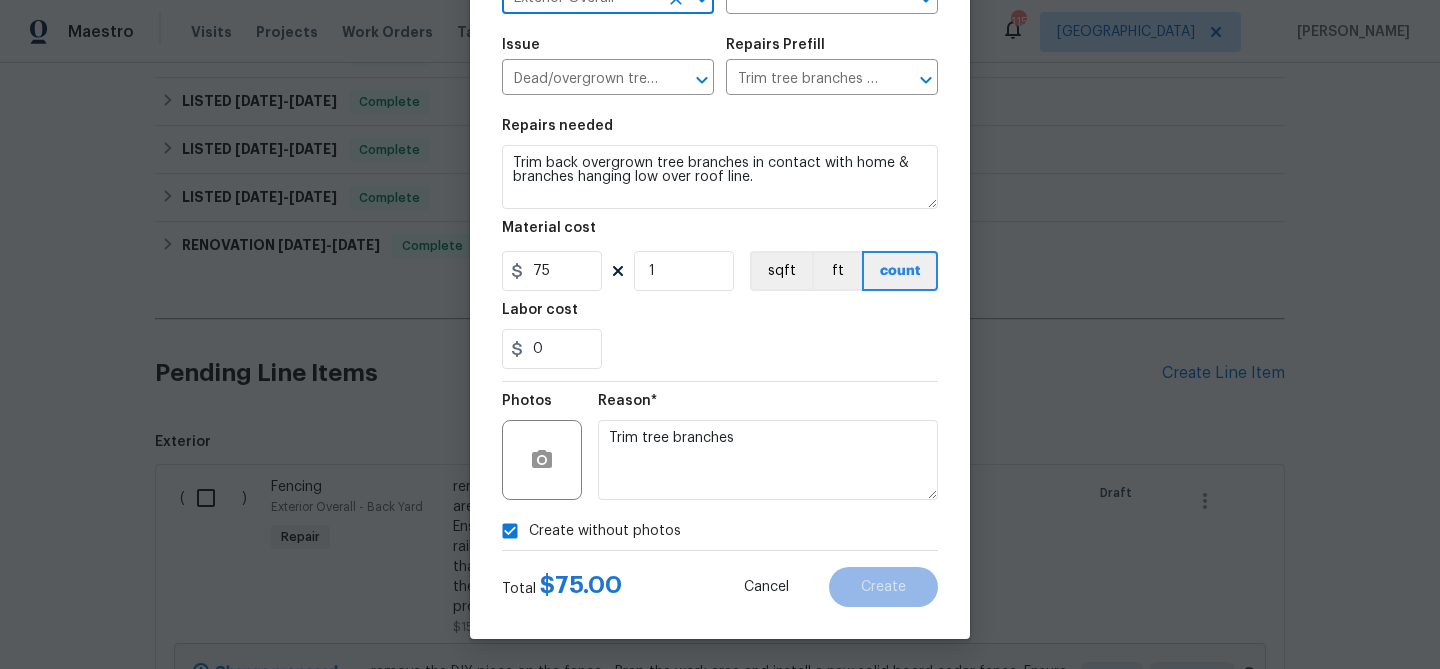 type on "Exterior Overall" 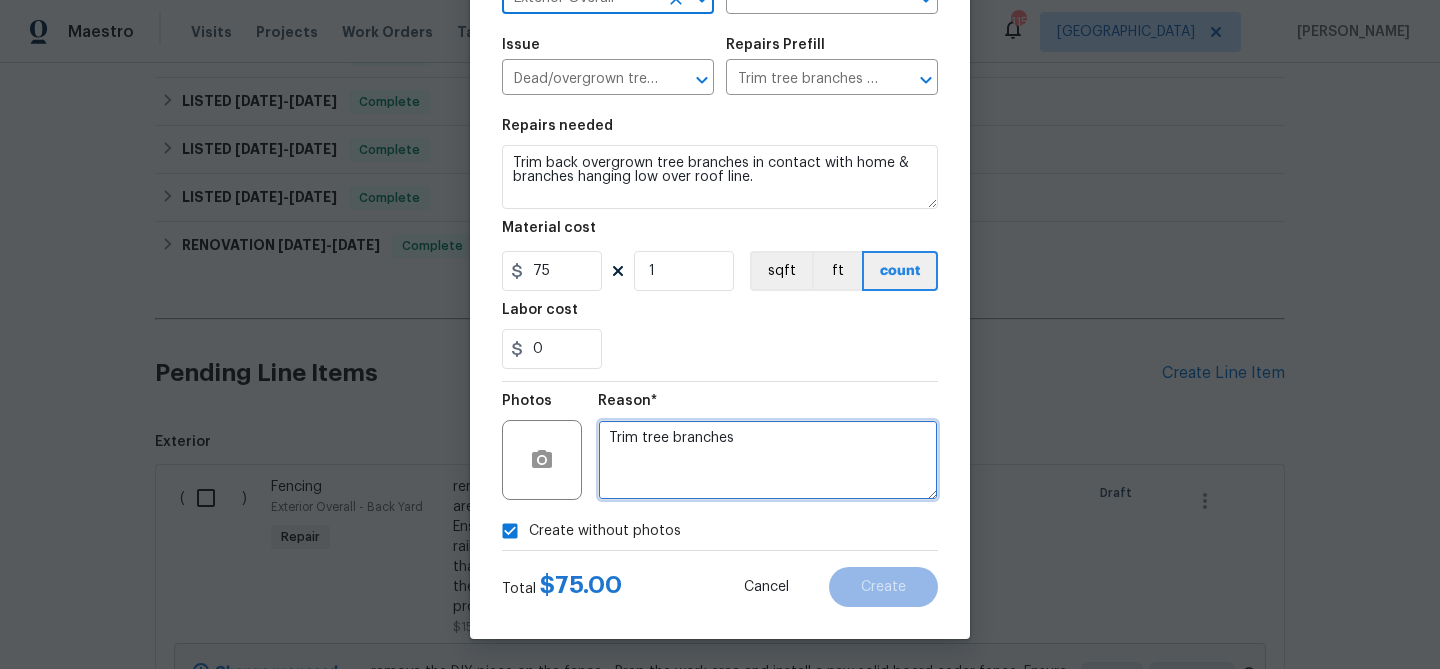 click on "Trim tree branches" at bounding box center [768, 460] 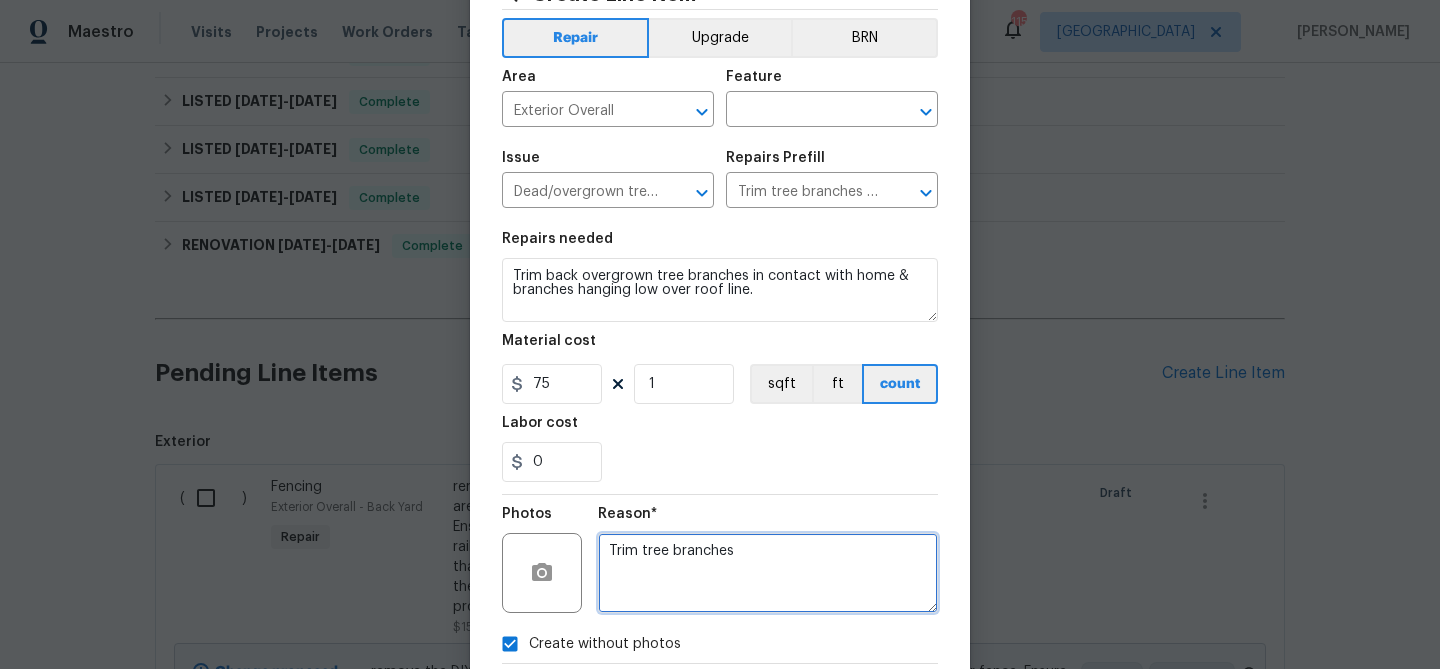 scroll, scrollTop: 78, scrollLeft: 0, axis: vertical 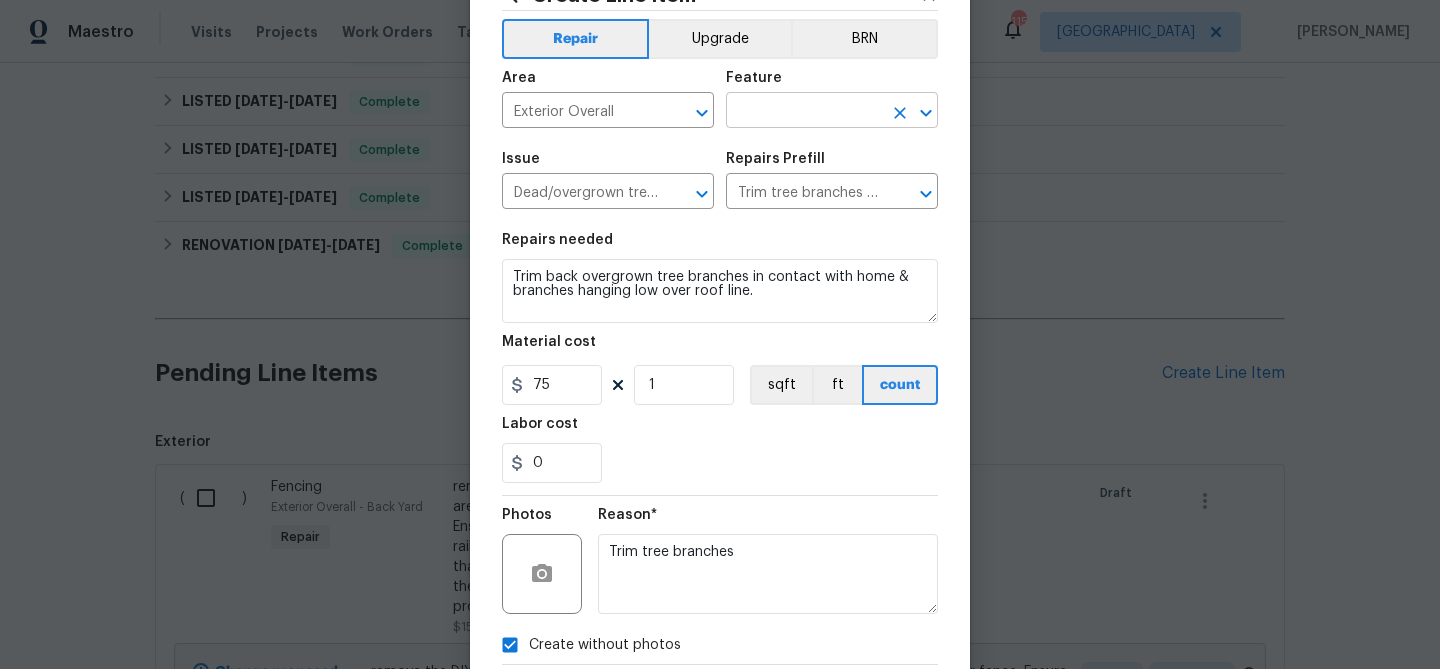 click at bounding box center (804, 112) 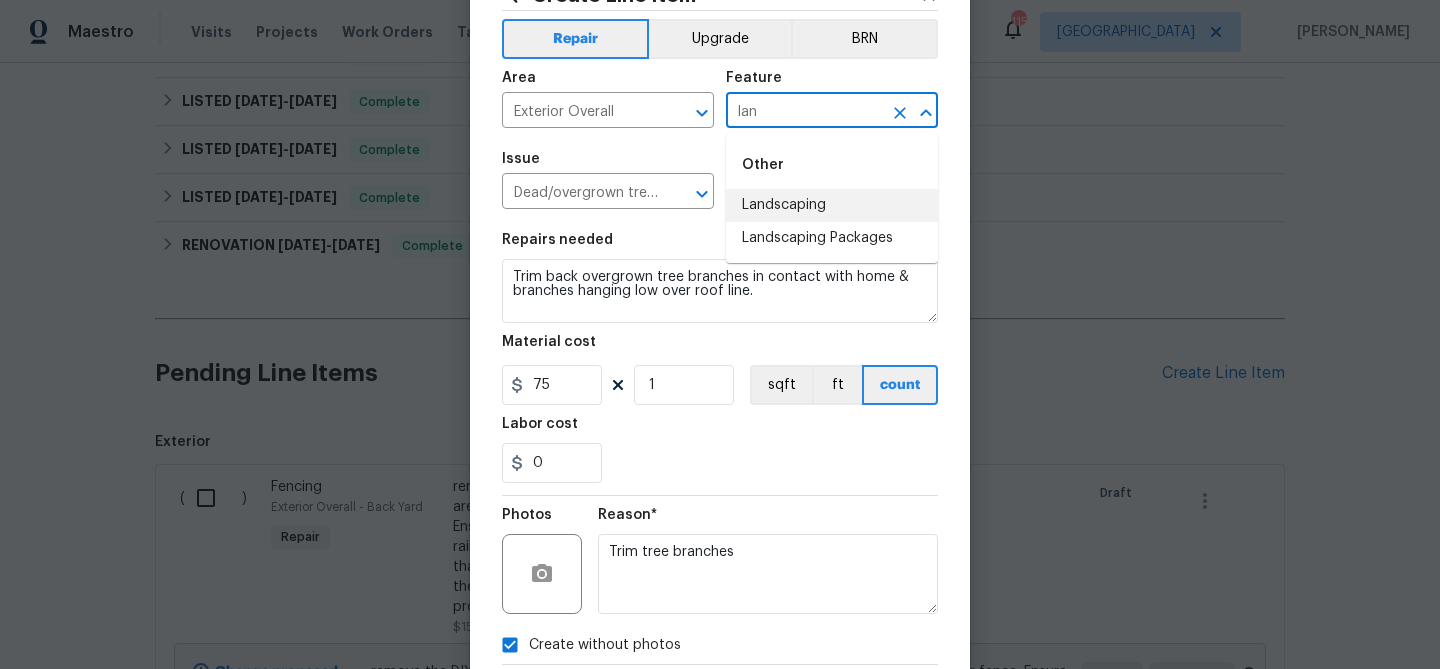 click on "Landscaping" at bounding box center (832, 205) 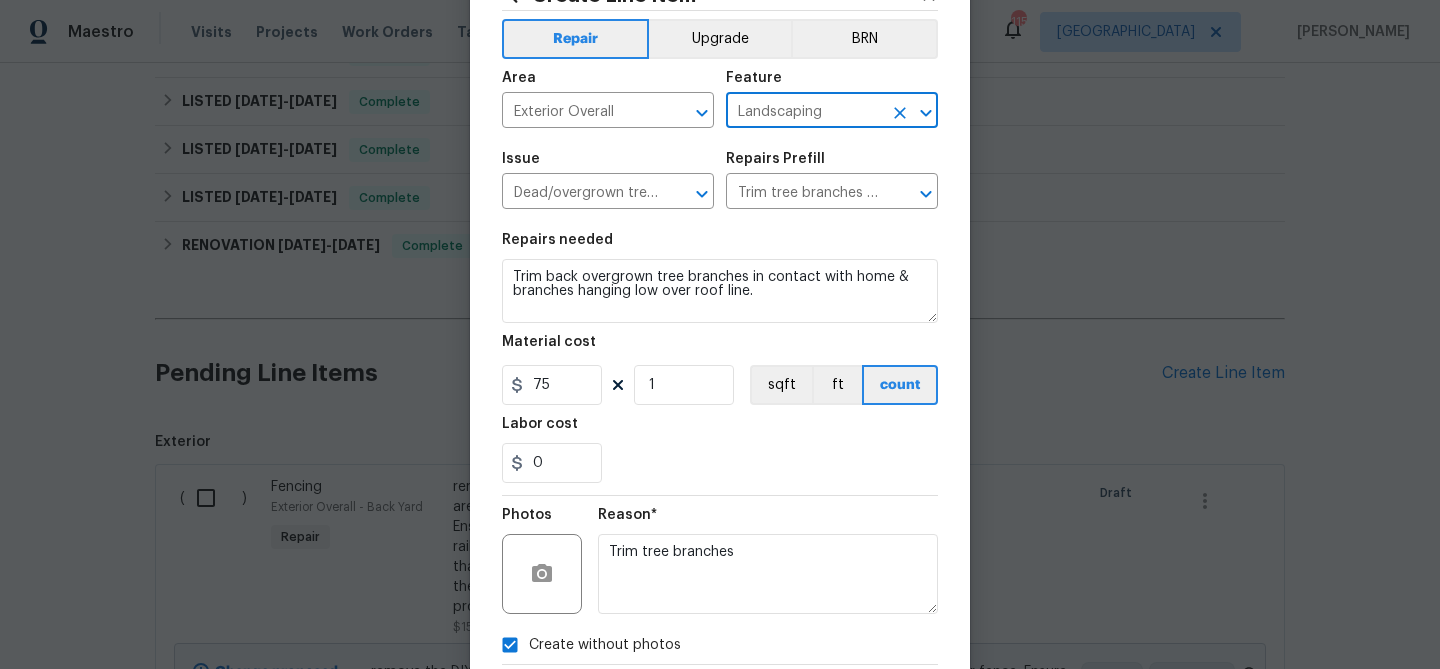 scroll, scrollTop: 193, scrollLeft: 0, axis: vertical 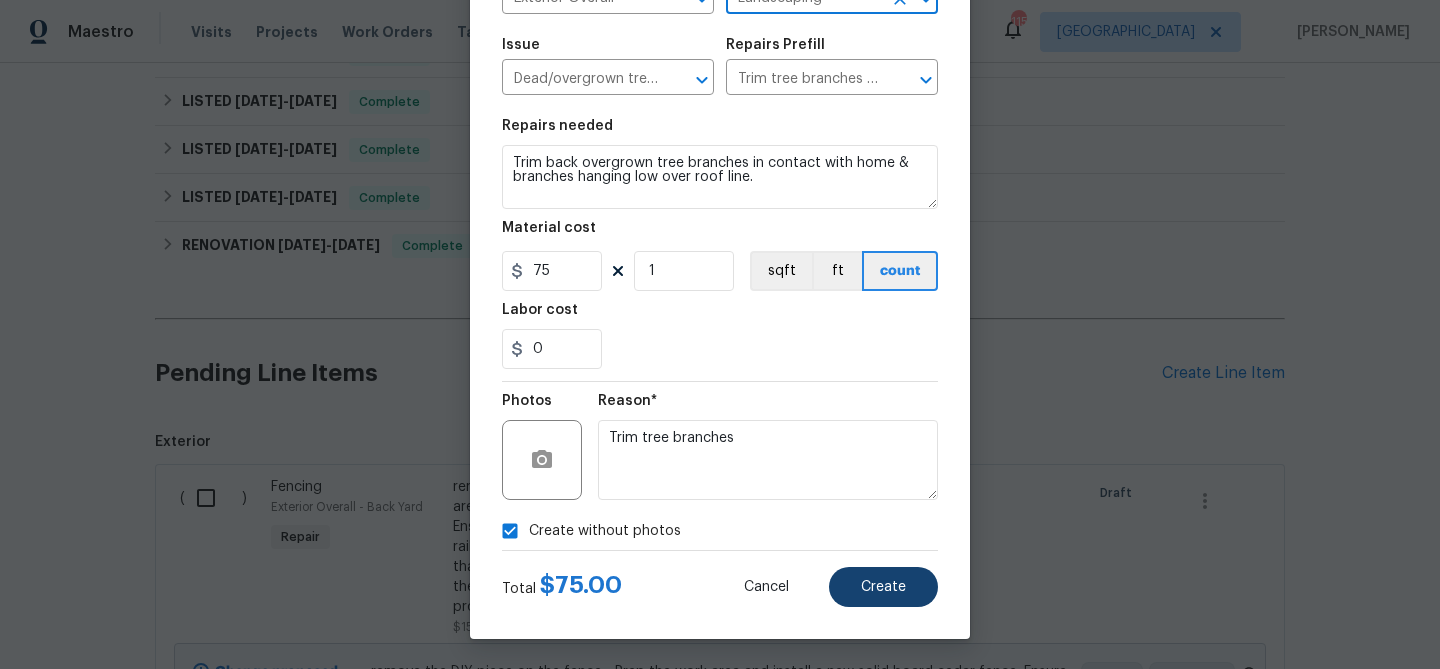 type on "Landscaping" 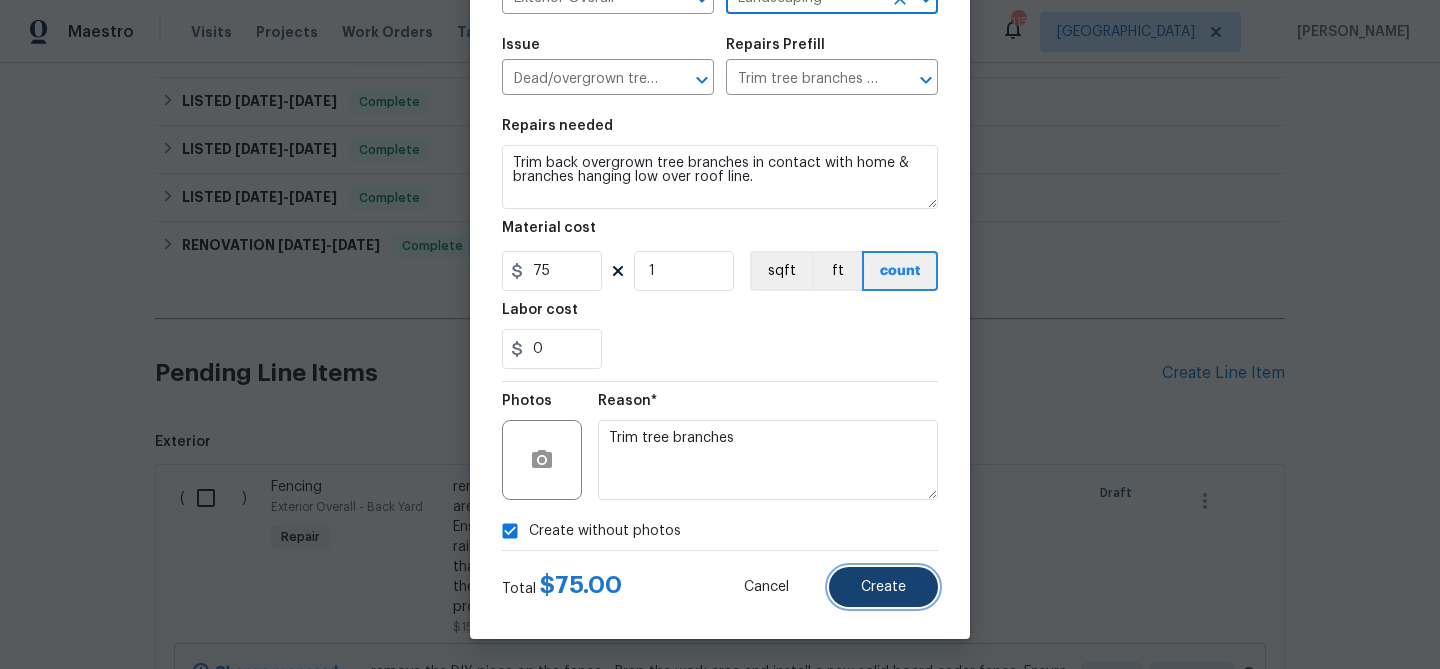 click on "Create" at bounding box center [883, 587] 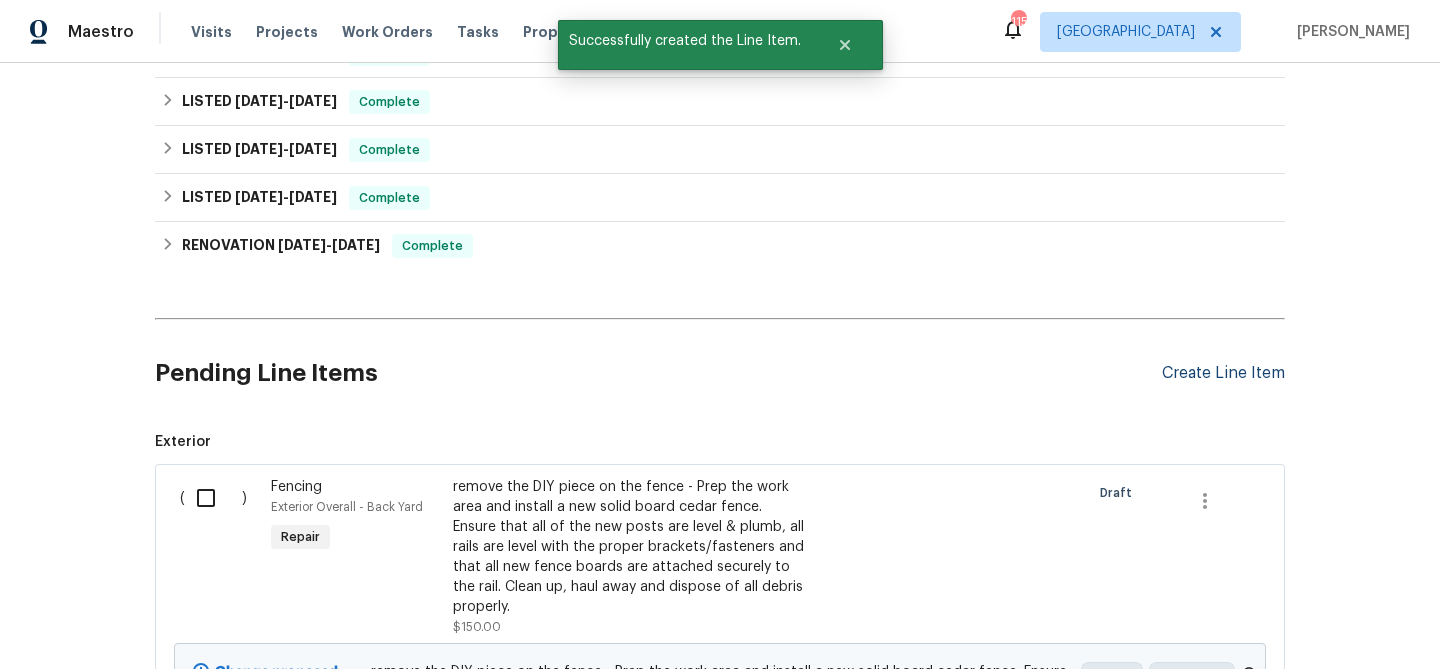 click on "Create Line Item" at bounding box center [1223, 373] 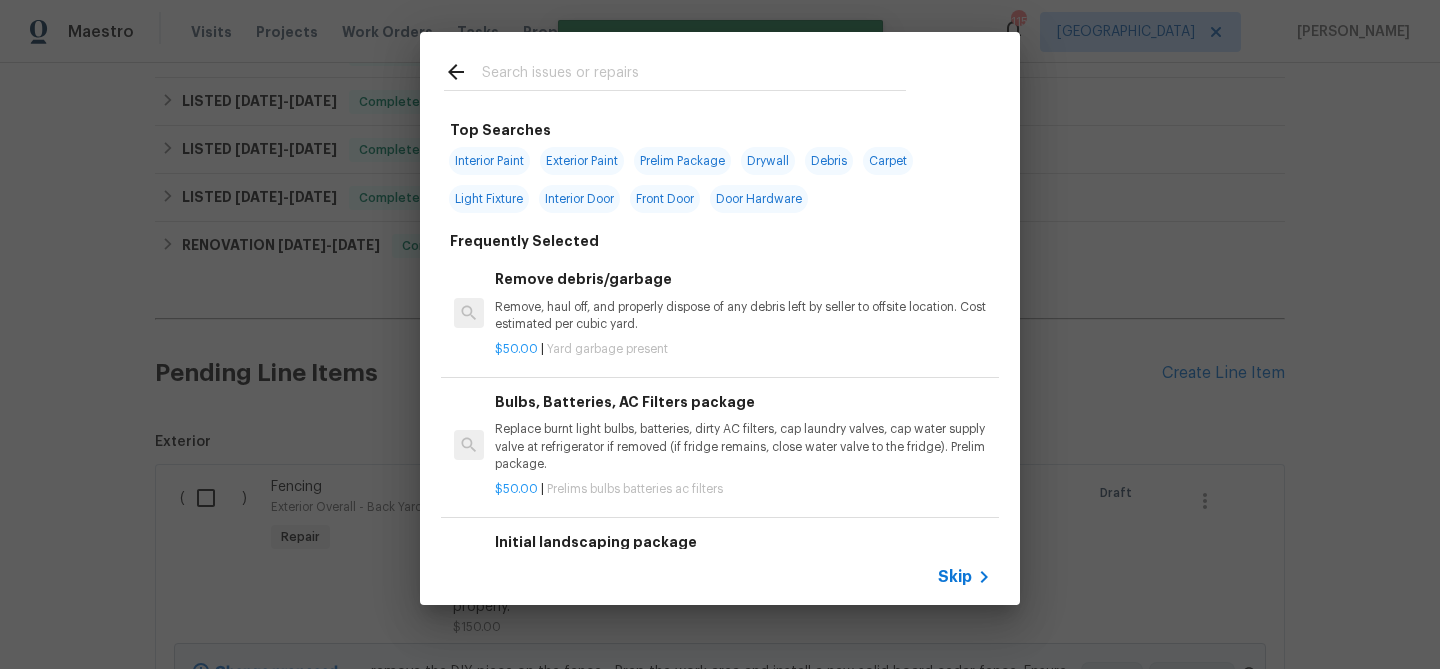 click at bounding box center [694, 75] 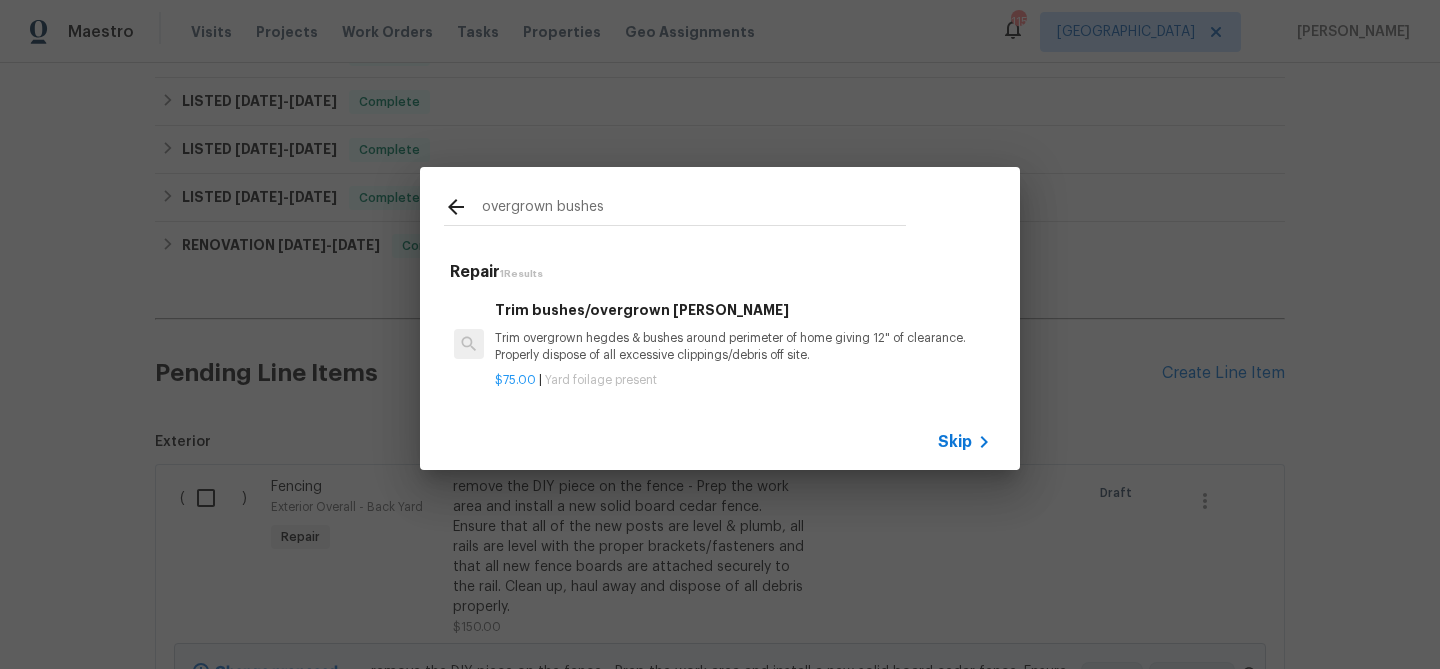 type on "overgrown bushes" 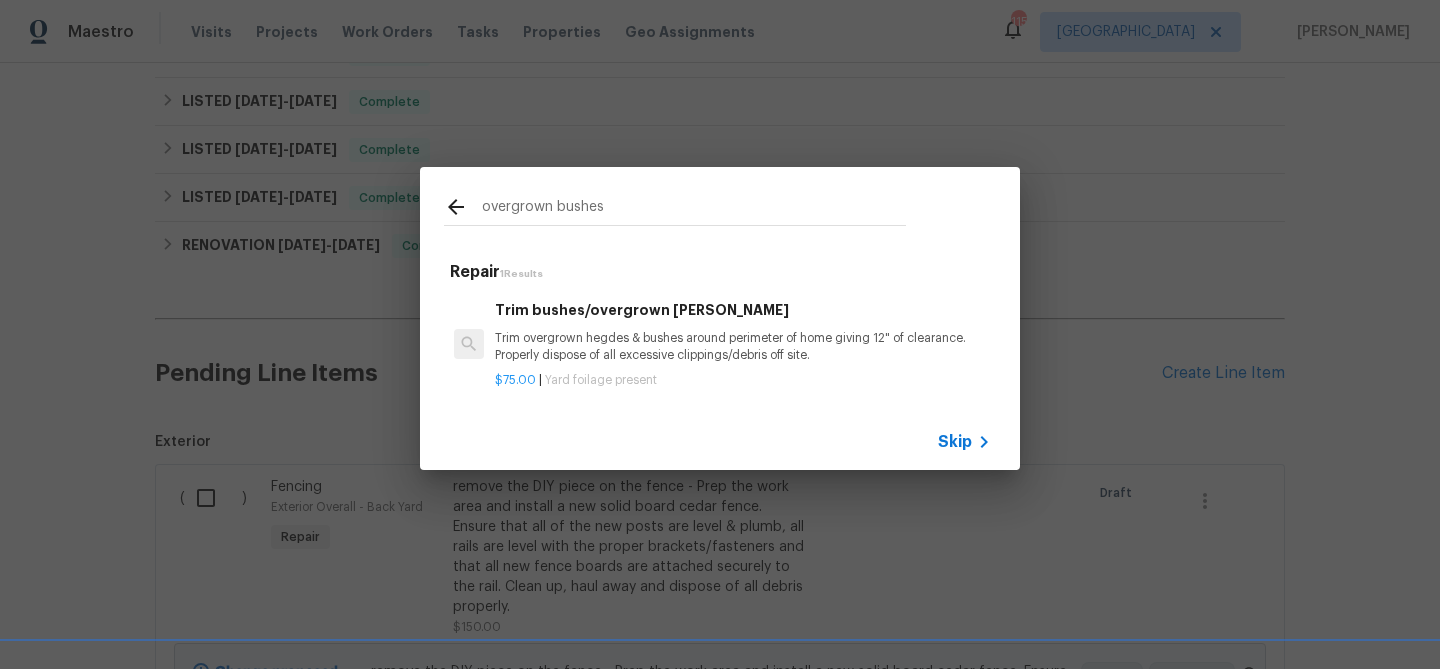 click on "Trim overgrown hegdes & bushes around perimeter of home giving 12" of clearance. Properly dispose of all excessive clippings/debris off site." at bounding box center (743, 347) 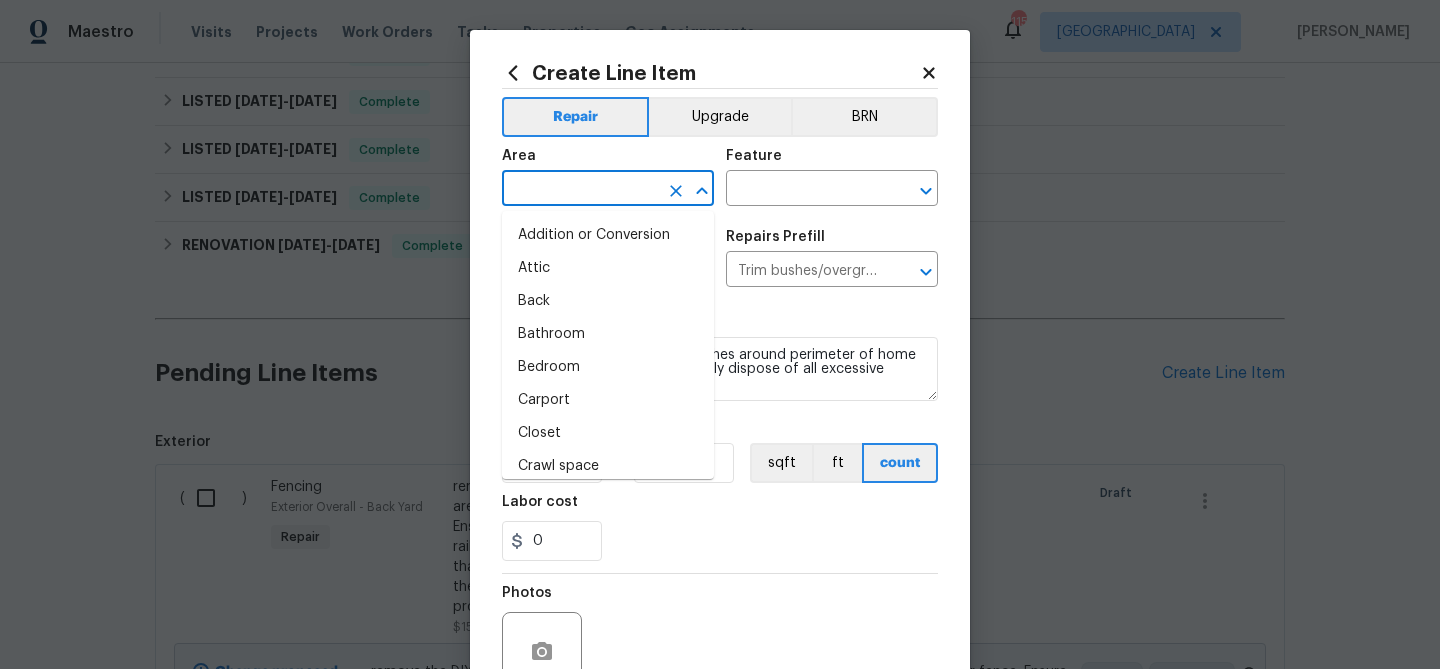 click at bounding box center (580, 190) 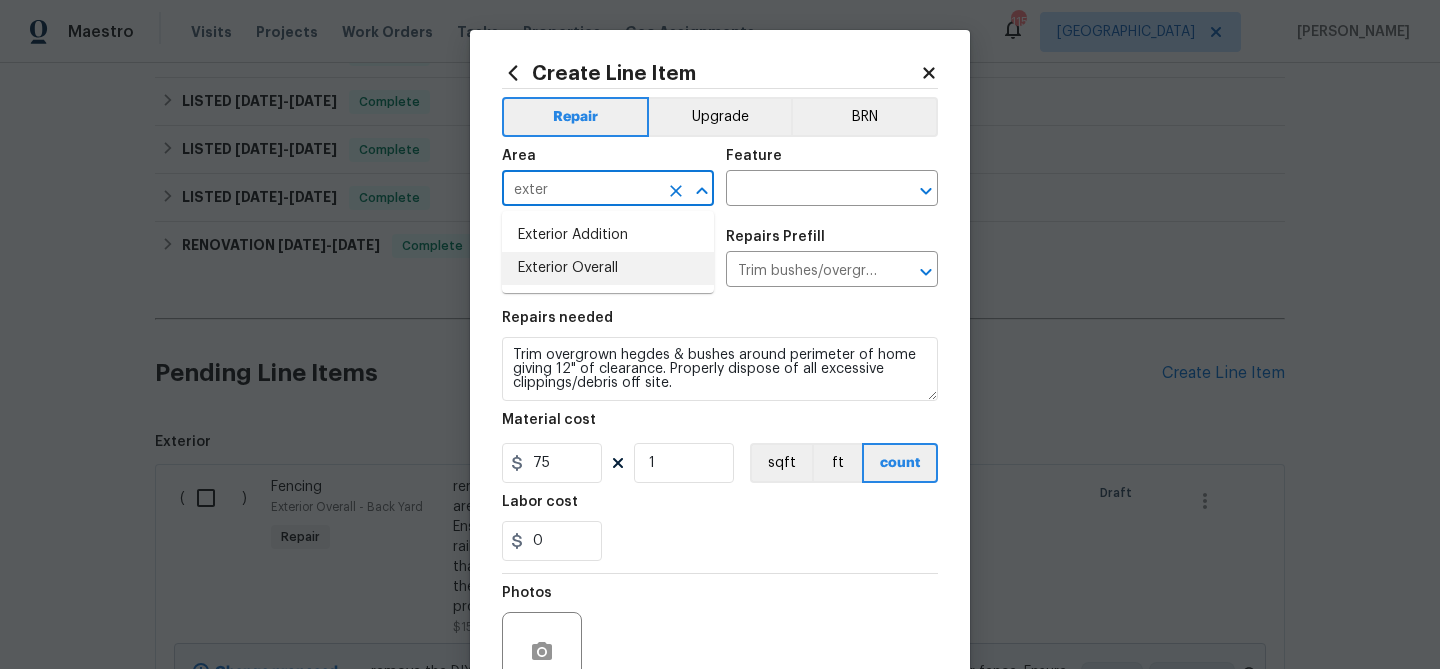 click on "Exterior Overall" at bounding box center [608, 268] 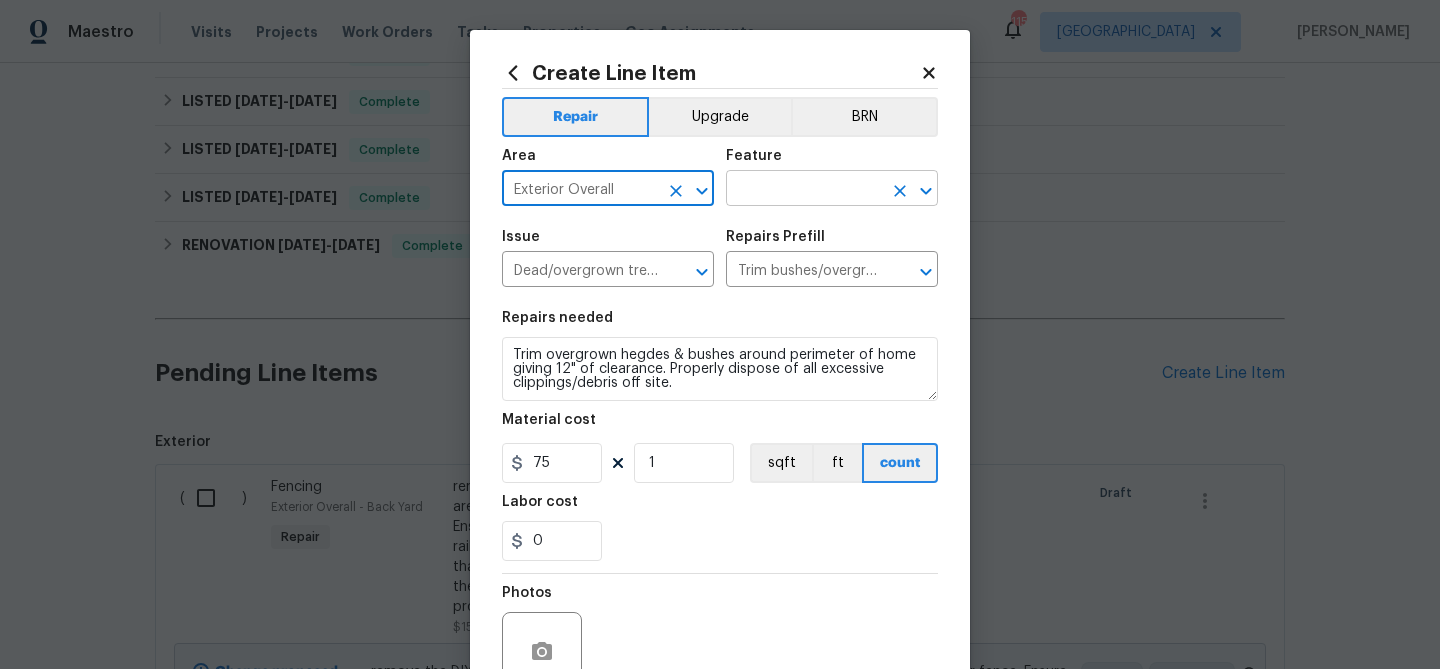 type on "Exterior Overall" 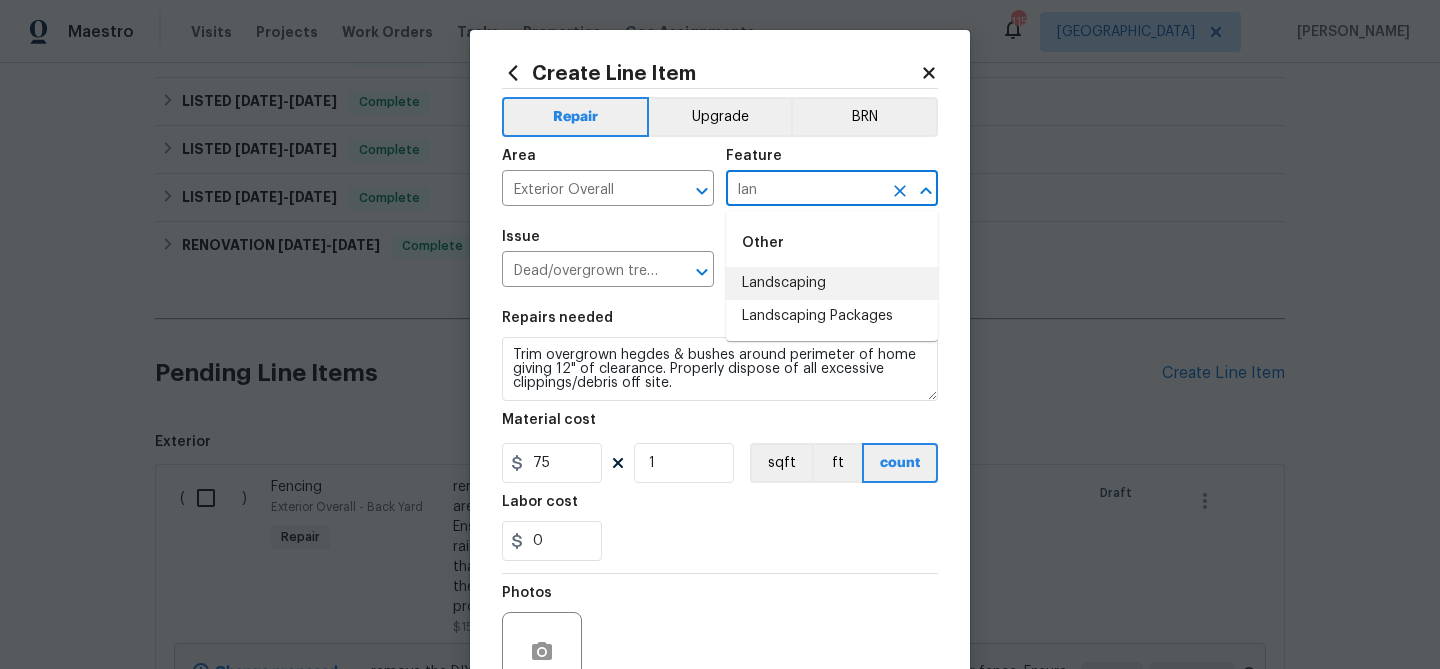 click on "Landscaping" at bounding box center (832, 283) 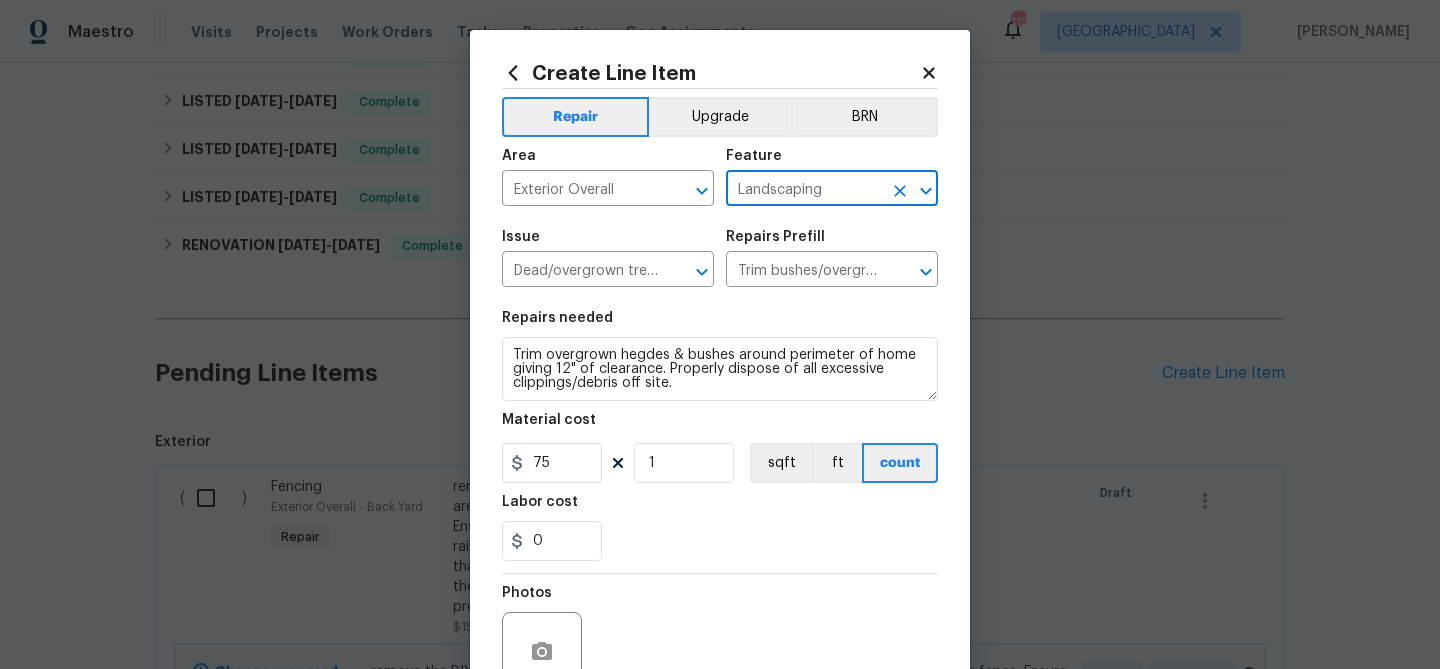 scroll, scrollTop: 193, scrollLeft: 0, axis: vertical 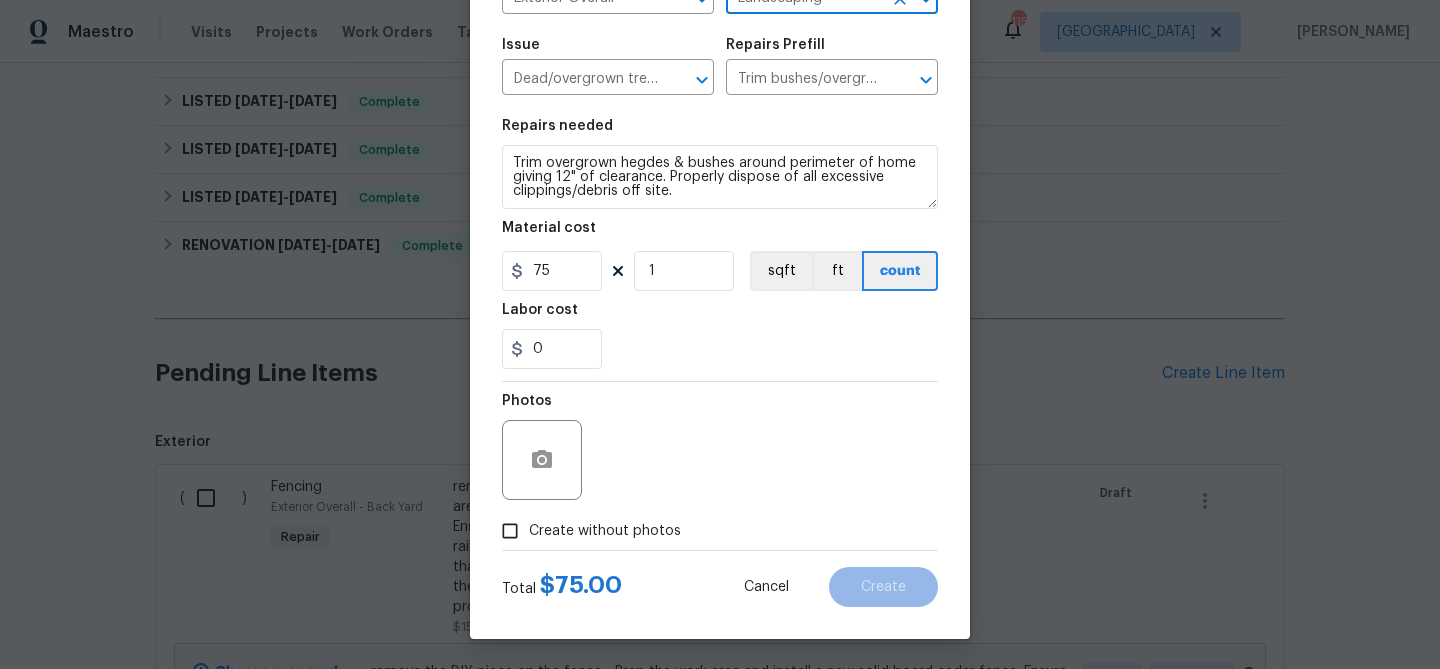 type on "Landscaping" 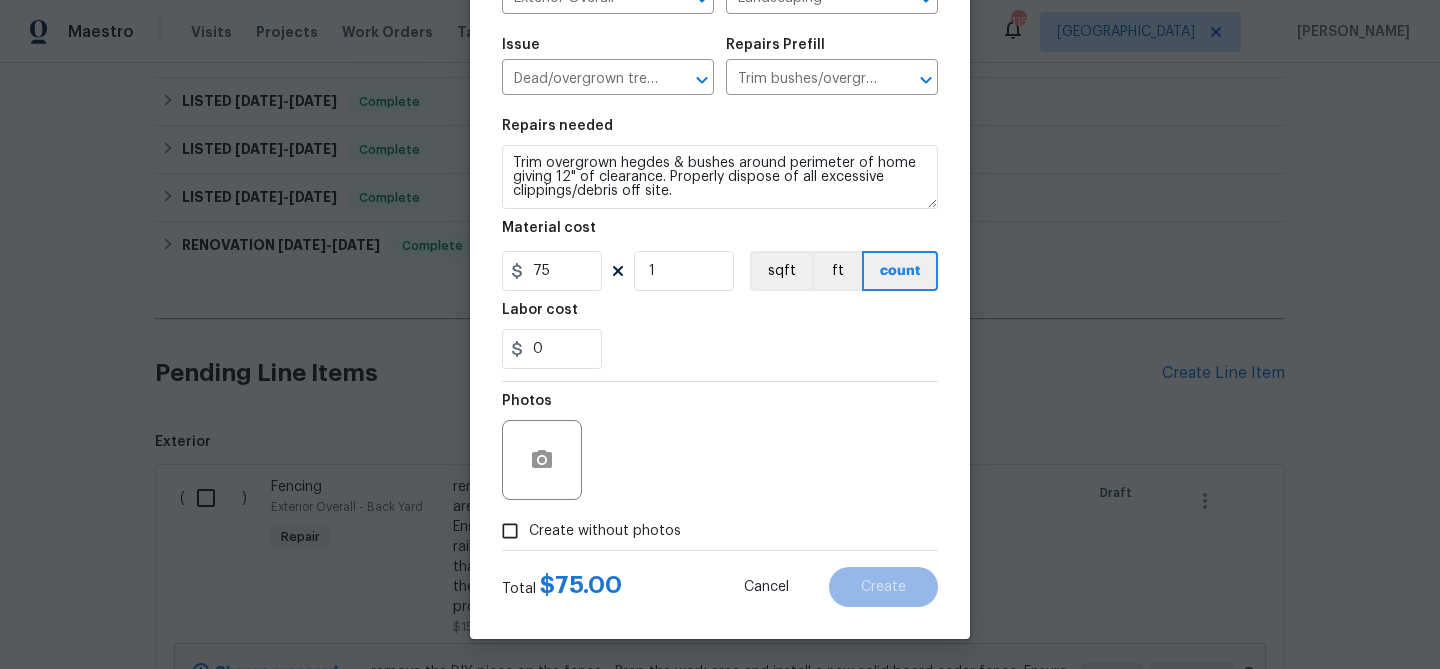 click on "Create without photos" at bounding box center (605, 531) 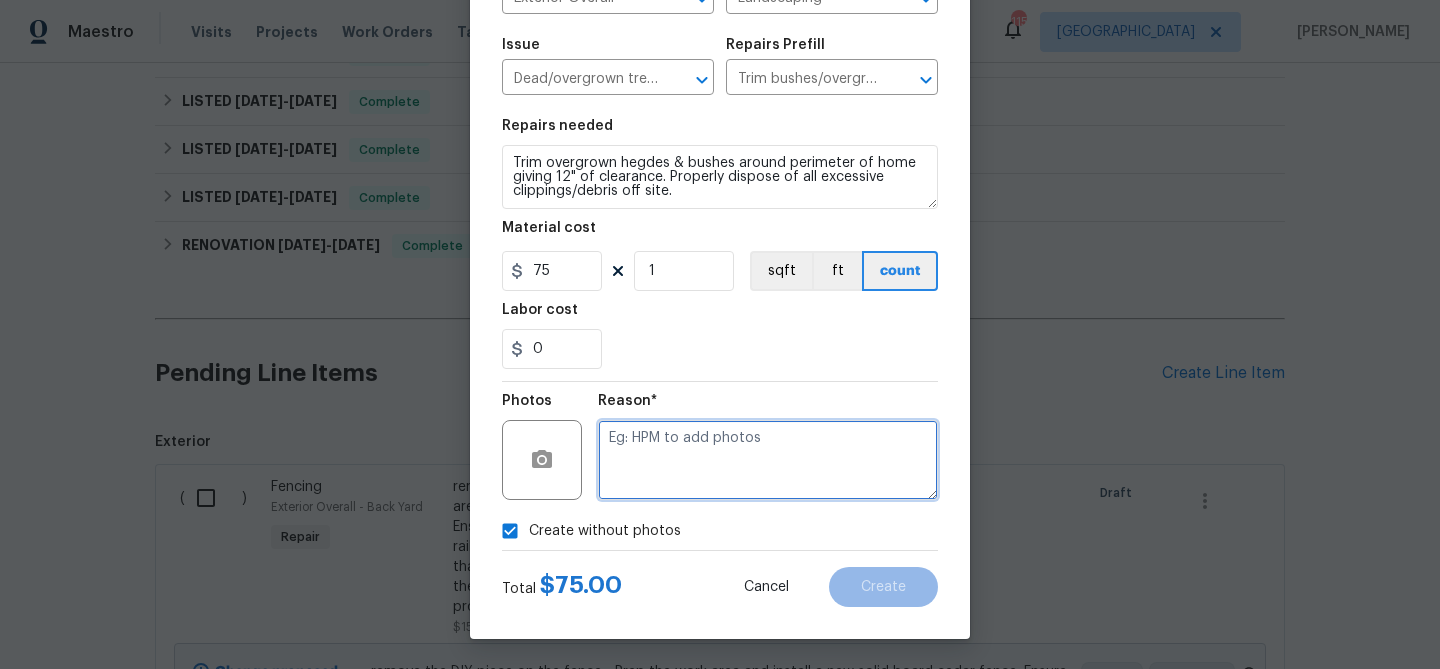 click at bounding box center [768, 460] 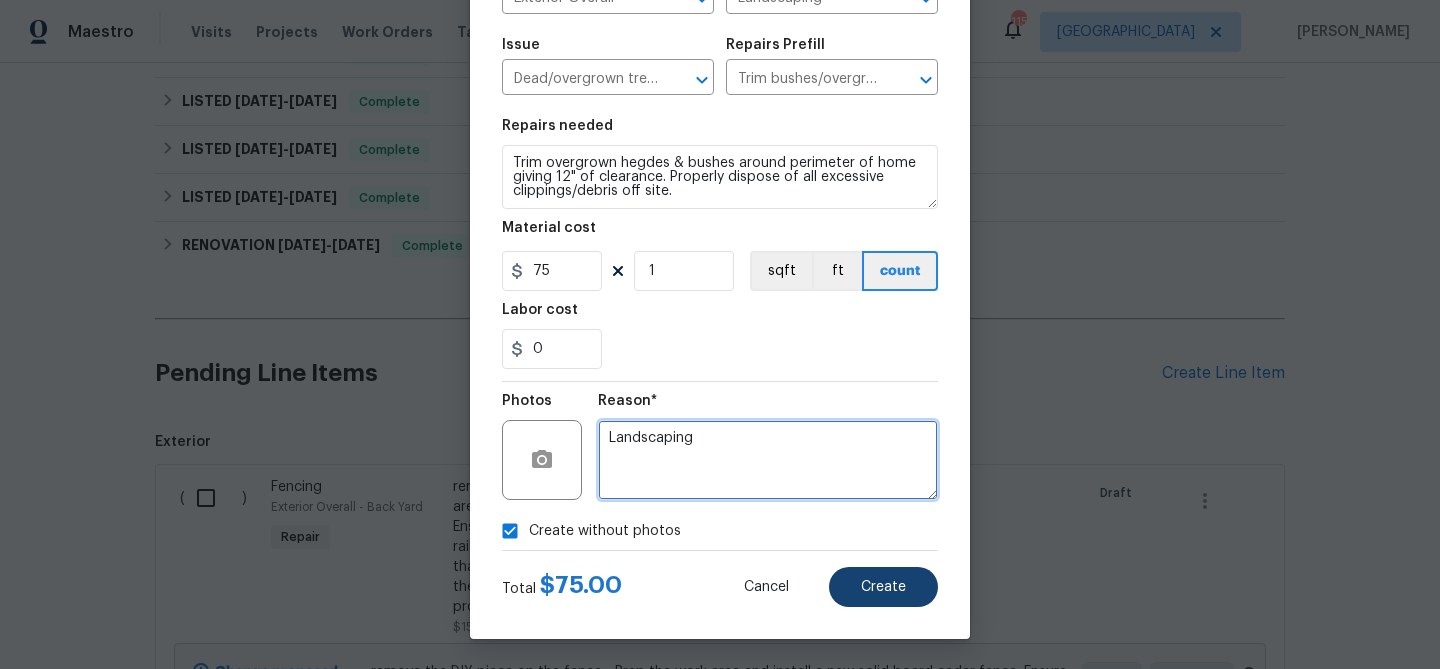 type on "Landscaping" 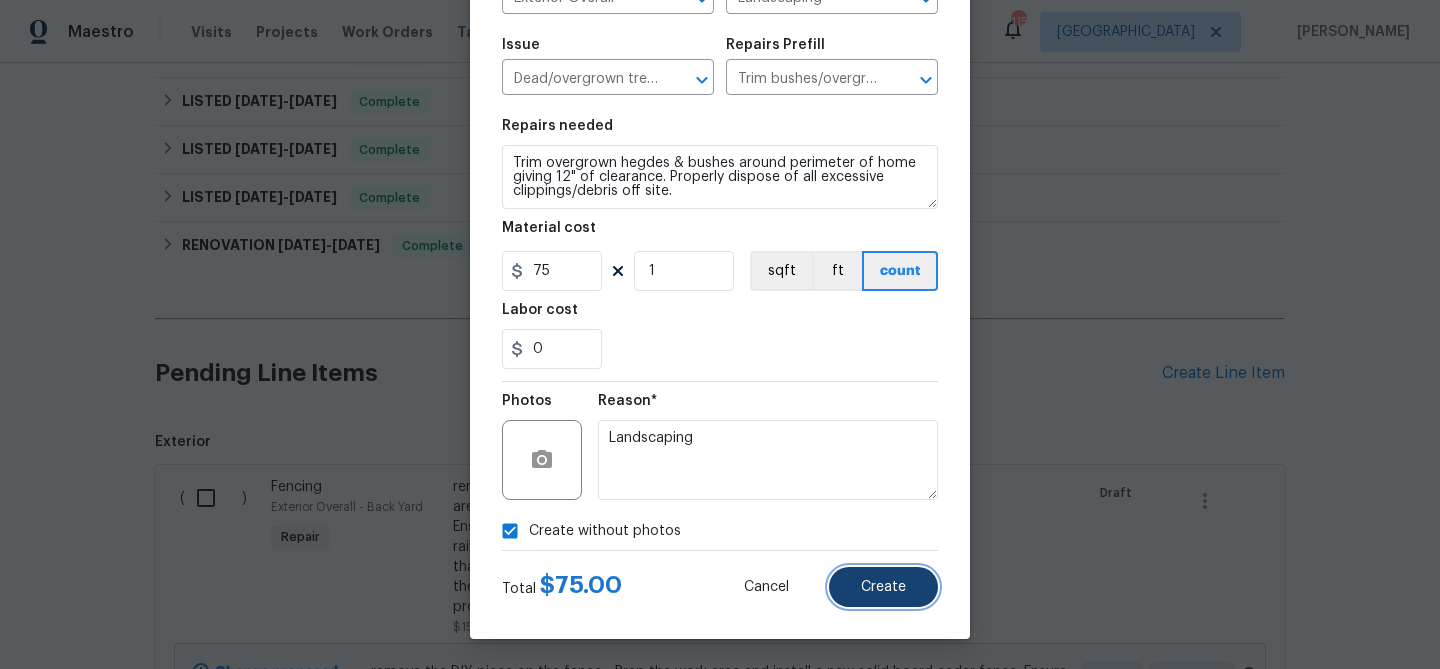 click on "Create" at bounding box center (883, 587) 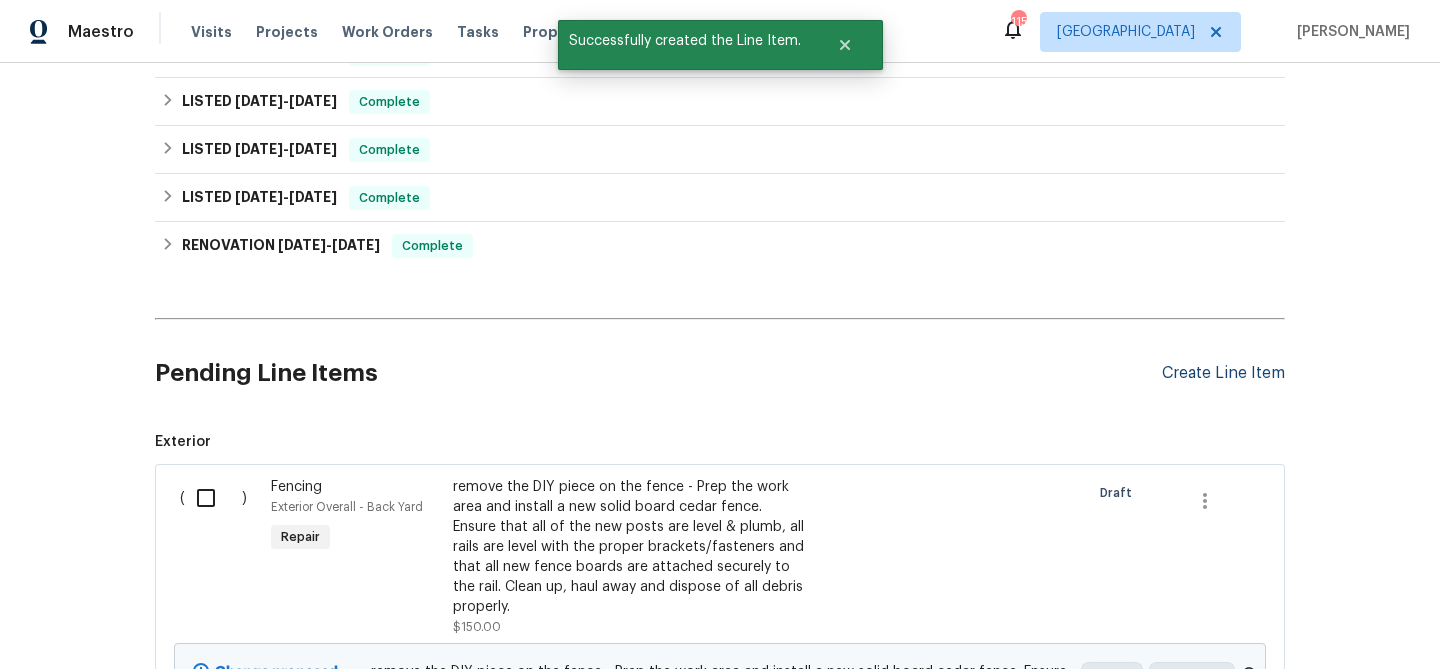 click on "Create Line Item" at bounding box center (1223, 373) 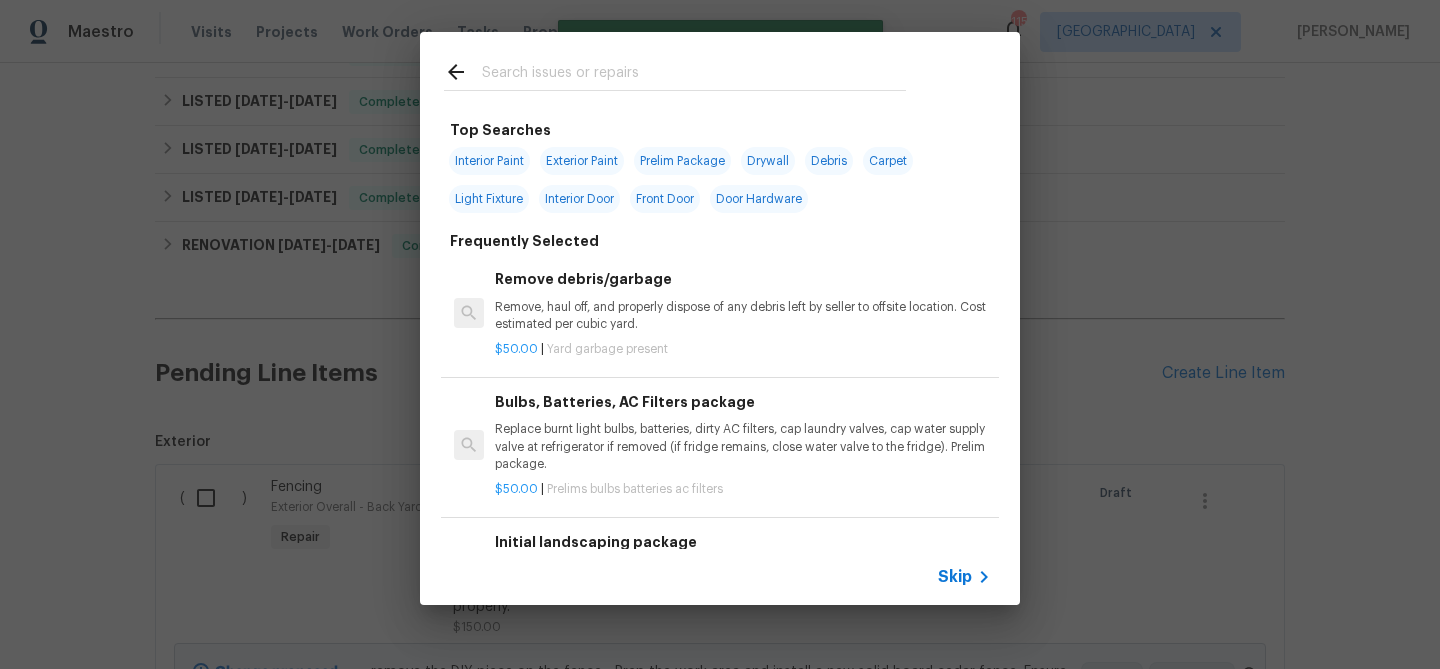 click at bounding box center (675, 75) 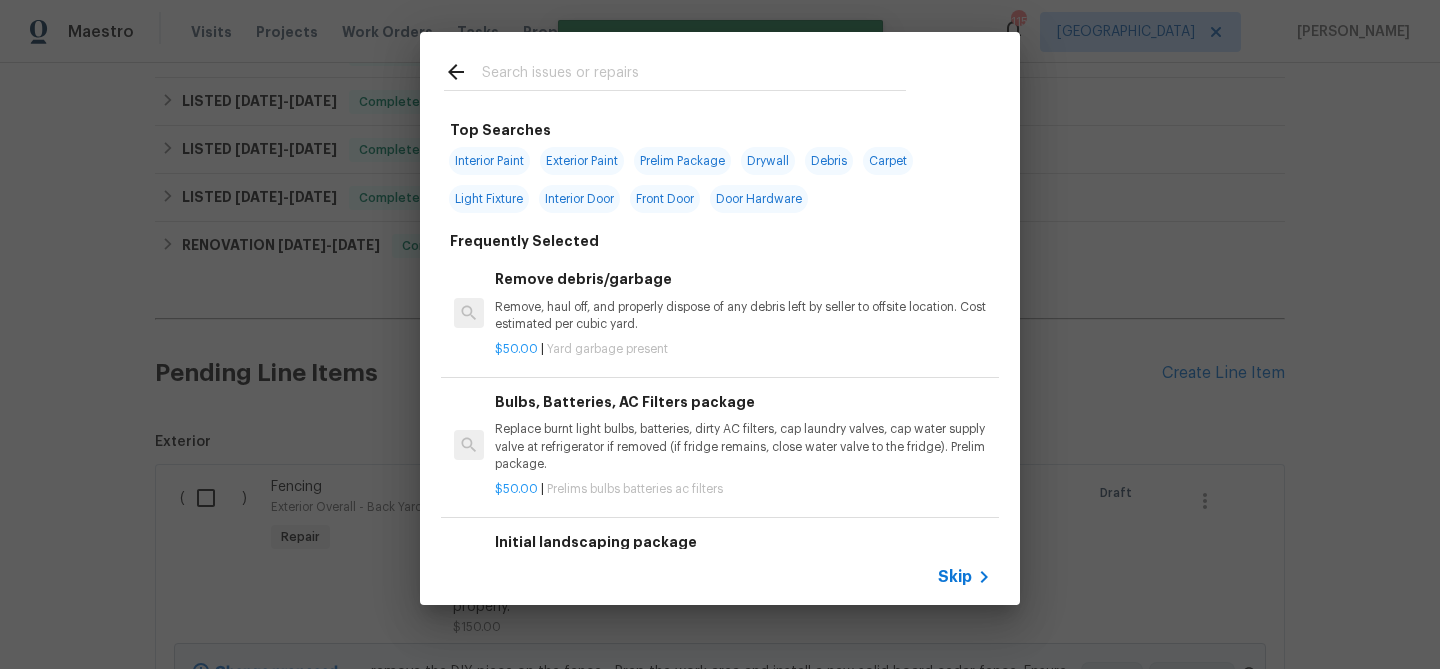 click at bounding box center (694, 75) 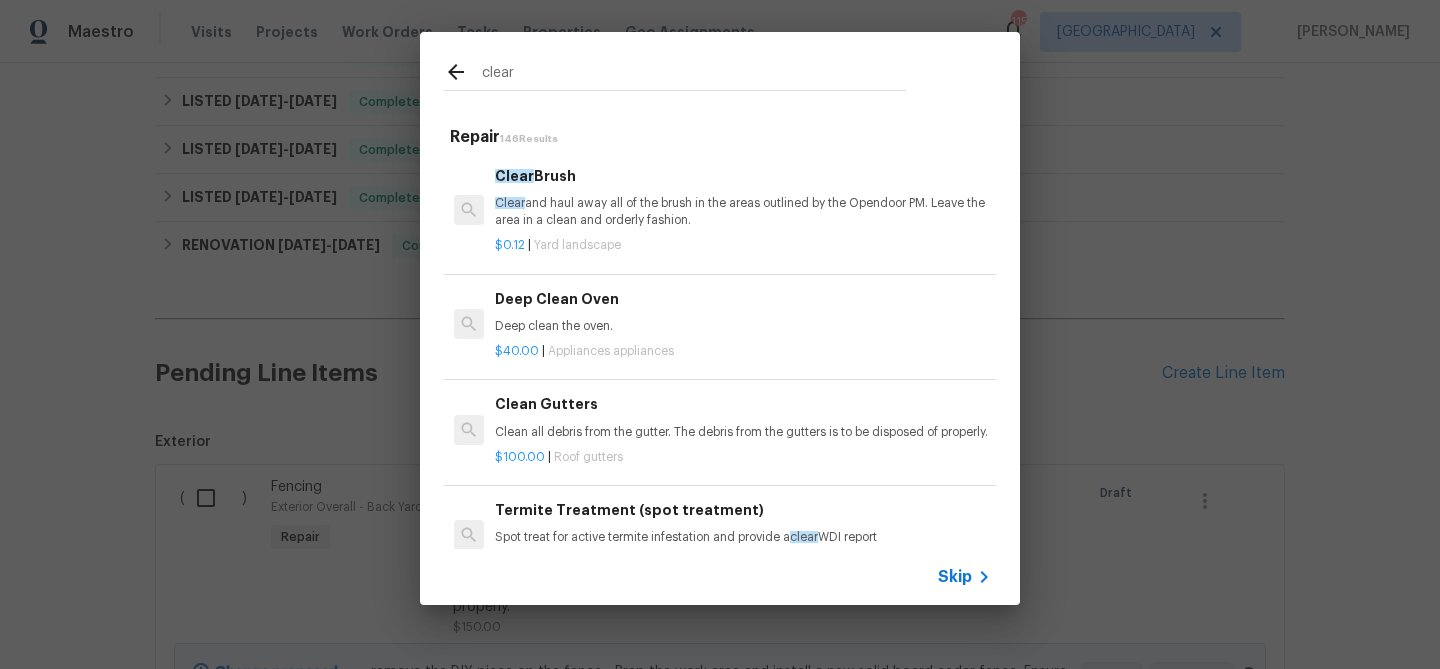 type on "clear" 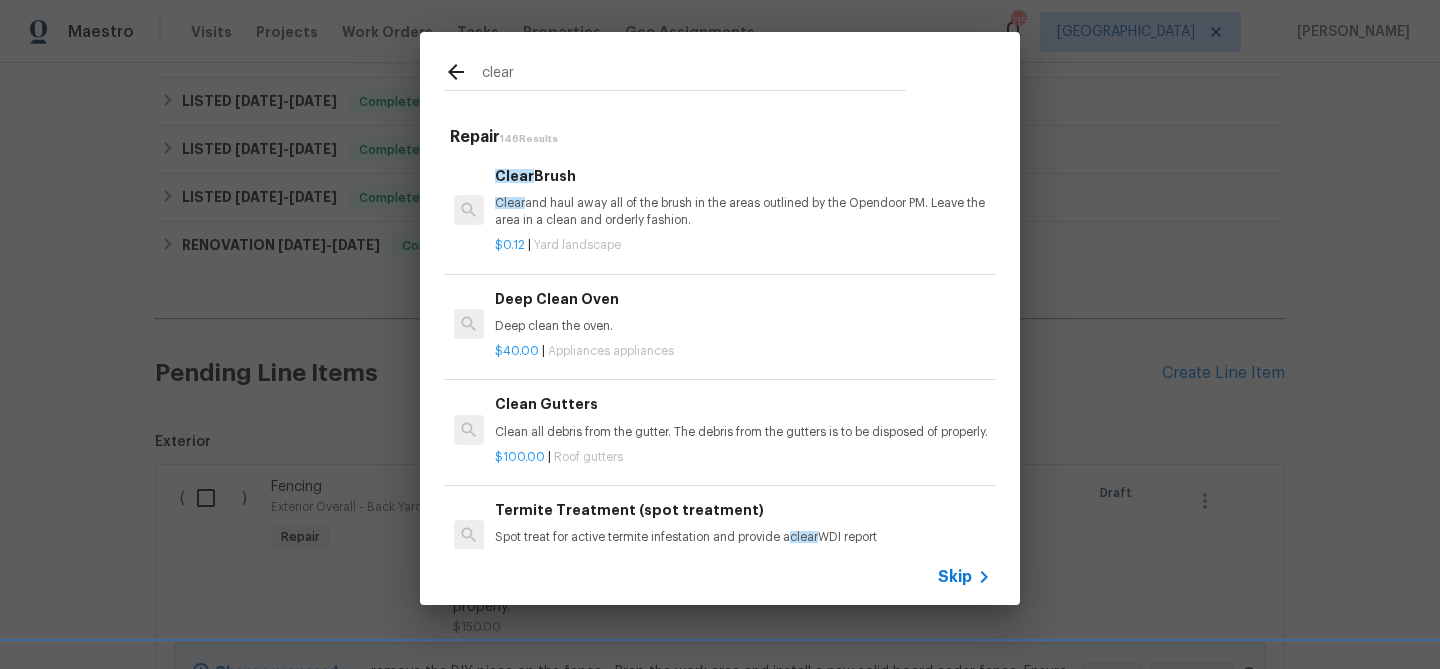 click on "Clear  and haul away all of  the brush in the areas outlined by the Opendoor PM. Leave the area in a clean and orderly fashion." at bounding box center (743, 212) 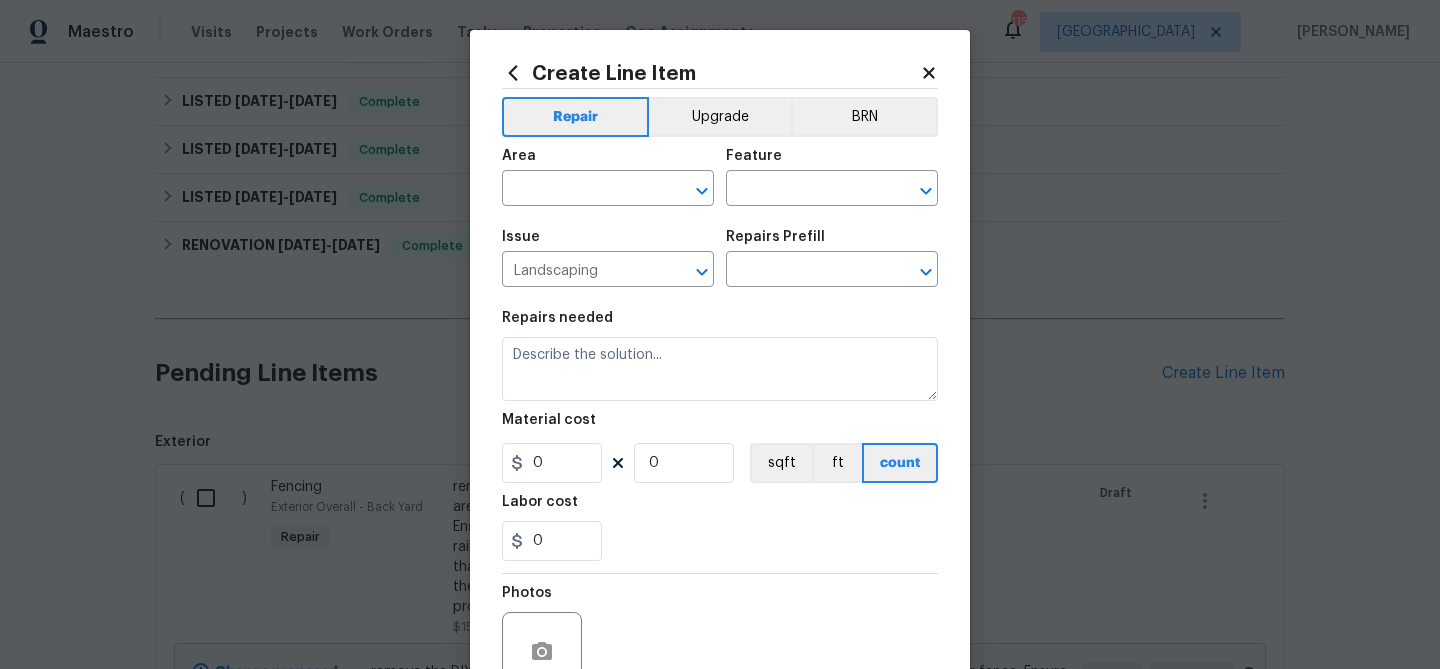 type on "Clear Brush $0.12" 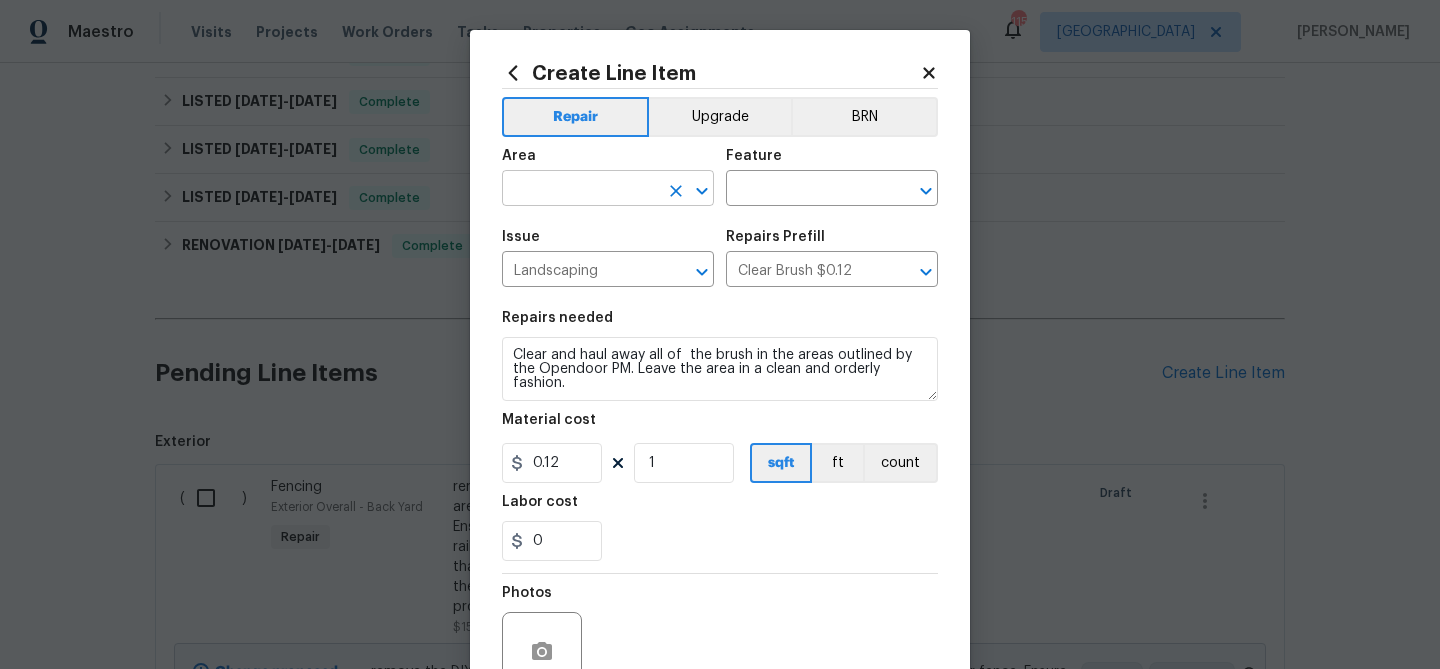 click at bounding box center (580, 190) 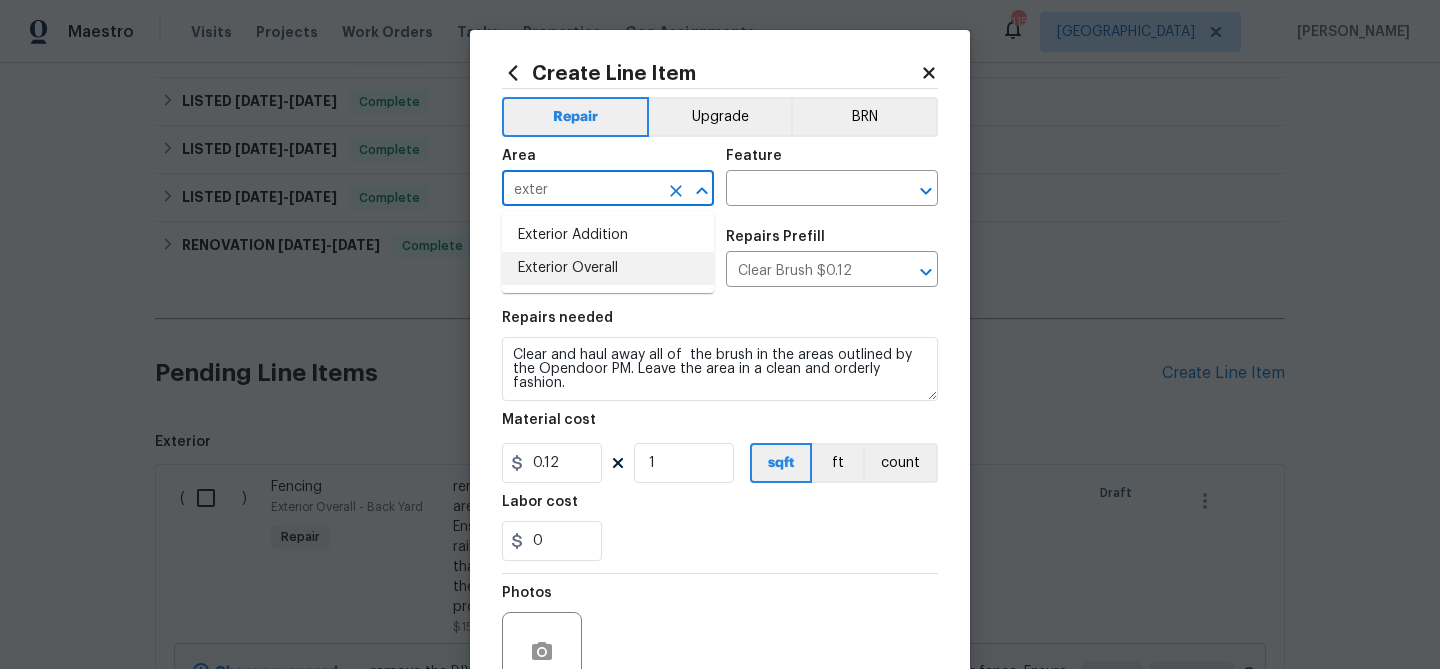 click on "Exterior Overall" at bounding box center (608, 268) 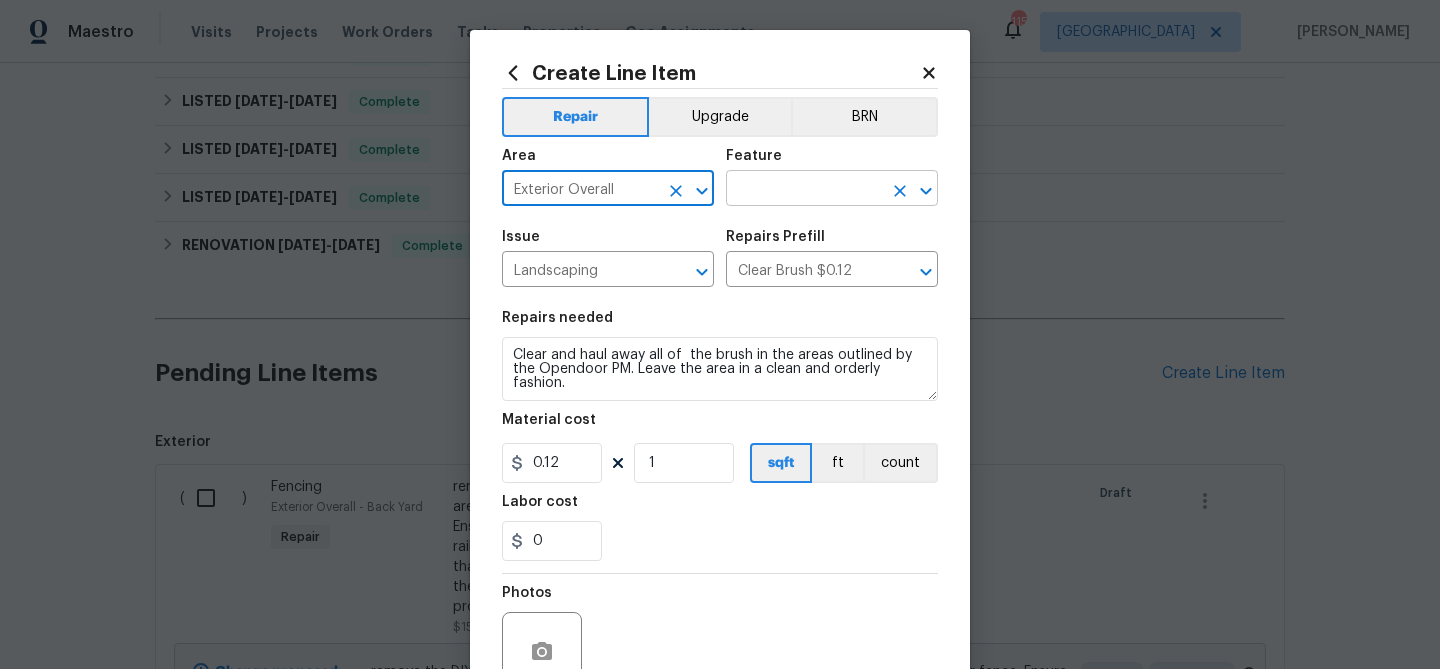 type on "Exterior Overall" 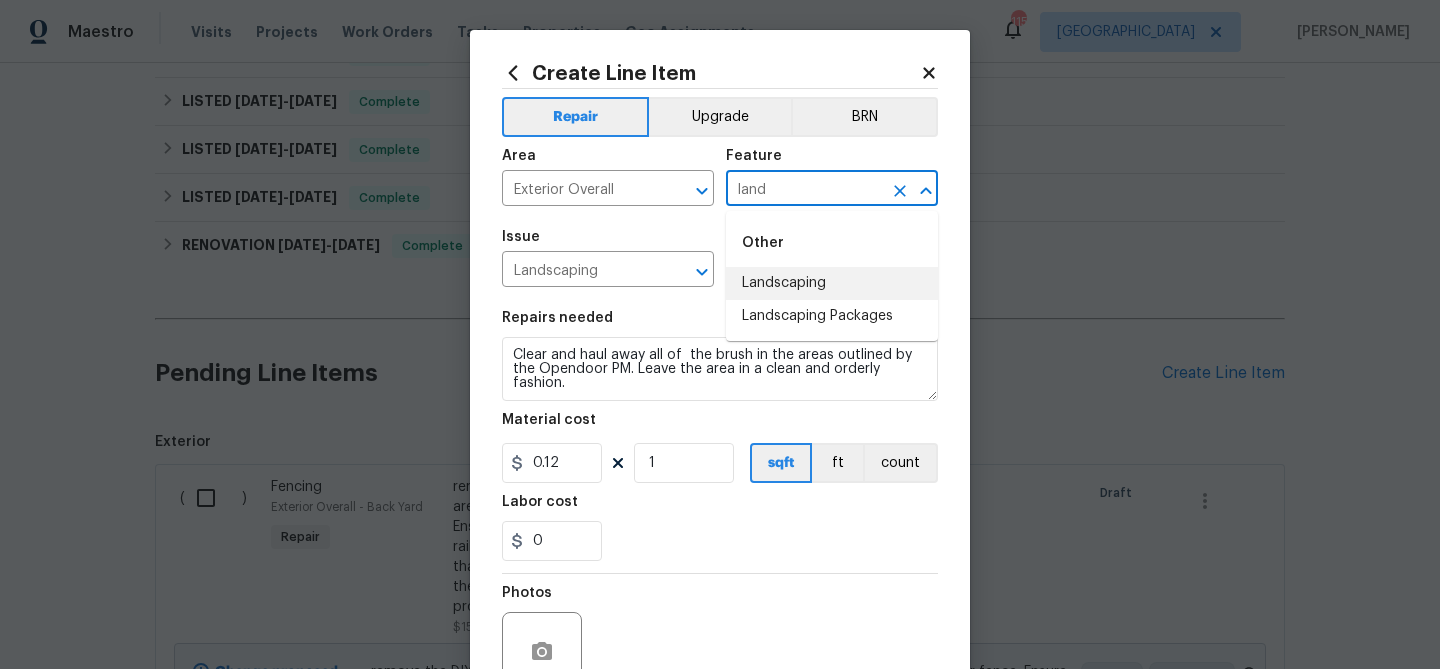 click on "Landscaping" at bounding box center (832, 283) 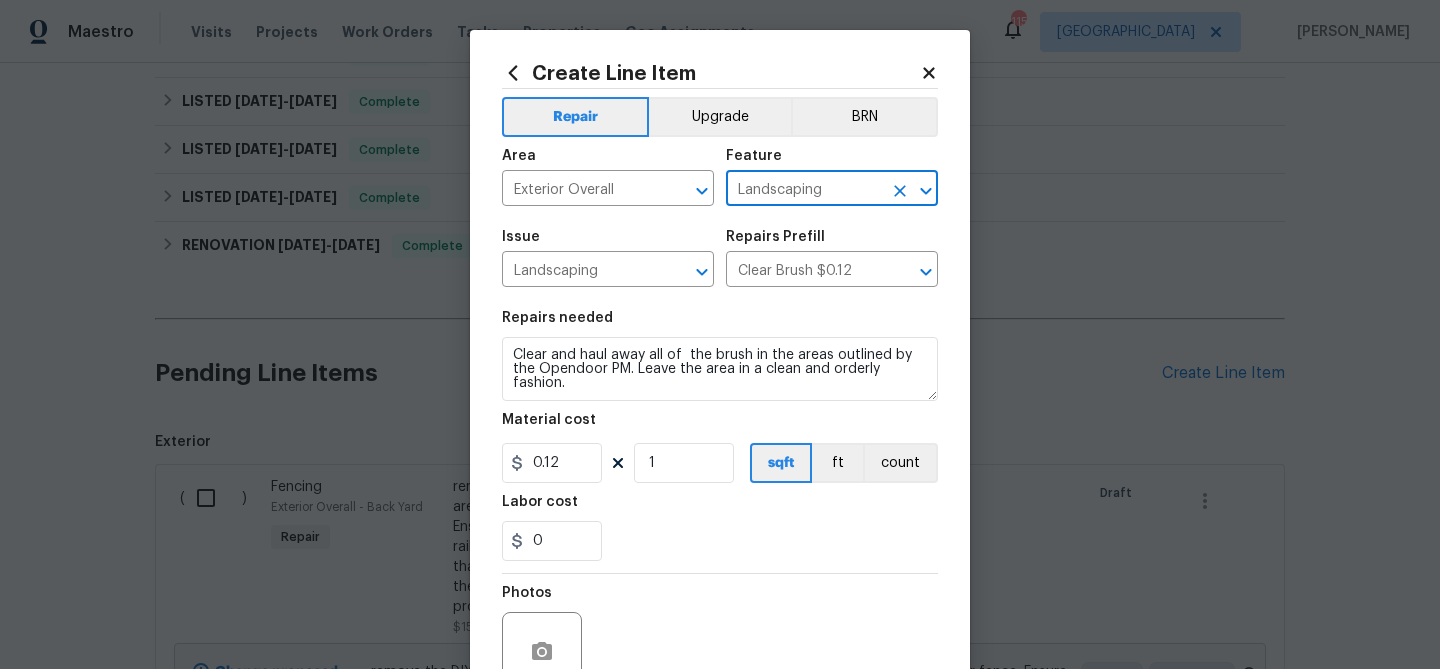 type on "Landscaping" 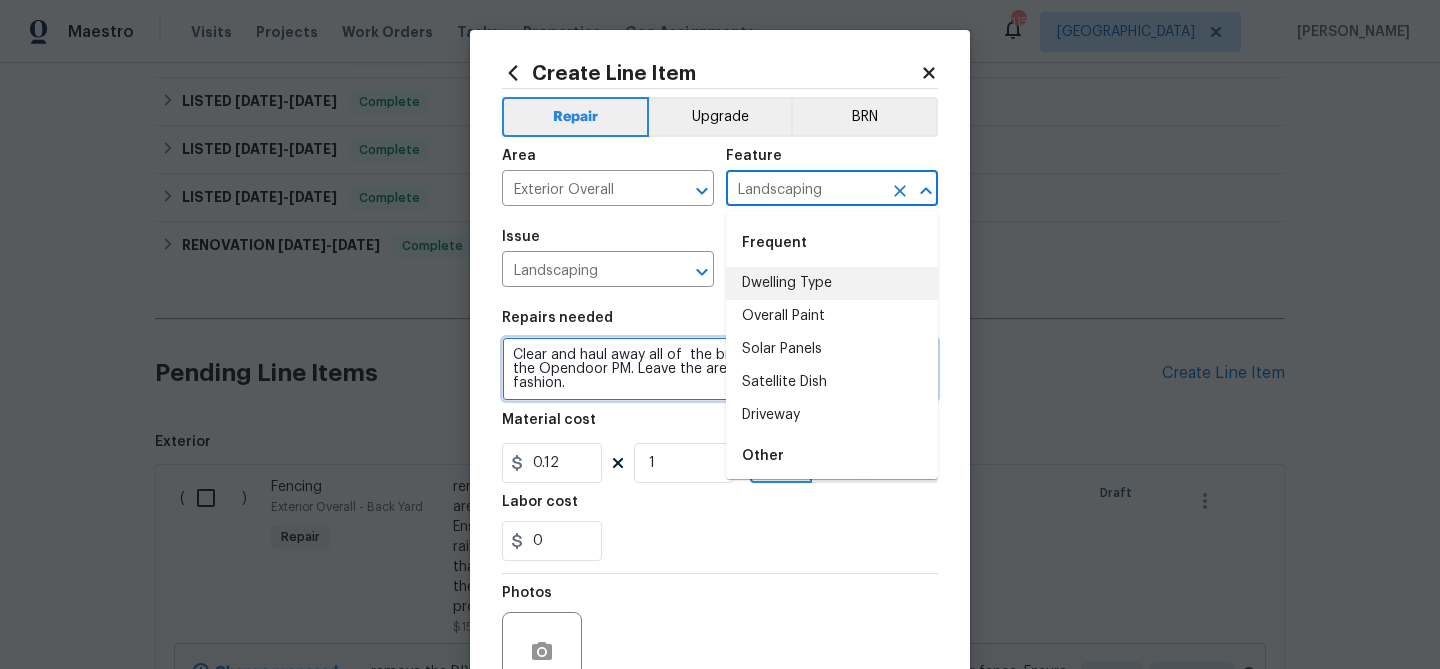 click on "Clear and haul away all of  the brush in the areas outlined by the Opendoor PM. Leave the area in a clean and orderly fashion." at bounding box center [720, 369] 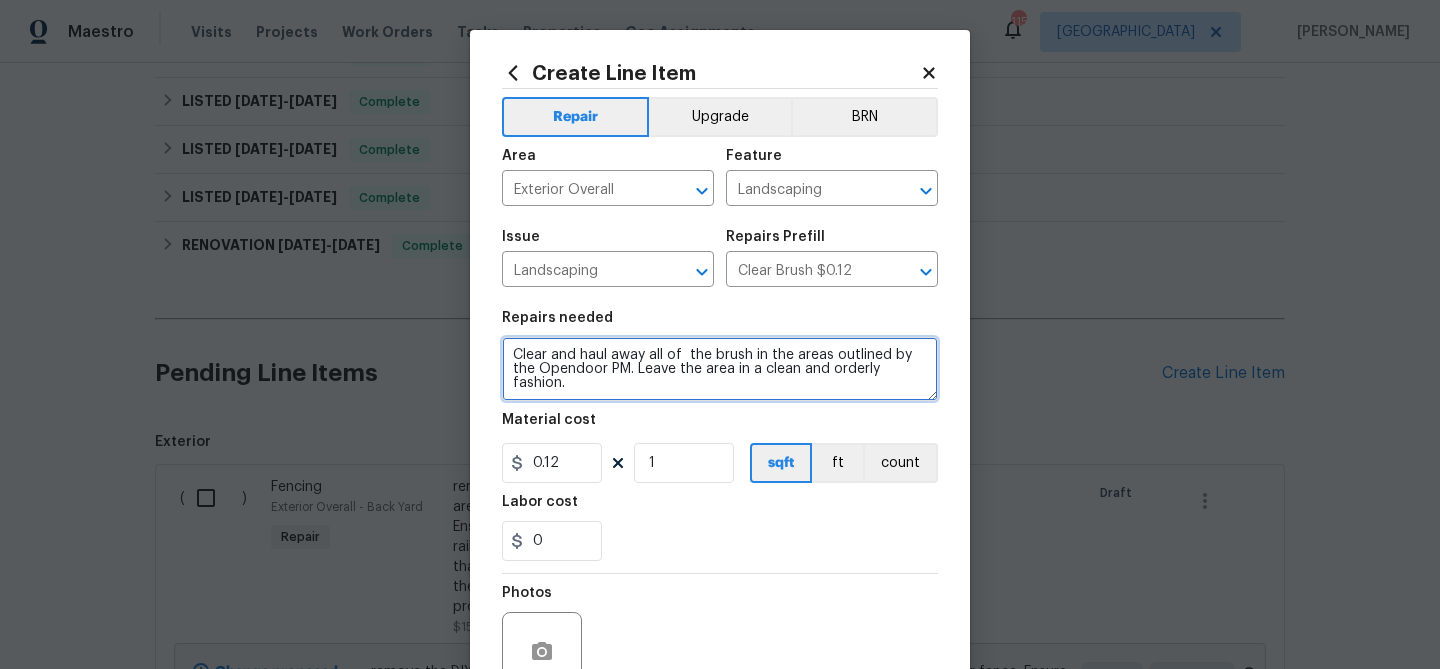 paste on "clean up the landscaping in the front/side" 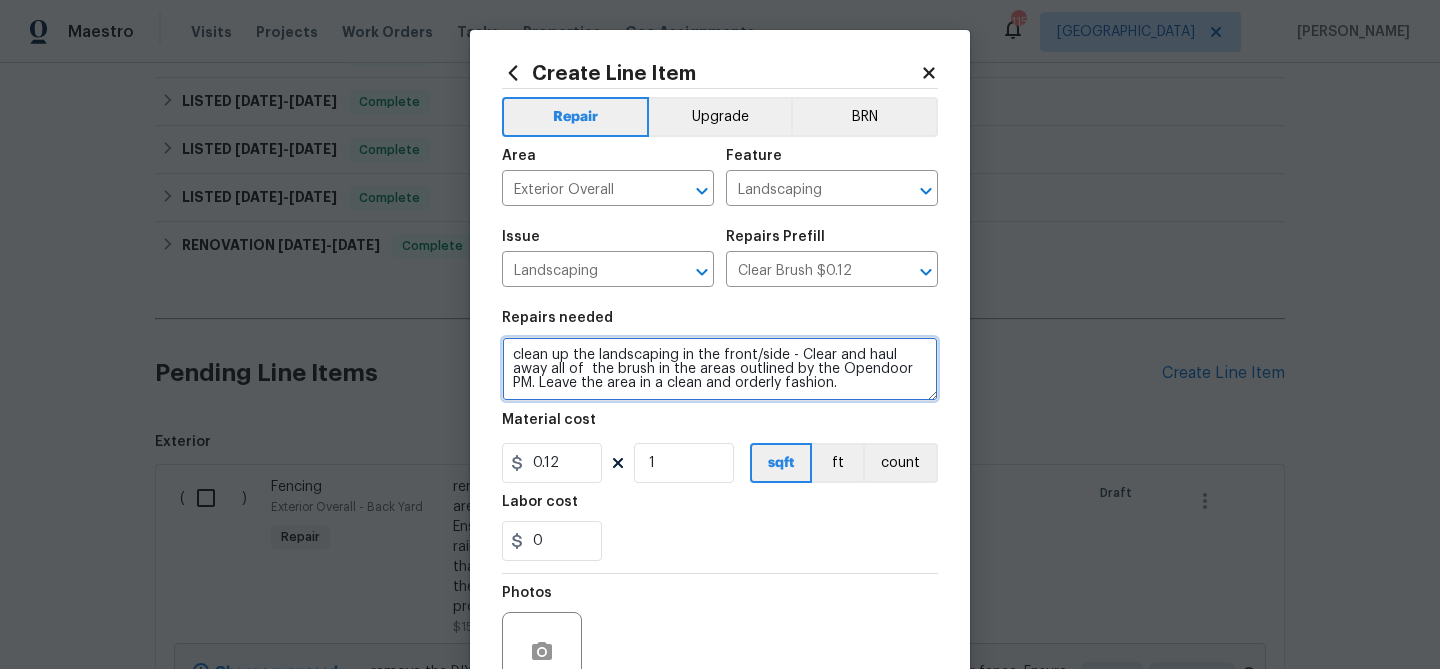 click on "clean up the landscaping in the front/side - Clear and haul away all of  the brush in the areas outlined by the Opendoor PM. Leave the area in a clean and orderly fashion." at bounding box center (720, 369) 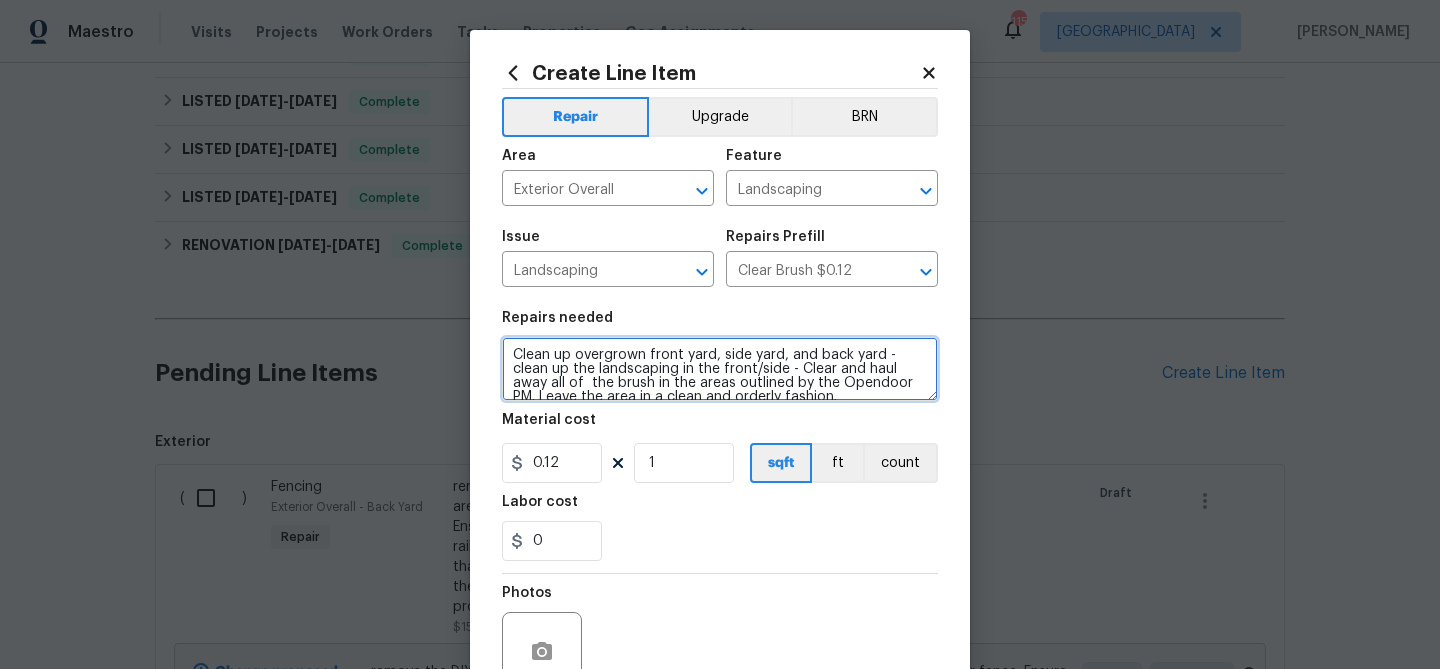 type on "Clean up overgrown front yard, side yard, and back yard - clean up the landscaping in the front/side - Clear and haul away all of  the brush in the areas outlined by the Opendoor PM. Leave the area in a clean and orderly fashion." 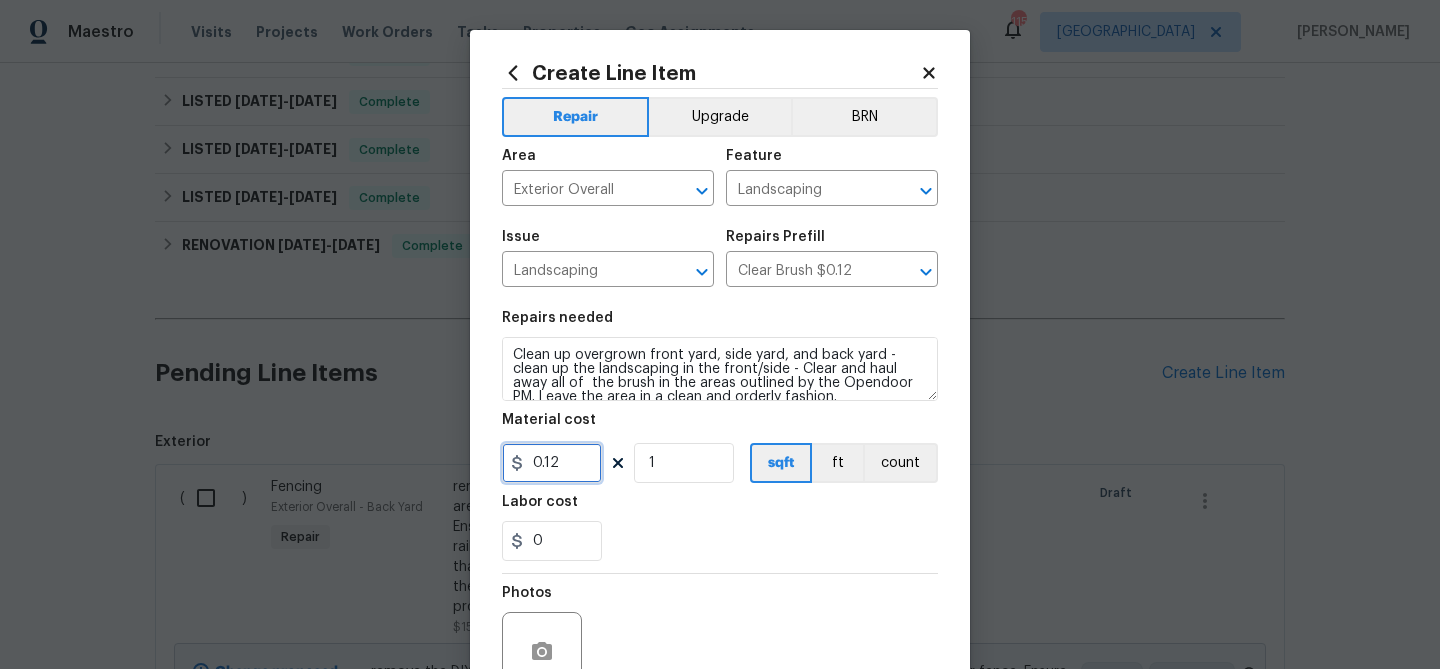 click on "0.12" at bounding box center (552, 463) 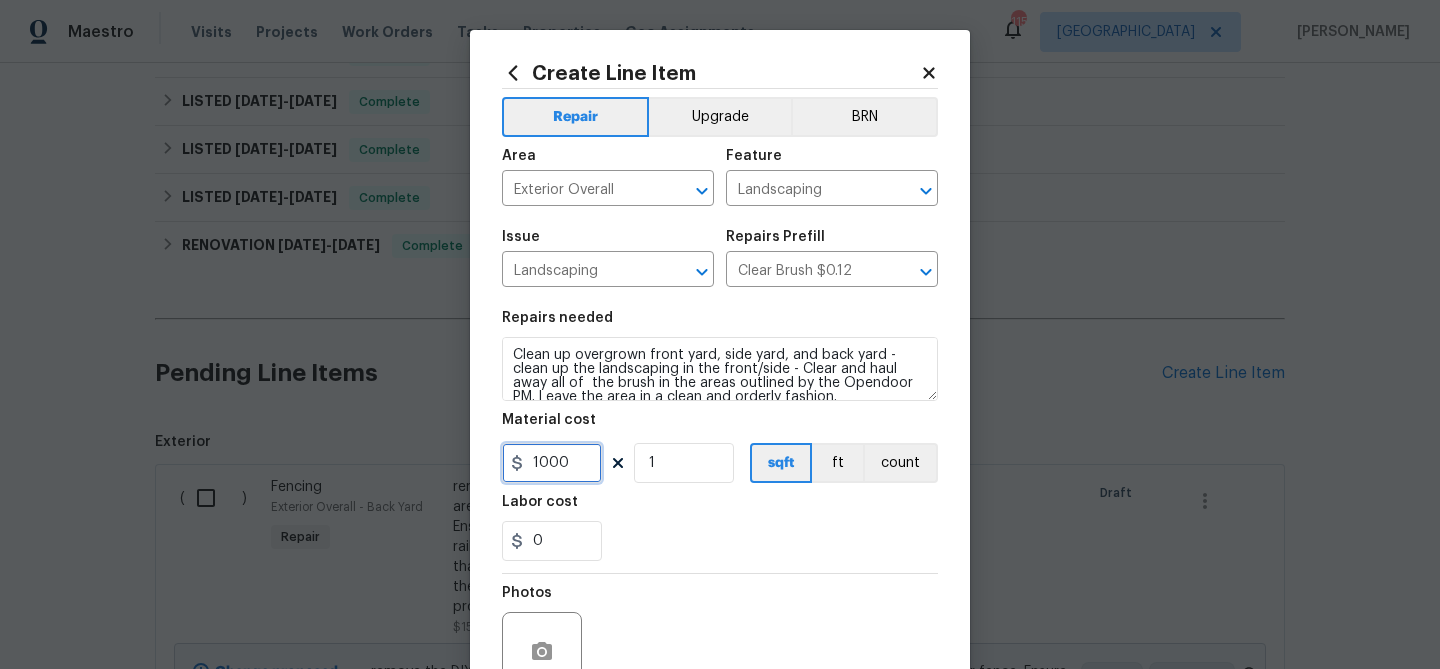 type on "1000" 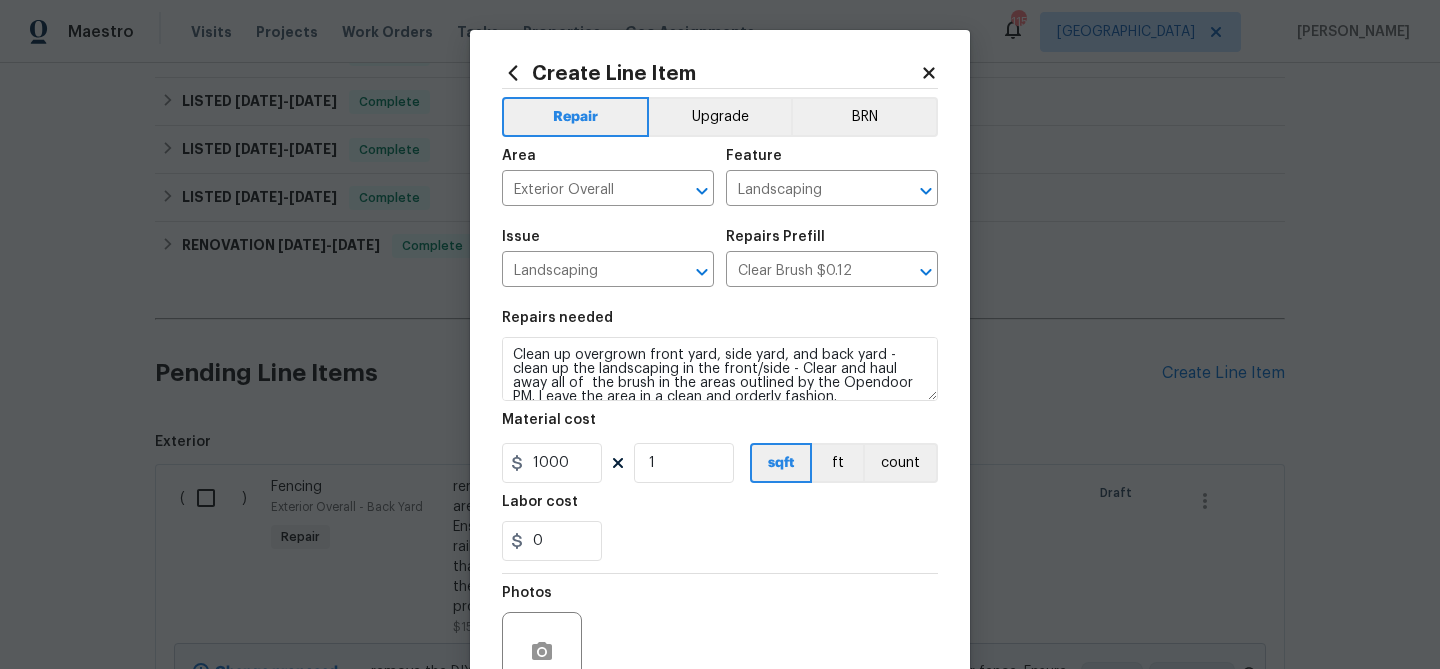 click on "Labor cost" at bounding box center (720, 508) 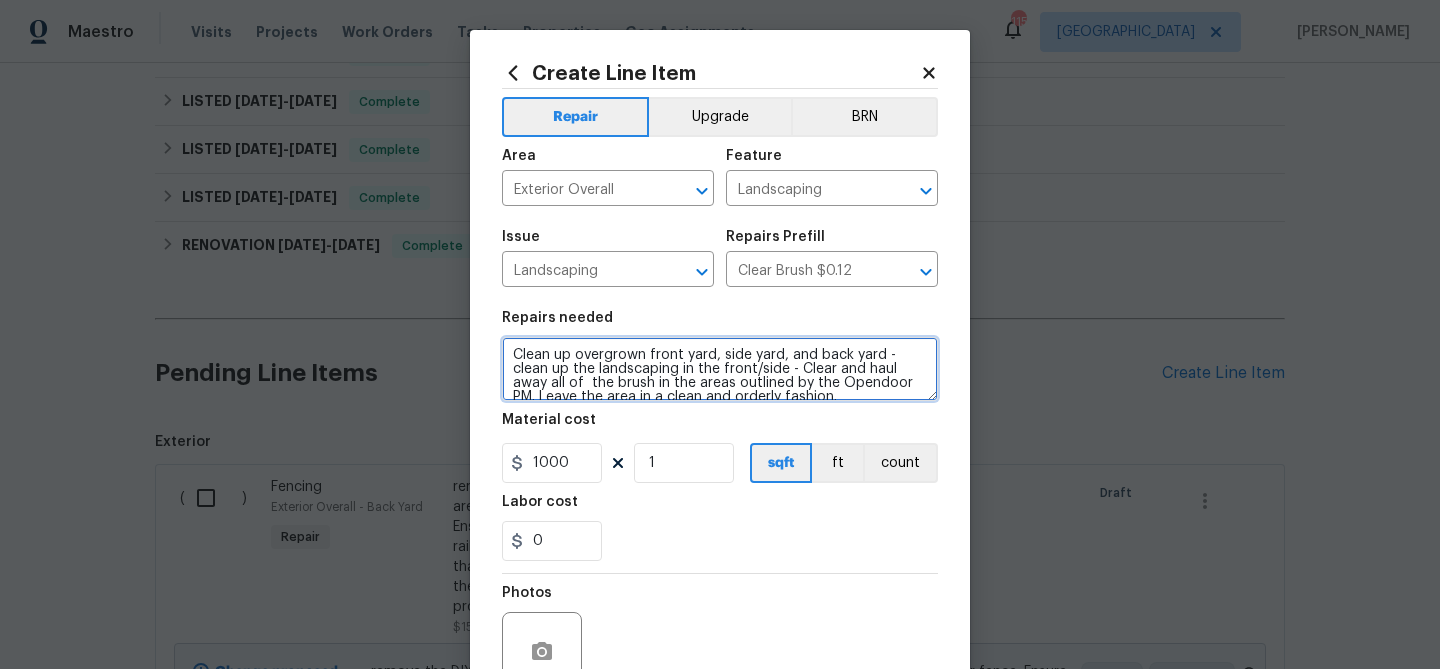 click on "Clean up overgrown front yard, side yard, and back yard - clean up the landscaping in the front/side - Clear and haul away all of  the brush in the areas outlined by the Opendoor PM. Leave the area in a clean and orderly fashion." at bounding box center (720, 369) 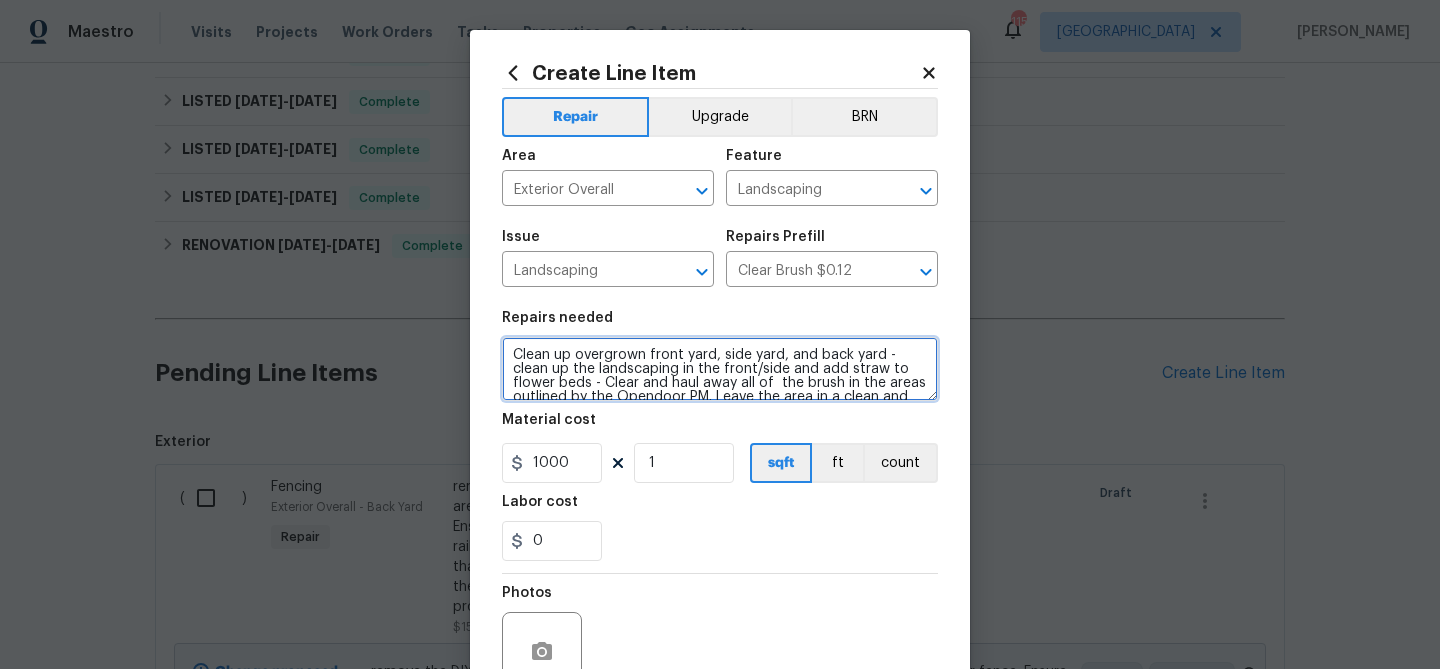 type on "Clean up overgrown front yard, side yard, and back yard - clean up the landscaping in the front/side and add straw to flower beds - Clear and haul away all of  the brush in the areas outlined by the Opendoor PM. Leave the area in a clean and orderly fashion." 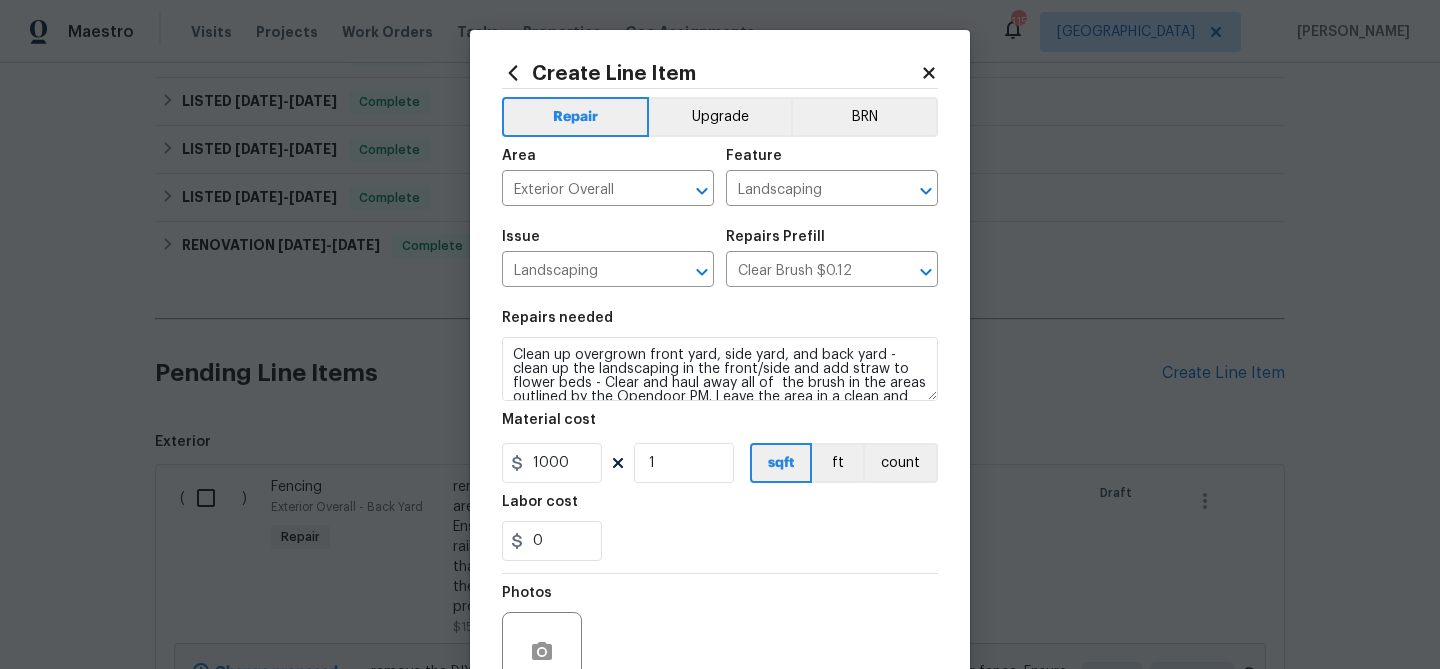 click on "0" at bounding box center [720, 541] 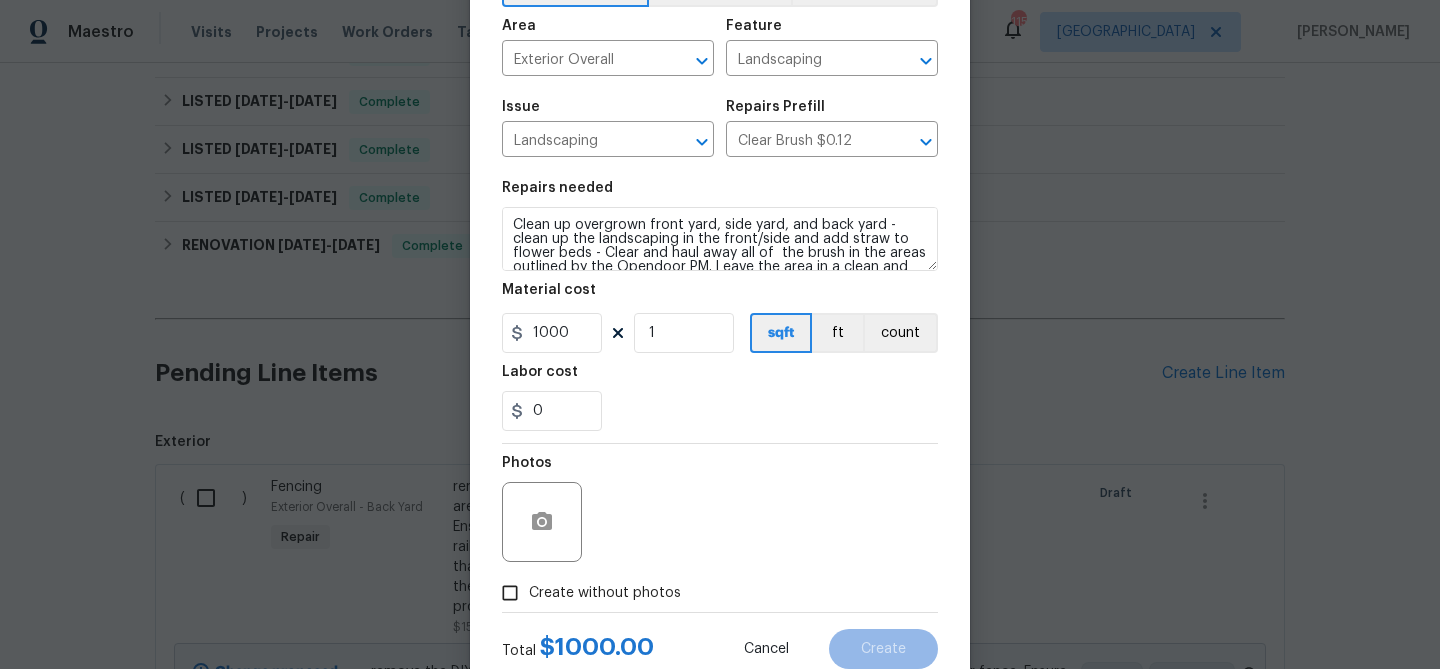 scroll, scrollTop: 193, scrollLeft: 0, axis: vertical 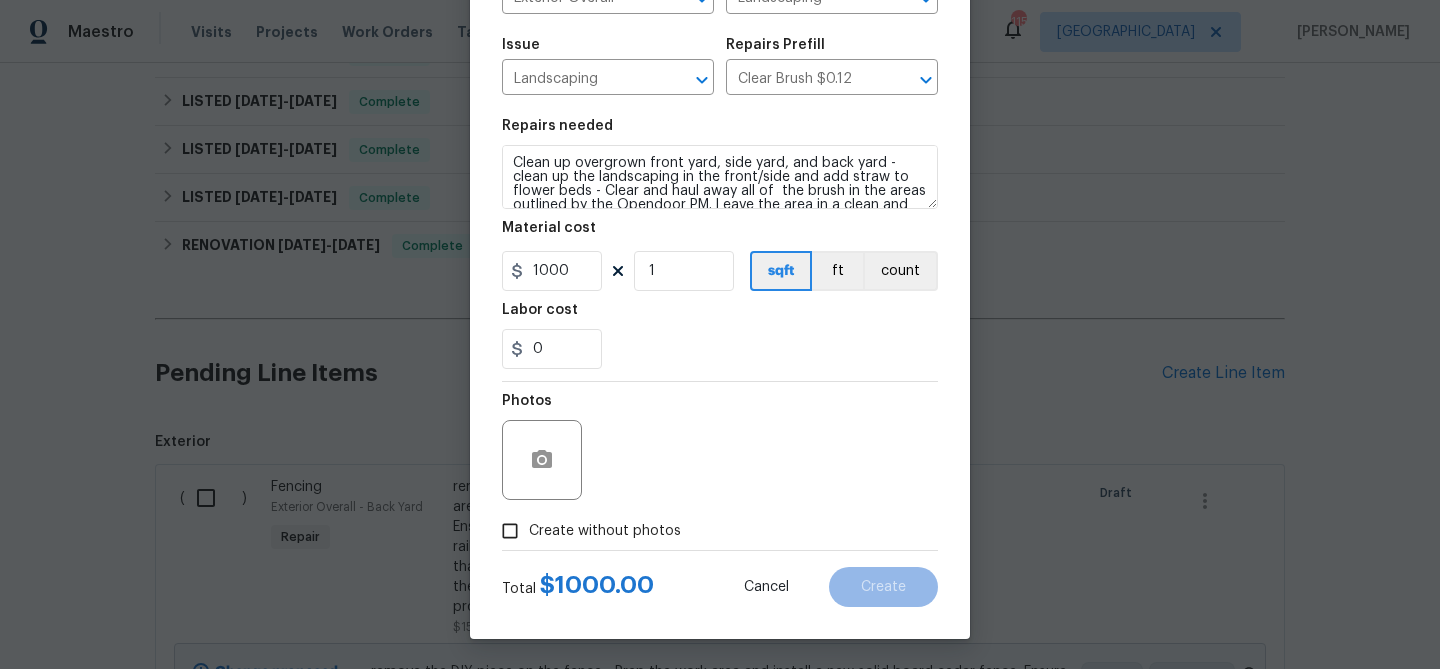 click on "Create without photos" at bounding box center [586, 531] 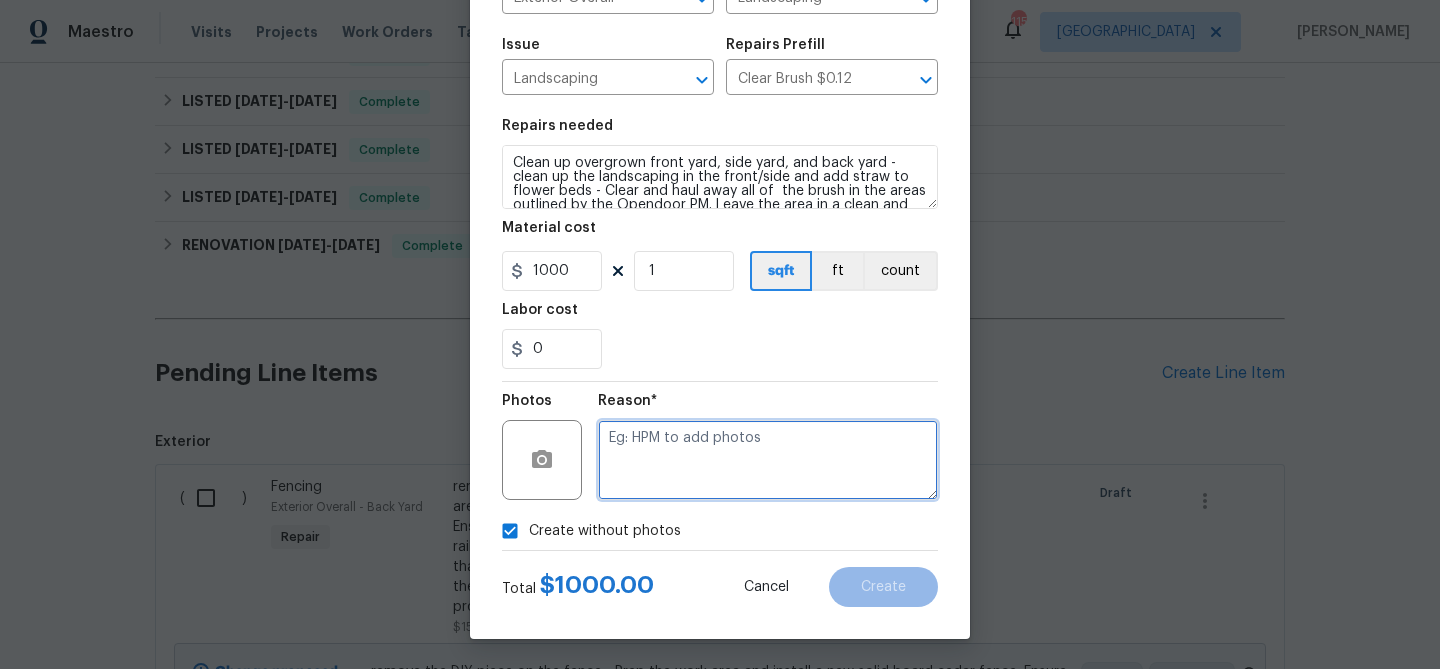 click at bounding box center (768, 460) 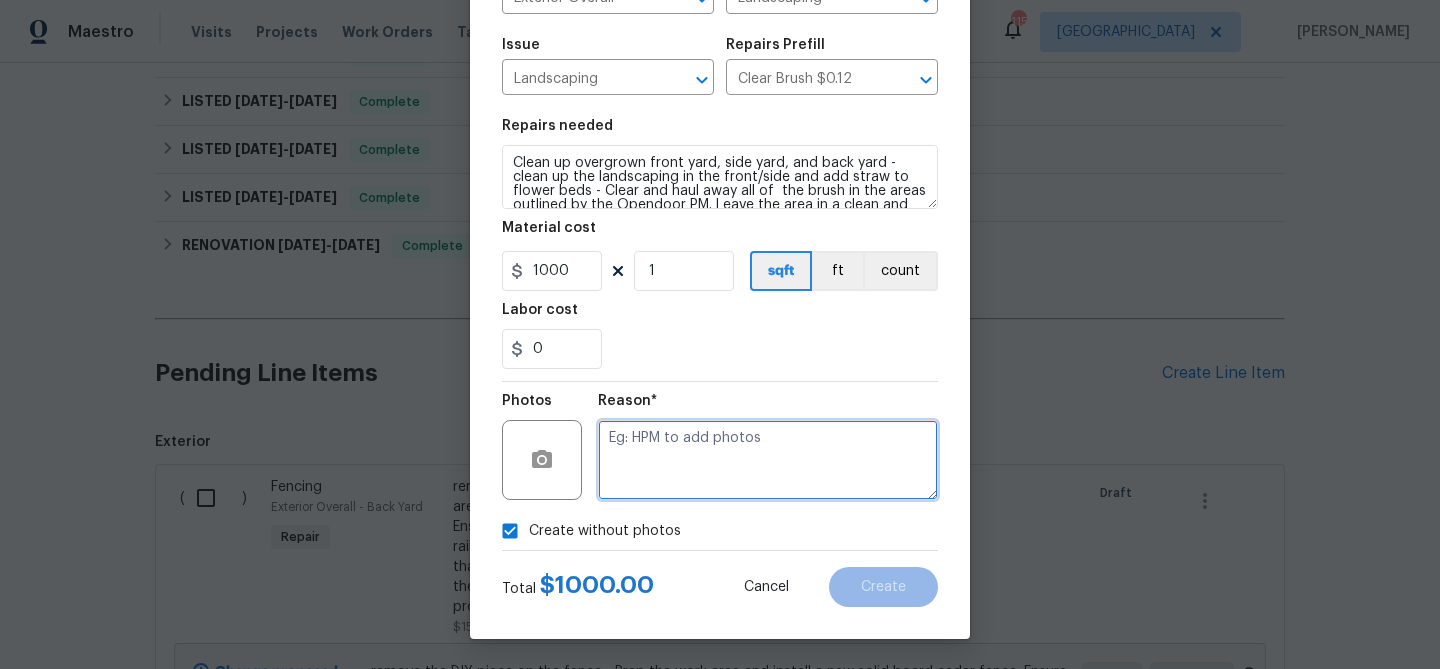 paste on "clean up the landscaping in the front/side" 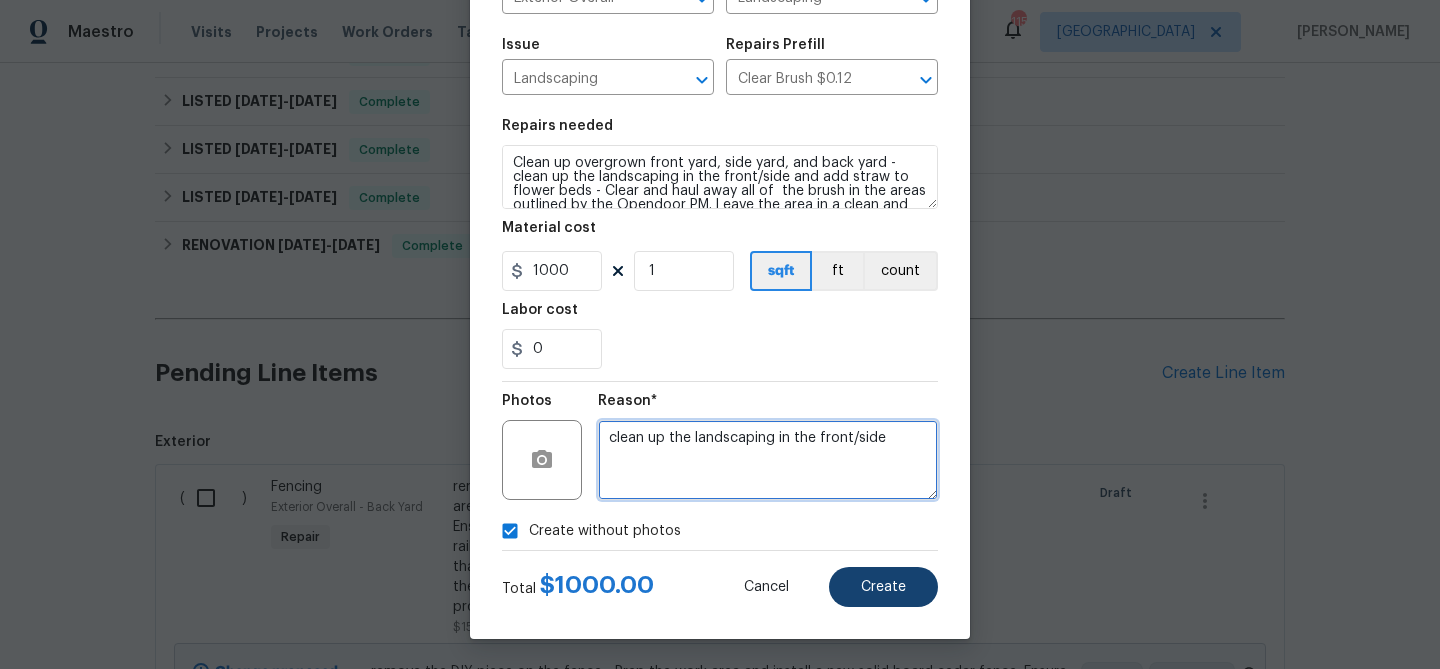 type on "clean up the landscaping in the front/side" 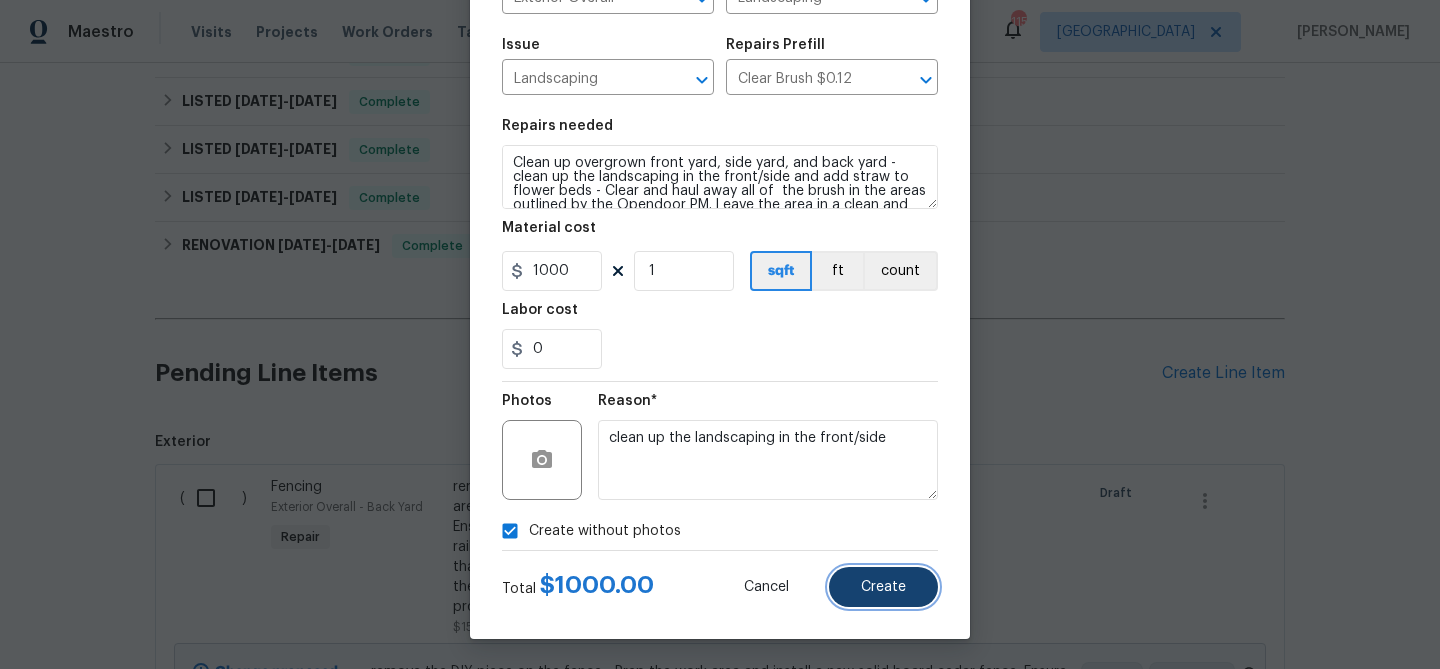 click on "Create" at bounding box center (883, 587) 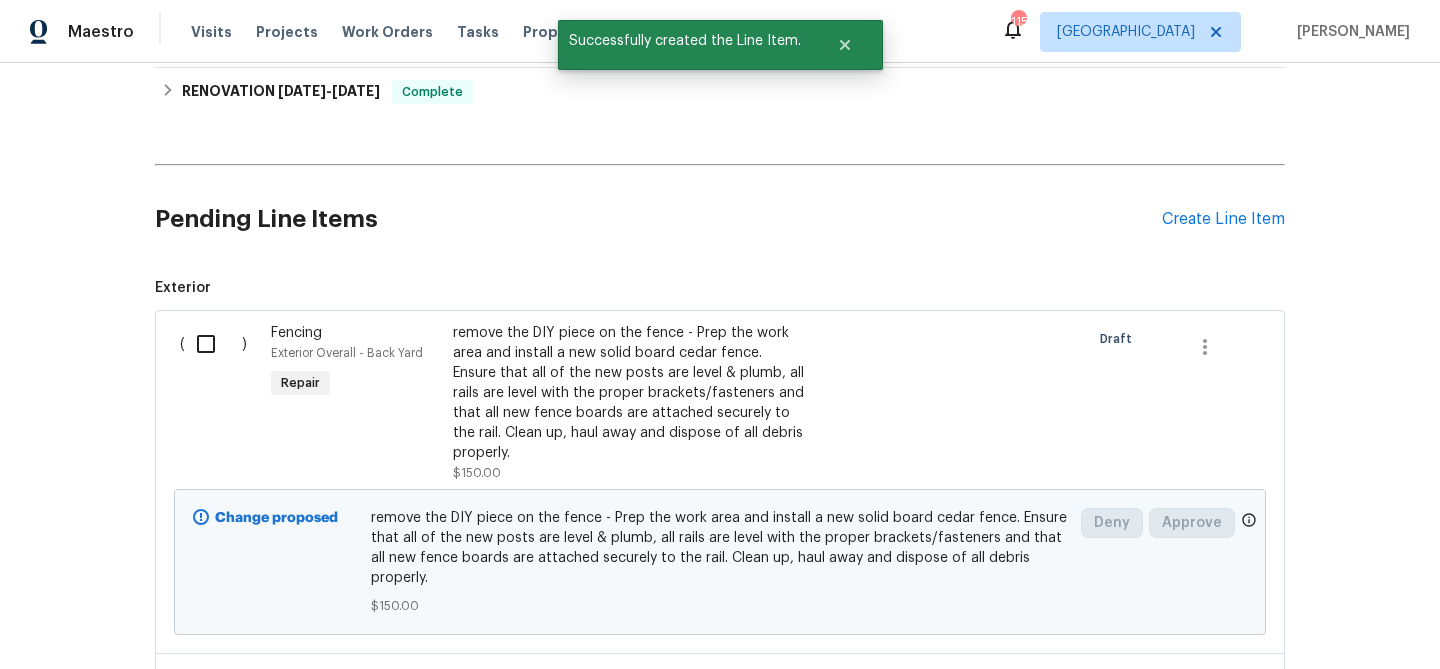 scroll, scrollTop: 520, scrollLeft: 0, axis: vertical 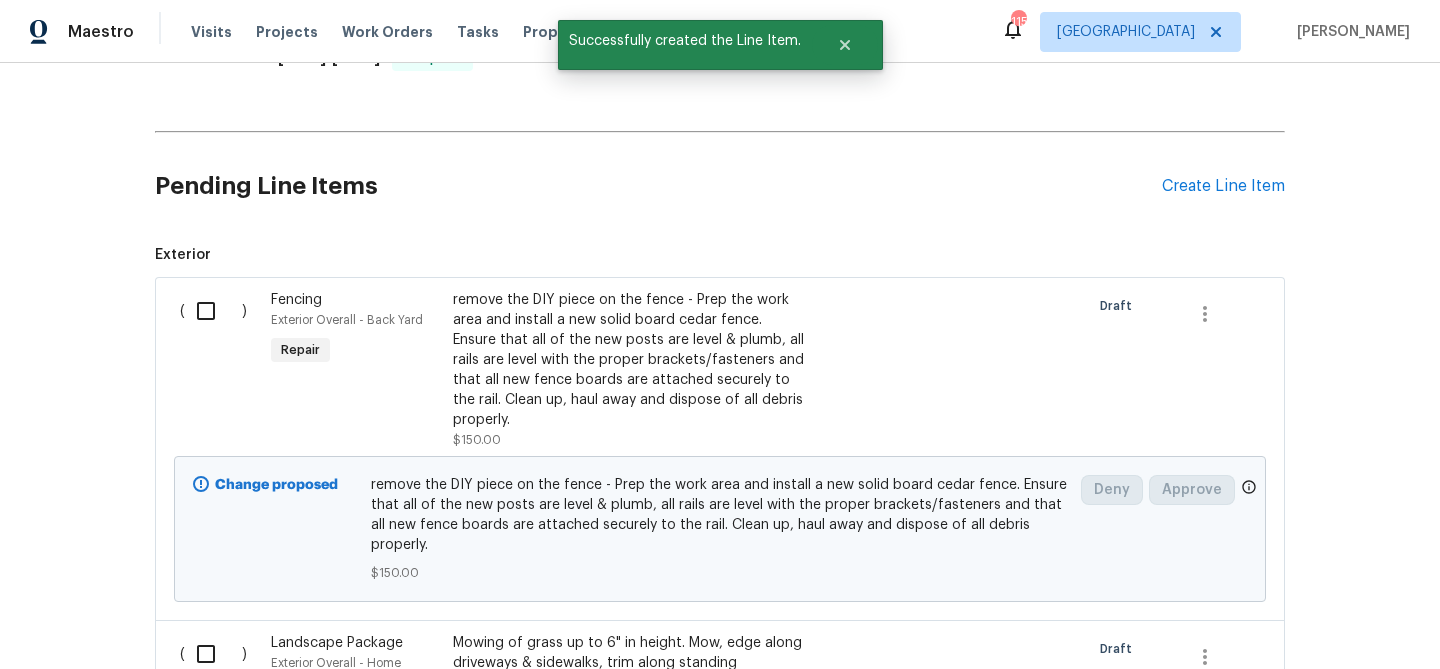 click at bounding box center (213, 311) 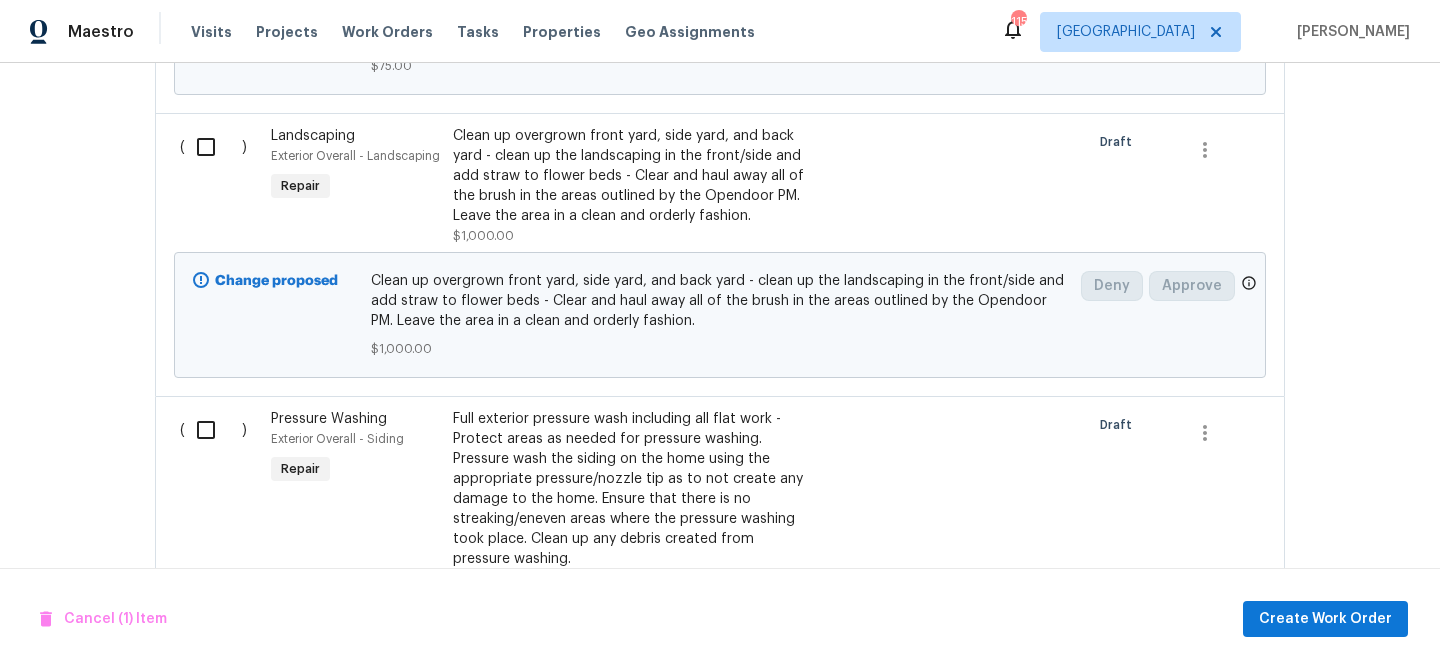 scroll, scrollTop: 1924, scrollLeft: 0, axis: vertical 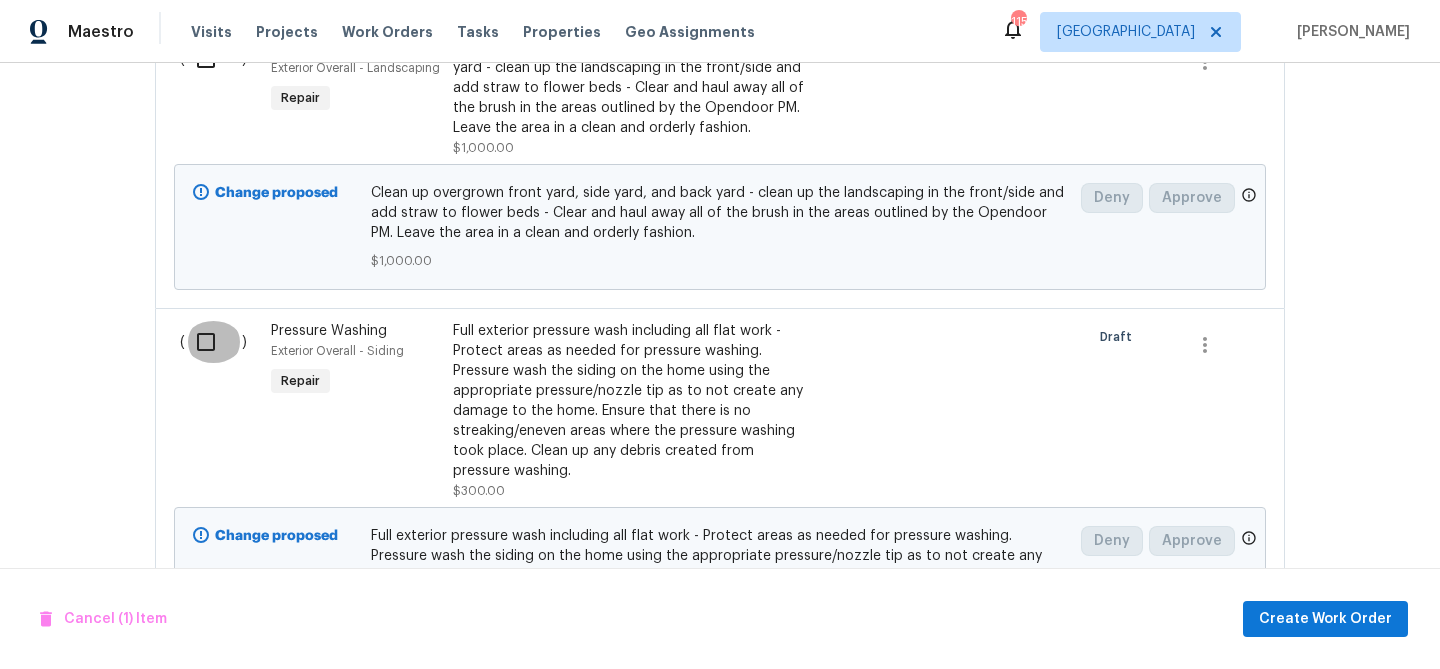 click at bounding box center (213, 342) 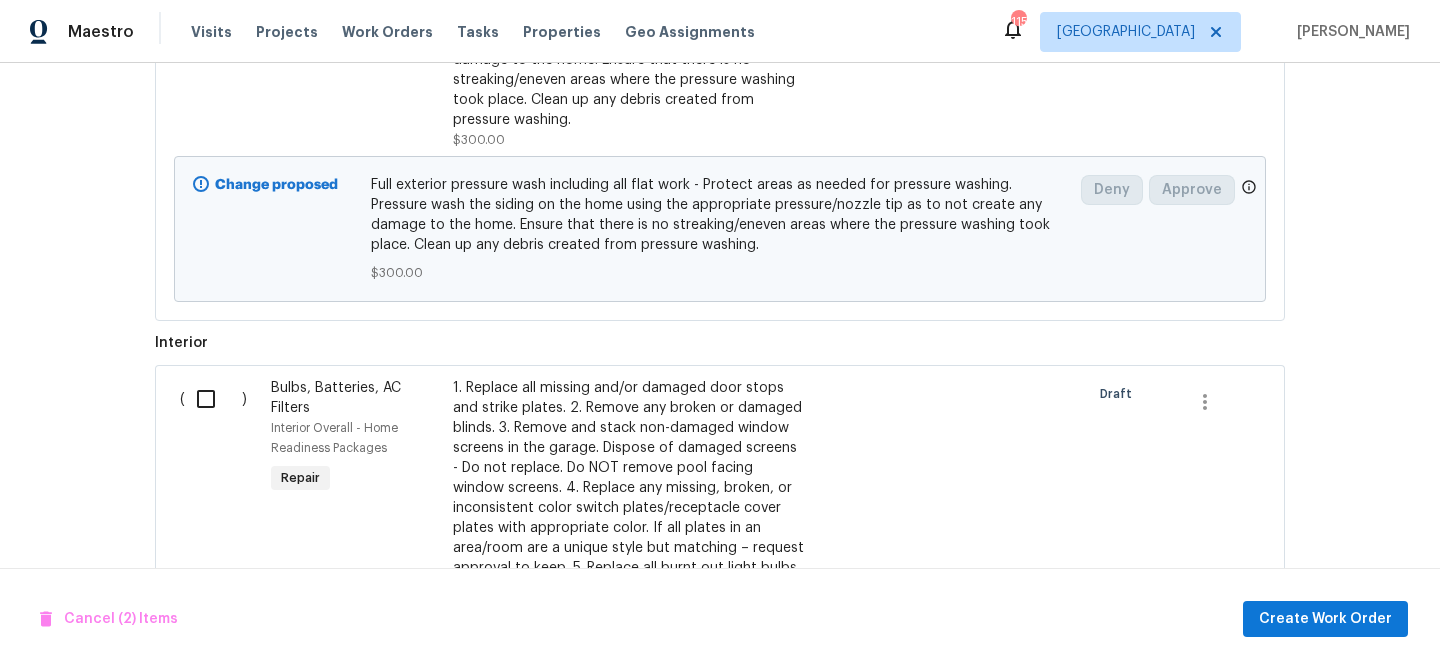 scroll, scrollTop: 2343, scrollLeft: 0, axis: vertical 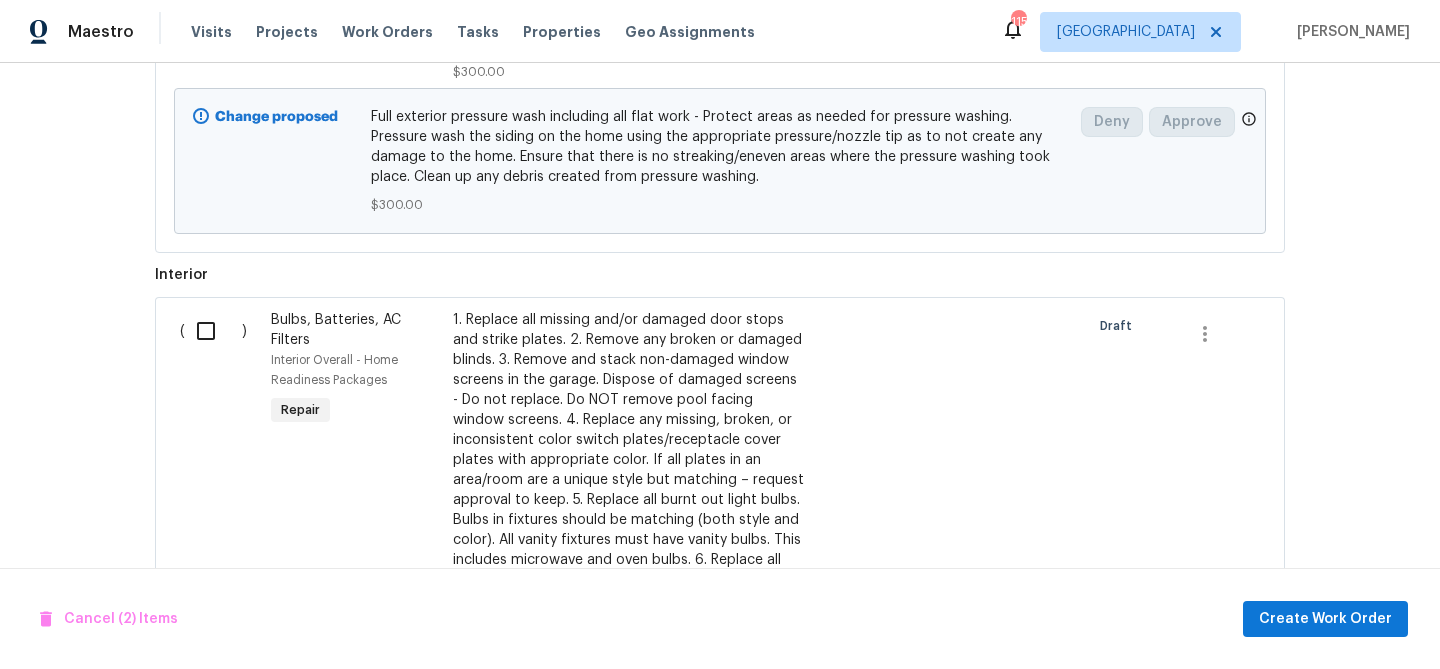 click at bounding box center [213, 331] 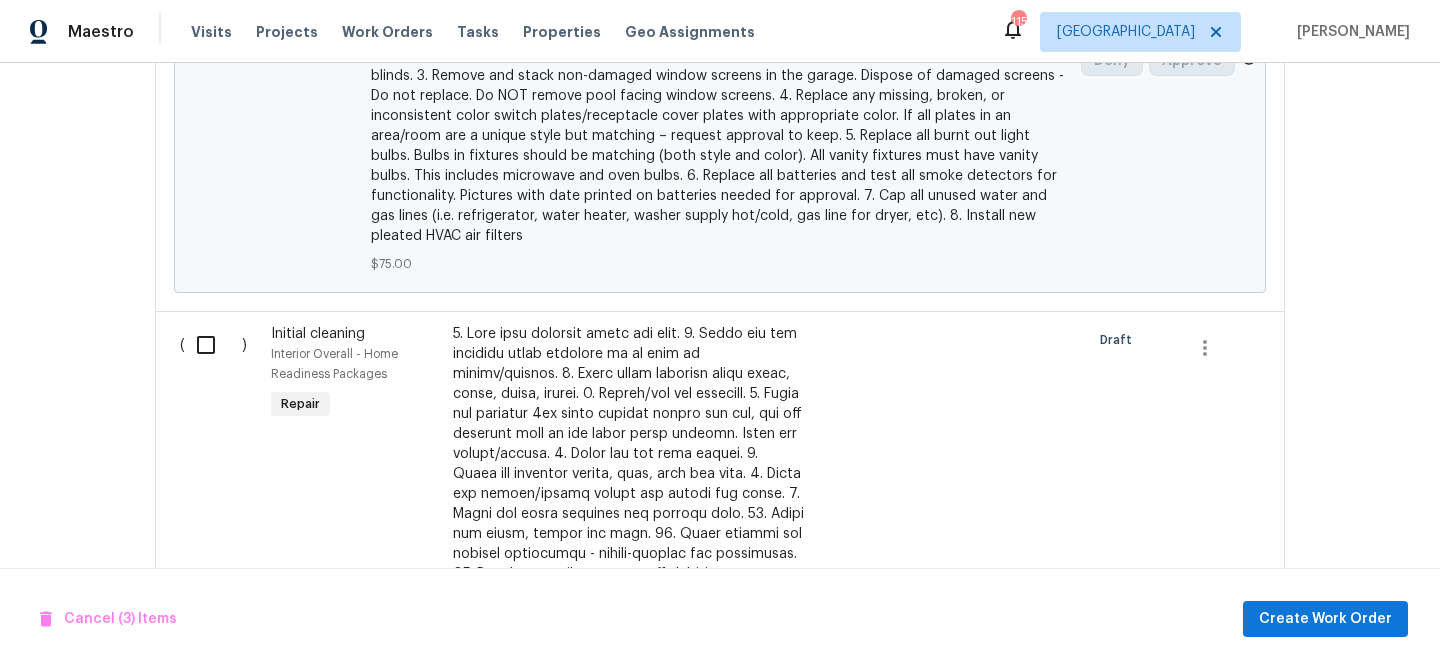 scroll, scrollTop: 3033, scrollLeft: 0, axis: vertical 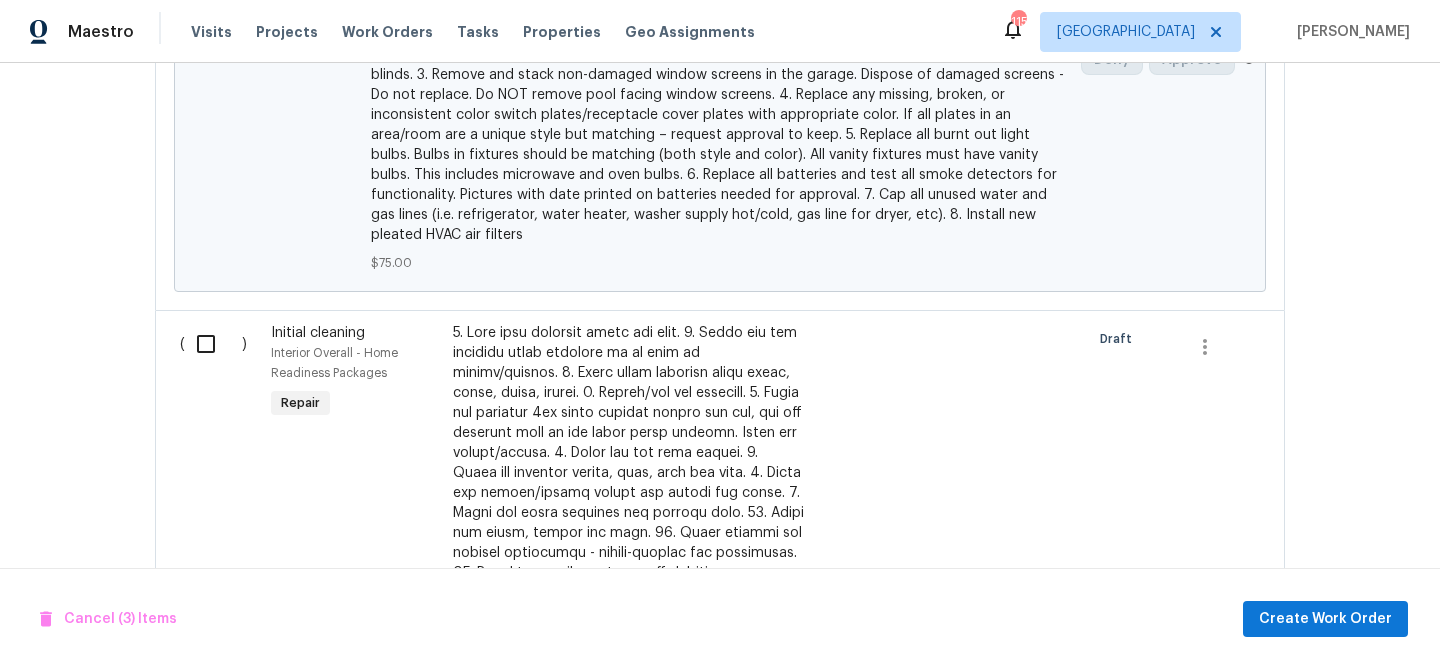 click at bounding box center (213, 344) 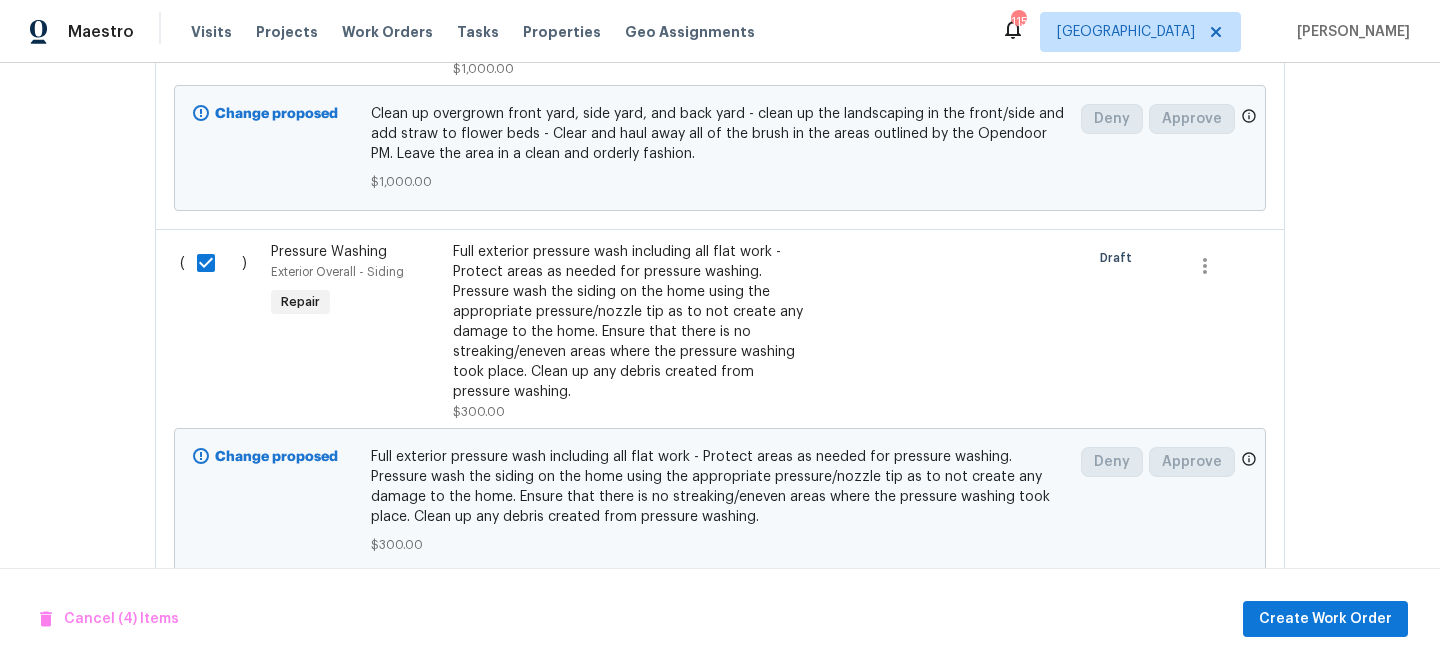 scroll, scrollTop: 2033, scrollLeft: 0, axis: vertical 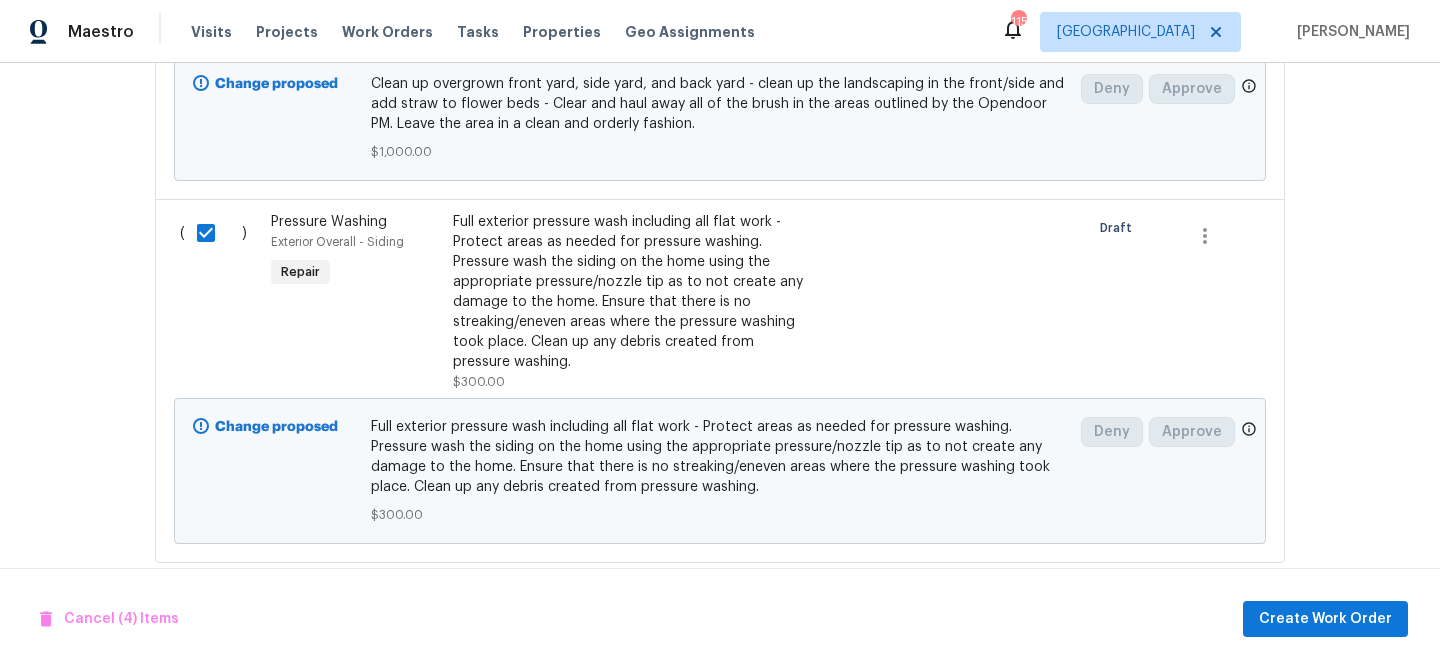 click on "Cancel (4) Items Create Work Order" at bounding box center [720, 619] 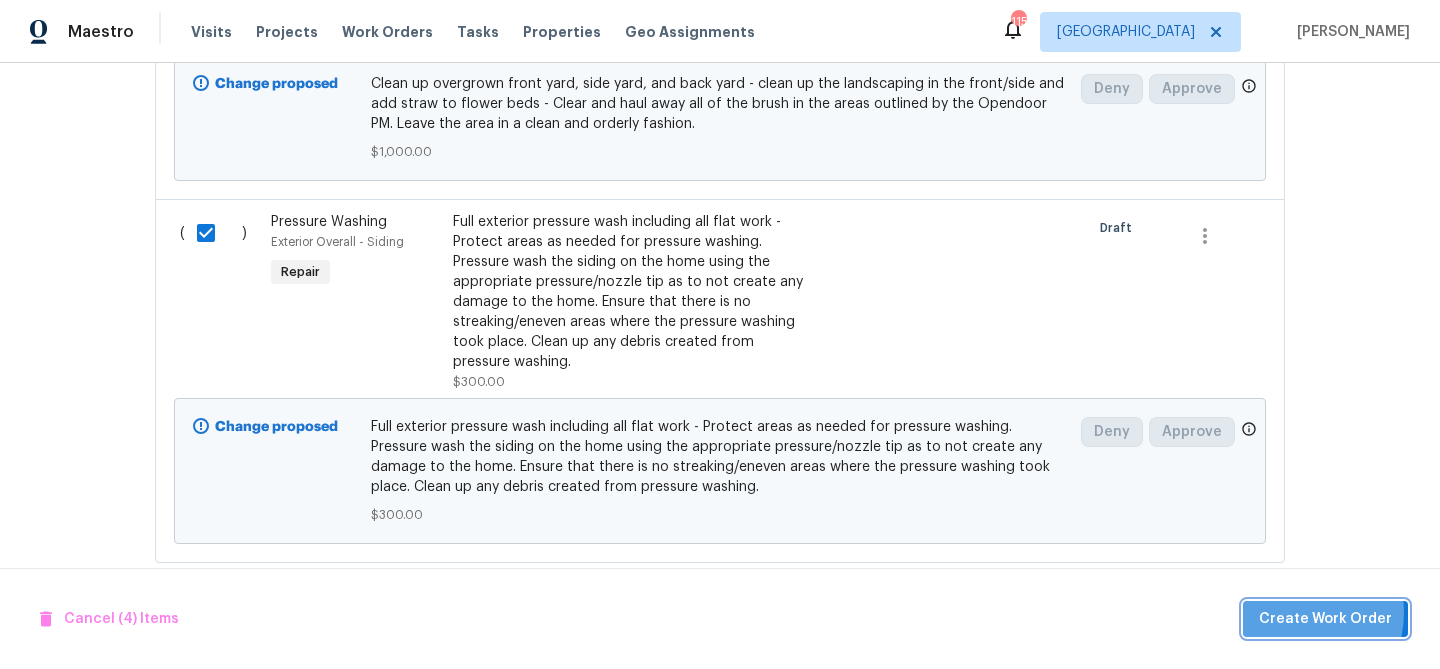 click on "Create Work Order" at bounding box center [1325, 619] 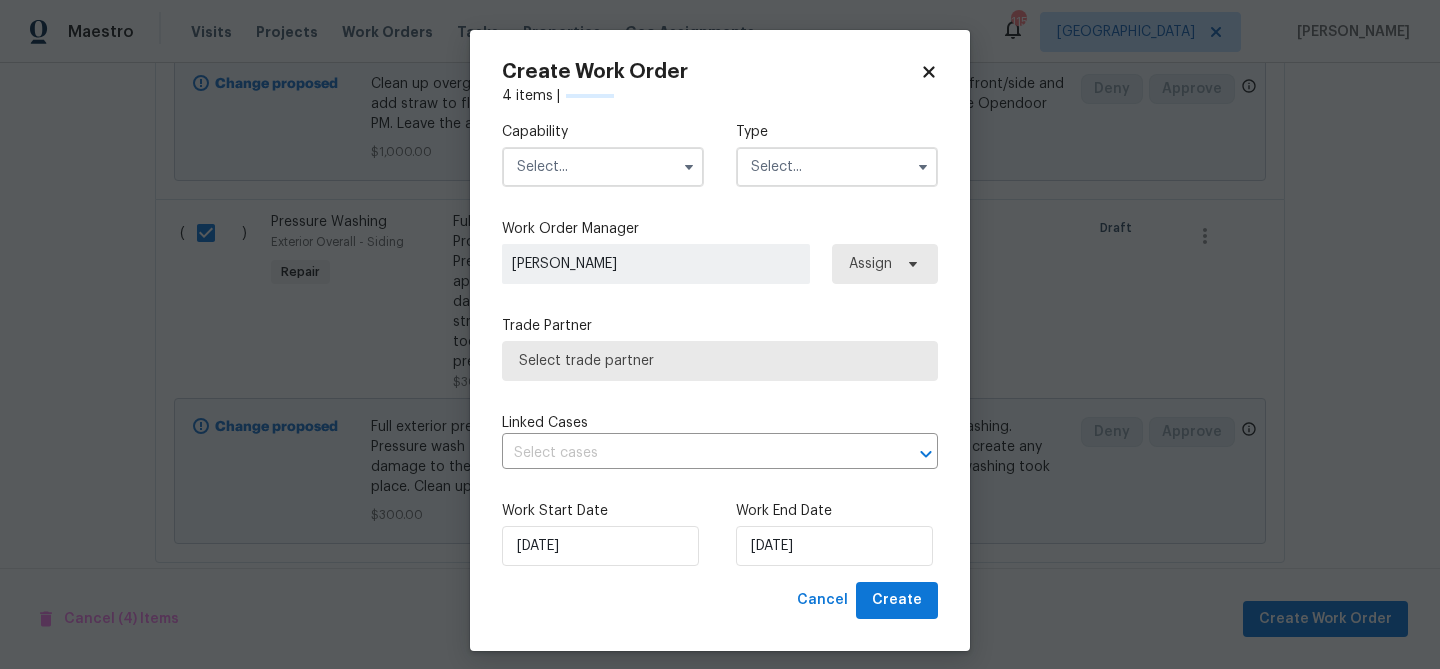 checkbox on "false" 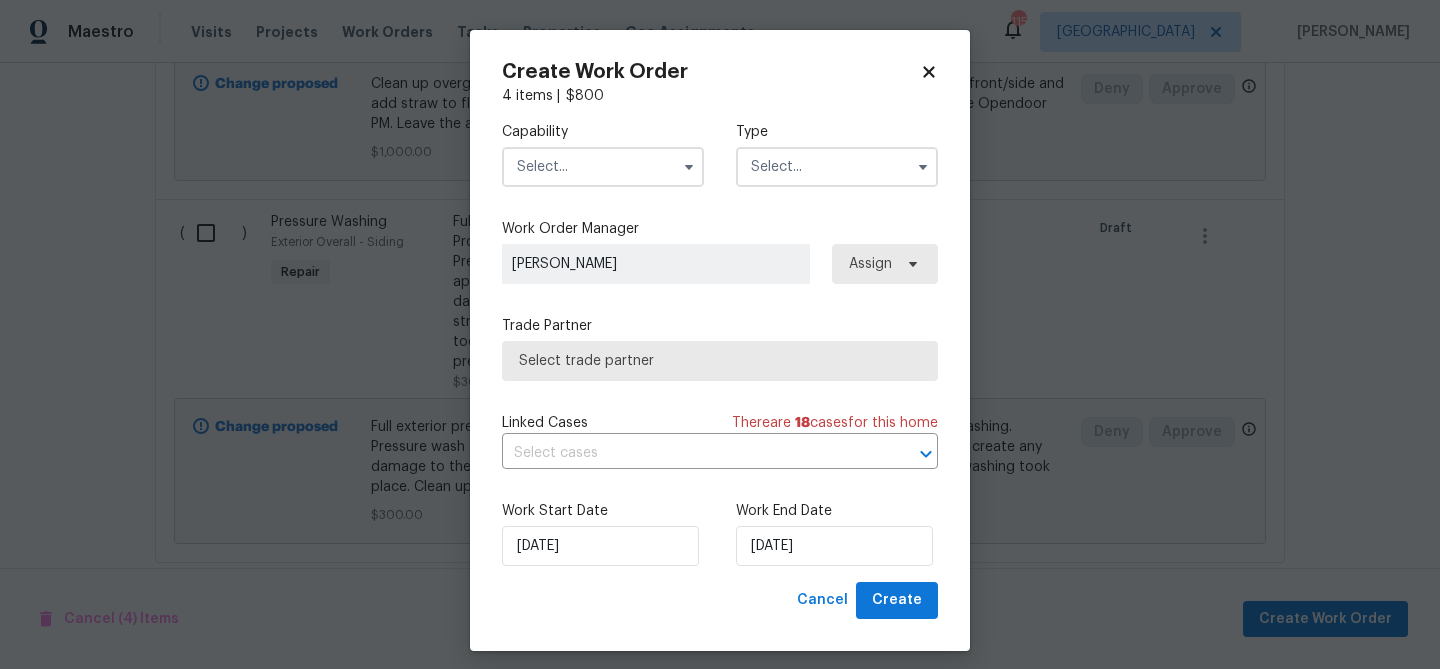 click at bounding box center [603, 167] 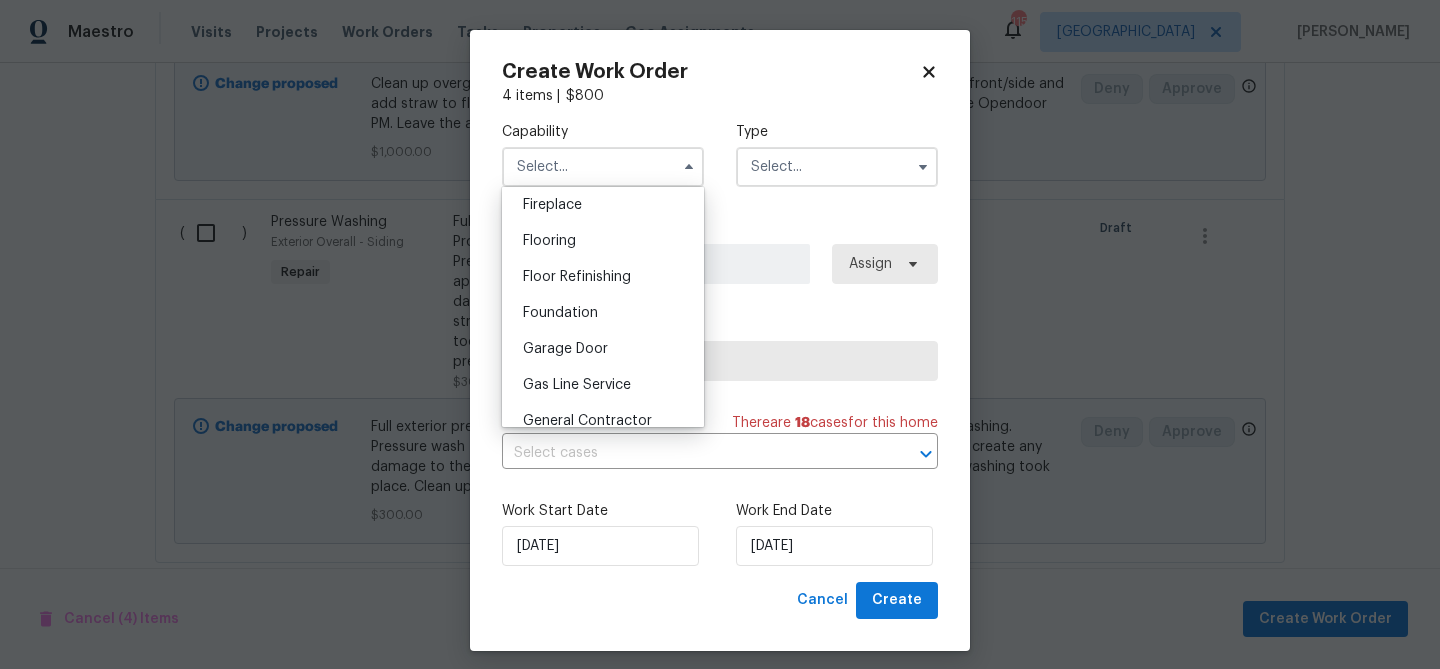 scroll, scrollTop: 819, scrollLeft: 0, axis: vertical 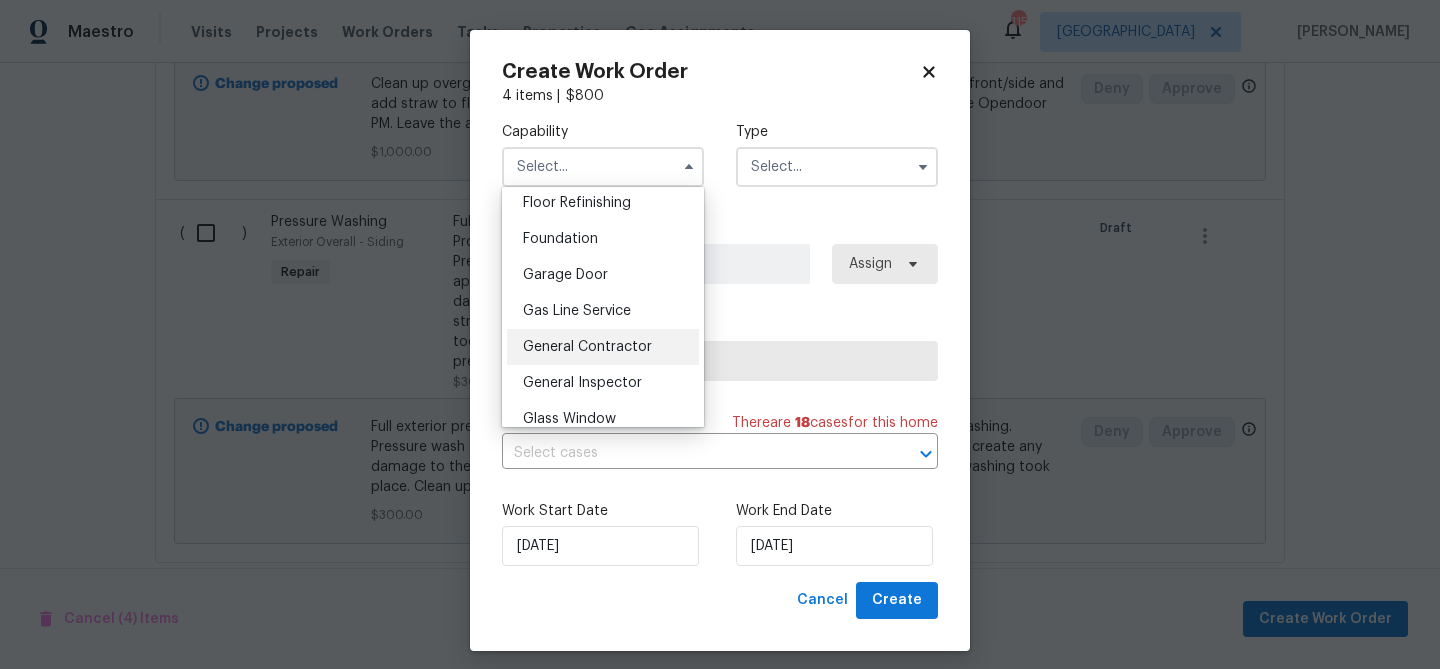 click on "General Contractor" at bounding box center [603, 347] 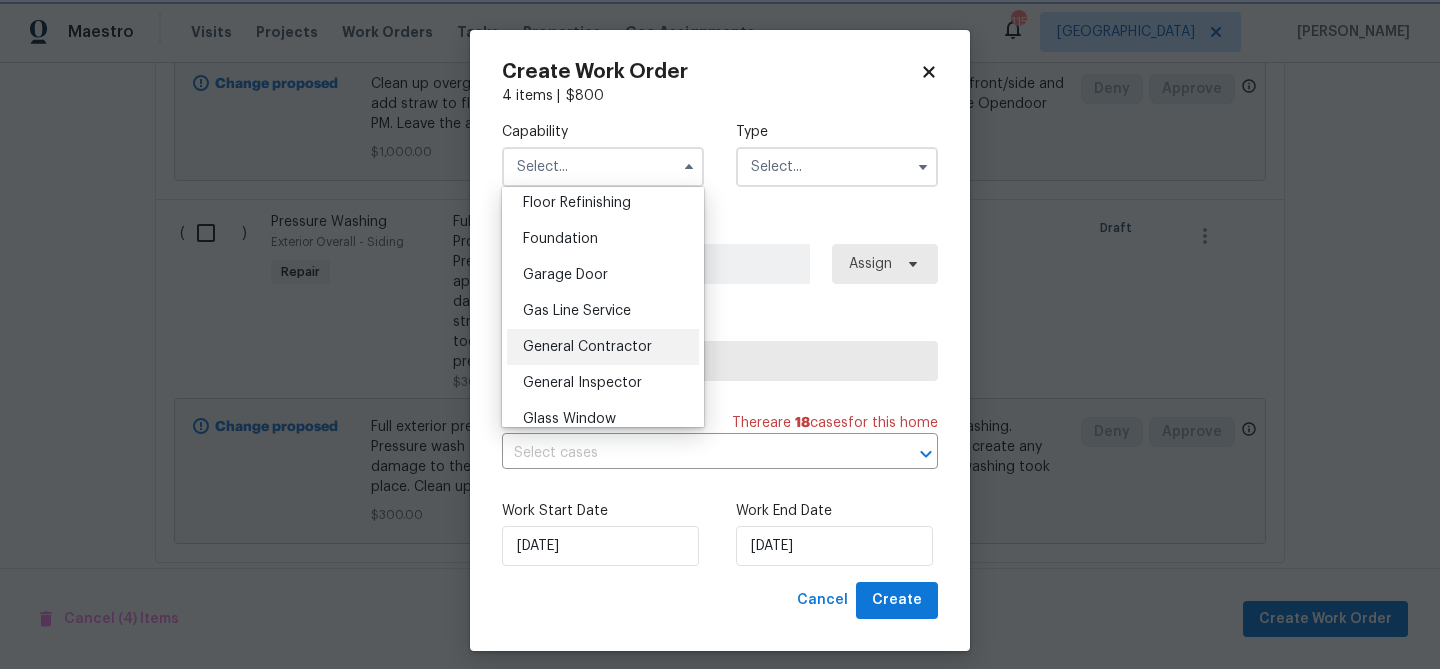 type on "General Contractor" 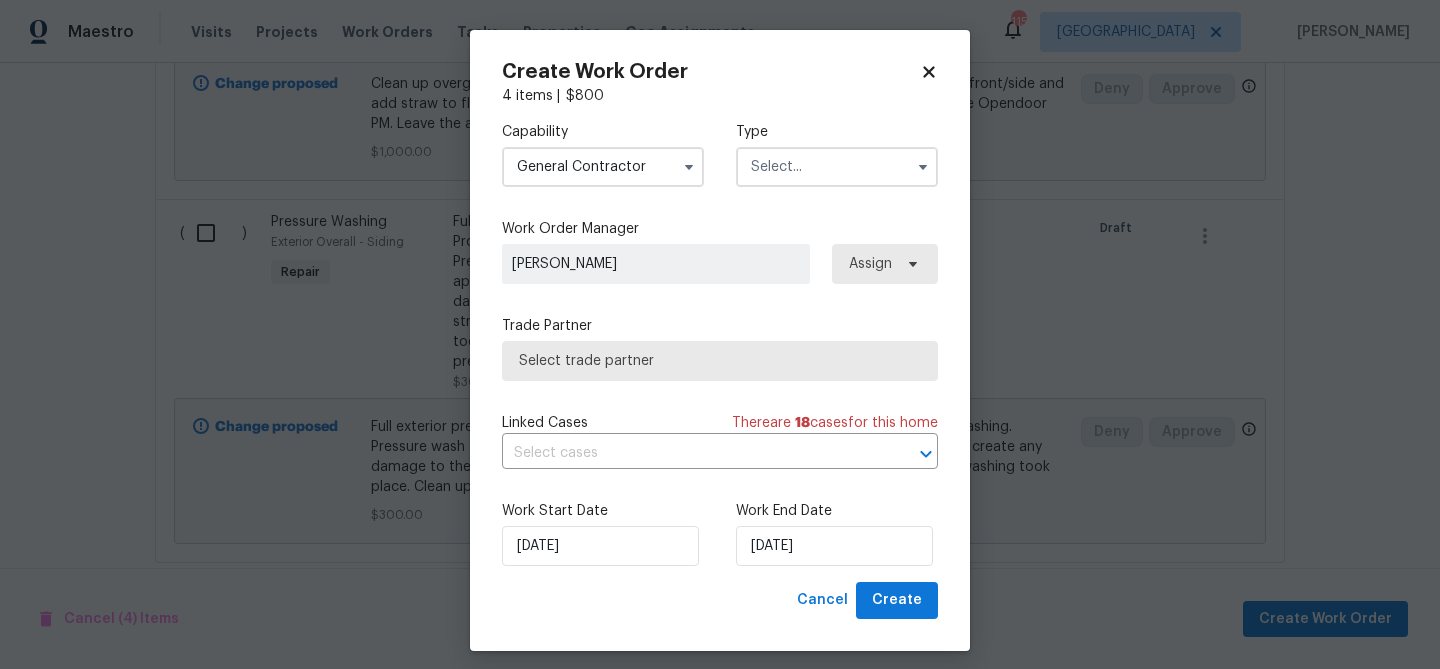 click at bounding box center [837, 167] 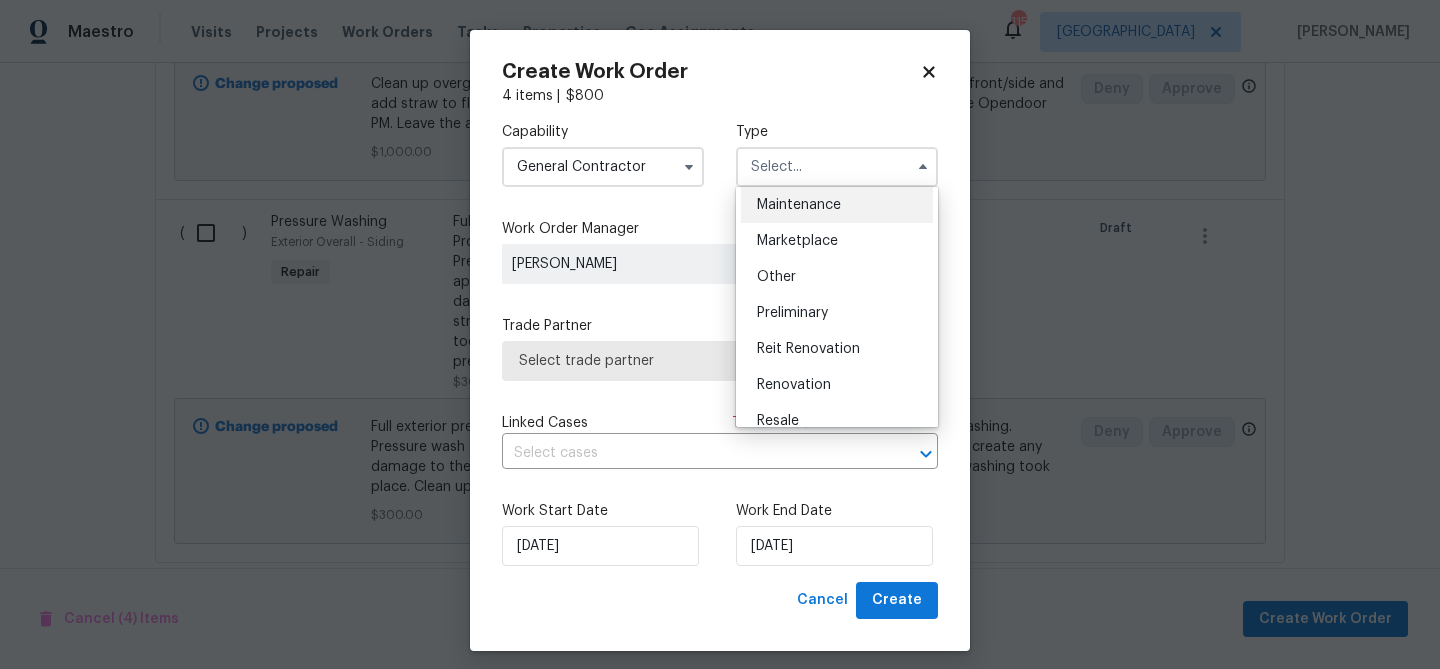 scroll, scrollTop: 338, scrollLeft: 0, axis: vertical 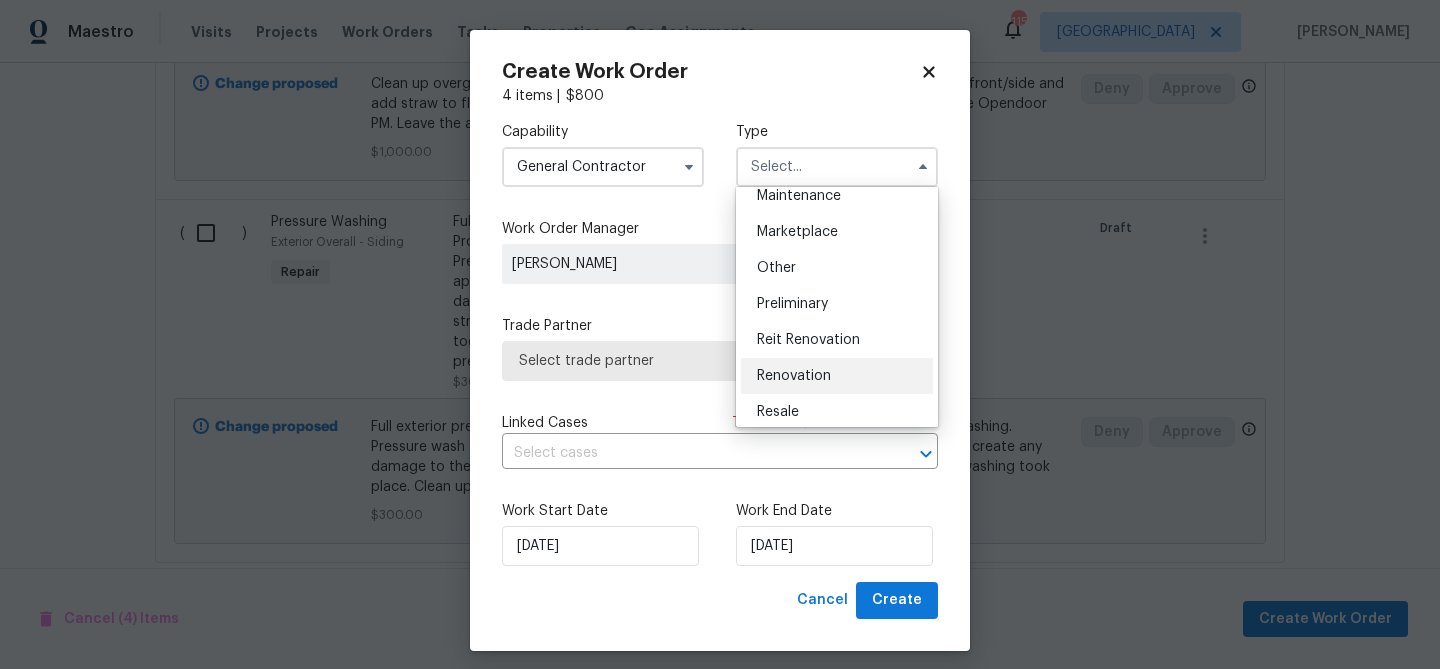 click on "Renovation" at bounding box center (794, 376) 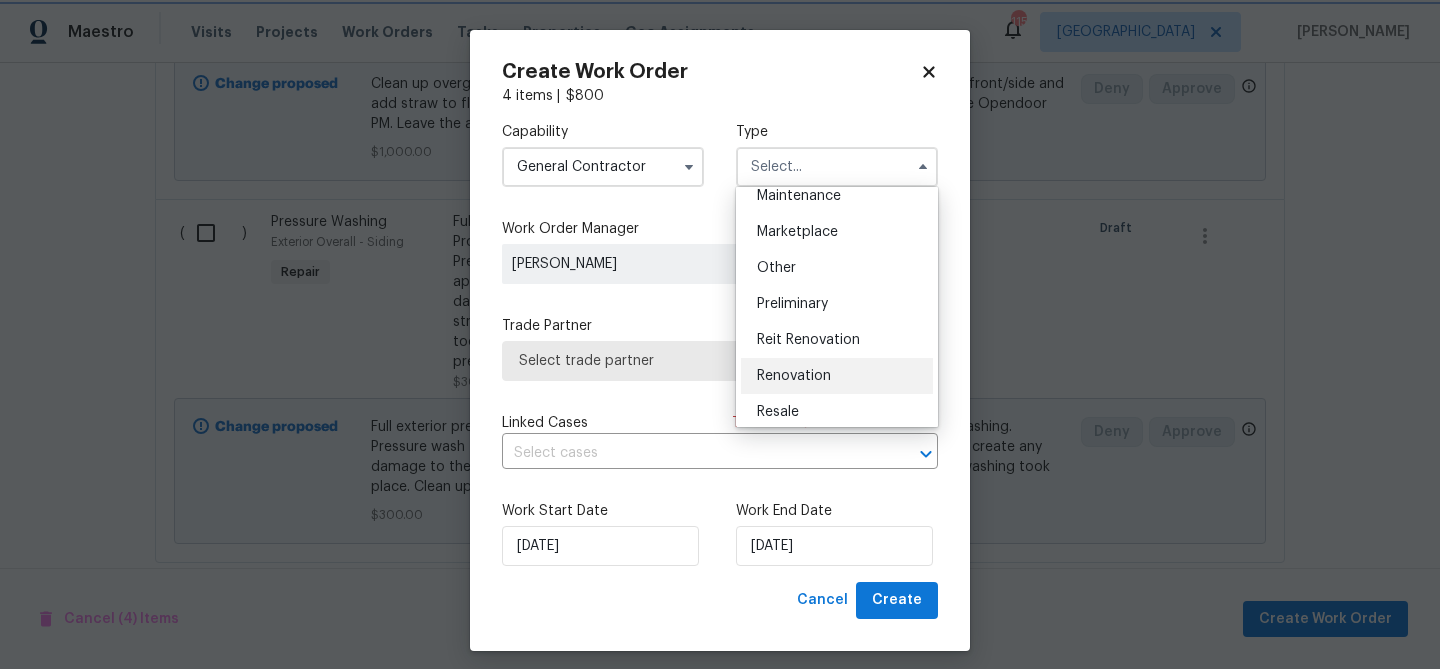 type on "Renovation" 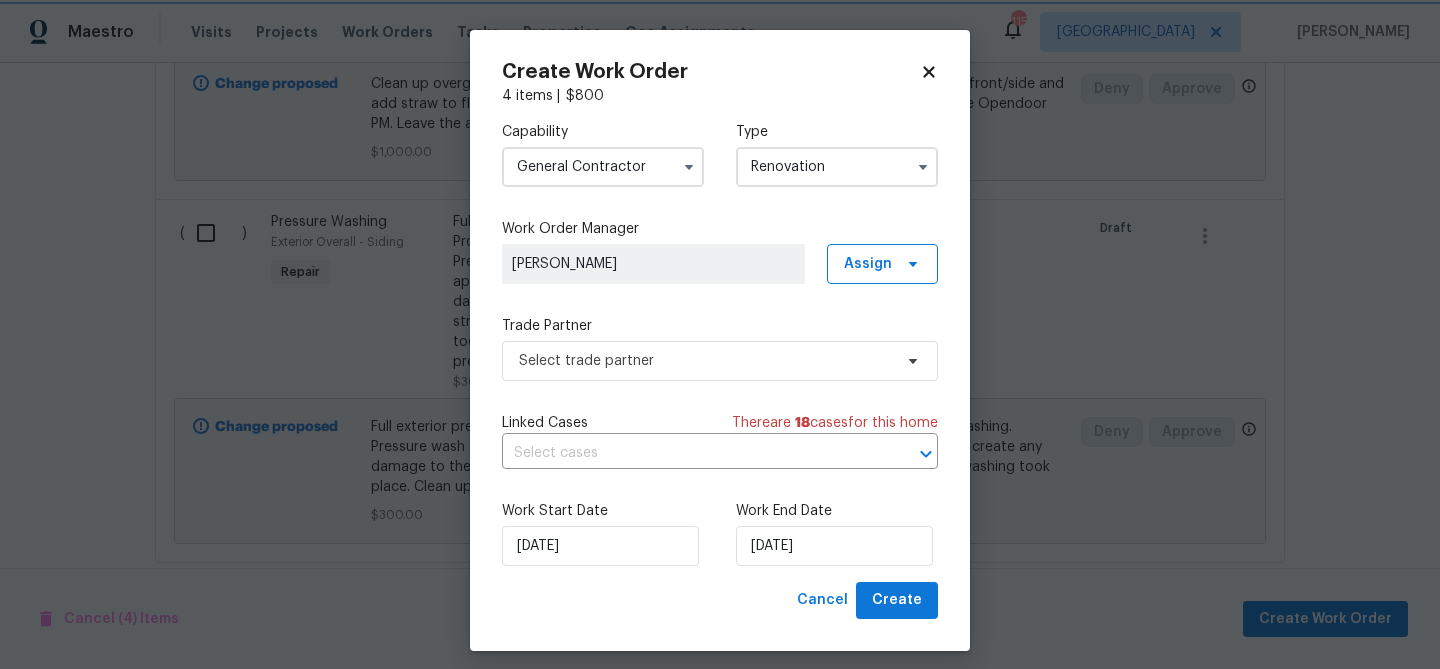 scroll, scrollTop: 0, scrollLeft: 0, axis: both 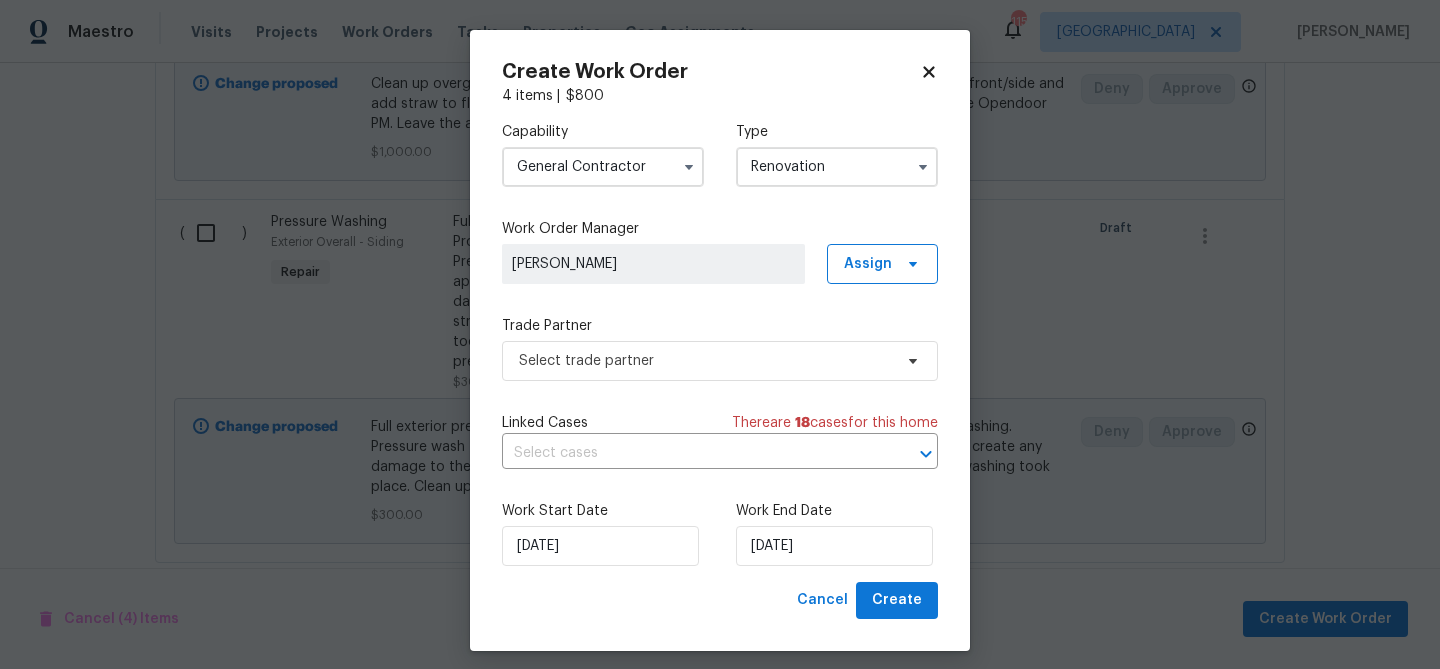 click on "[PERSON_NAME]" at bounding box center (653, 264) 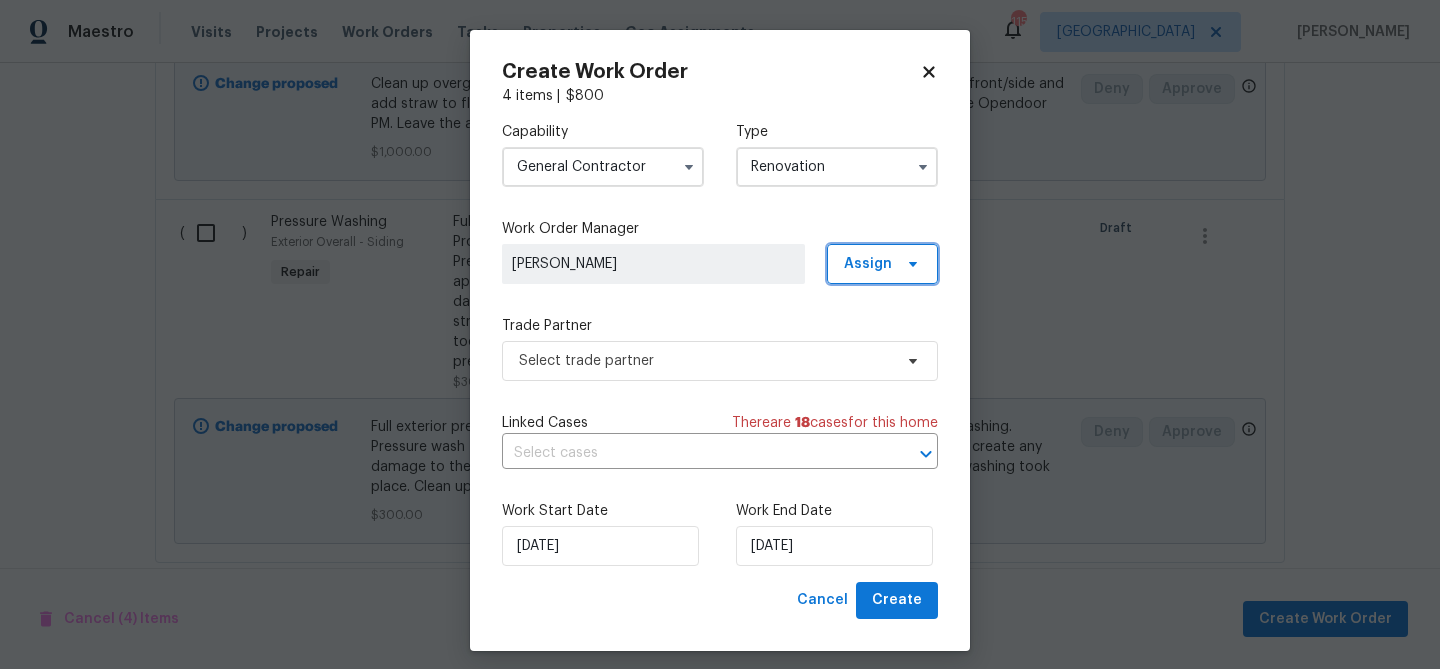 click on "Assign" at bounding box center (868, 264) 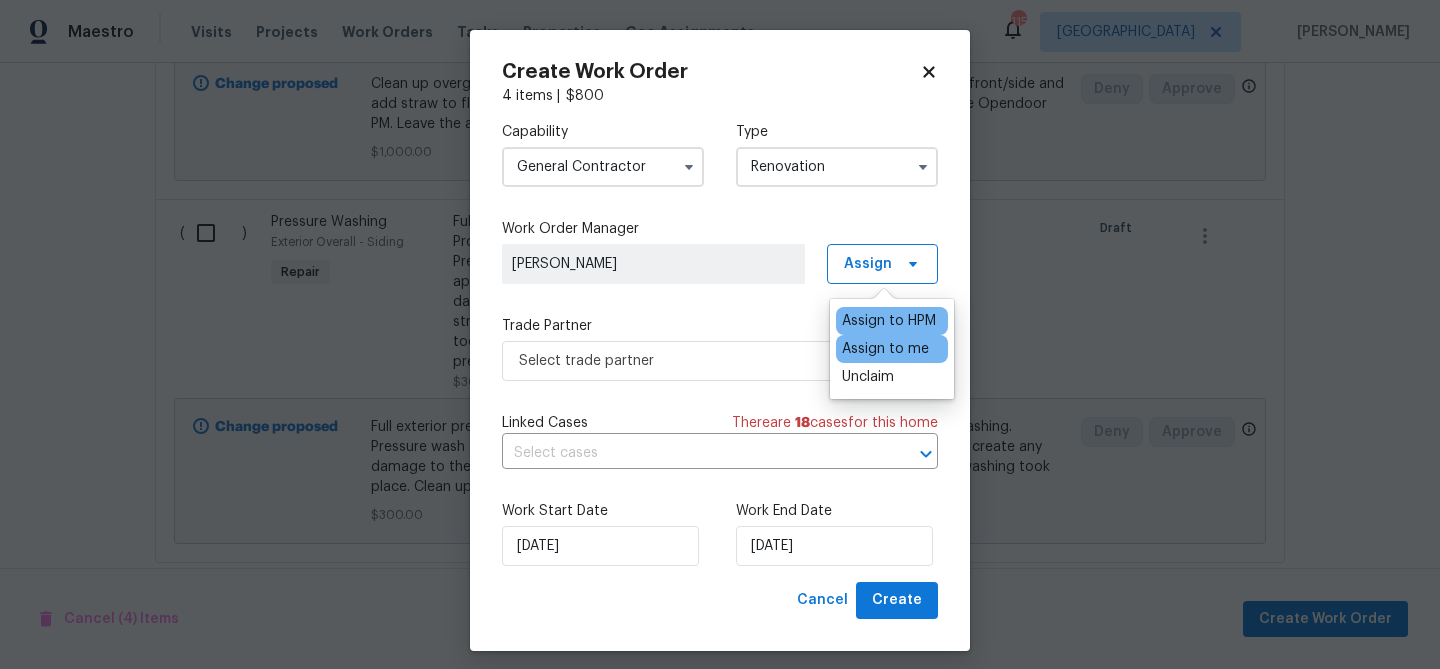 click on "Assign to me" at bounding box center [885, 349] 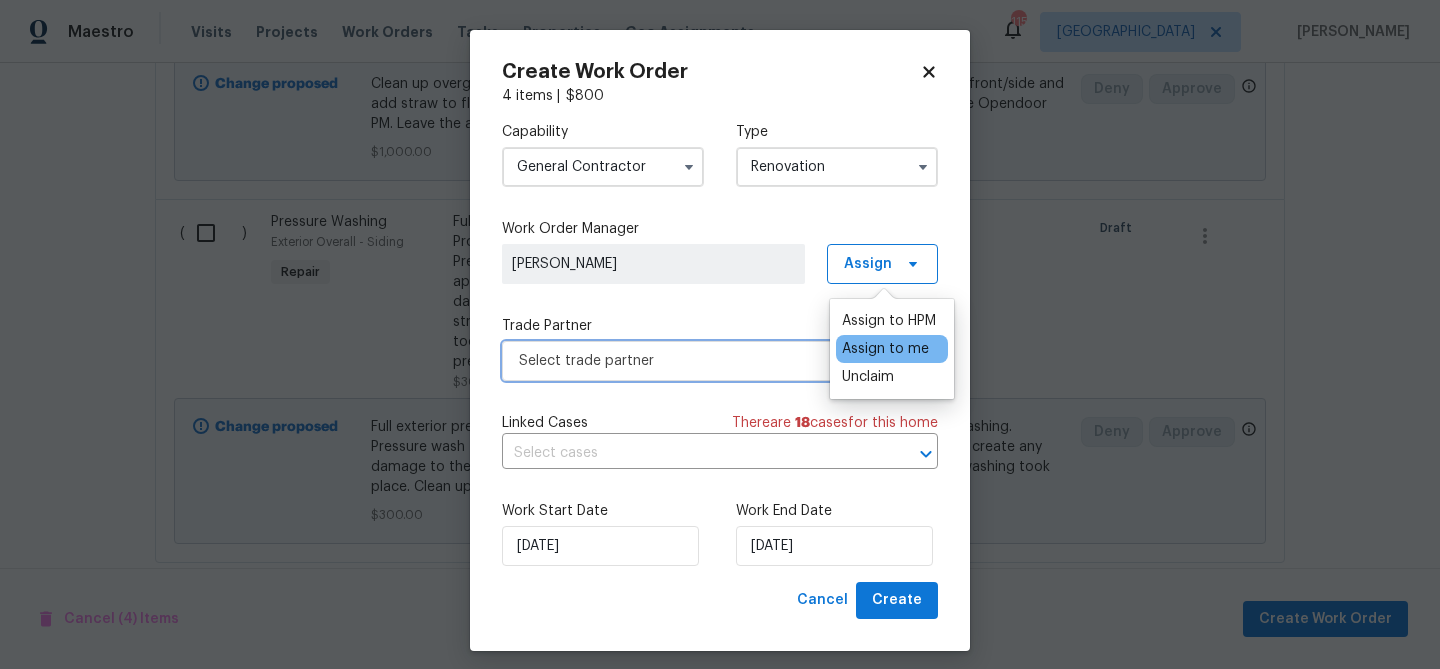 click on "Select trade partner" at bounding box center [705, 361] 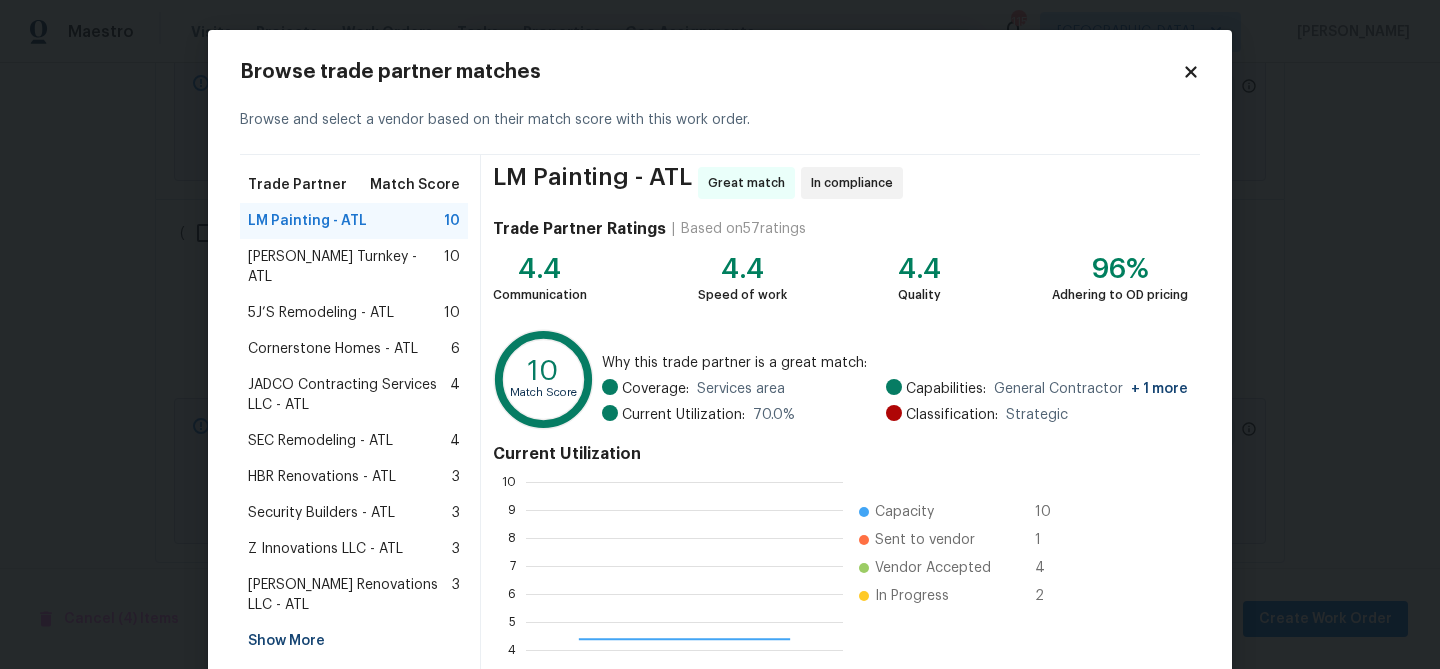 scroll, scrollTop: 2, scrollLeft: 2, axis: both 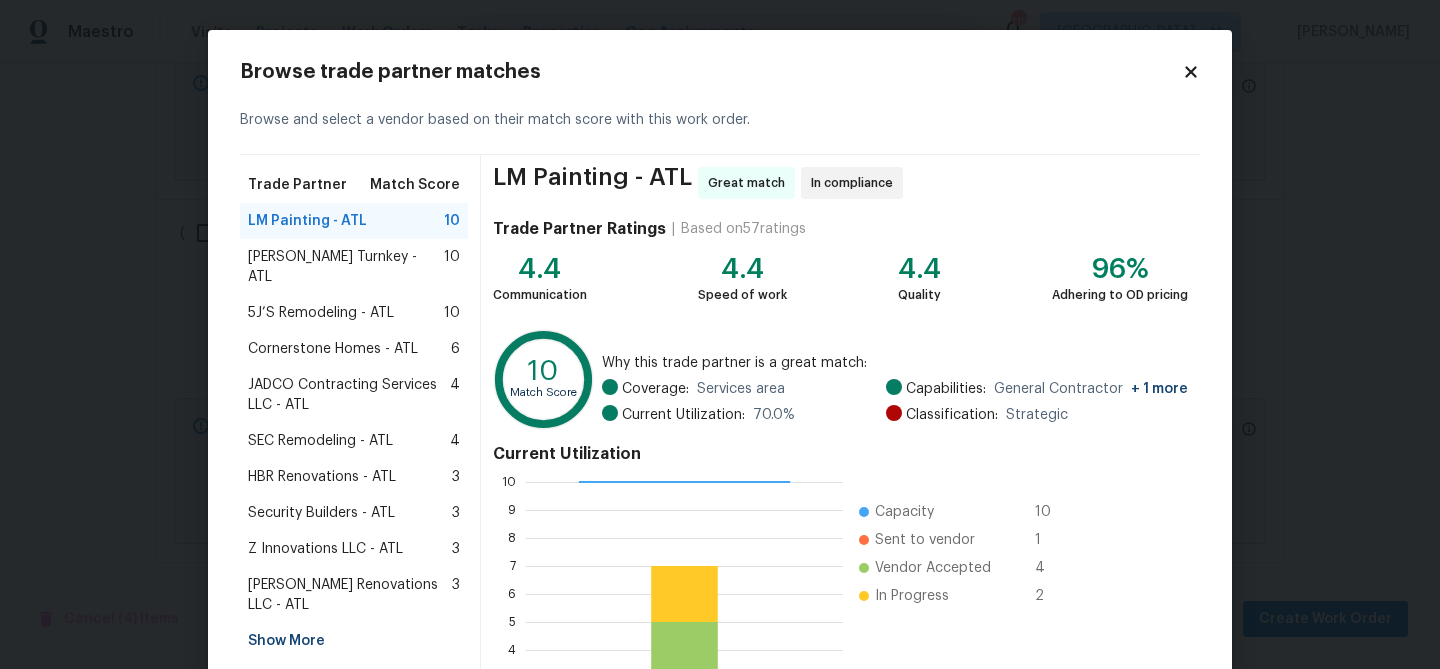 click on "Security Builders - ATL" at bounding box center [321, 513] 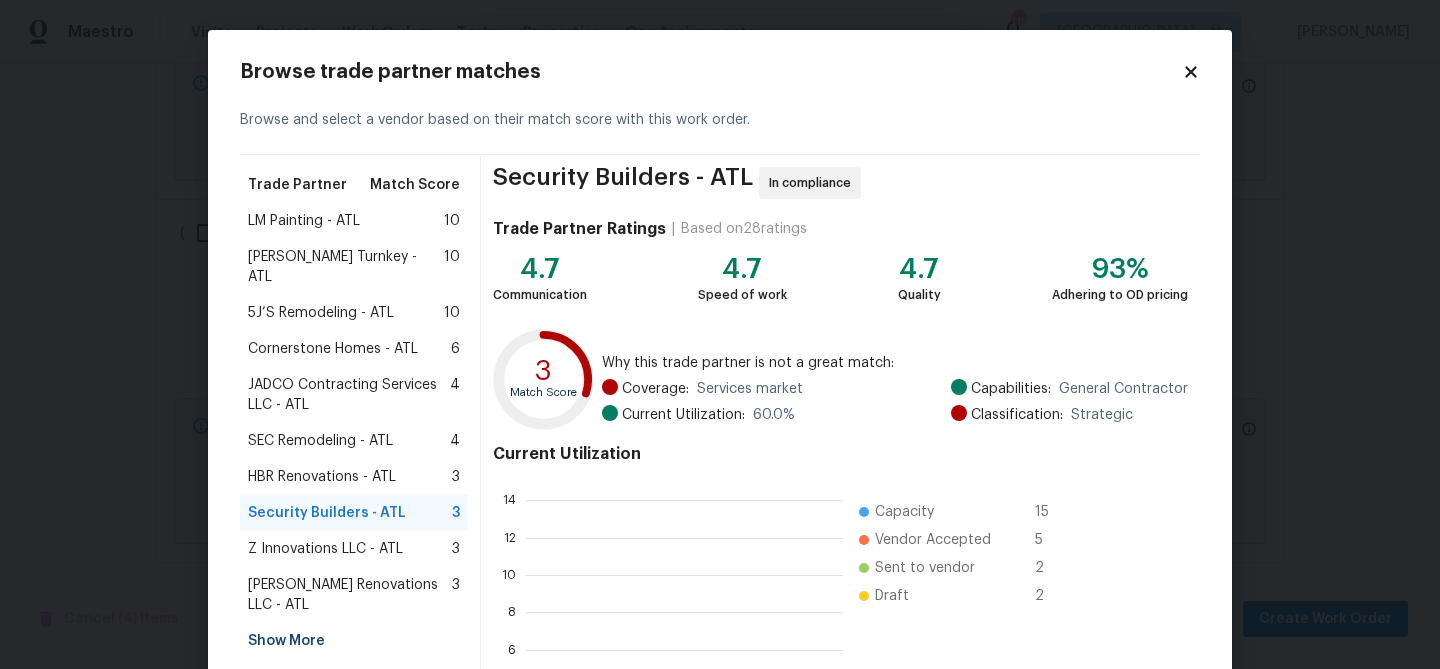 scroll, scrollTop: 2, scrollLeft: 2, axis: both 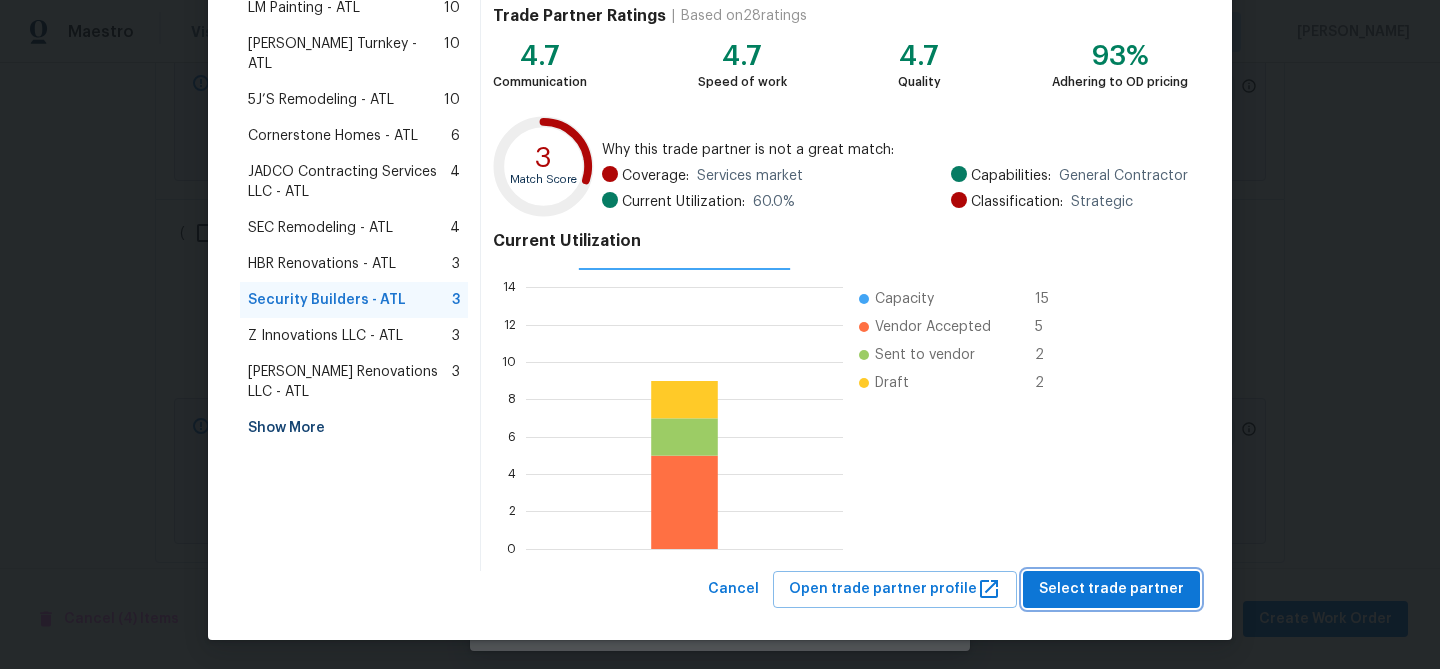 click on "Select trade partner" at bounding box center (1111, 589) 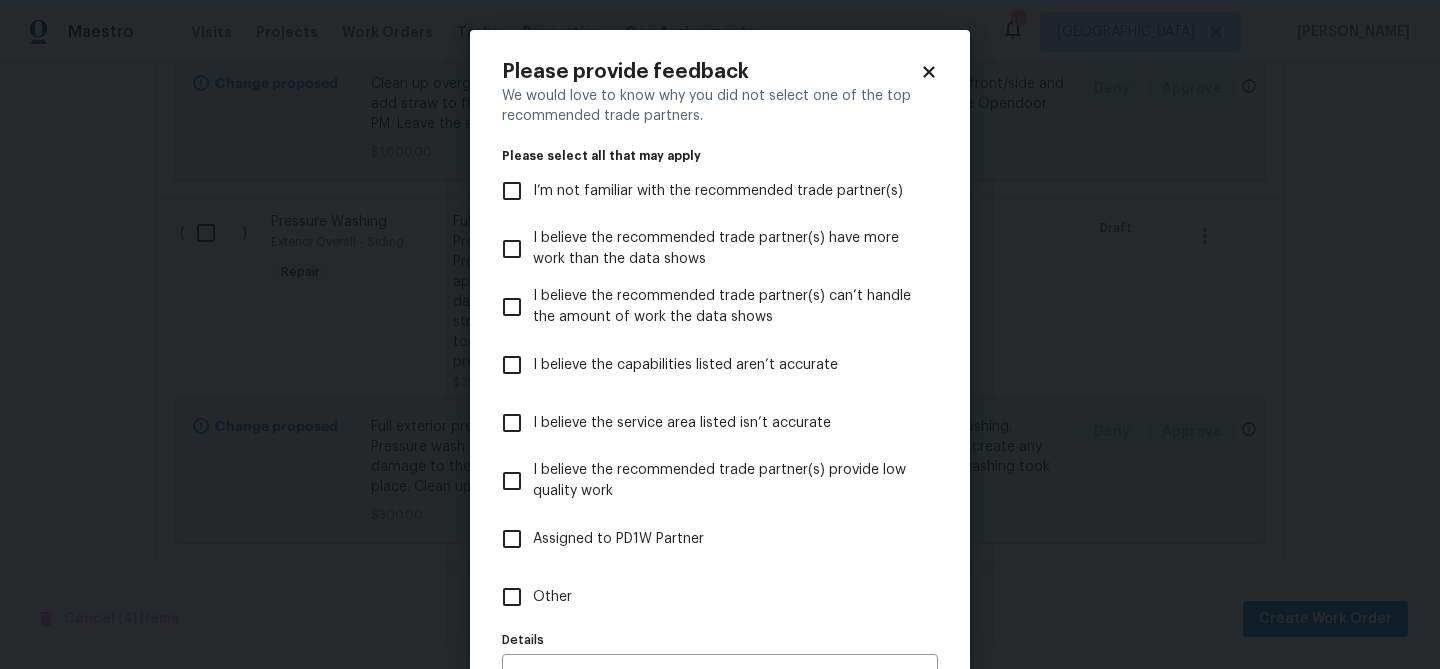 scroll, scrollTop: 0, scrollLeft: 0, axis: both 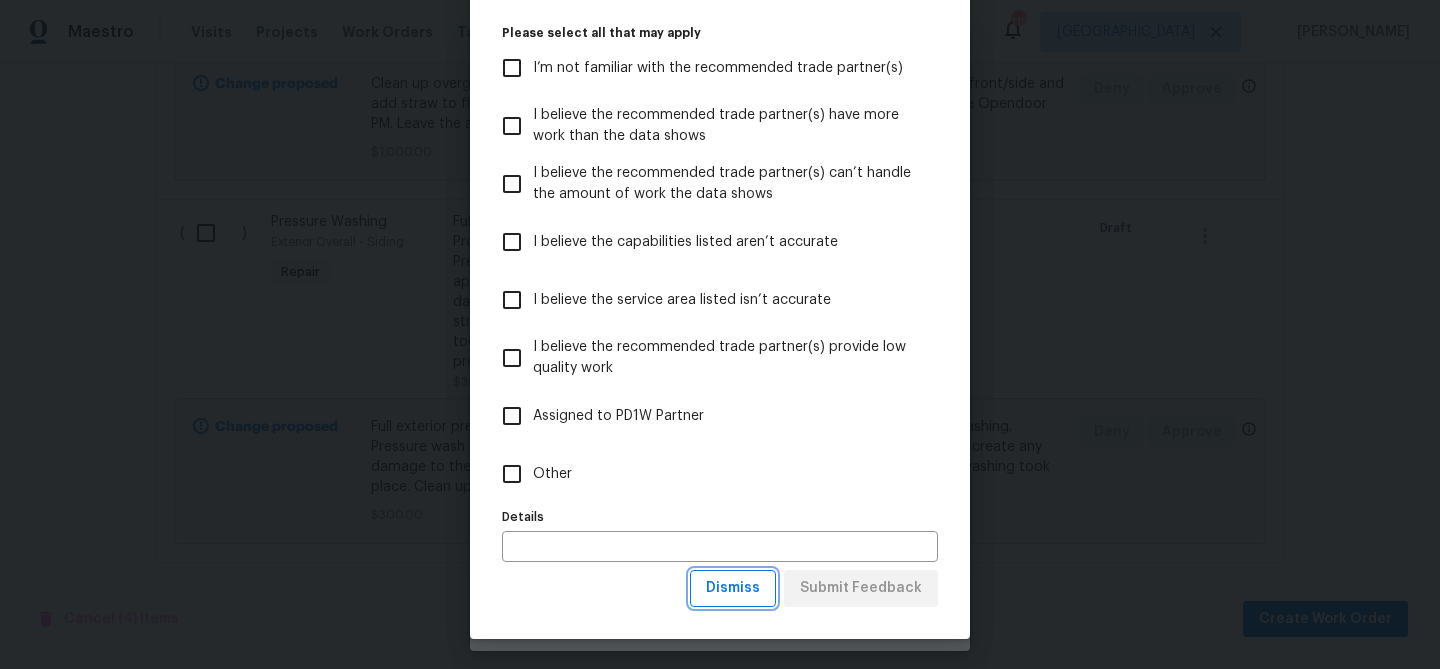 click on "Dismiss" at bounding box center [733, 588] 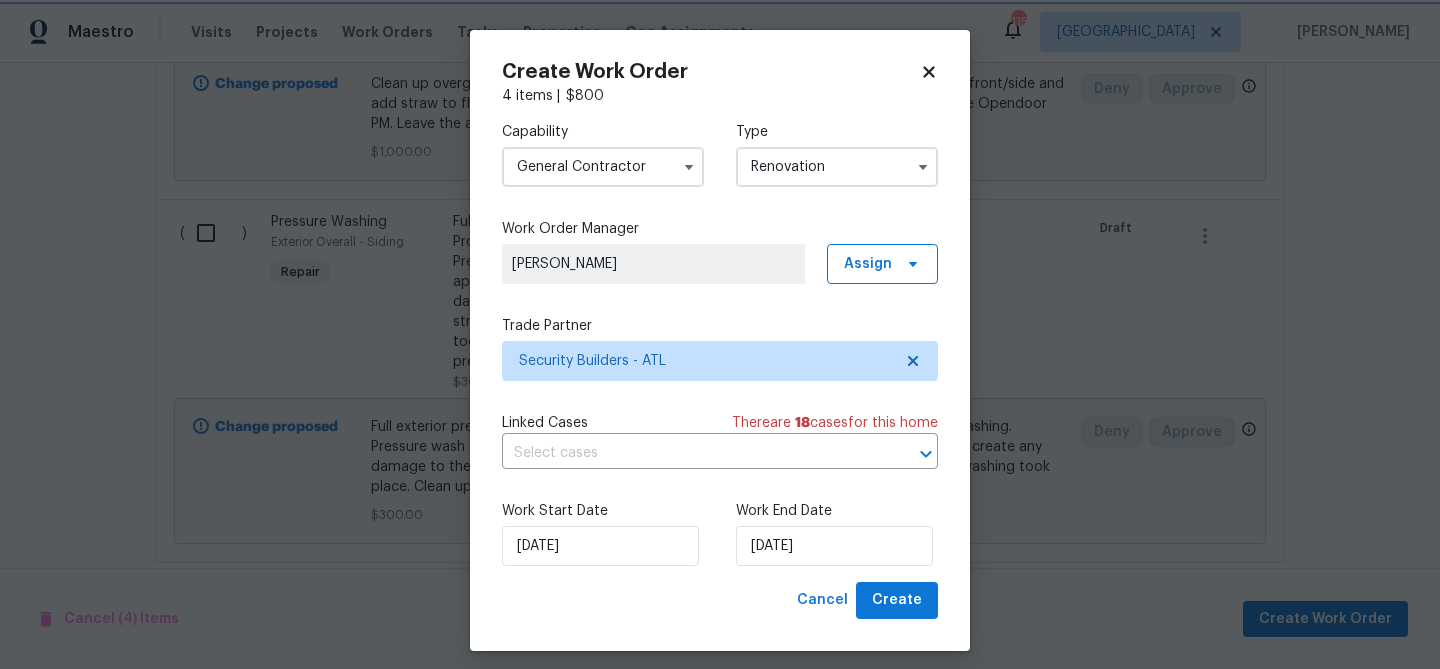 scroll, scrollTop: 0, scrollLeft: 0, axis: both 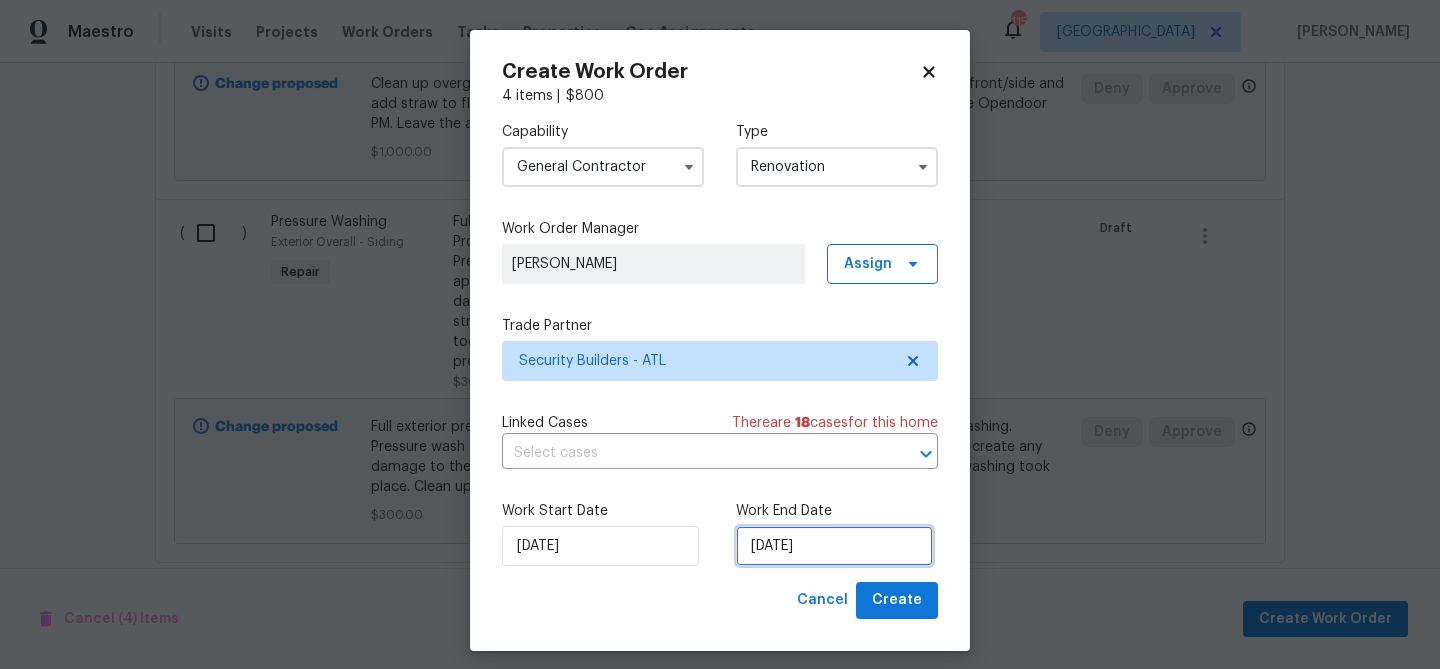 click on "[DATE]" at bounding box center (834, 546) 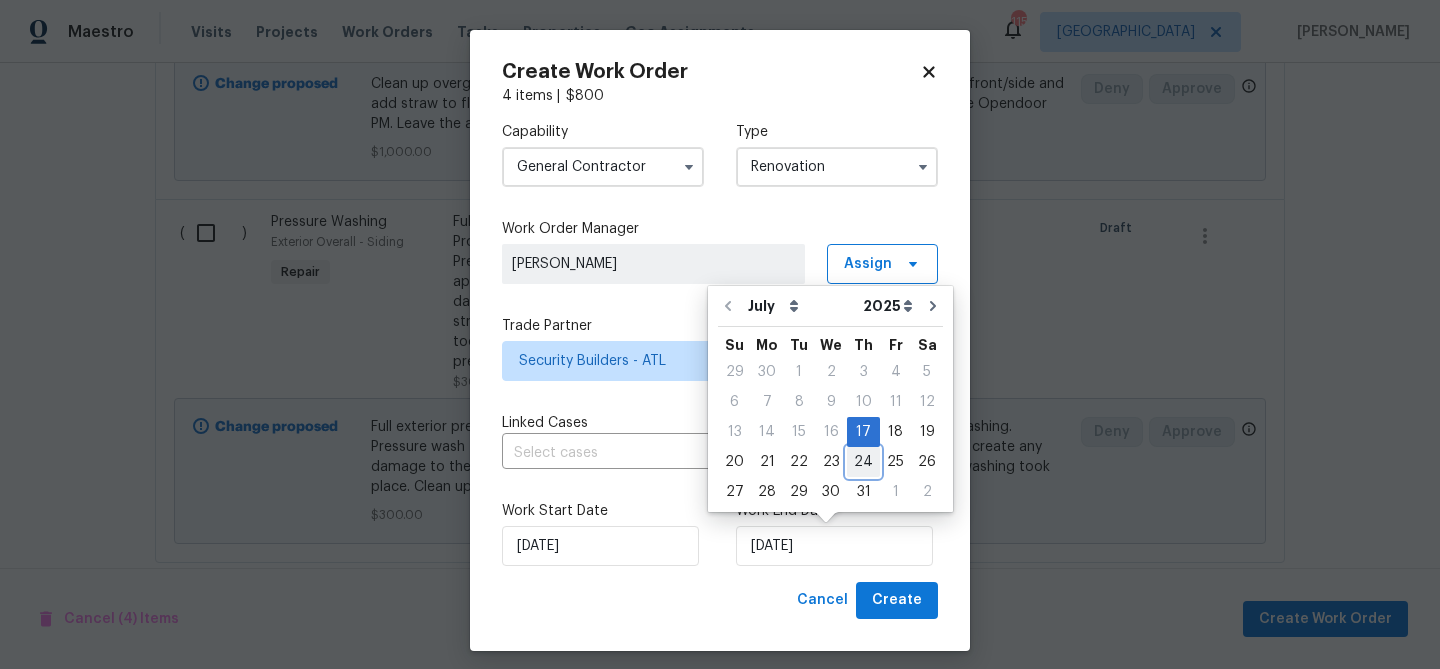 click on "24" at bounding box center (863, 462) 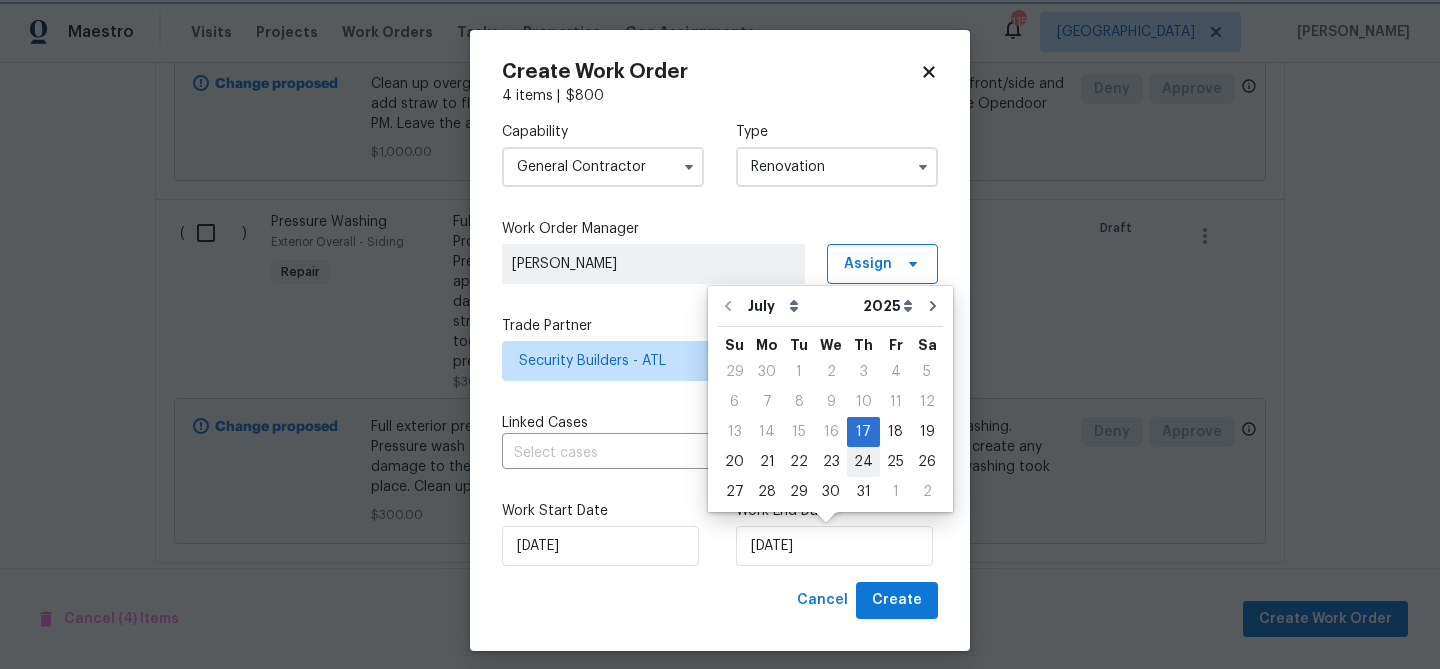 type on "[DATE]" 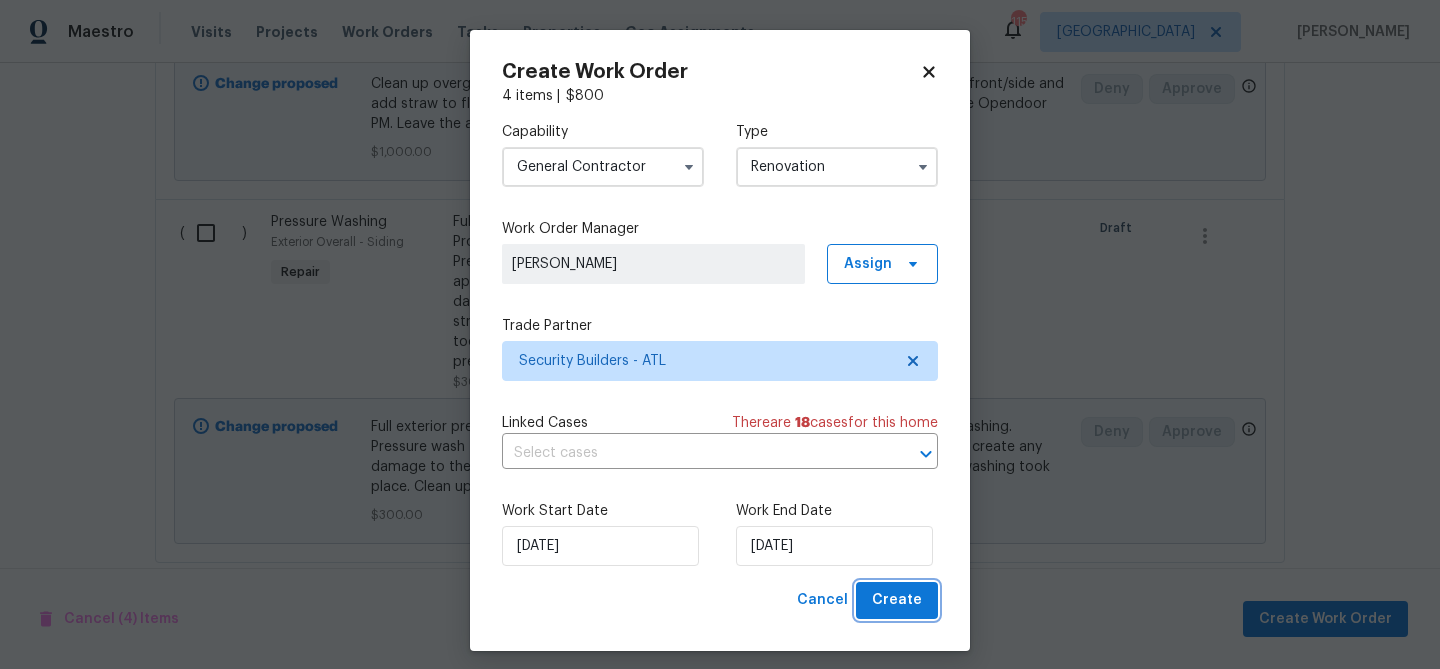 click on "Create" at bounding box center [897, 600] 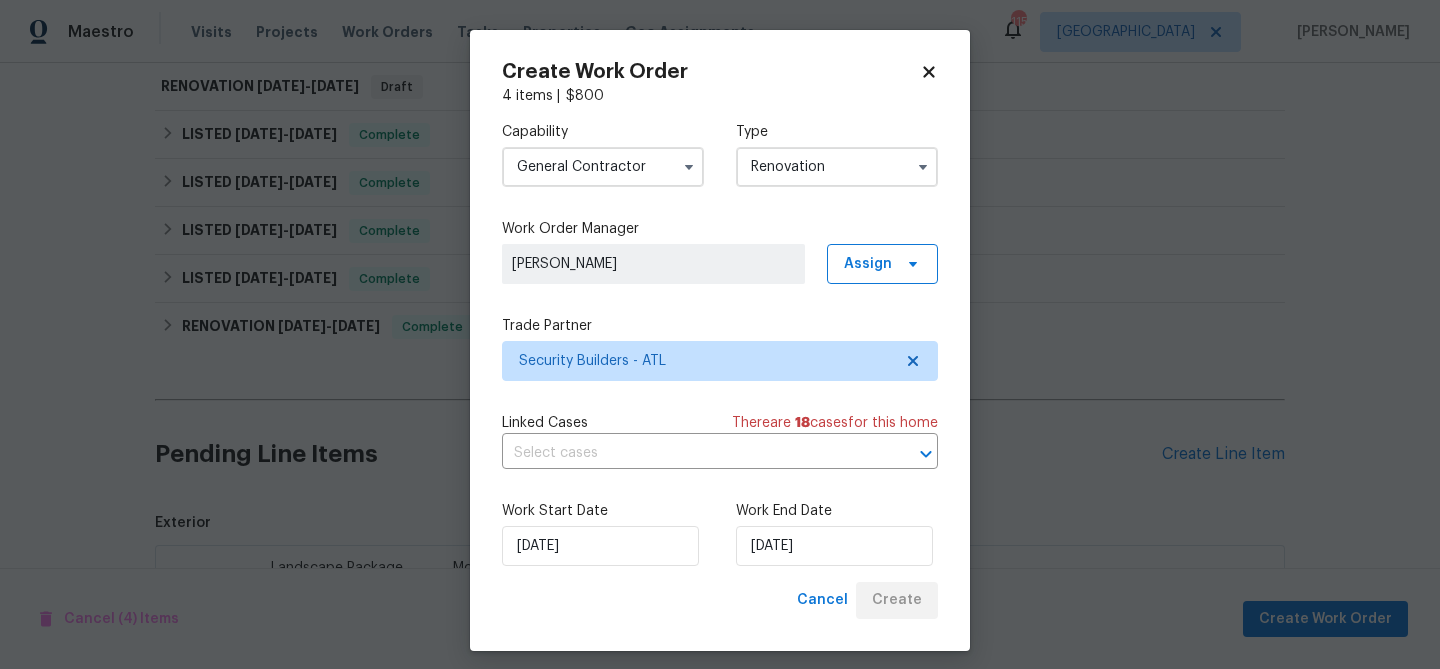scroll, scrollTop: 1407, scrollLeft: 0, axis: vertical 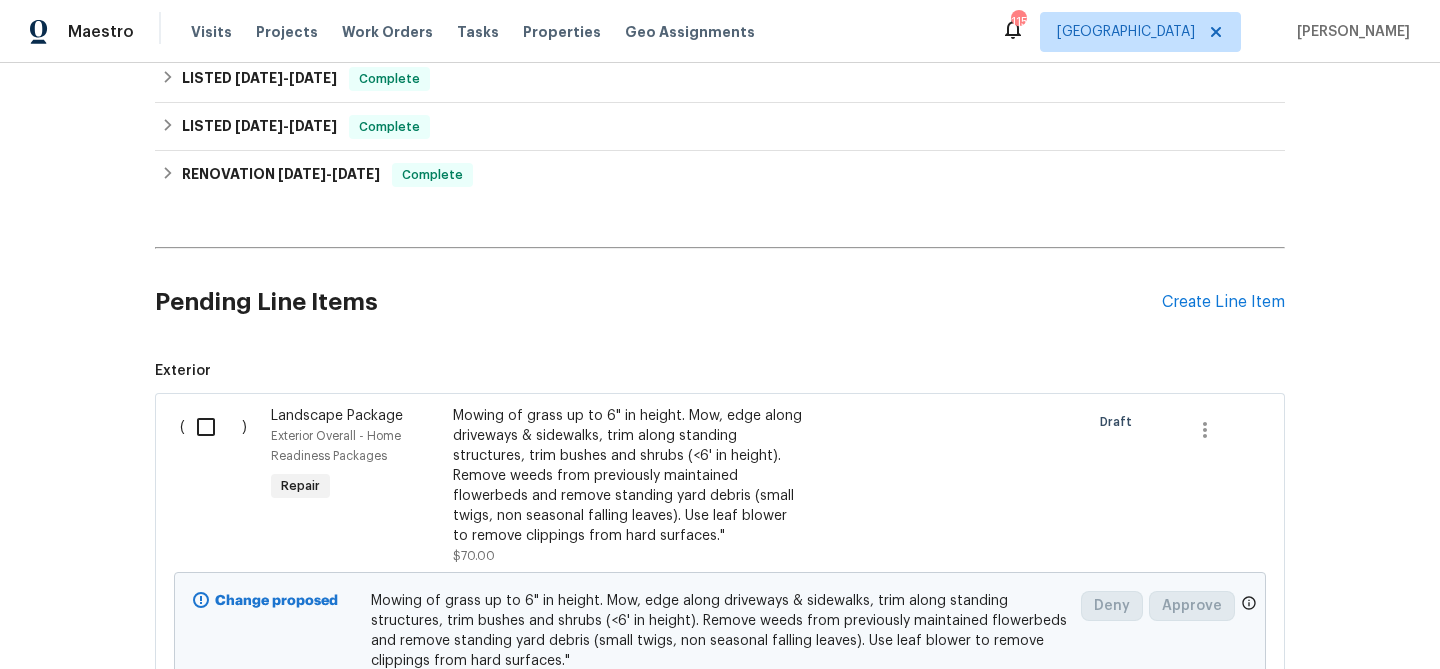 click on "Pending Line Items Create Line Item" at bounding box center [720, 302] 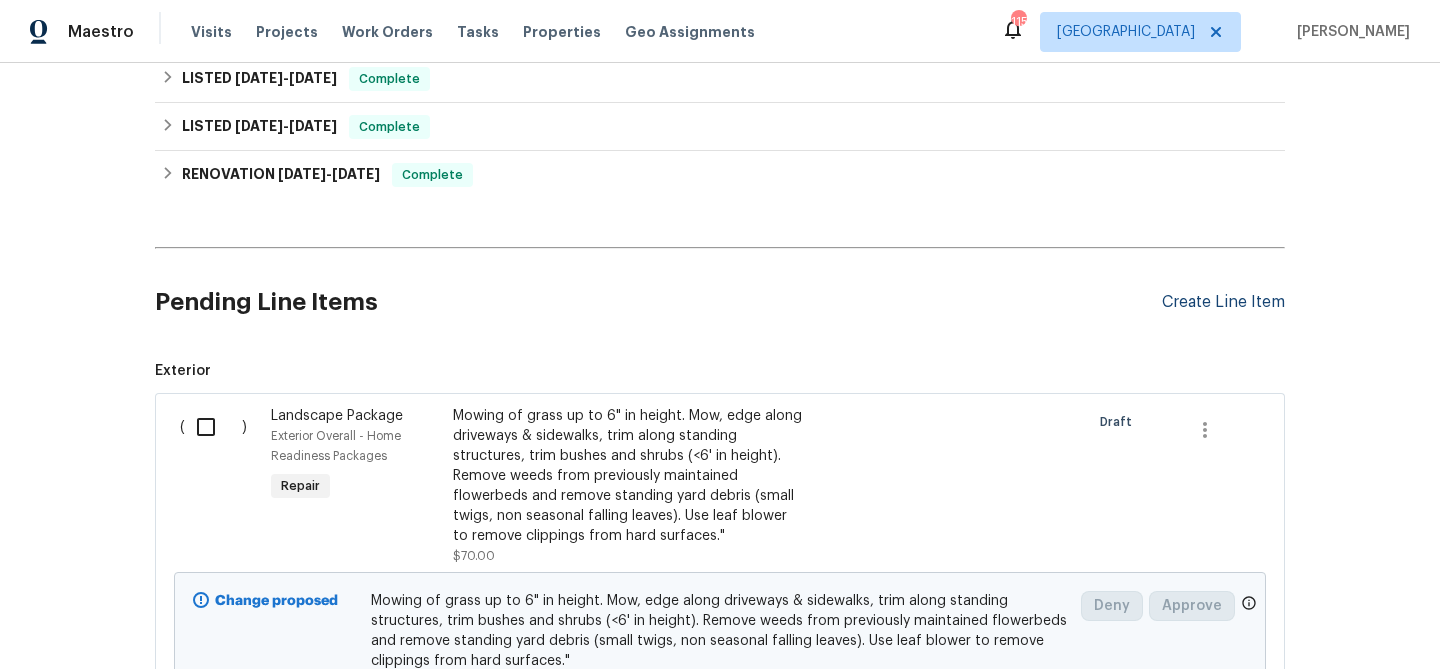click on "Create Line Item" at bounding box center (1223, 302) 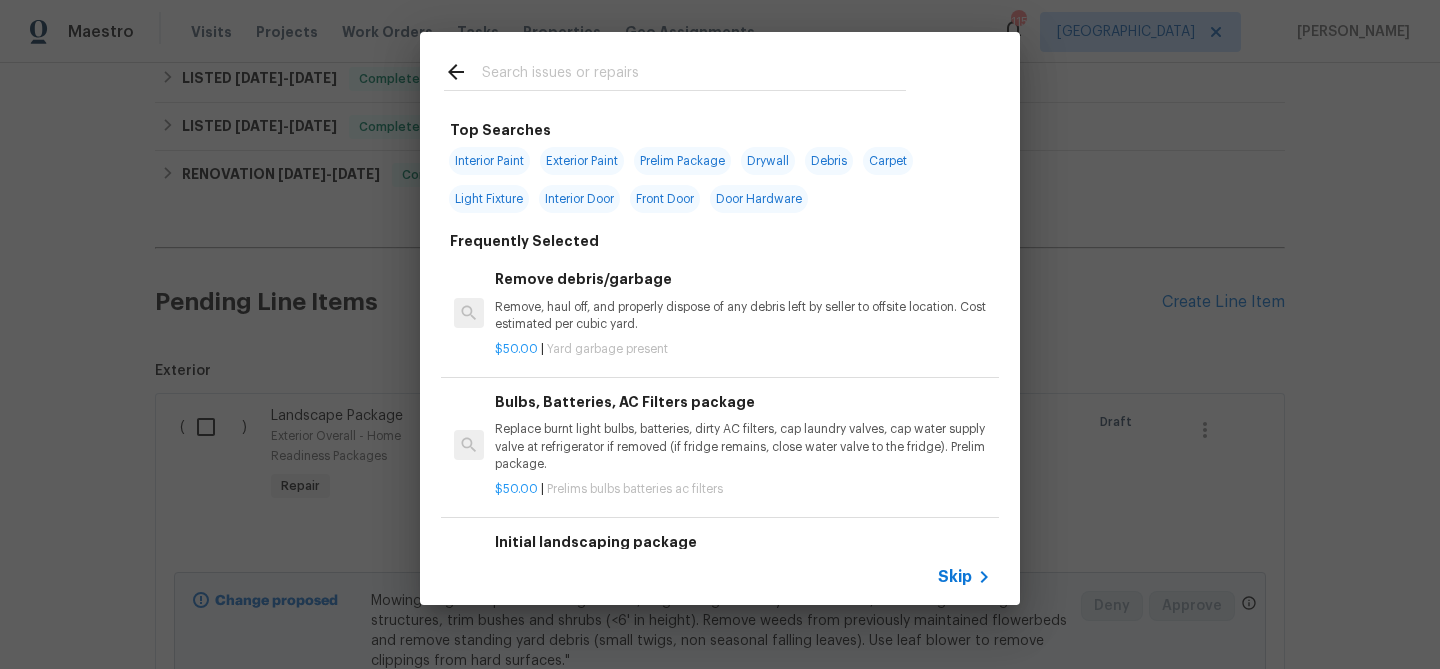 click at bounding box center [694, 75] 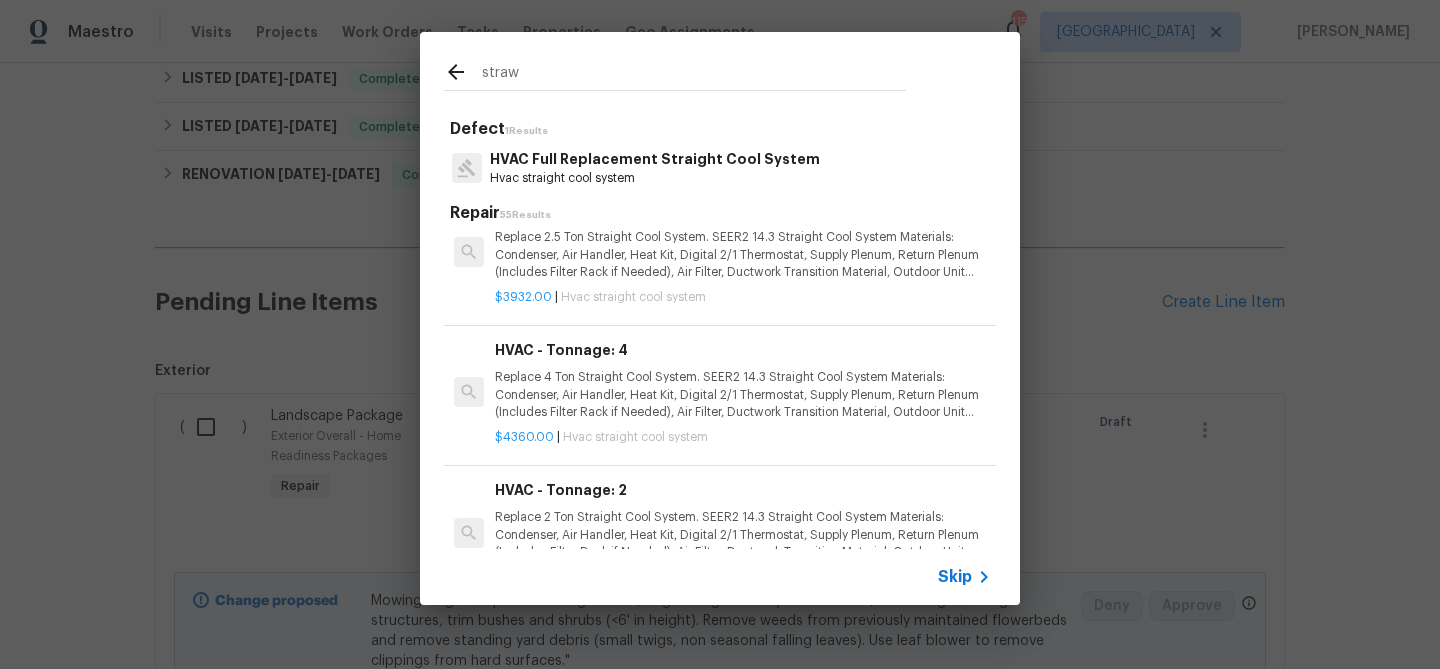 scroll, scrollTop: 438, scrollLeft: 0, axis: vertical 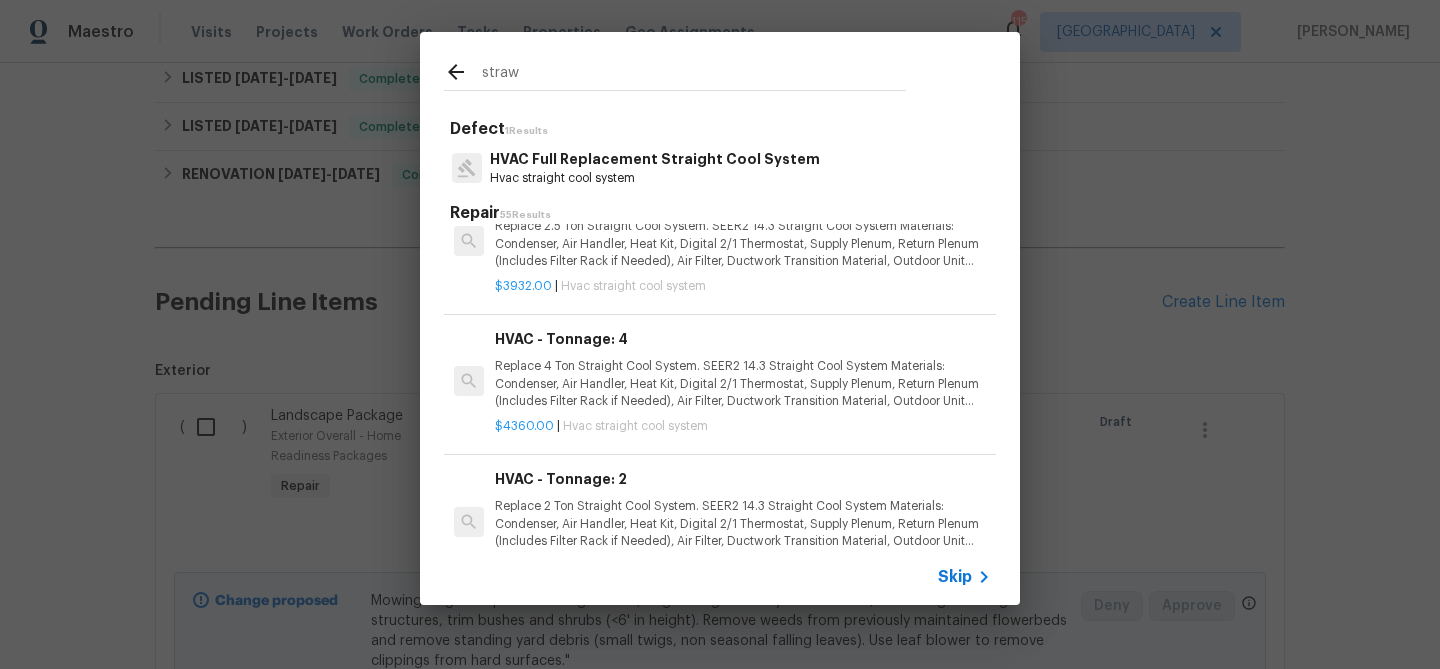 click on "straw" at bounding box center (694, 75) 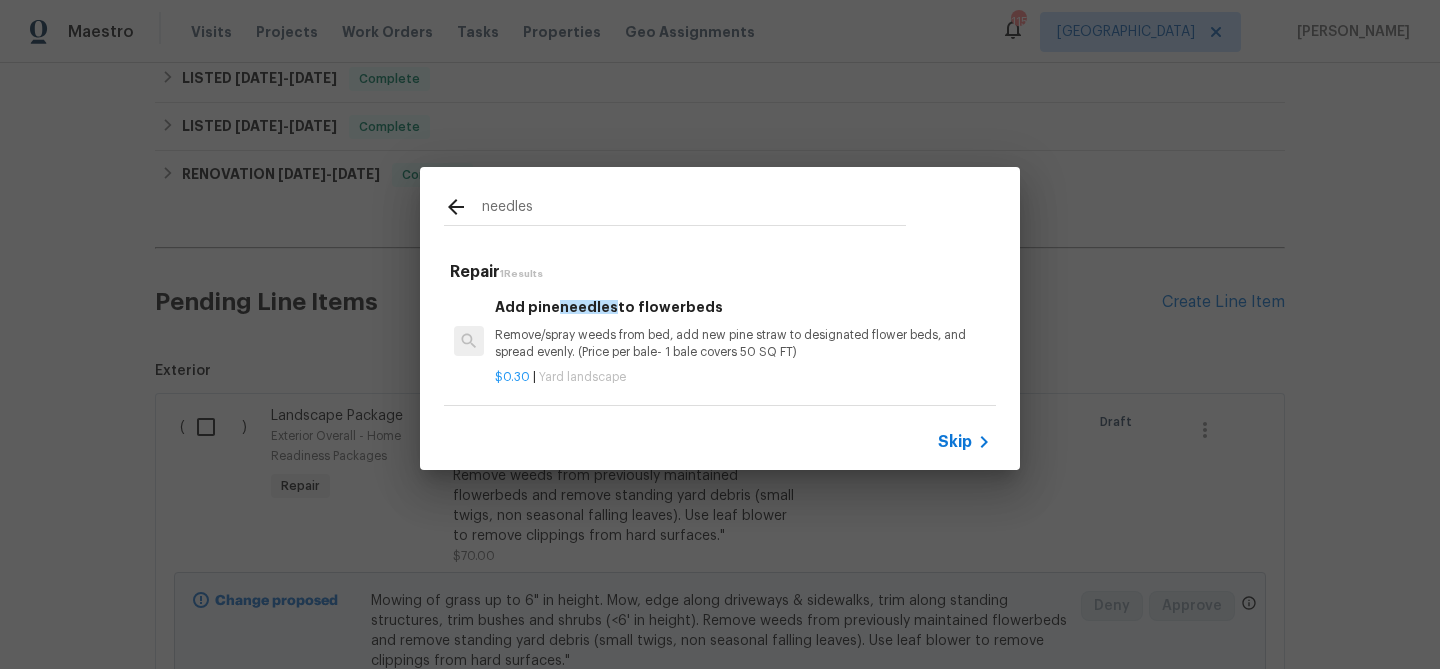 scroll, scrollTop: 3, scrollLeft: 0, axis: vertical 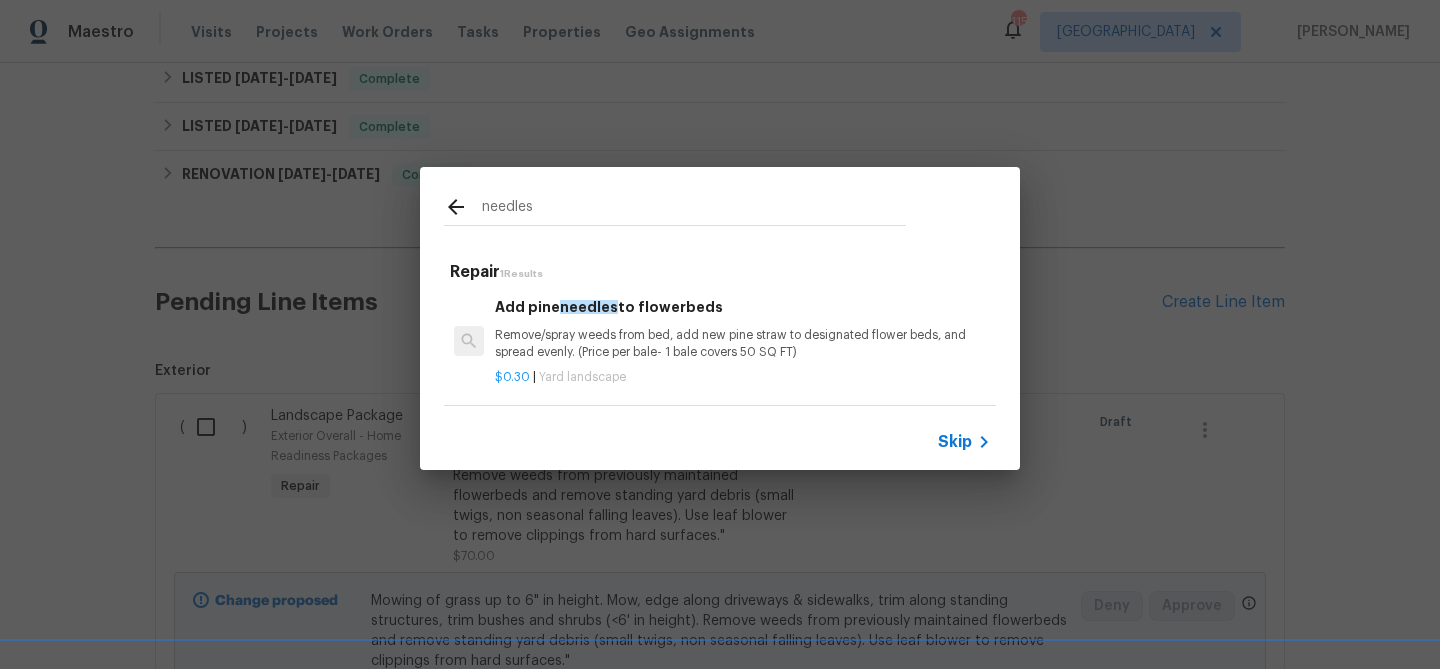 click on "Add pine  needles  to flowerbeds Remove/spray weeds from bed, add new pine straw to designated flower beds, and spread evenly. (Price per bale- 1 bale covers 50 SQ FT)" at bounding box center [743, 328] 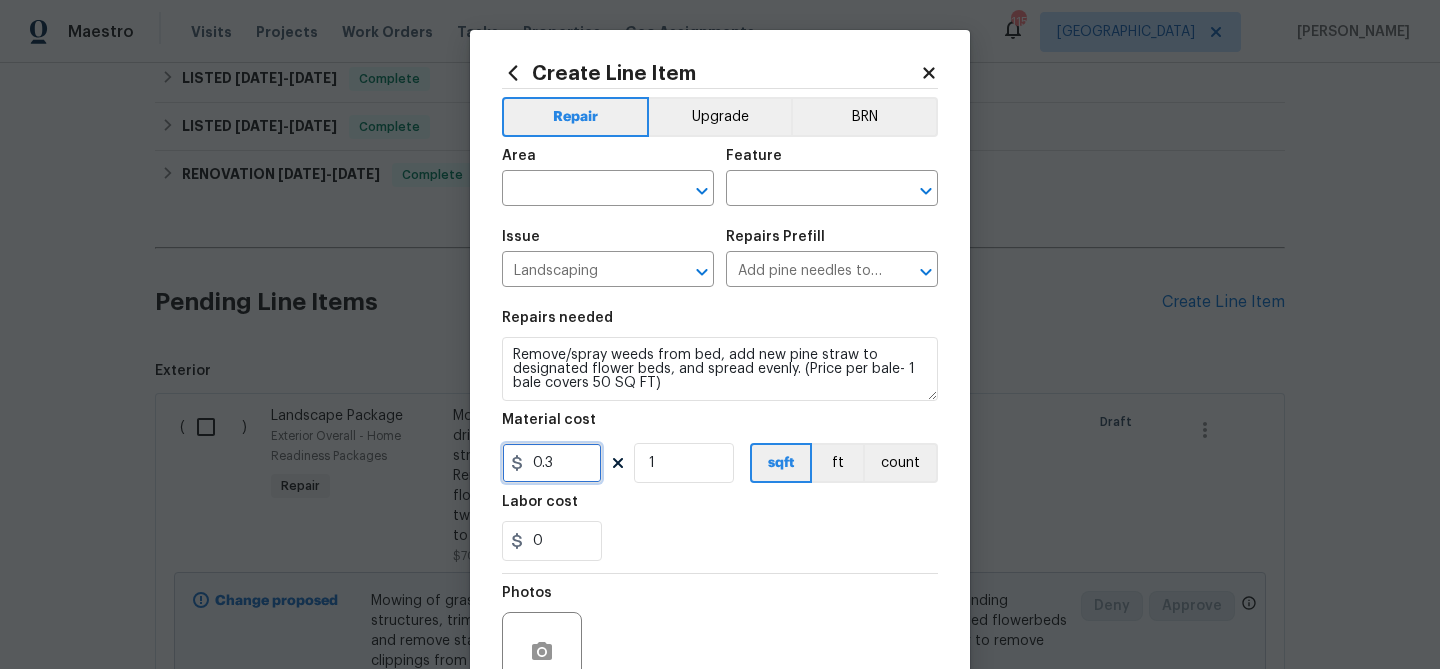 click on "0.3" at bounding box center [552, 463] 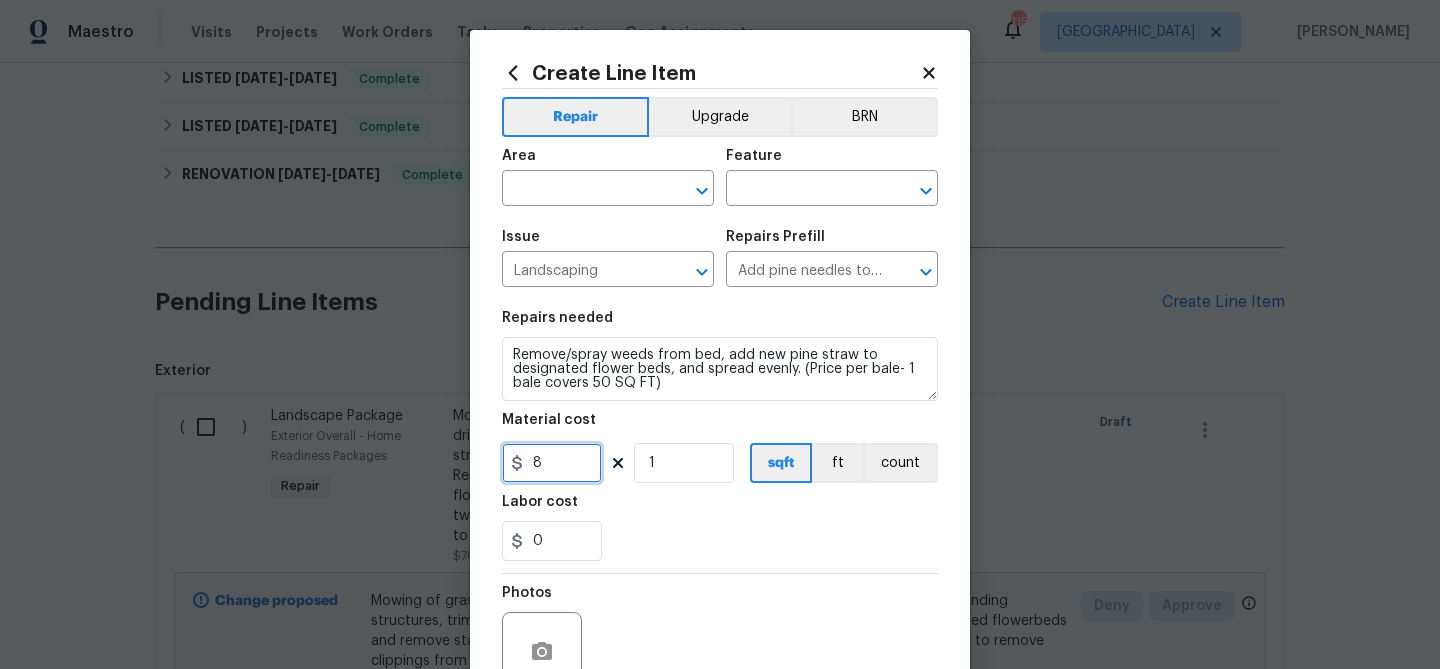 type on "8" 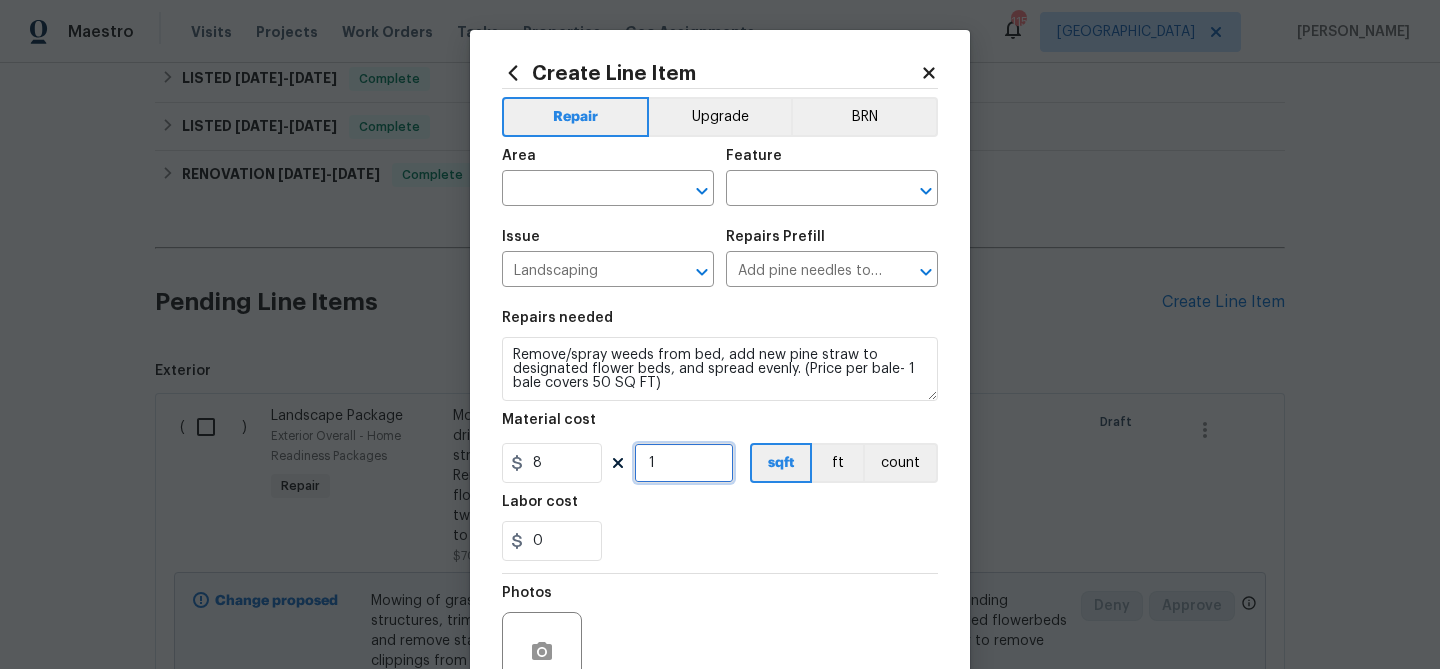 click on "1" at bounding box center [684, 463] 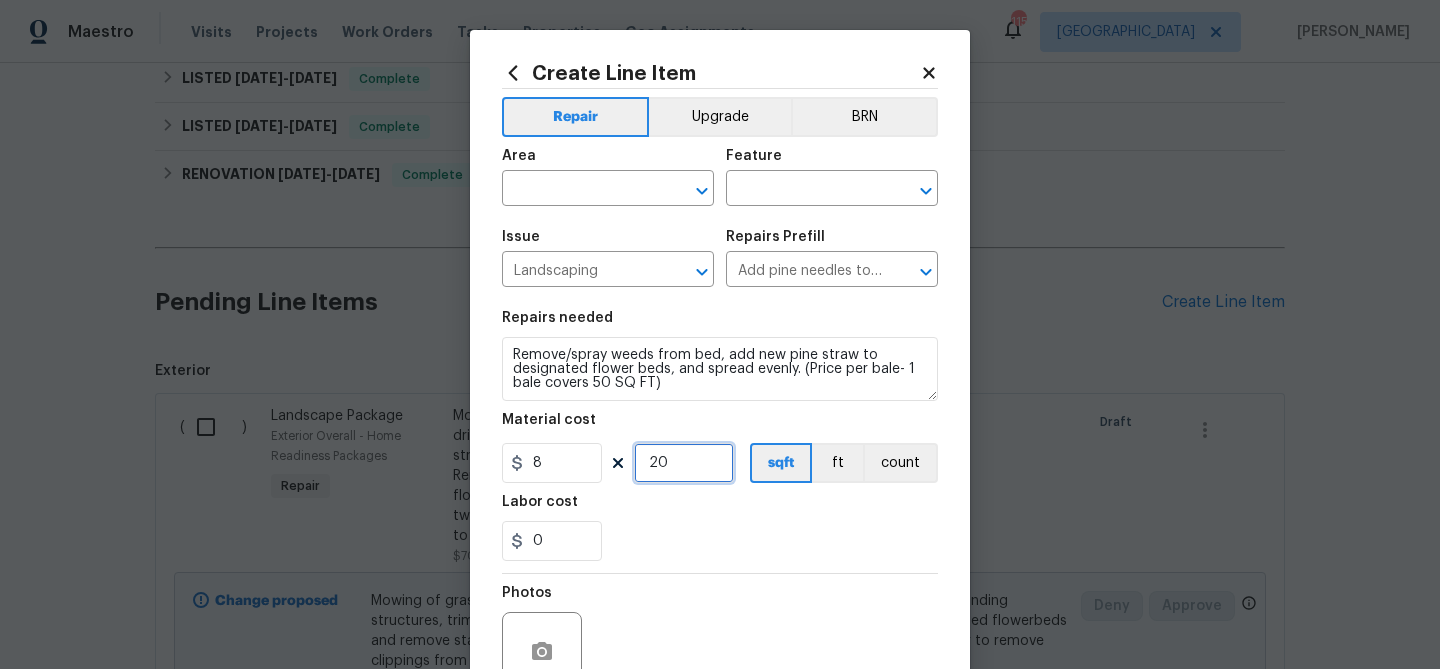 type on "20" 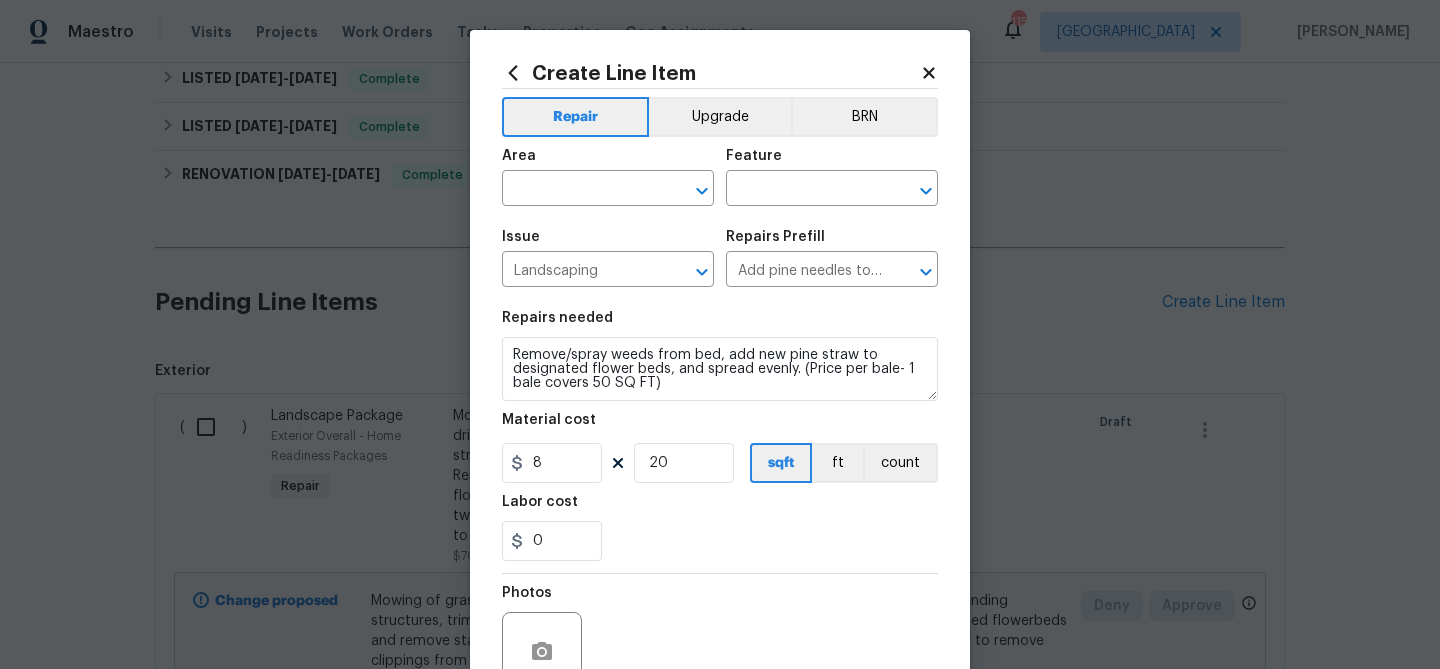 click on "0" at bounding box center (720, 541) 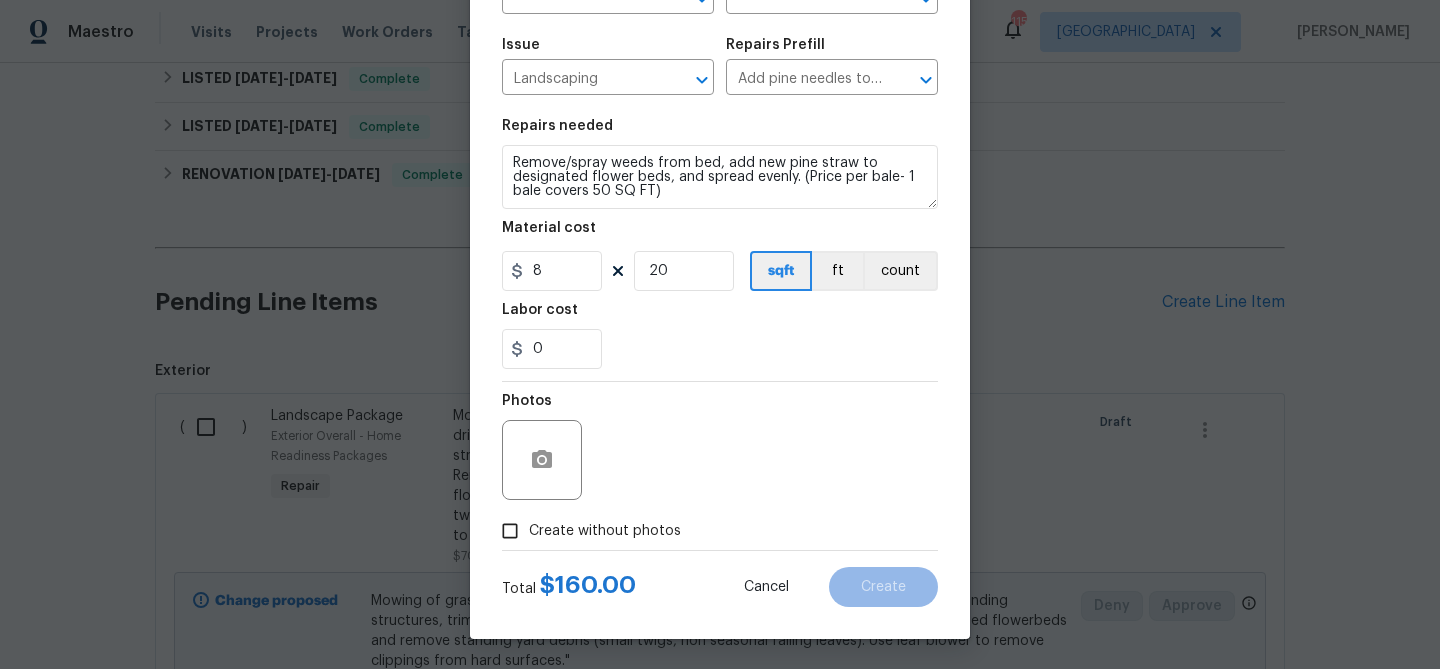 click on "Create without photos" at bounding box center (605, 531) 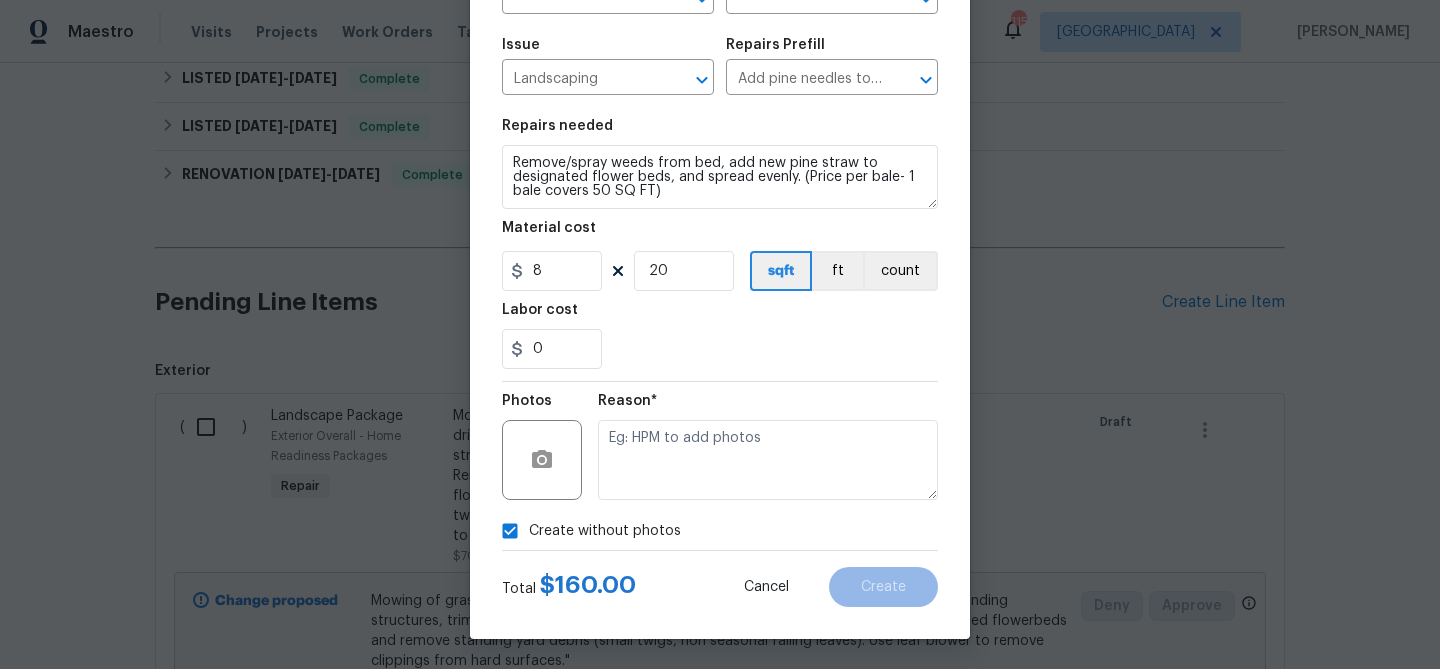 click on "Reason*" at bounding box center [768, 447] 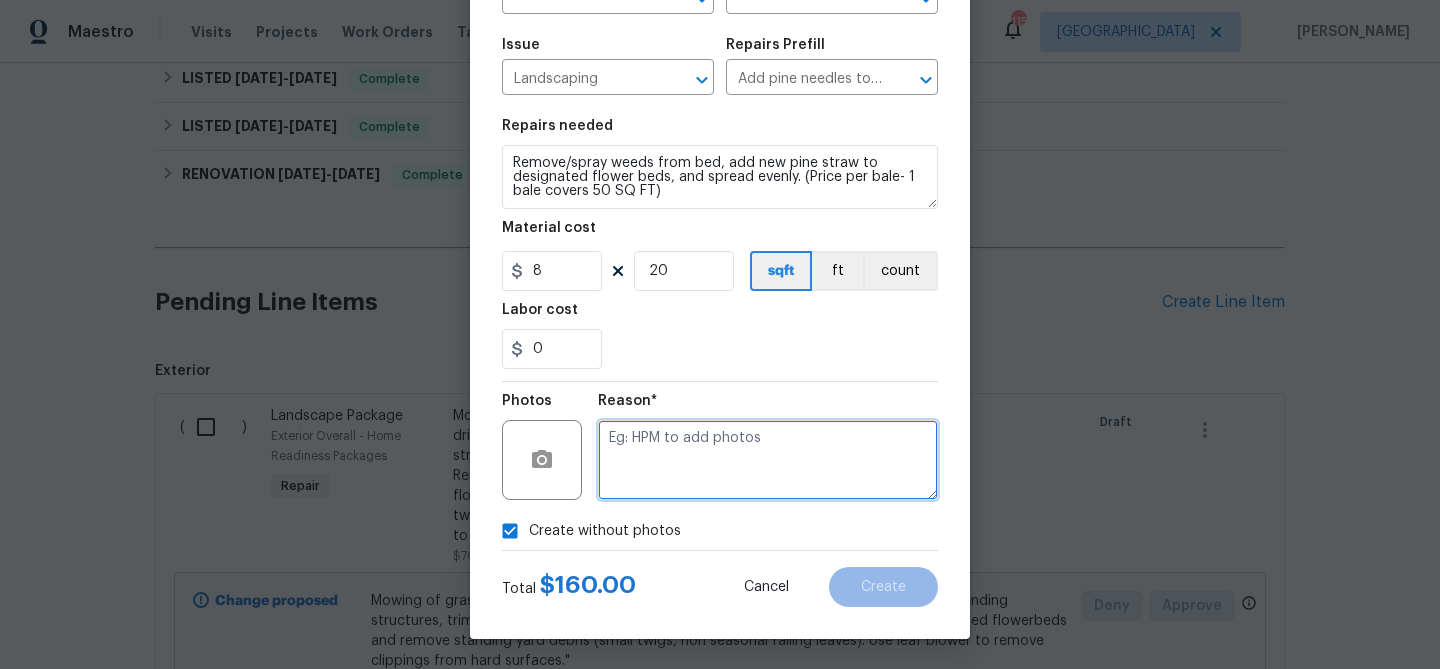 click at bounding box center [768, 460] 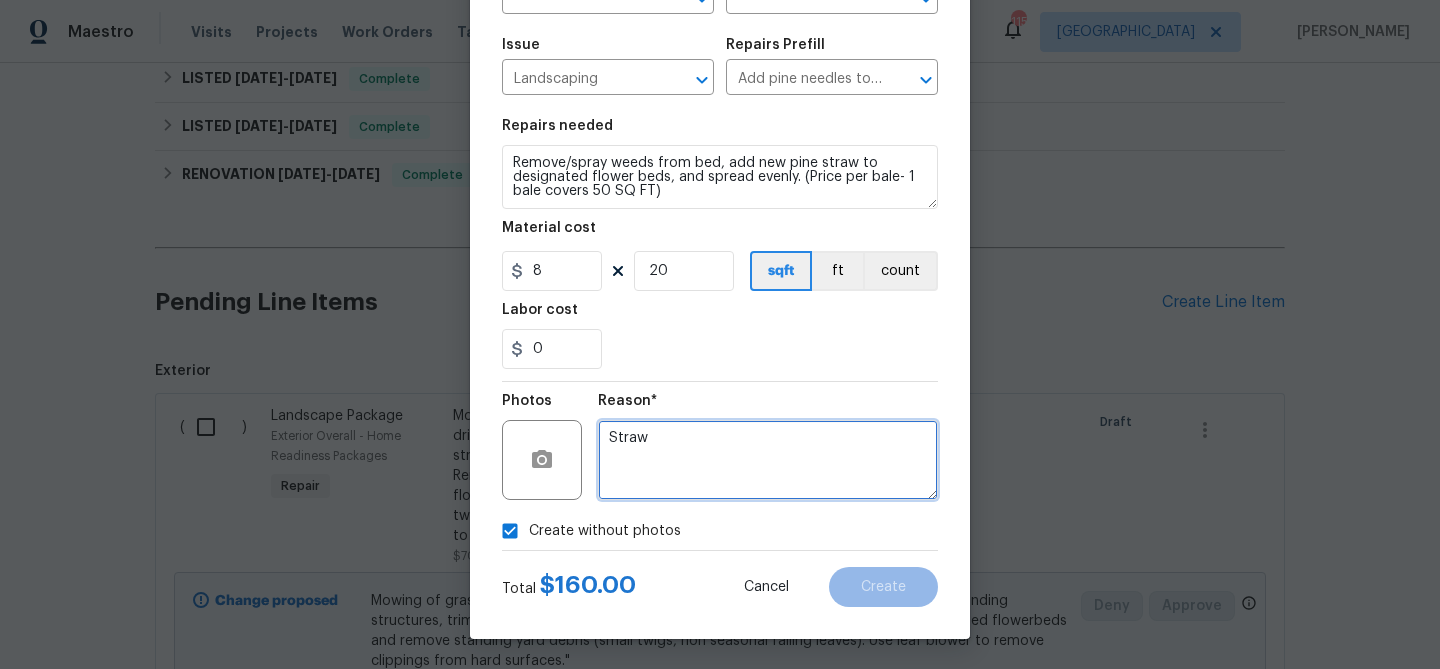 click on "Straw" at bounding box center [768, 460] 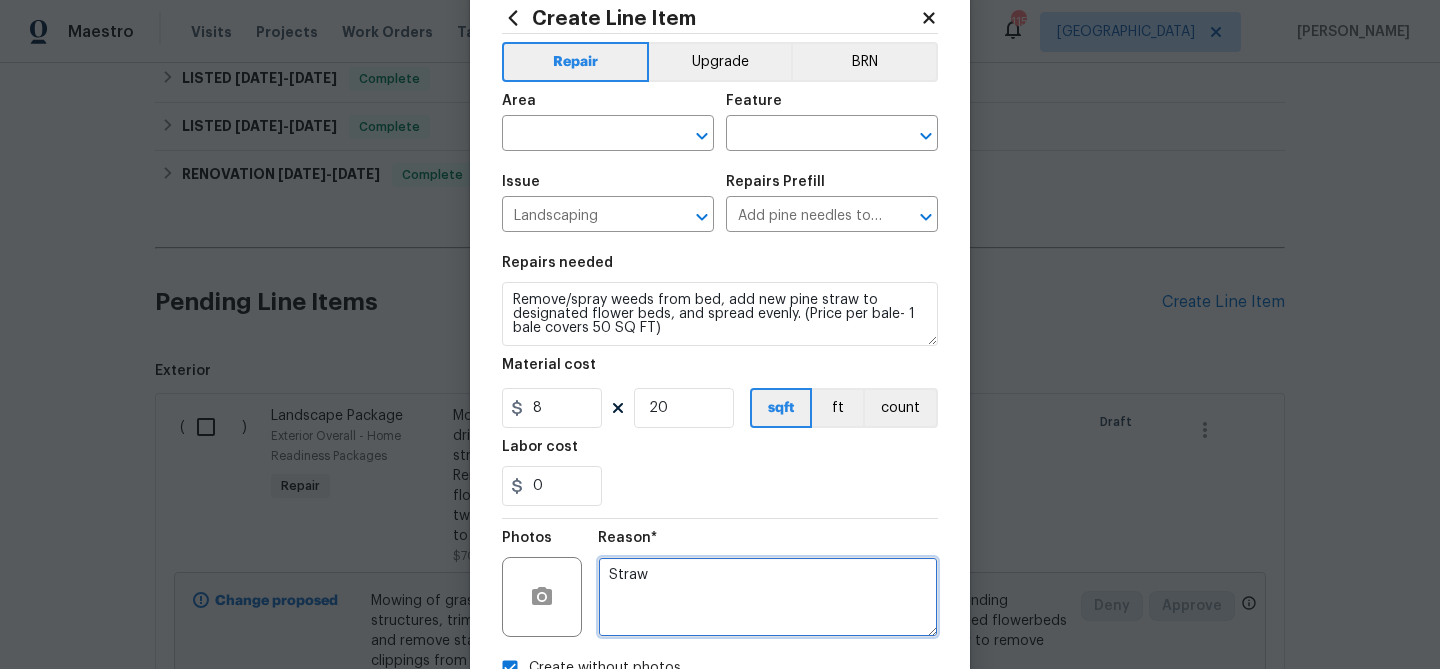 scroll, scrollTop: 0, scrollLeft: 0, axis: both 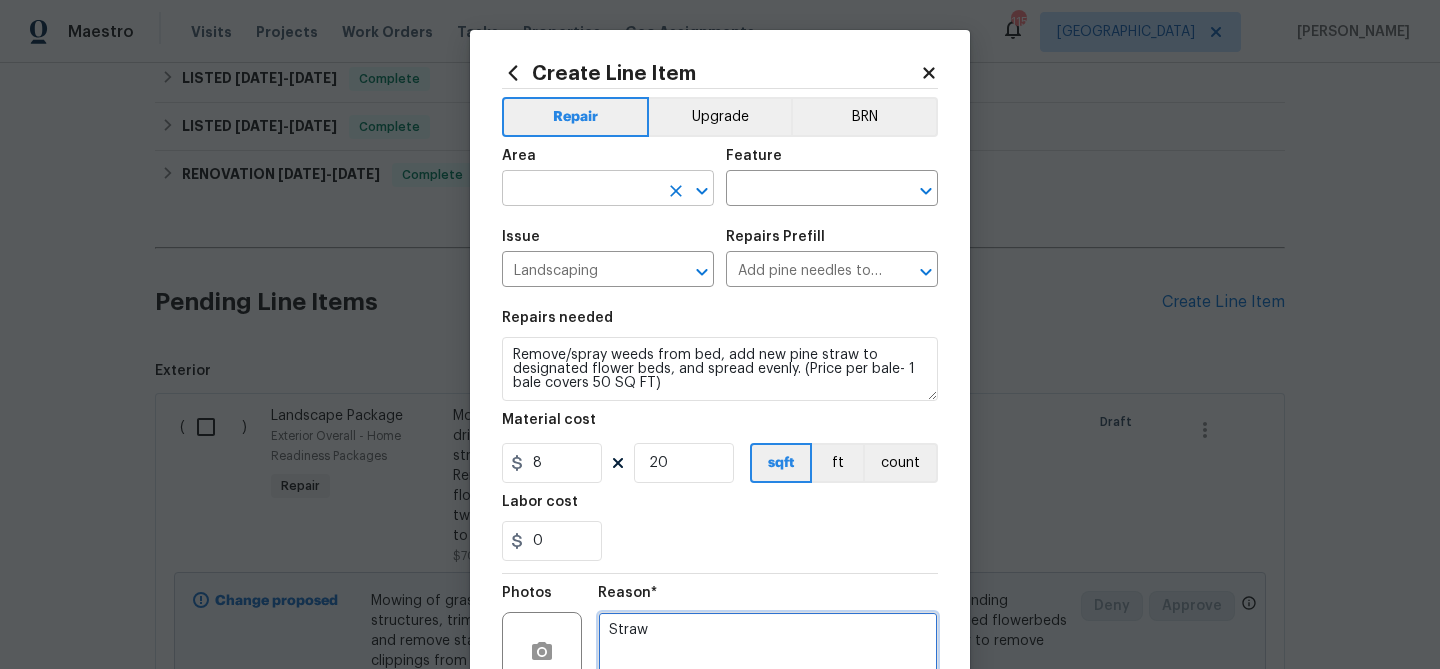 type on "Straw" 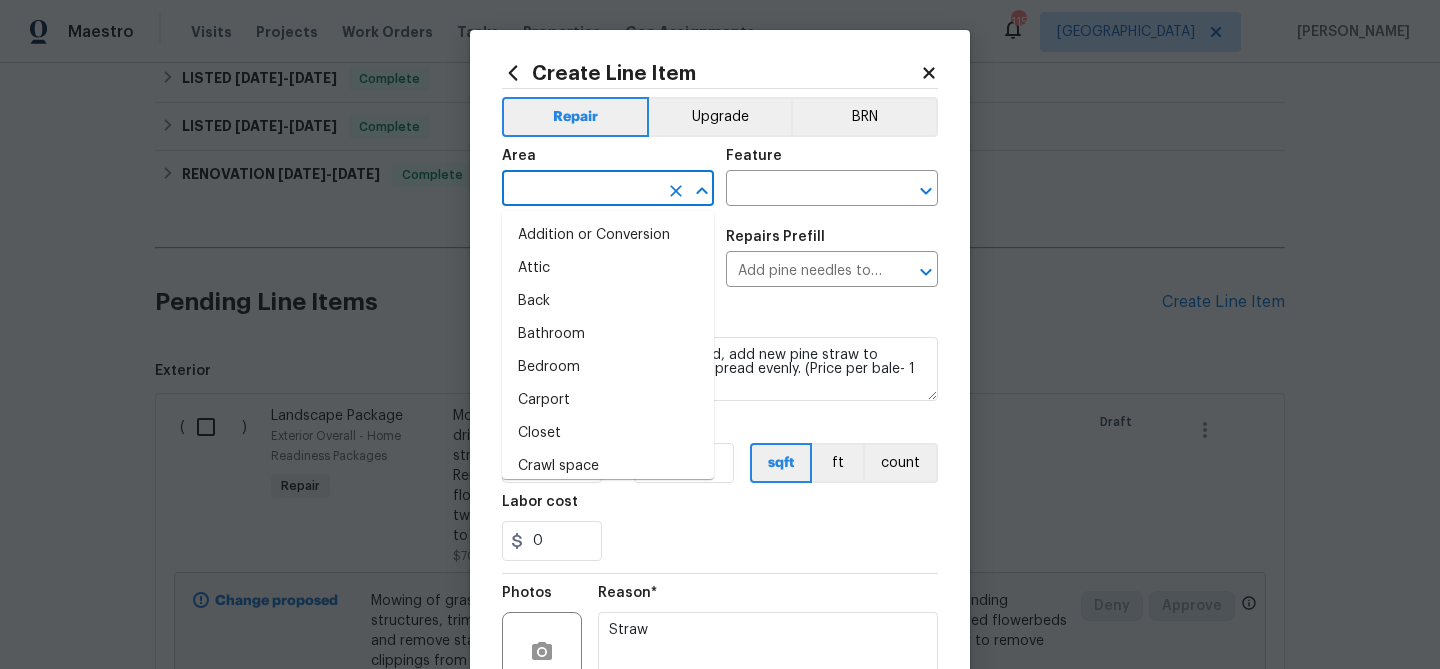 click at bounding box center [580, 190] 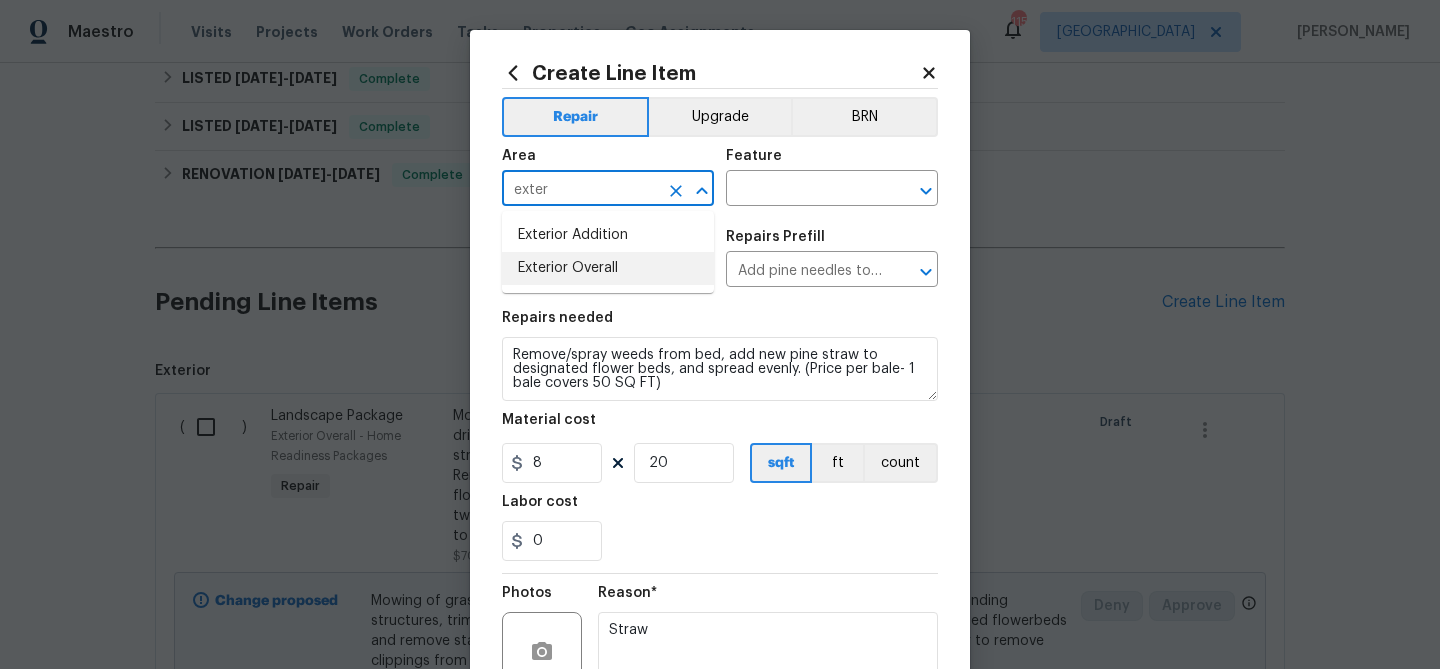 click on "Exterior Overall" at bounding box center (608, 268) 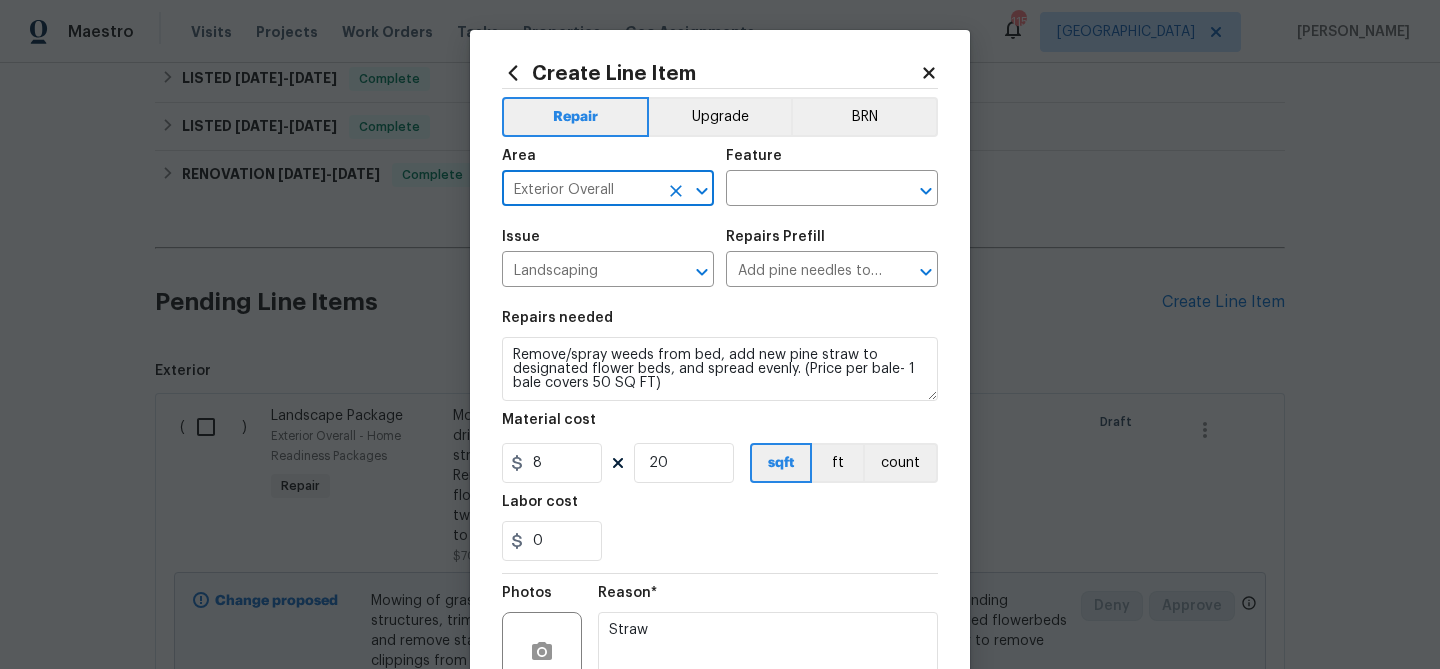 type on "Exterior Overall" 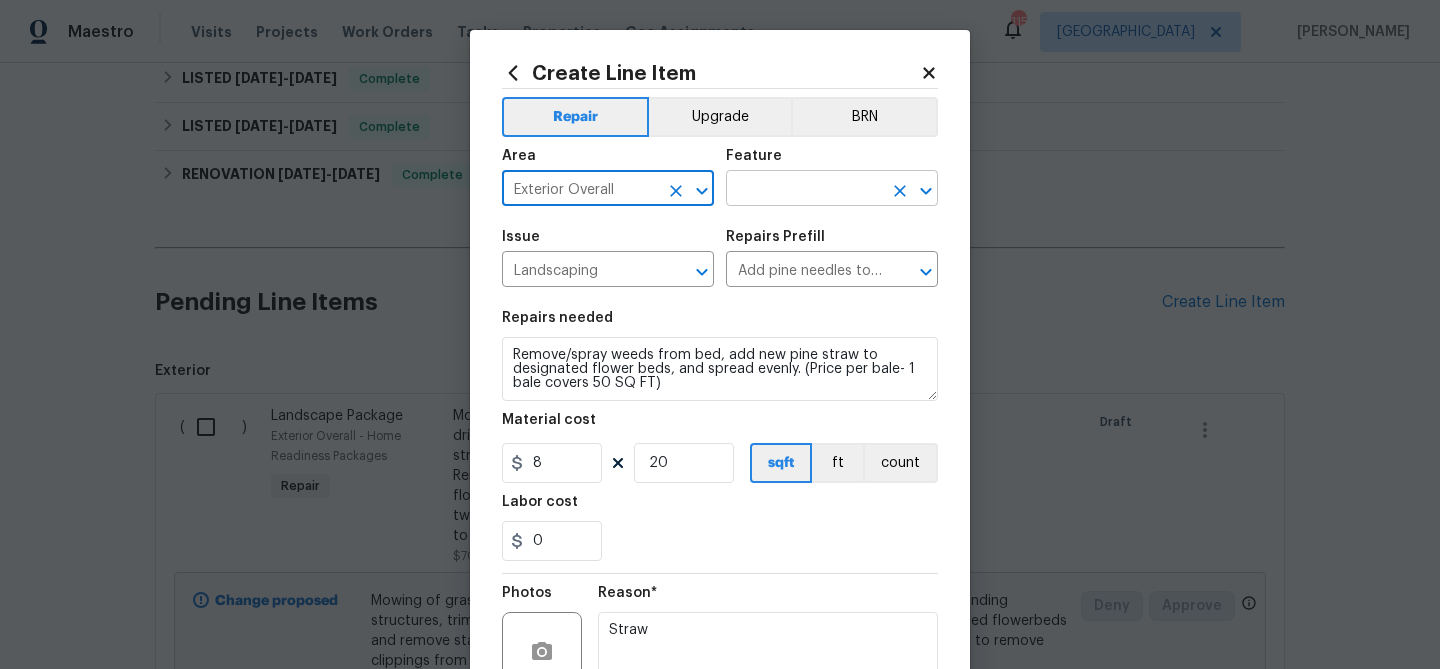 click on "Area Exterior Overall ​ Feature ​" at bounding box center [720, 177] 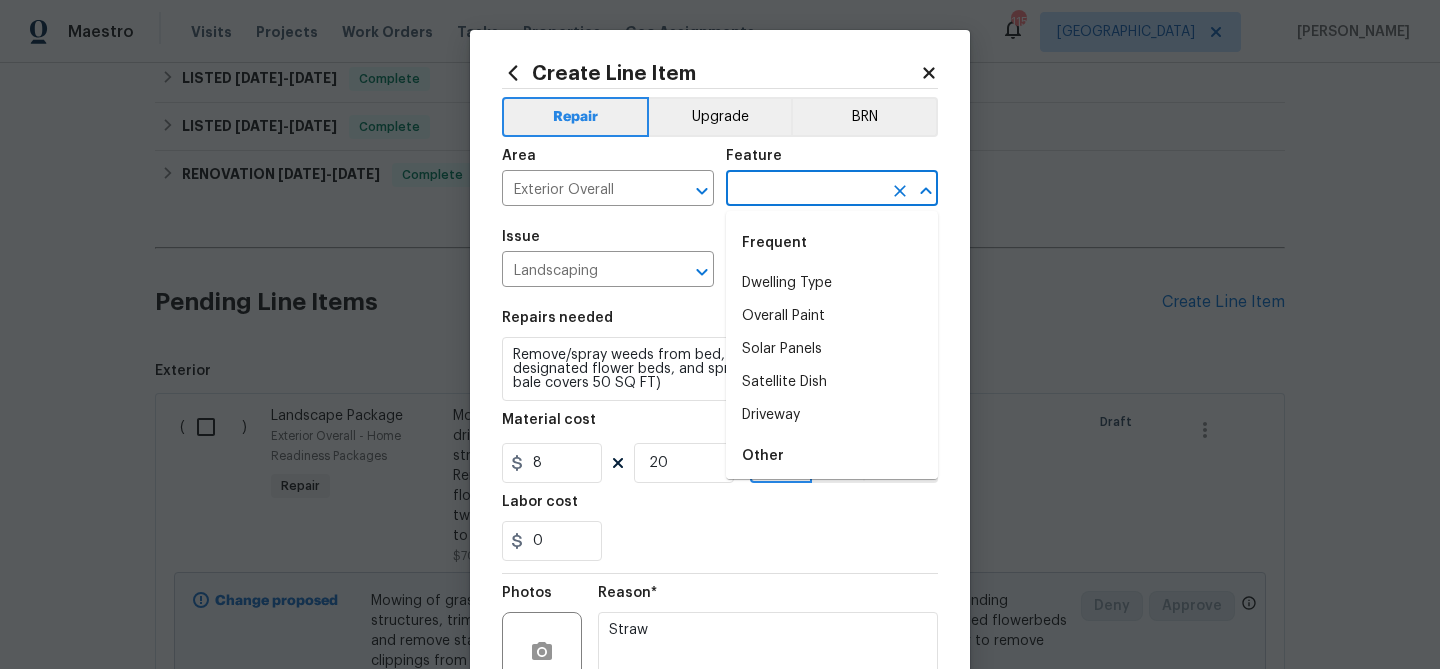 click at bounding box center [804, 190] 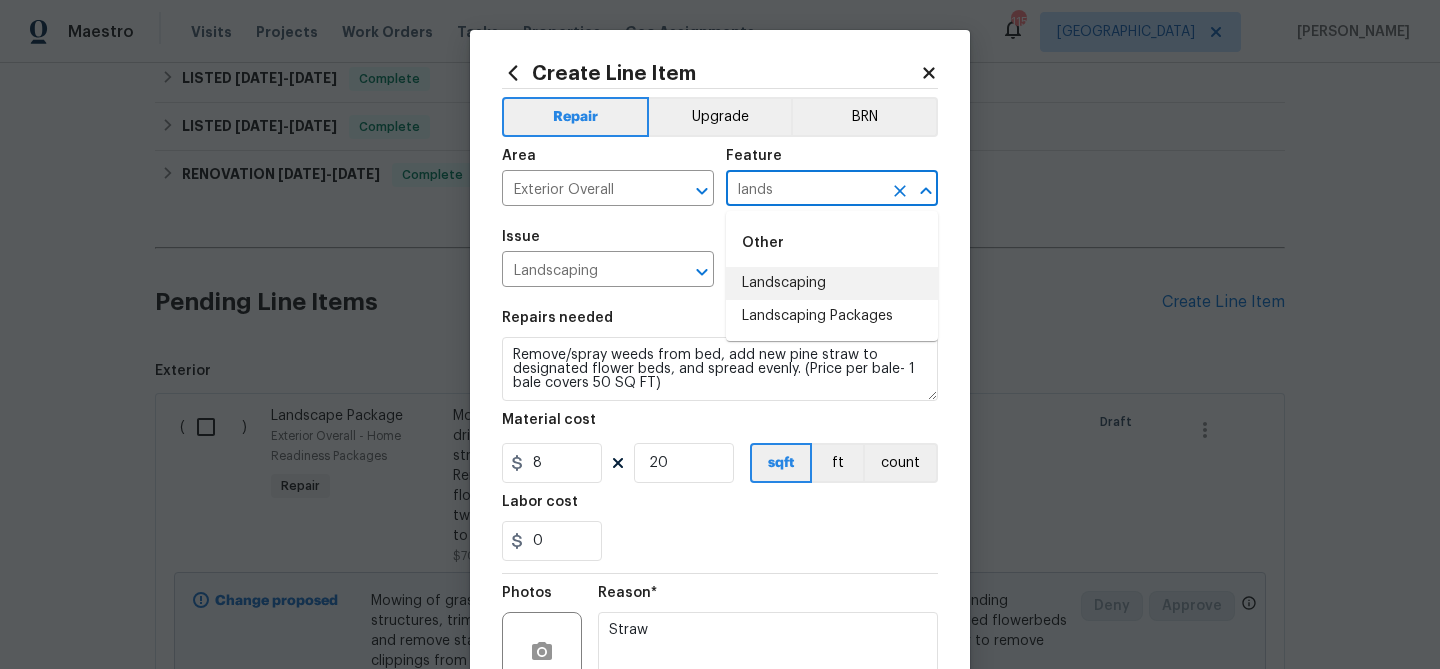 click on "Landscaping" at bounding box center [832, 283] 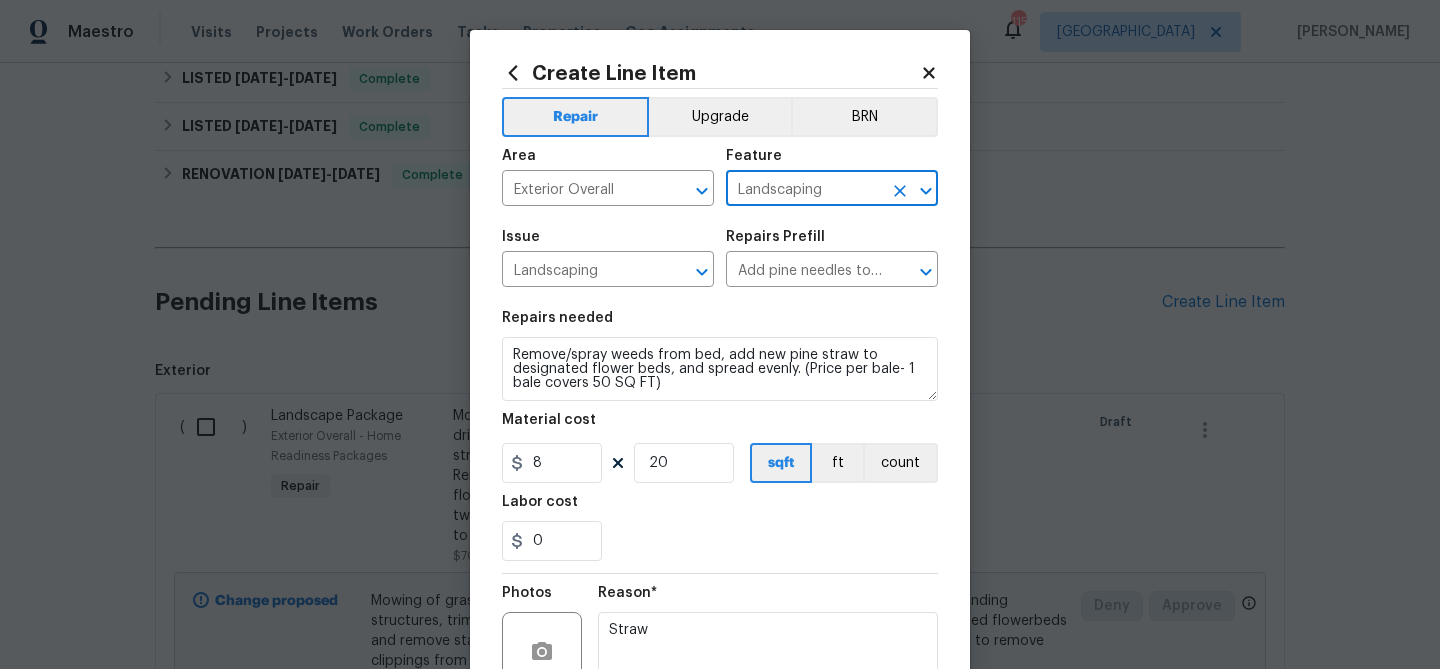 scroll, scrollTop: 193, scrollLeft: 0, axis: vertical 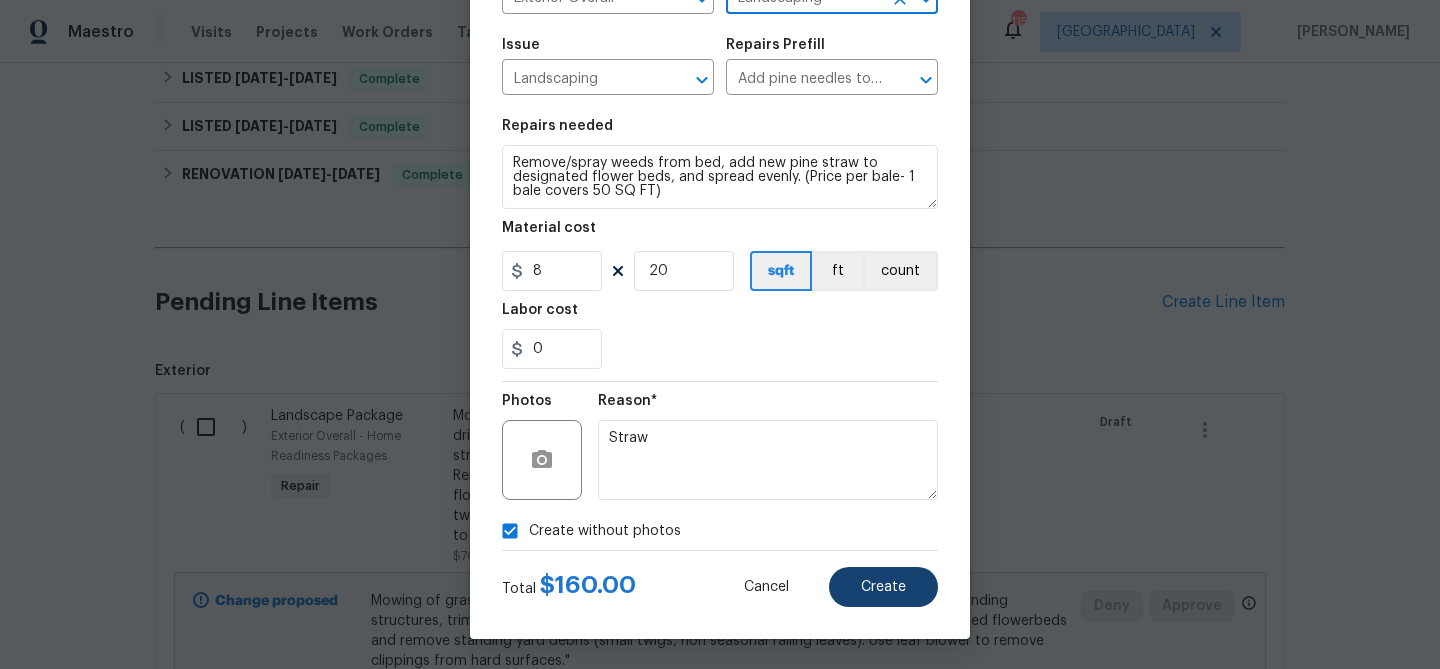 type on "Landscaping" 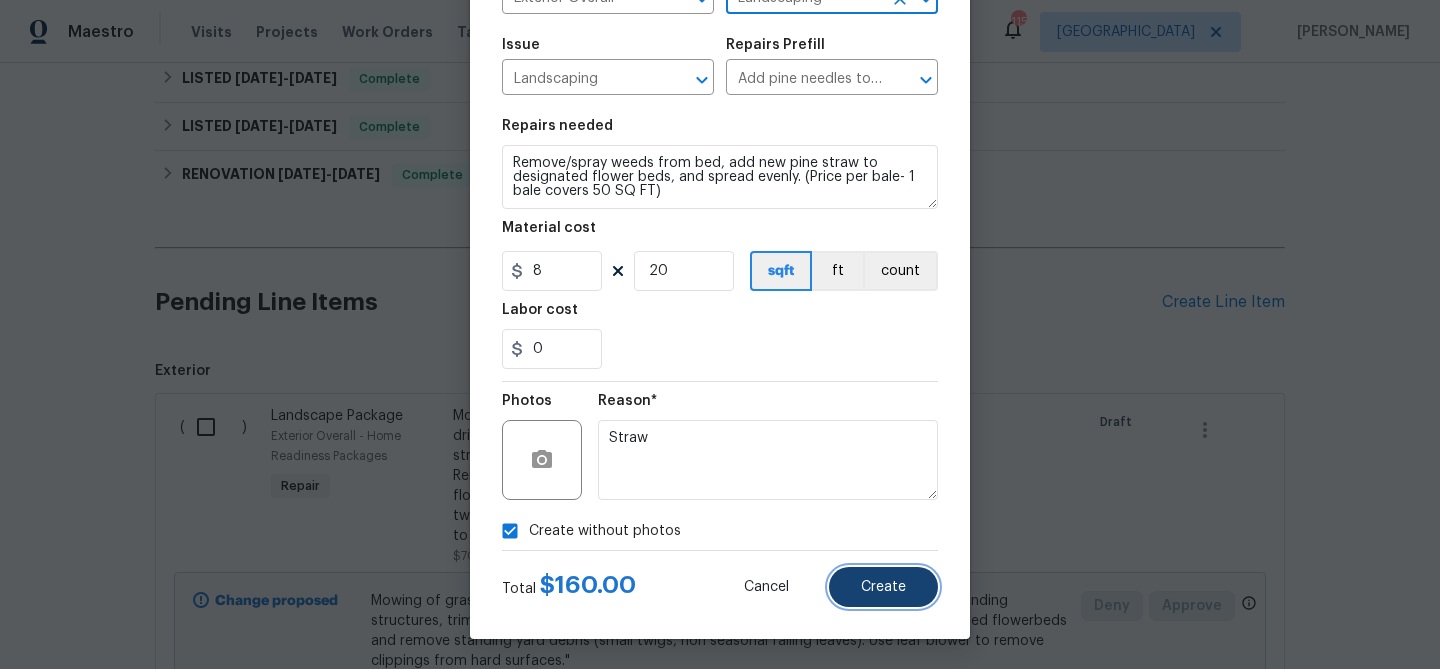 click on "Create" at bounding box center [883, 587] 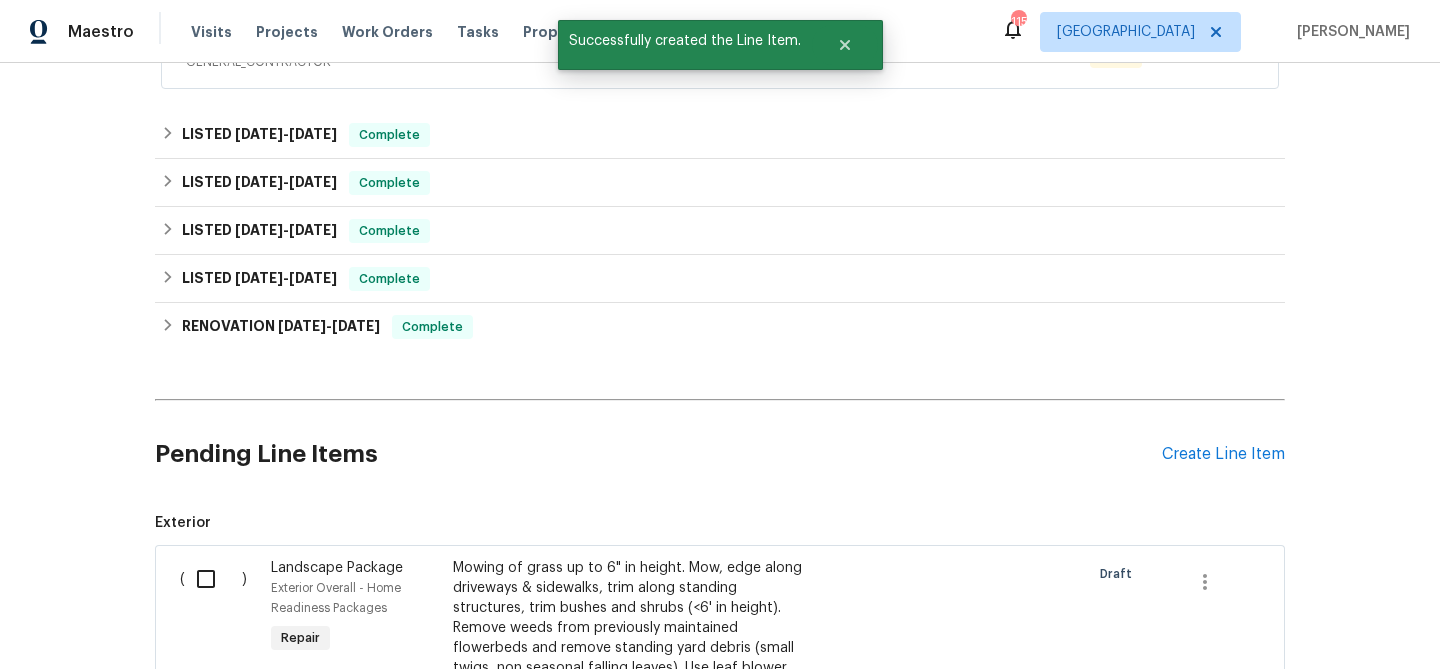 scroll, scrollTop: 583, scrollLeft: 0, axis: vertical 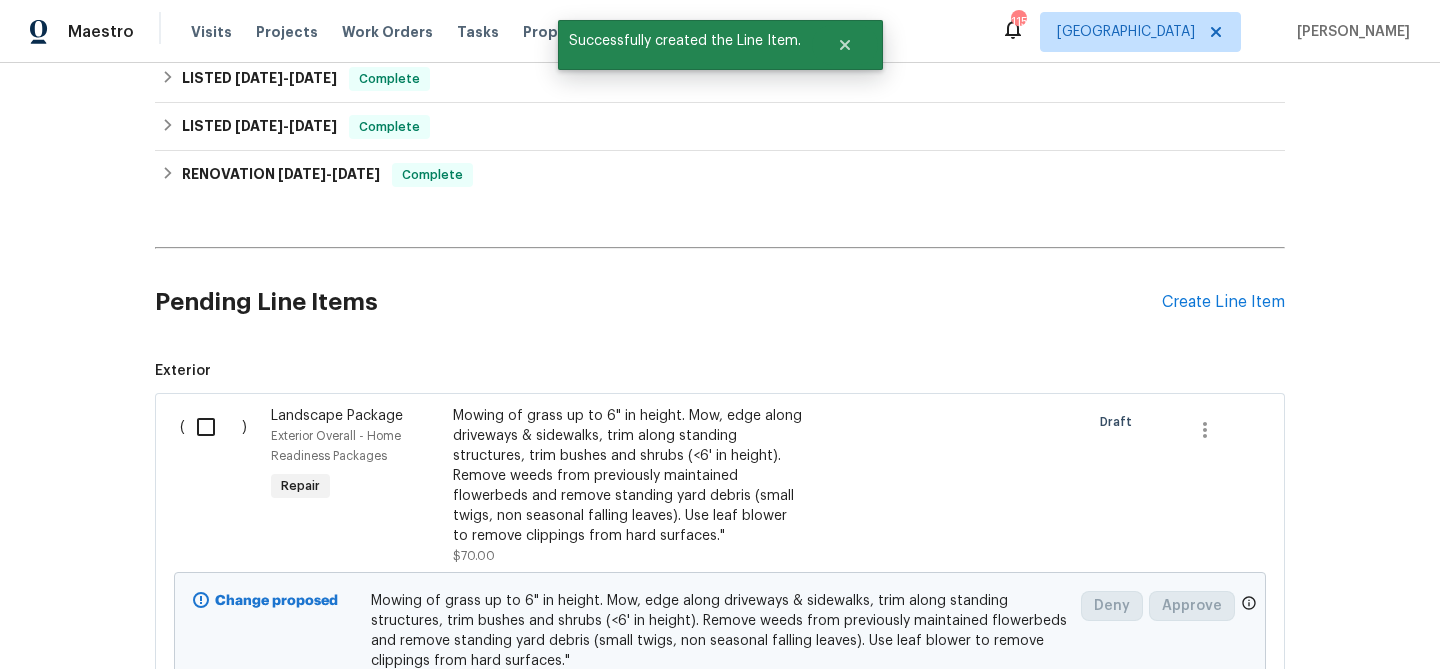 click at bounding box center [213, 427] 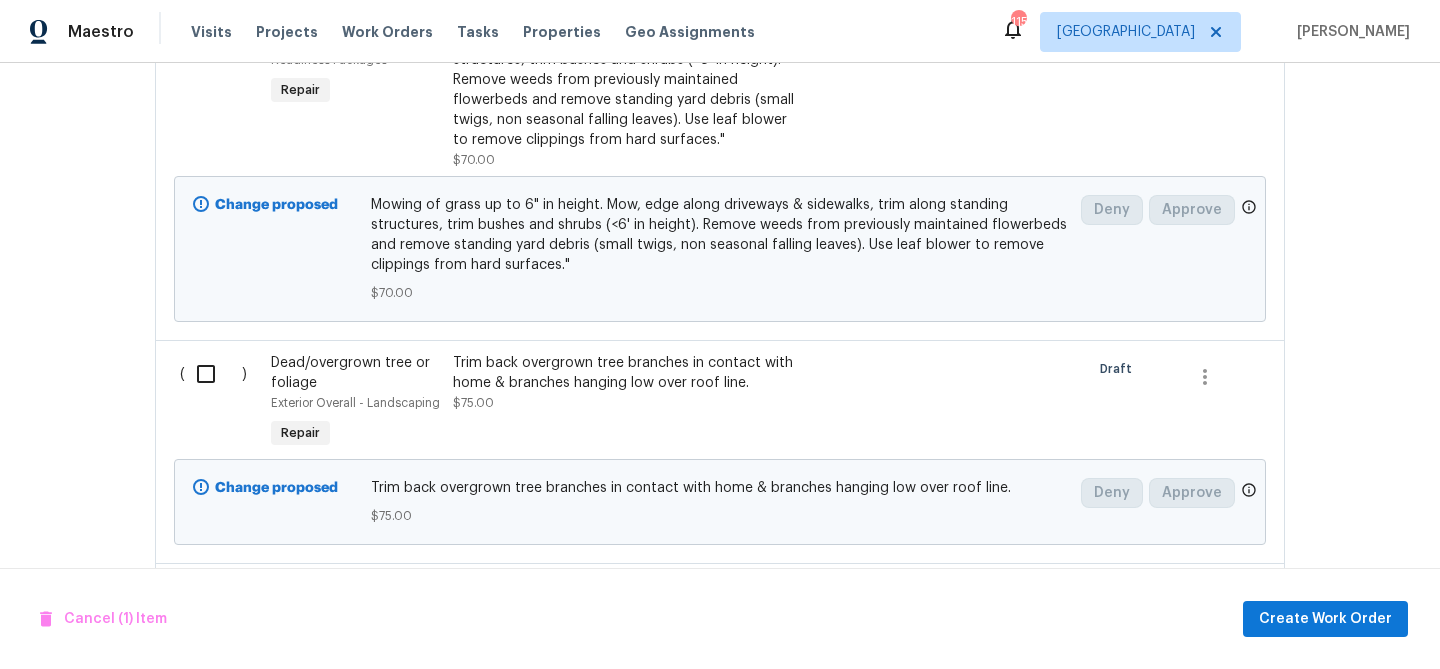 click at bounding box center (213, 374) 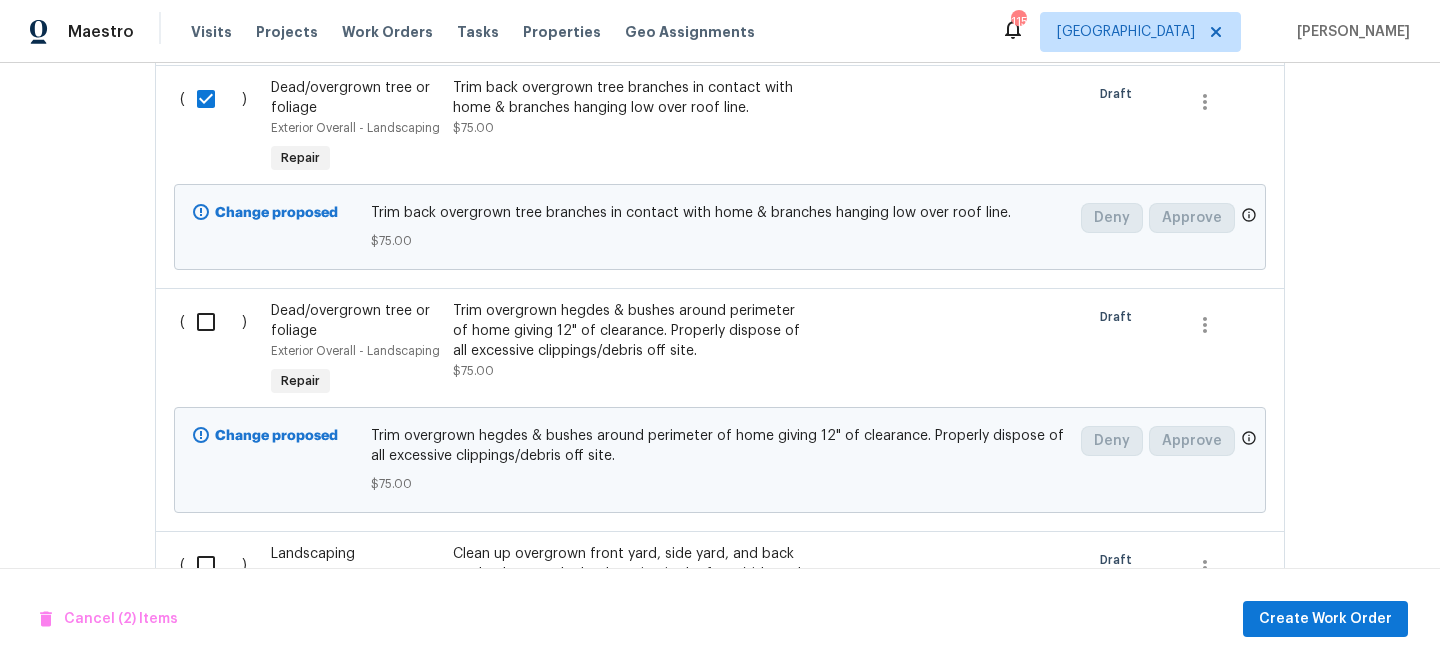 scroll, scrollTop: 1310, scrollLeft: 0, axis: vertical 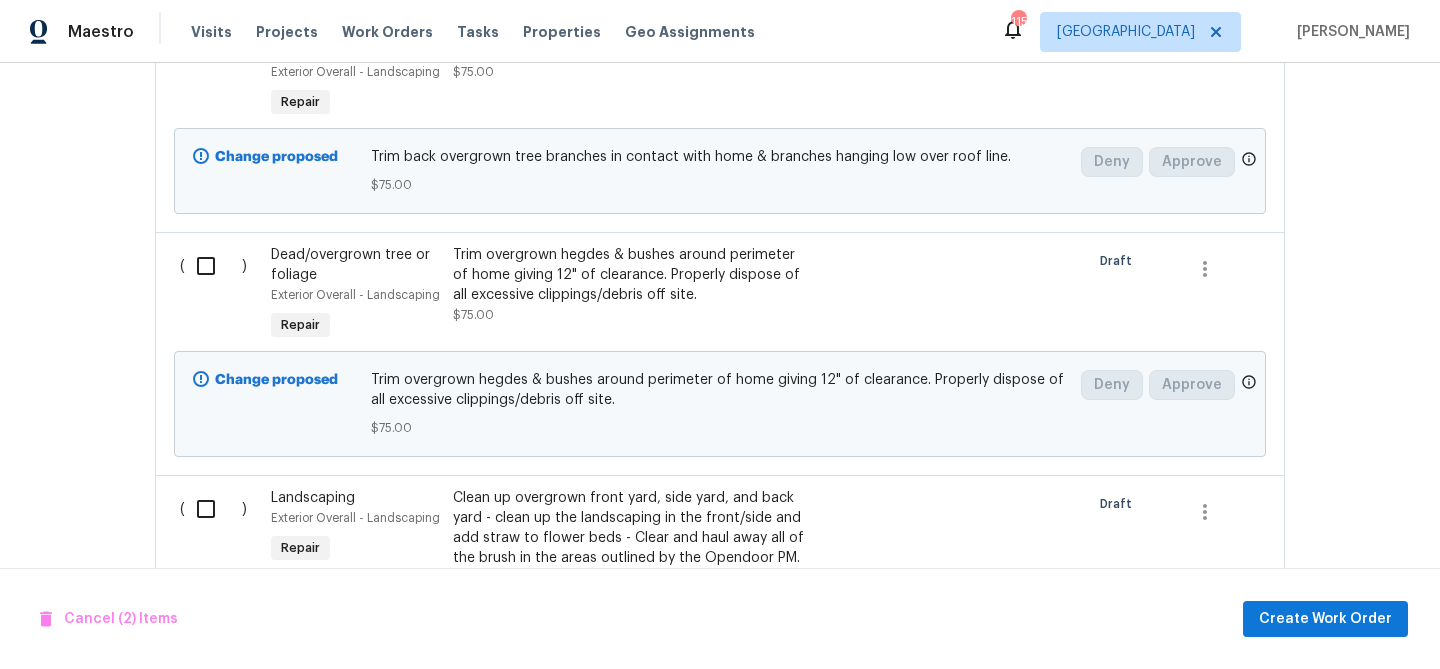 click at bounding box center (213, 266) 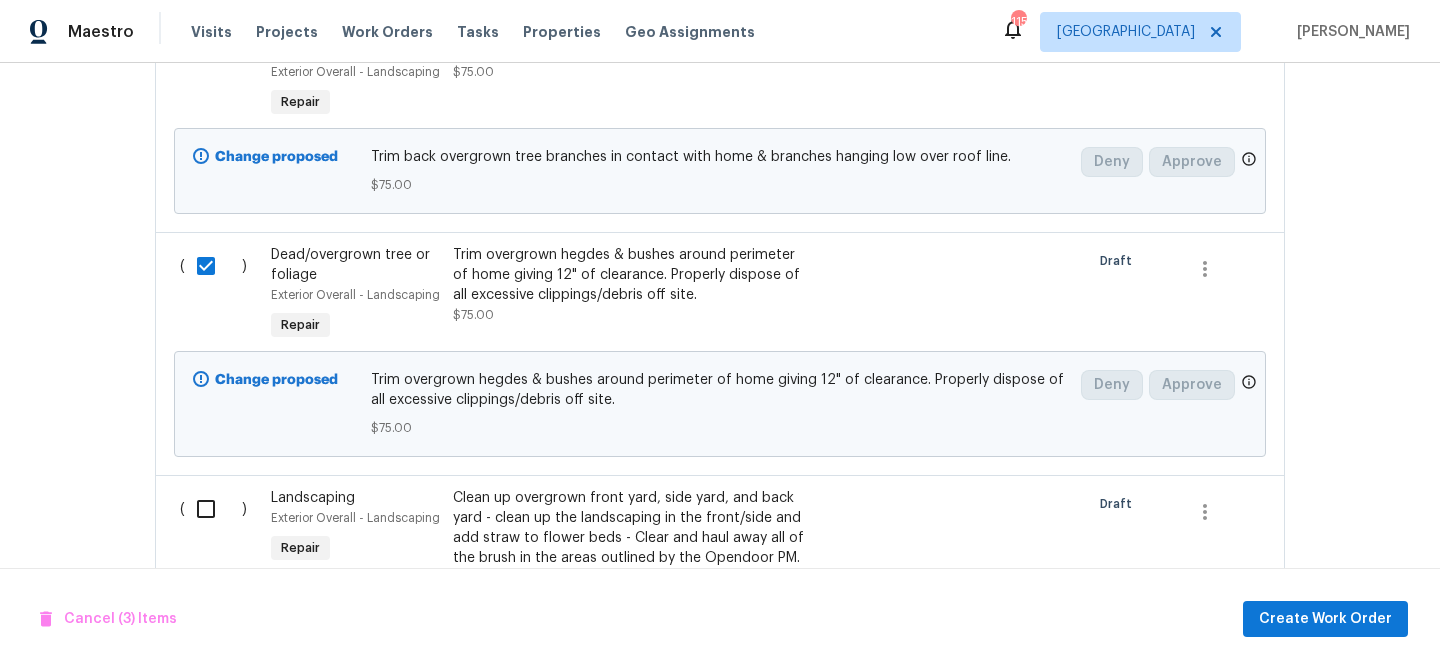 click at bounding box center [213, 509] 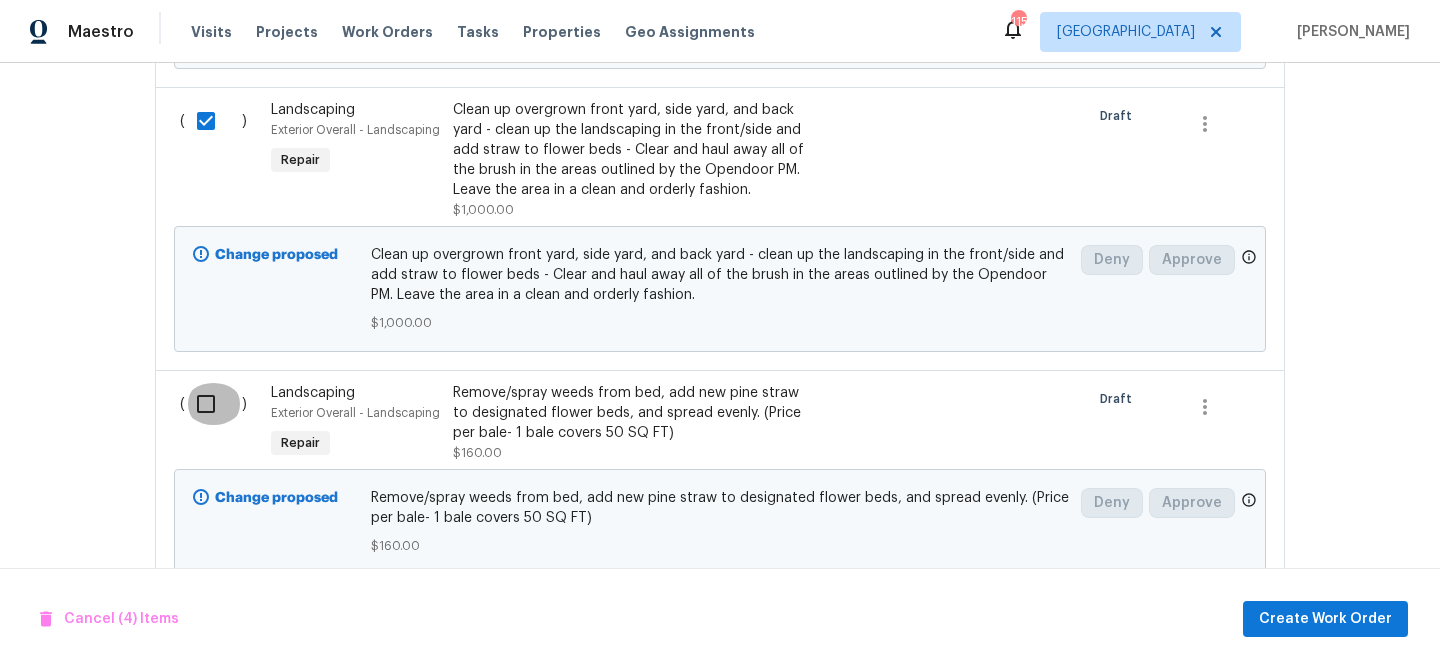 click at bounding box center (213, 404) 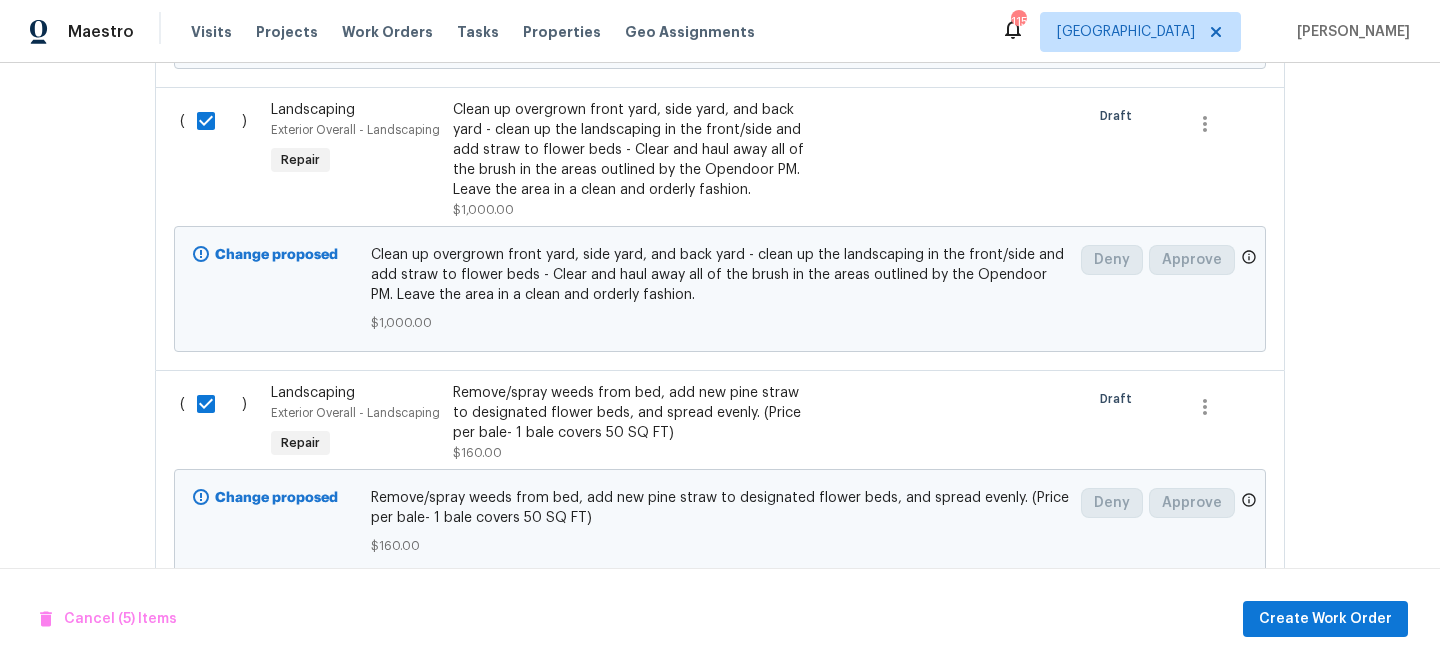 scroll, scrollTop: 1761, scrollLeft: 0, axis: vertical 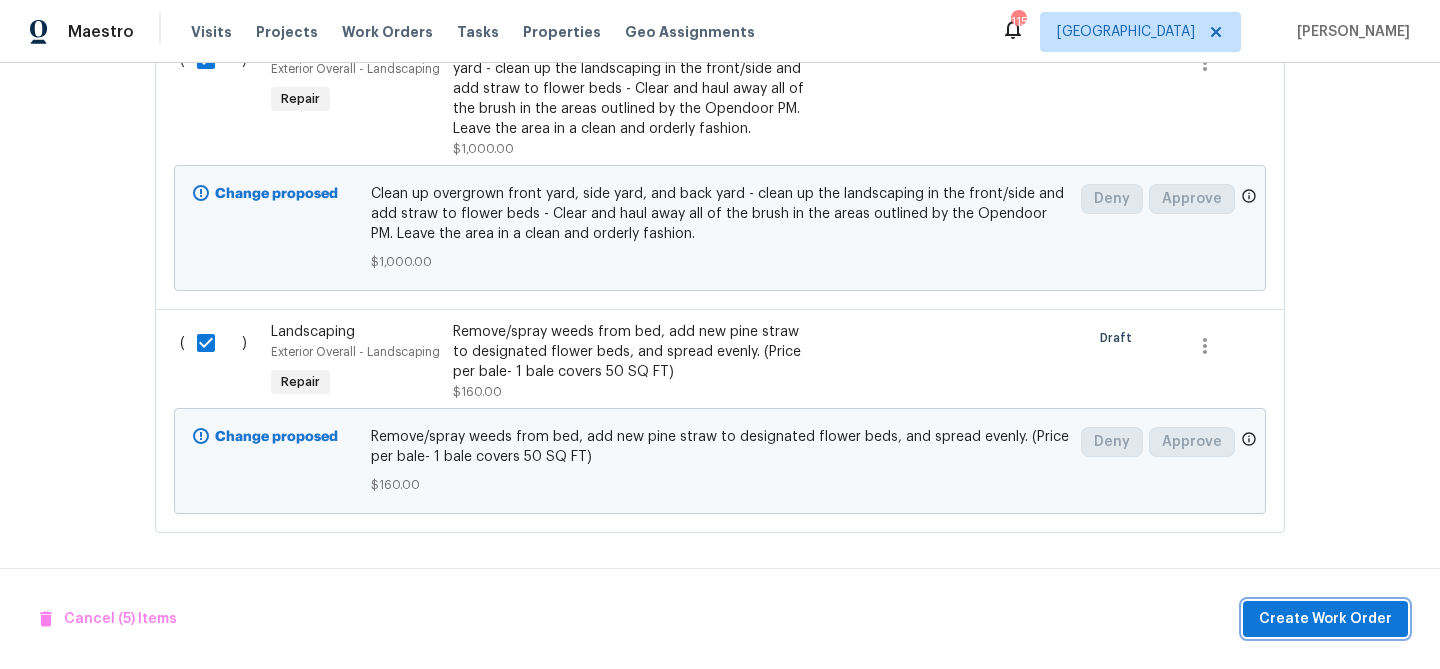 click on "Create Work Order" at bounding box center (1325, 619) 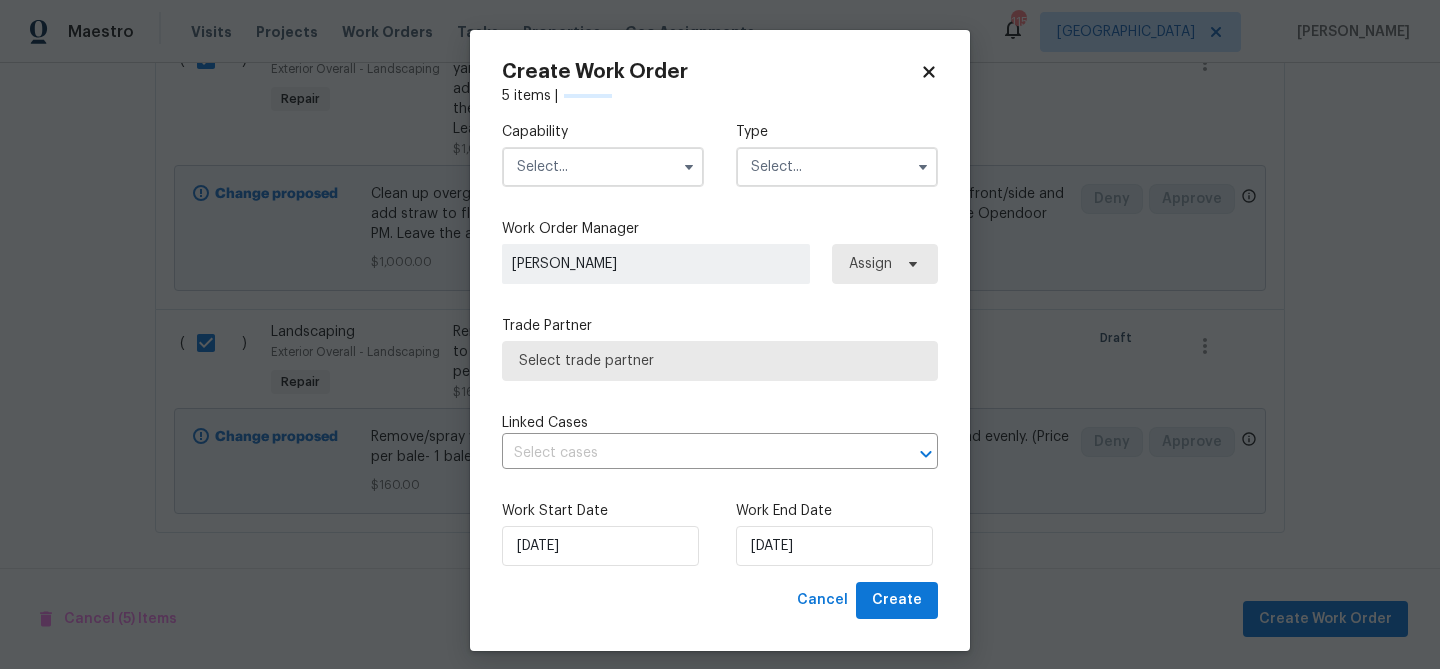 checkbox on "false" 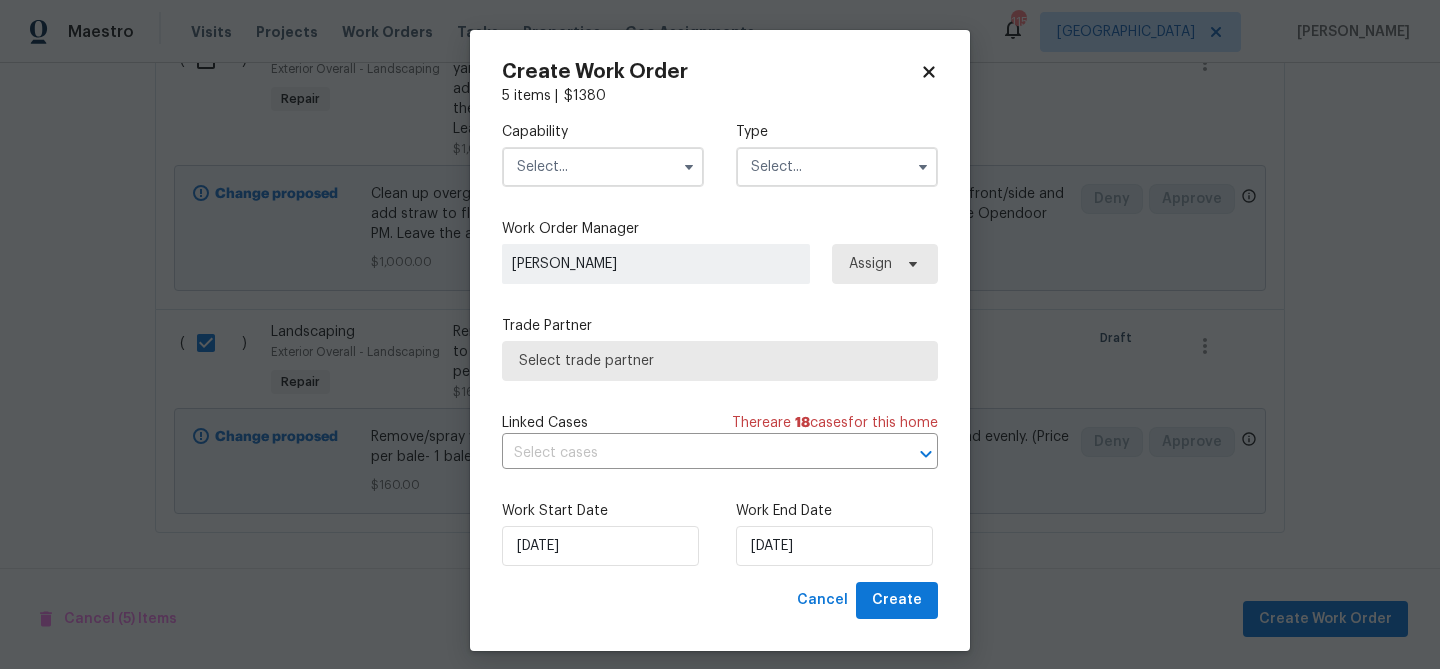 click at bounding box center (603, 167) 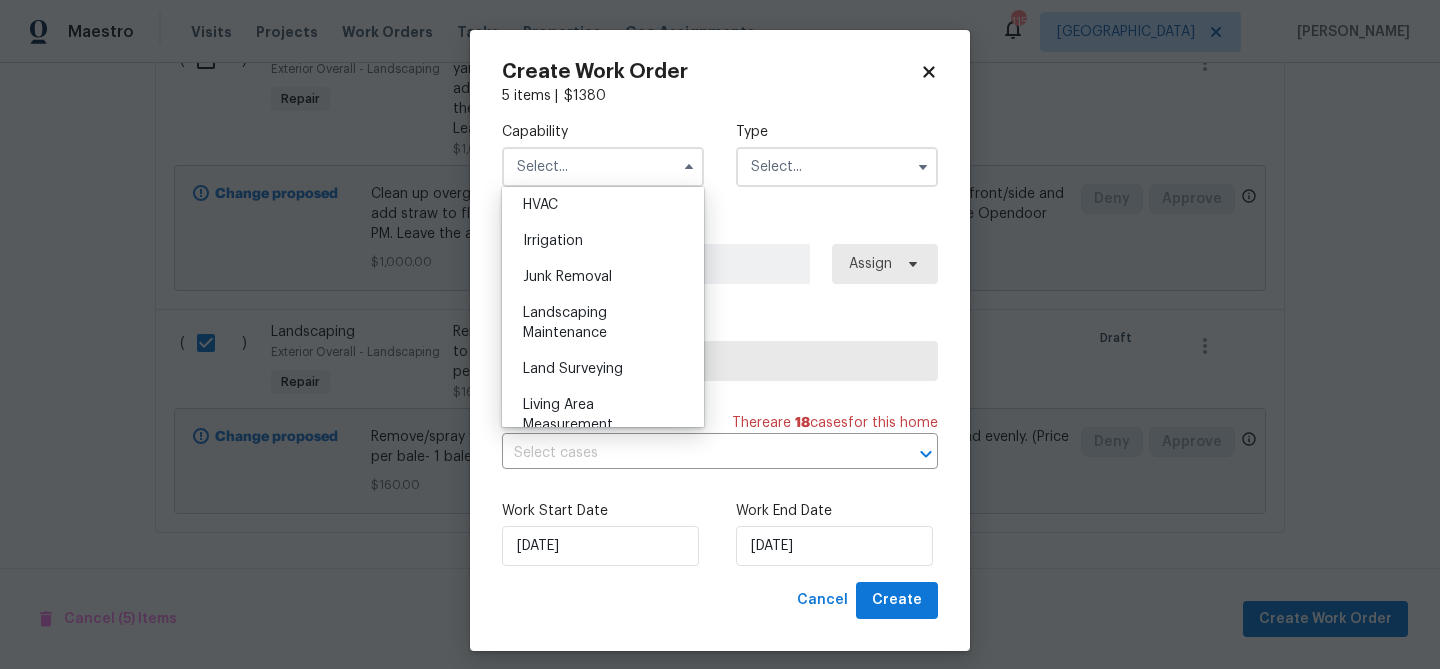 scroll, scrollTop: 1220, scrollLeft: 0, axis: vertical 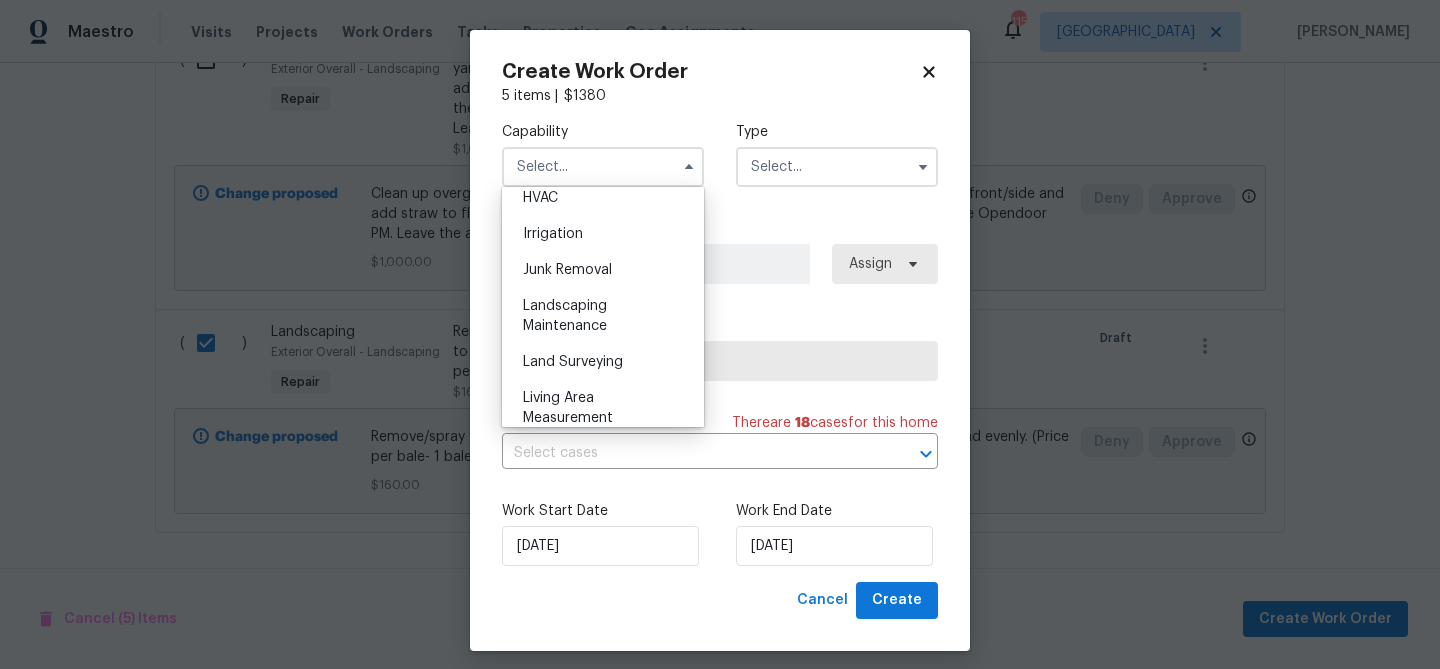 click on "Landscaping Maintenance" at bounding box center (565, 316) 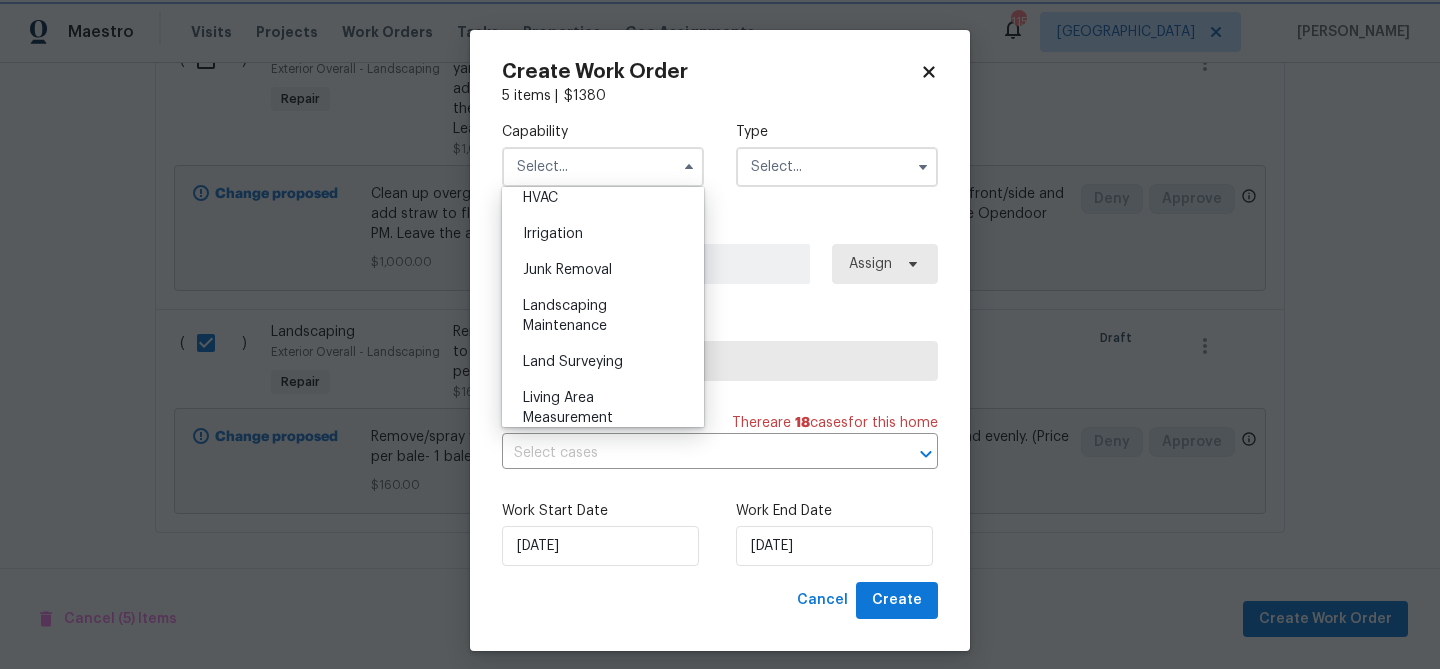 type on "Landscaping Maintenance" 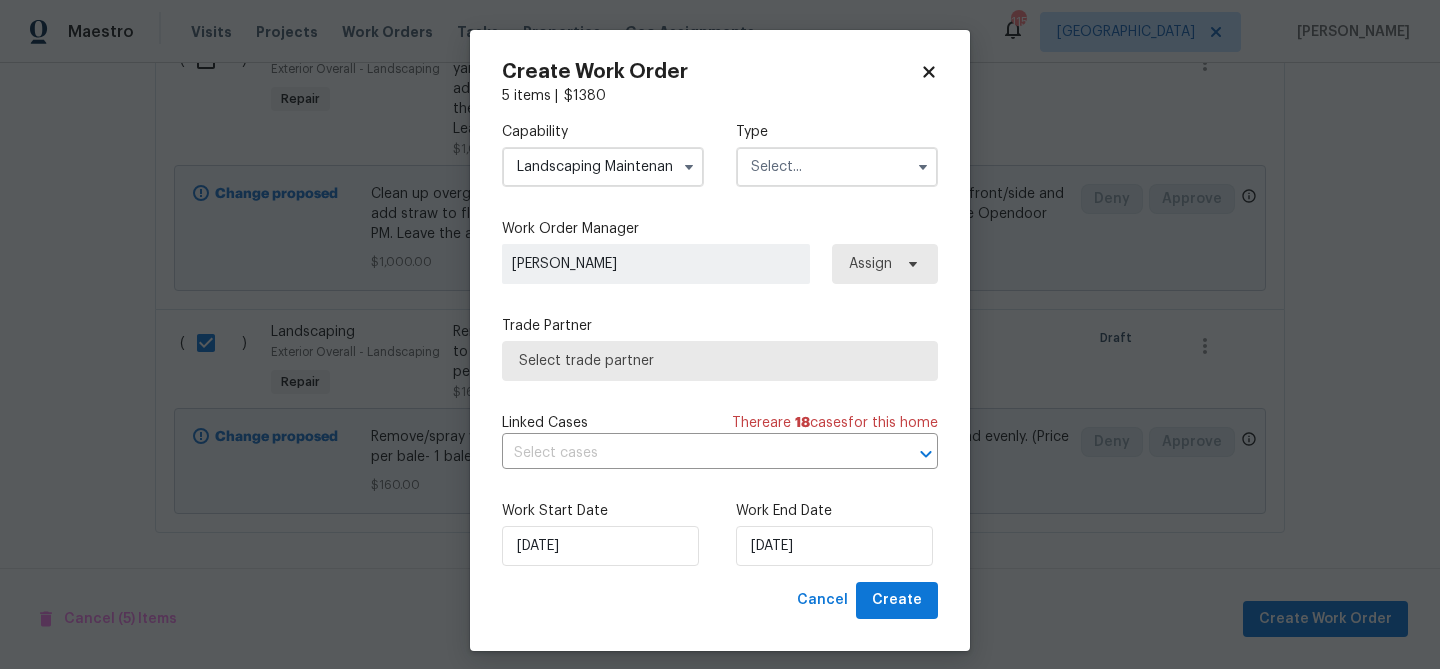 click on "Type" at bounding box center (837, 154) 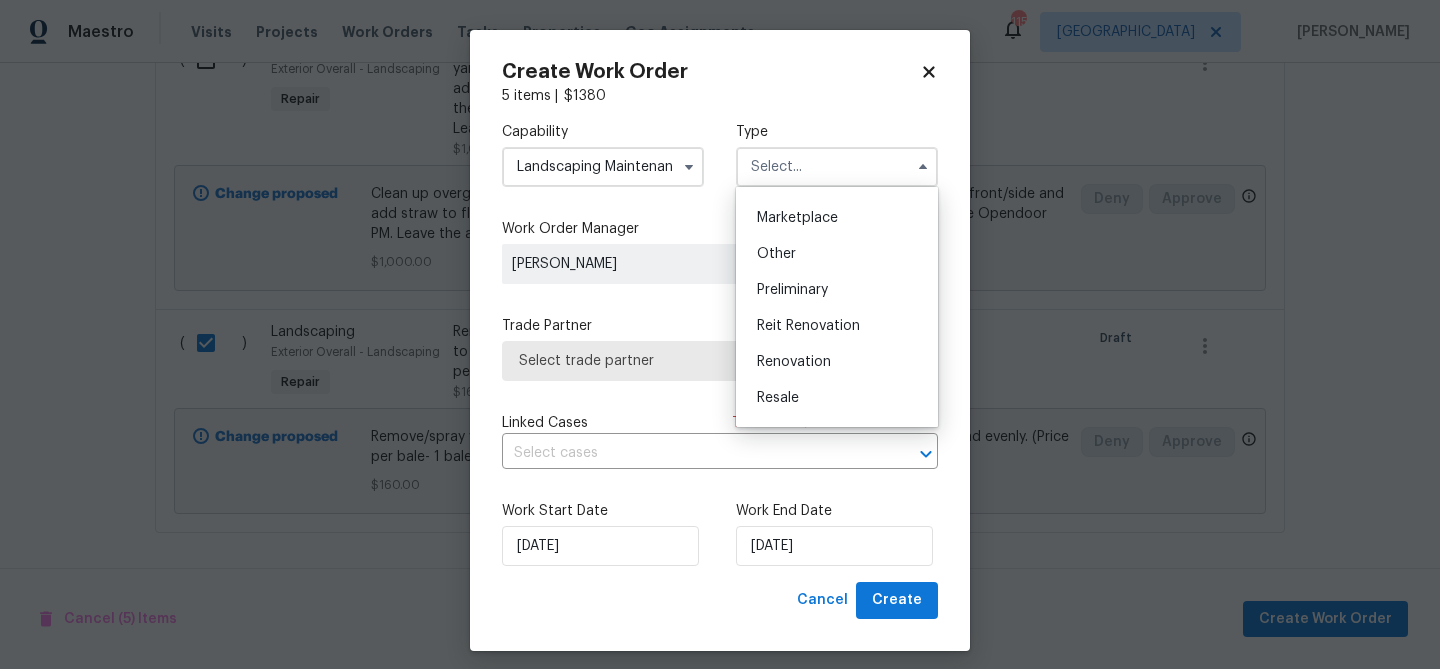 scroll, scrollTop: 360, scrollLeft: 0, axis: vertical 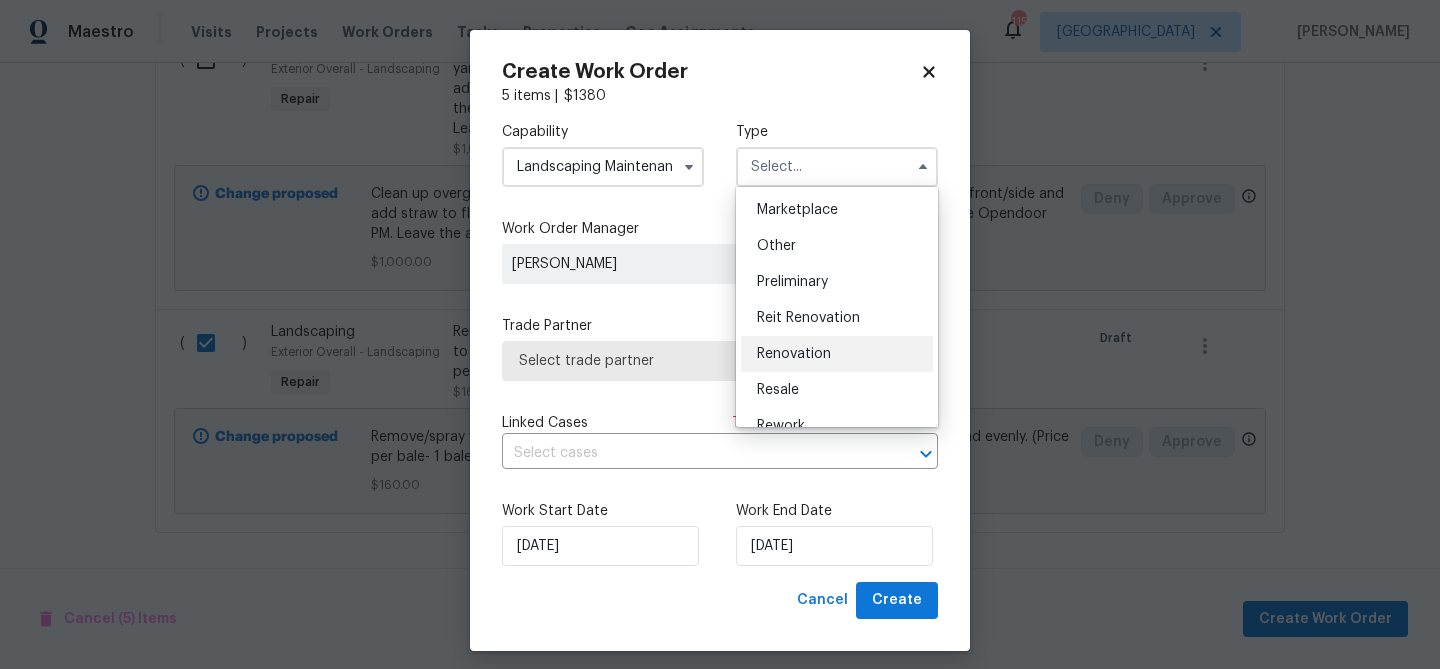 click on "Renovation" at bounding box center (794, 354) 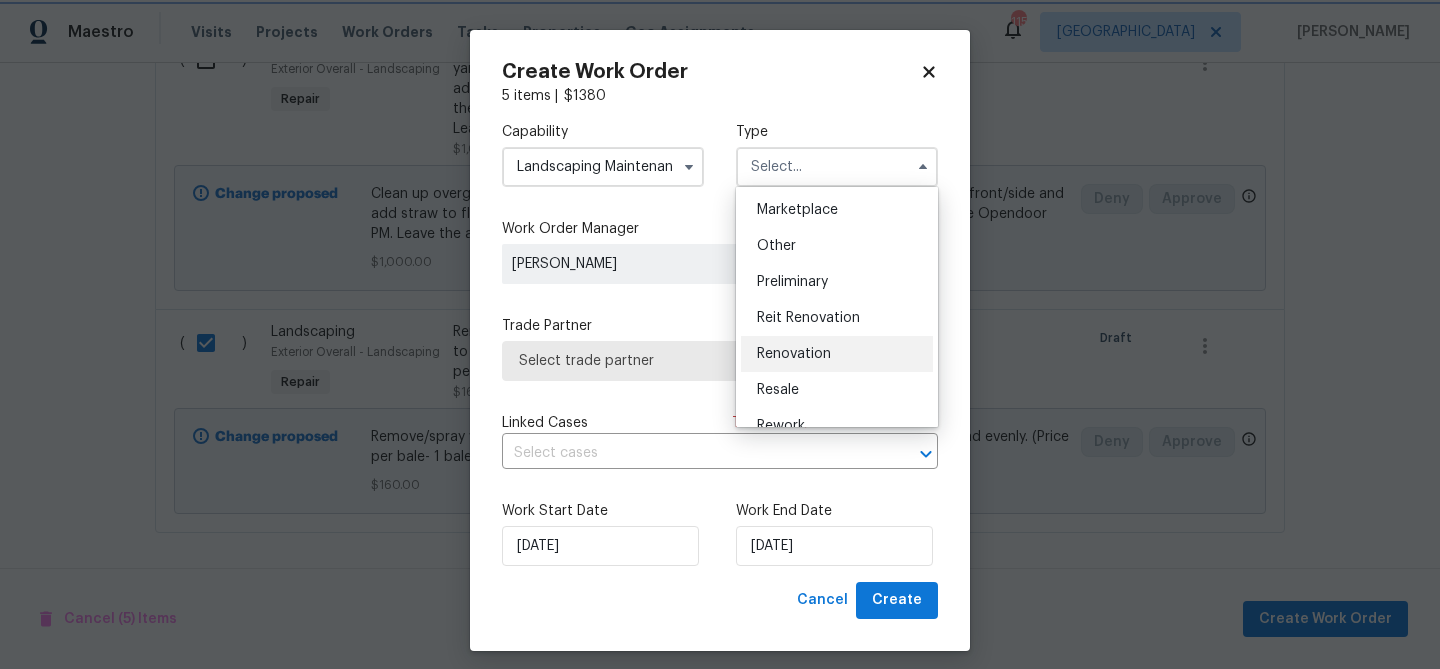 type on "Renovation" 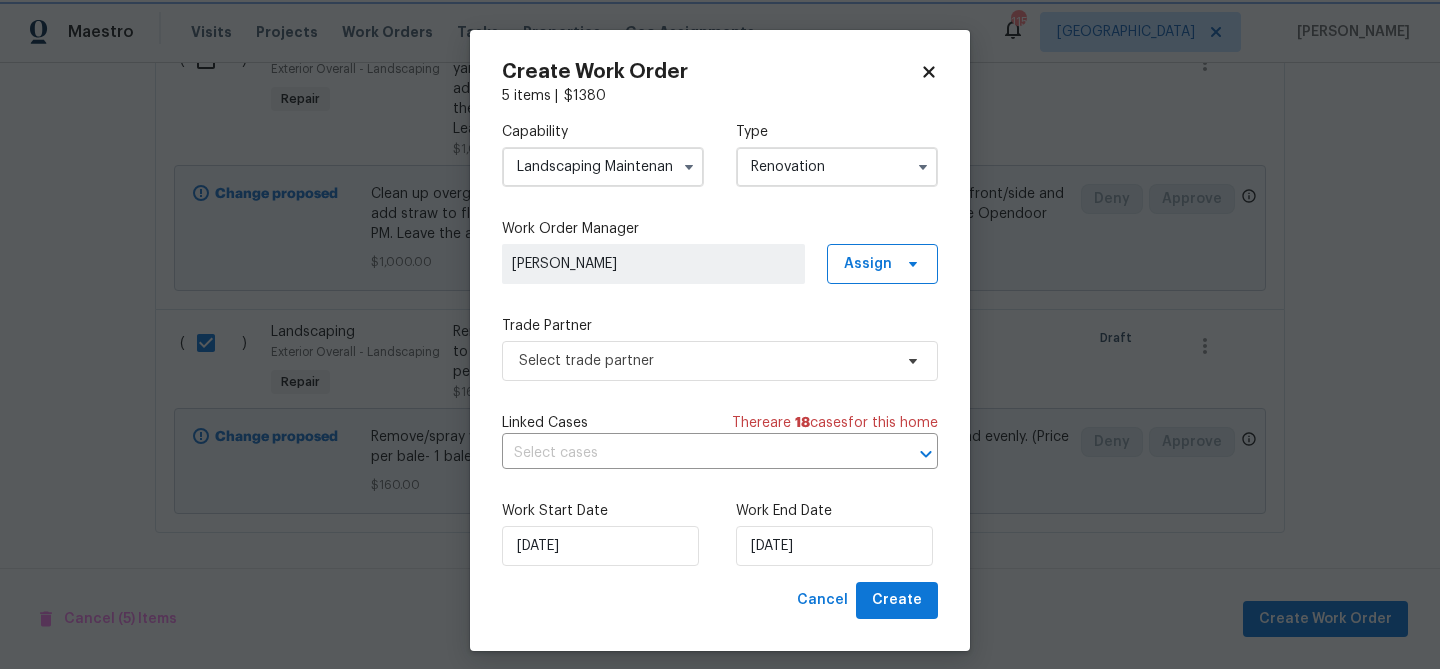 scroll, scrollTop: 0, scrollLeft: 0, axis: both 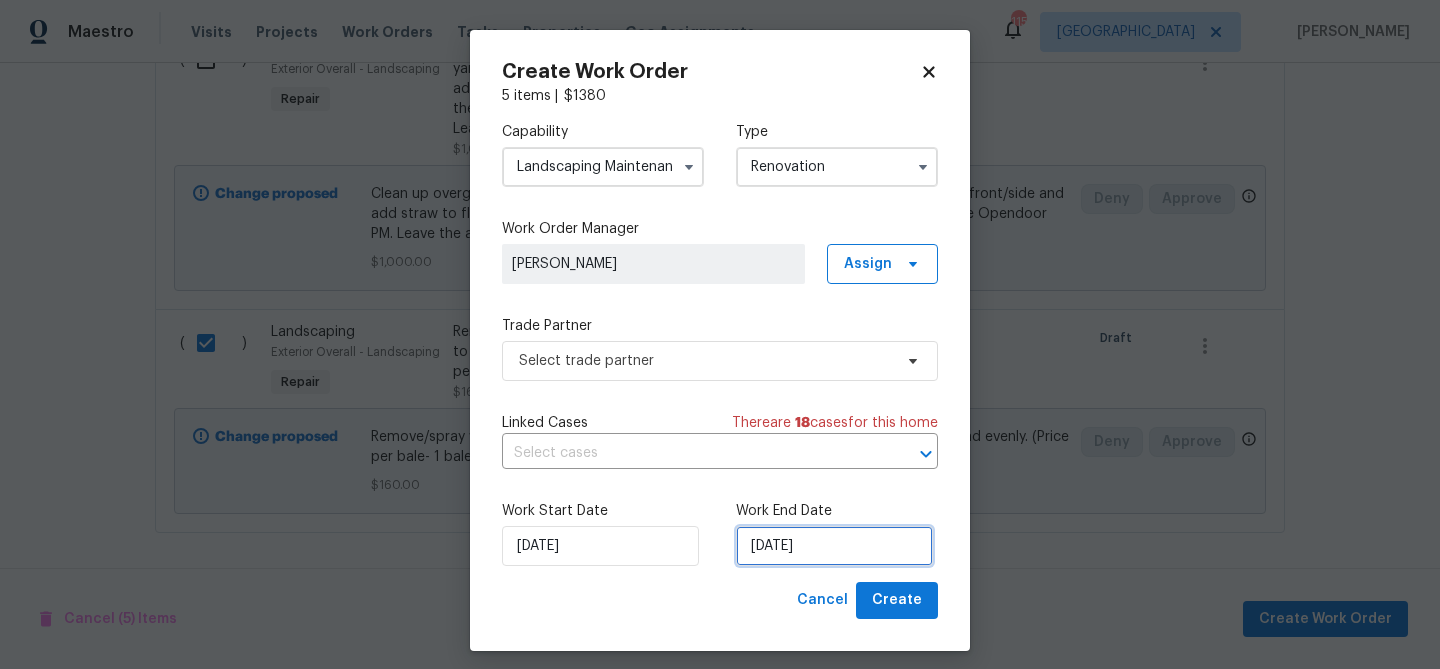 click on "[DATE]" at bounding box center (834, 546) 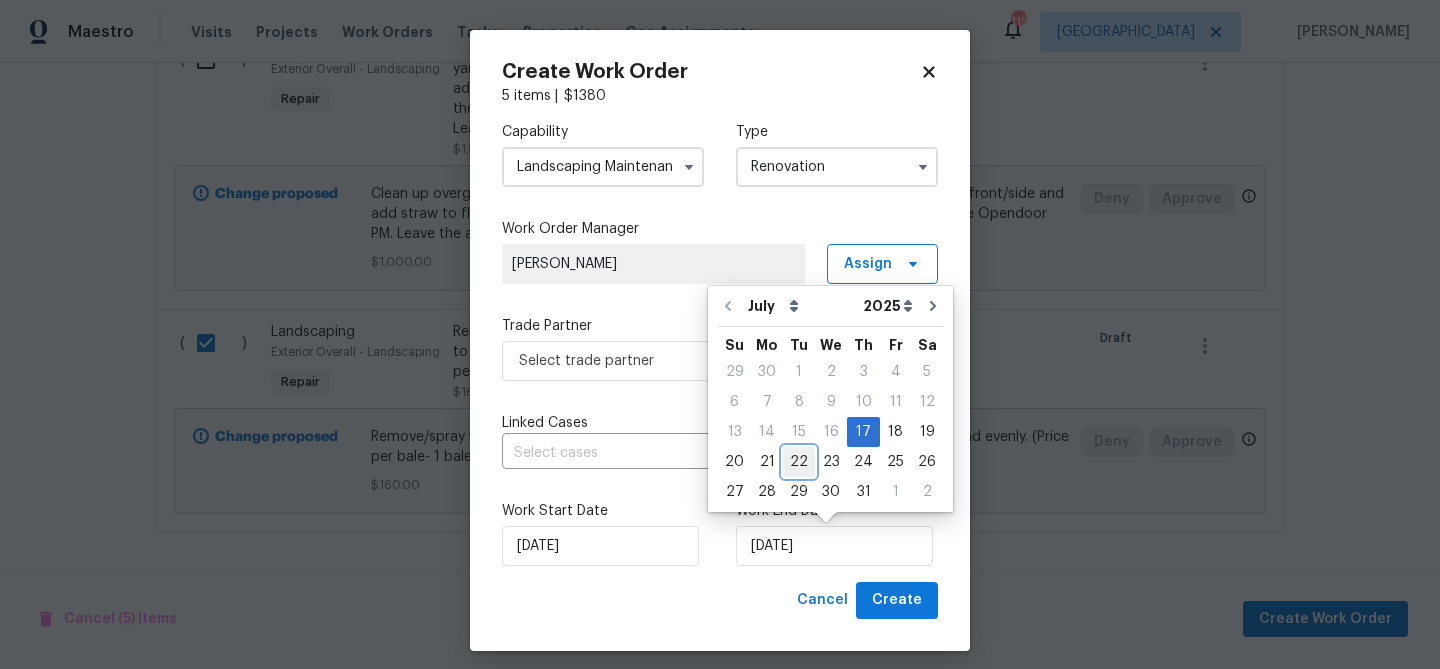 click on "22" at bounding box center (799, 462) 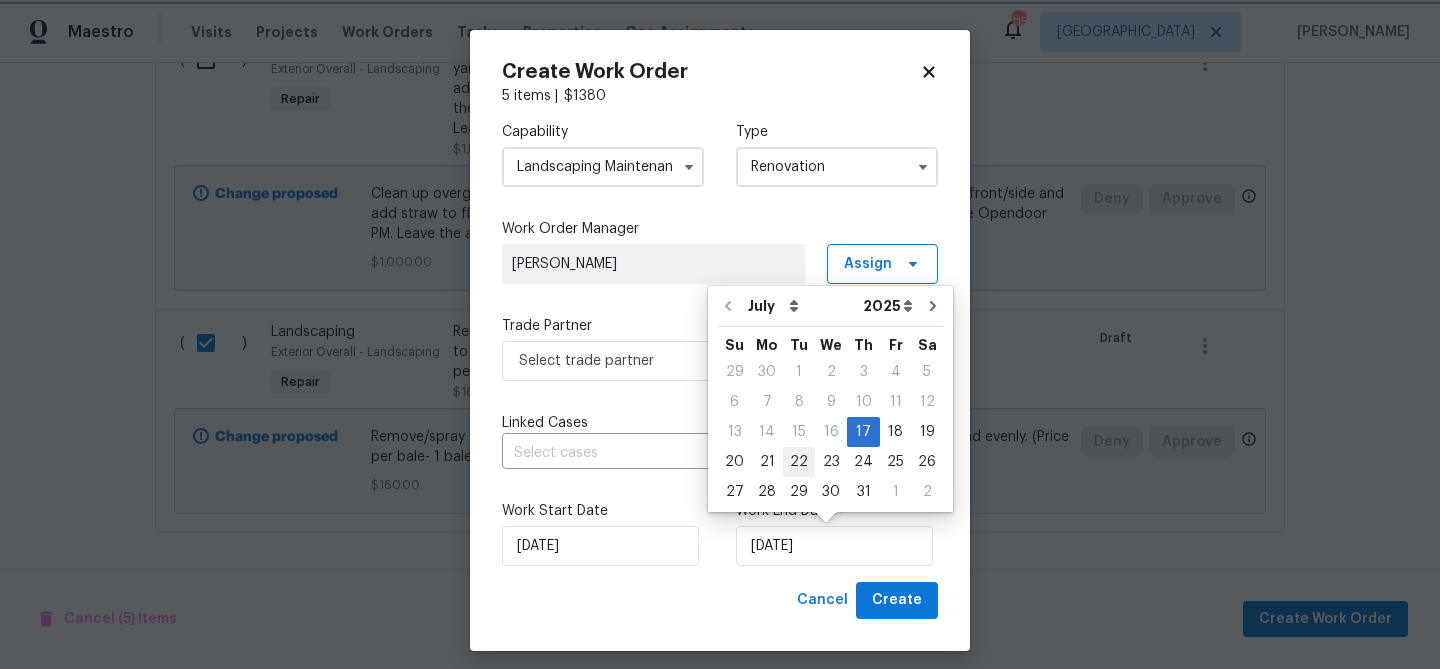 type on "[DATE]" 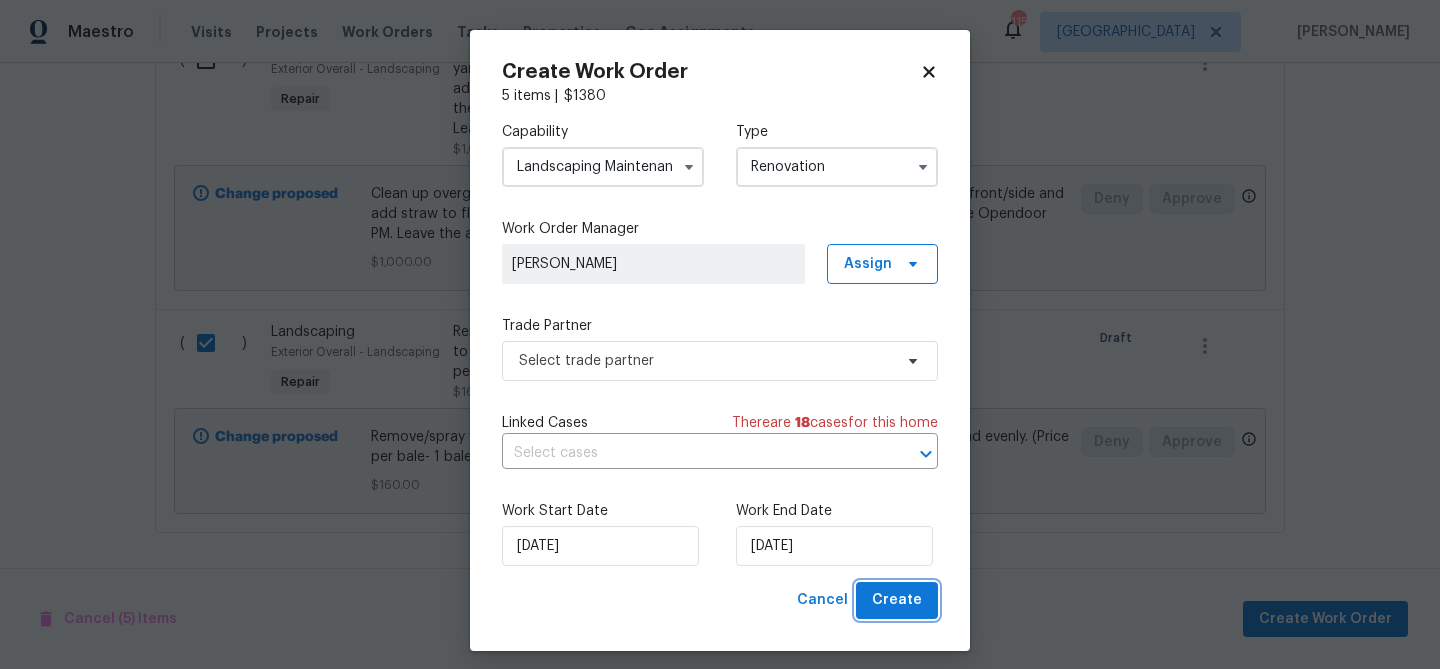 click on "Create" at bounding box center [897, 600] 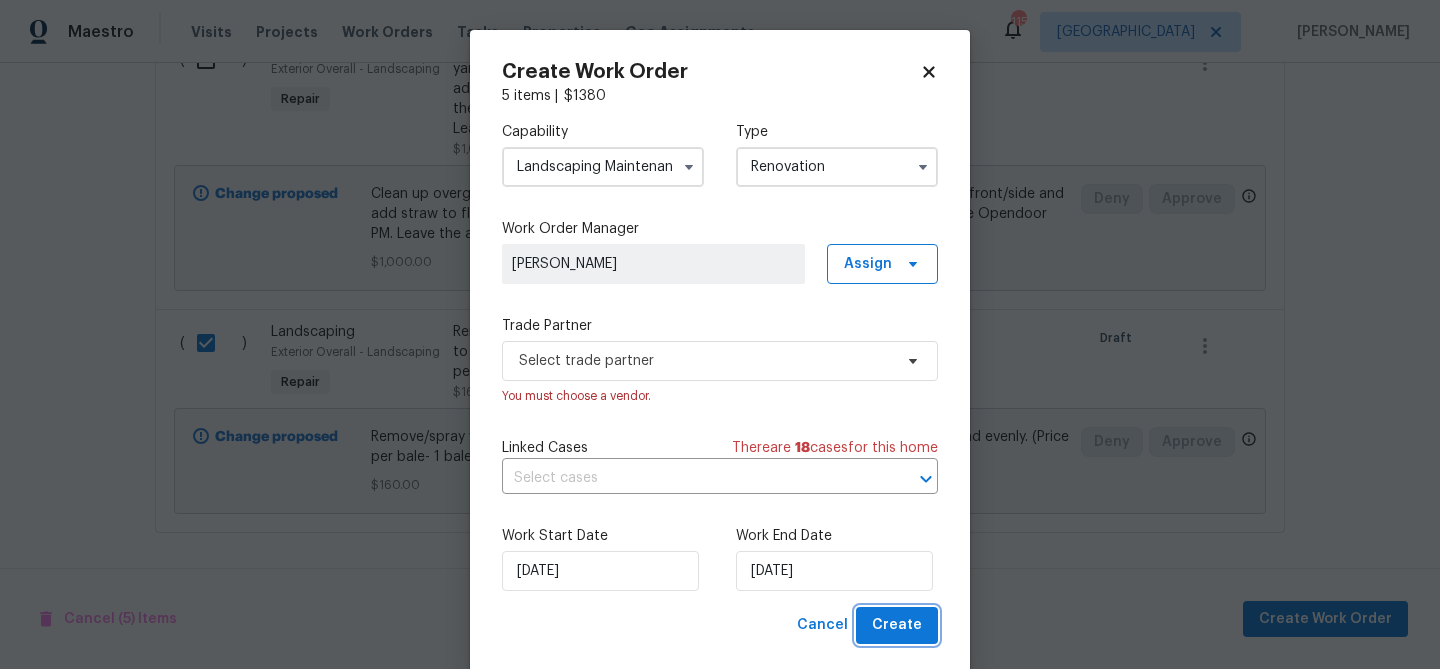 scroll, scrollTop: 37, scrollLeft: 0, axis: vertical 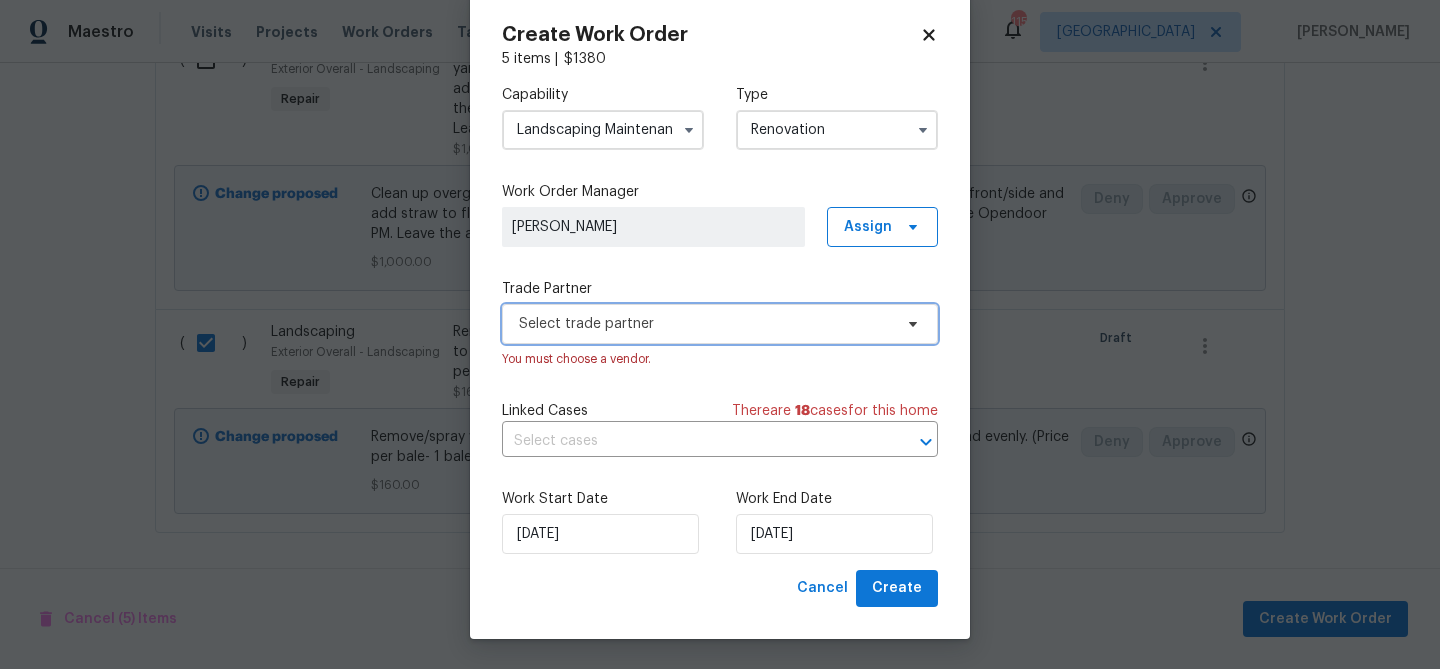click on "Select trade partner" at bounding box center [720, 324] 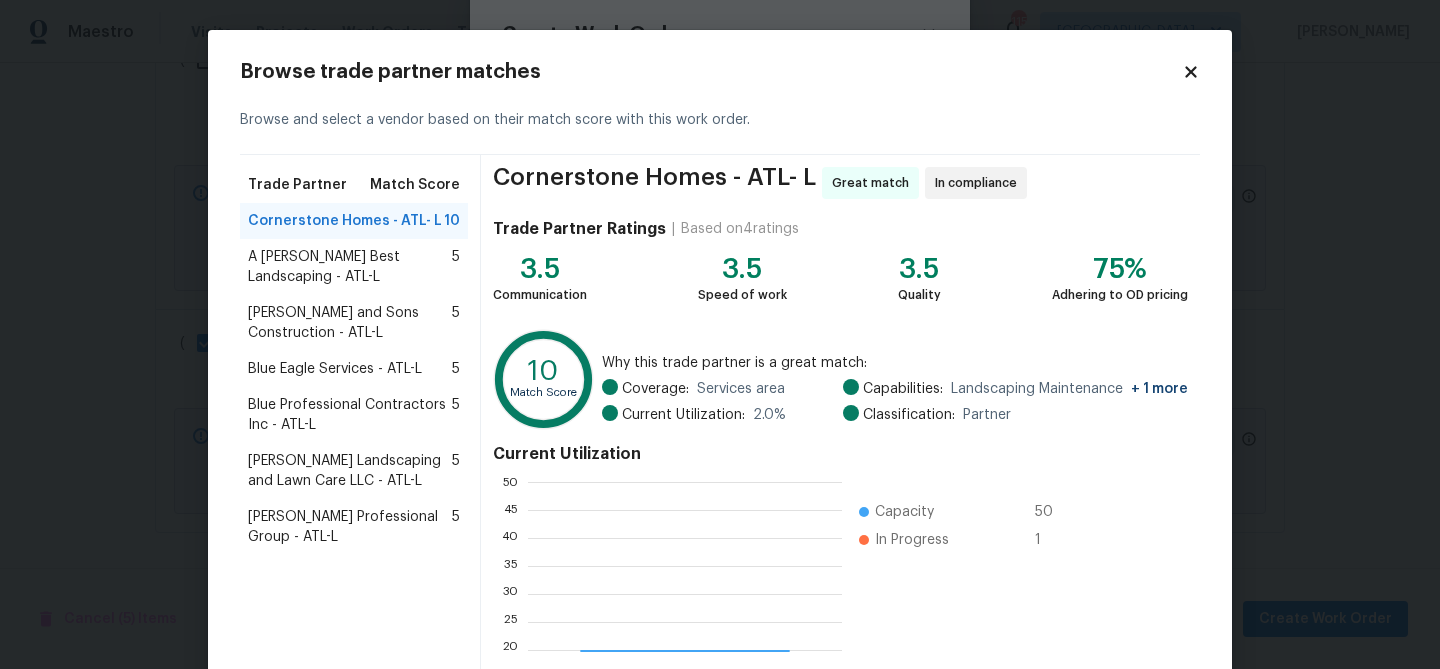 scroll, scrollTop: 2, scrollLeft: 1, axis: both 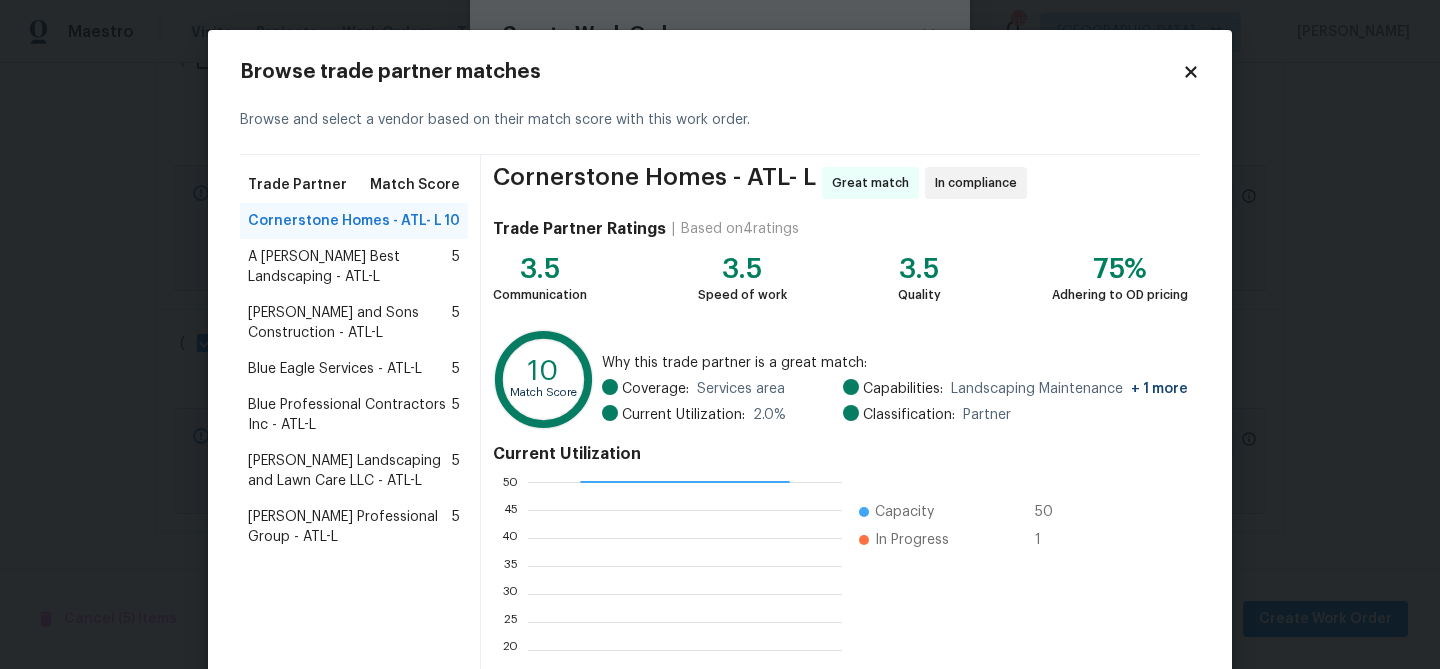 click on "Blue Professional Contractors Inc - ATL-L" at bounding box center (350, 415) 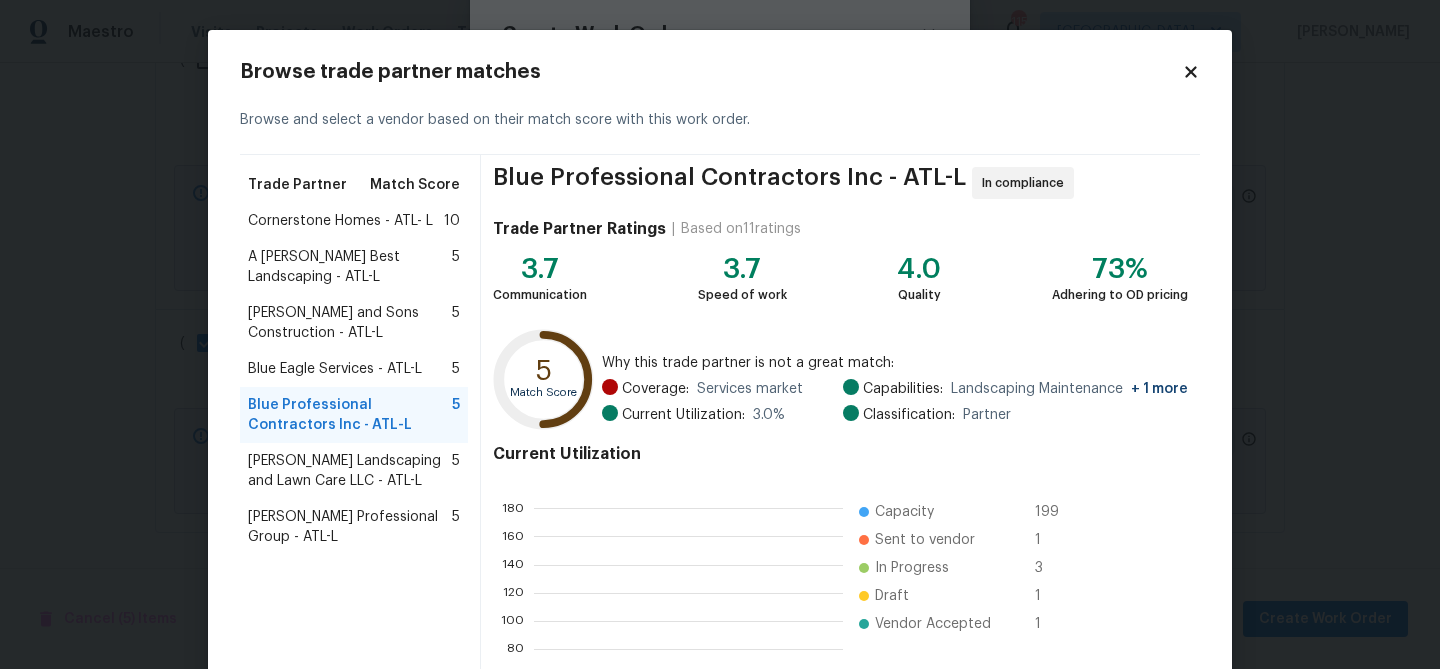 scroll, scrollTop: 213, scrollLeft: 0, axis: vertical 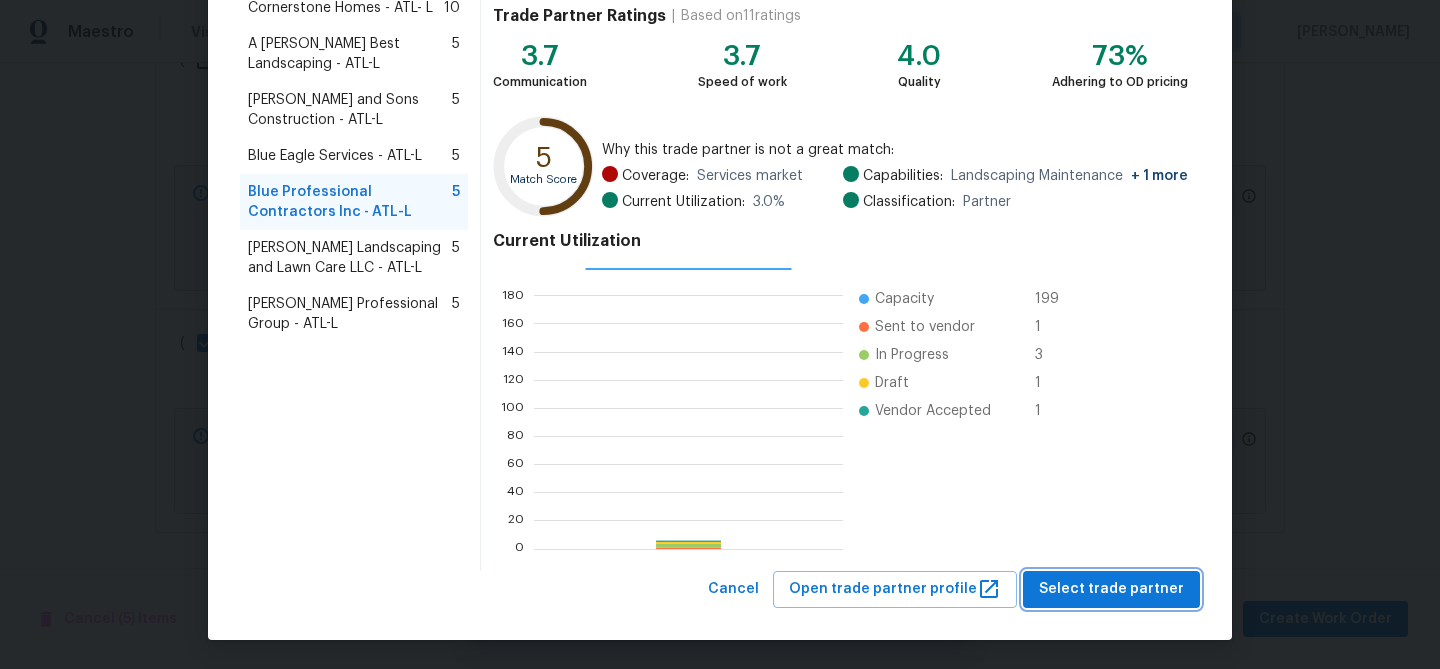 click on "Select trade partner" at bounding box center (1111, 589) 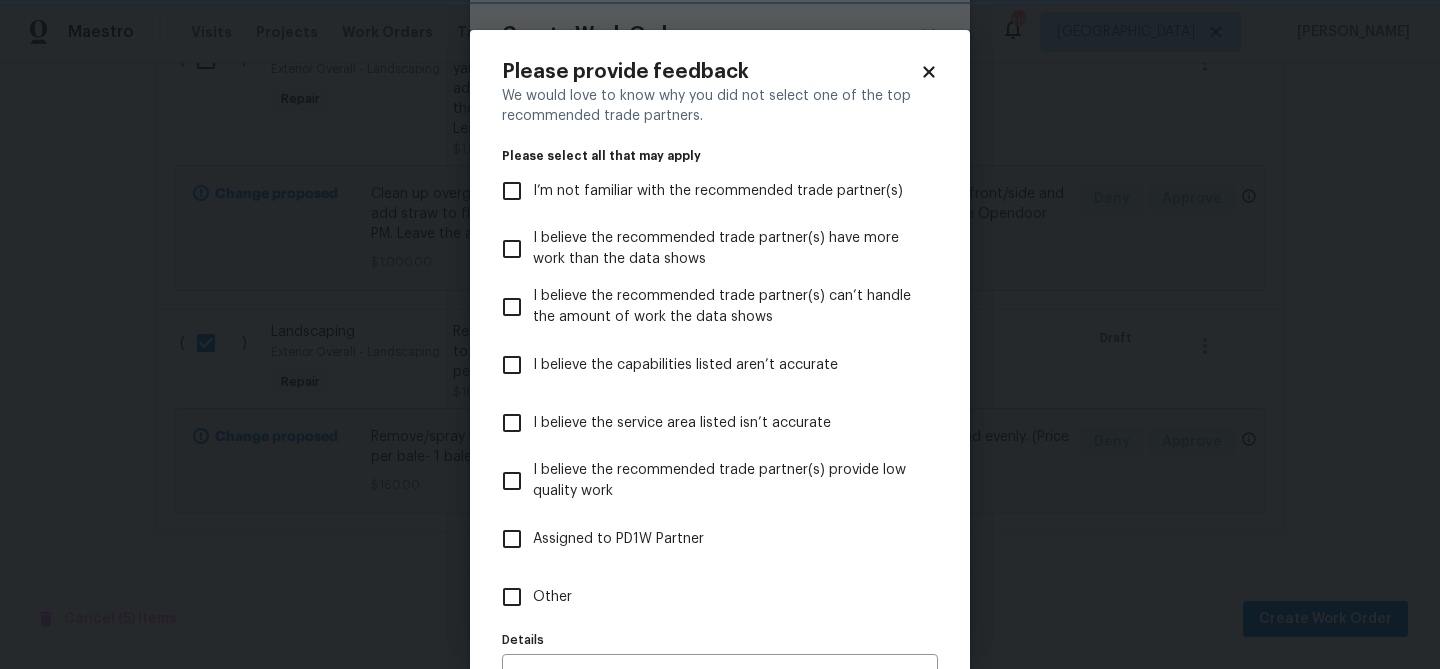 scroll, scrollTop: 0, scrollLeft: 0, axis: both 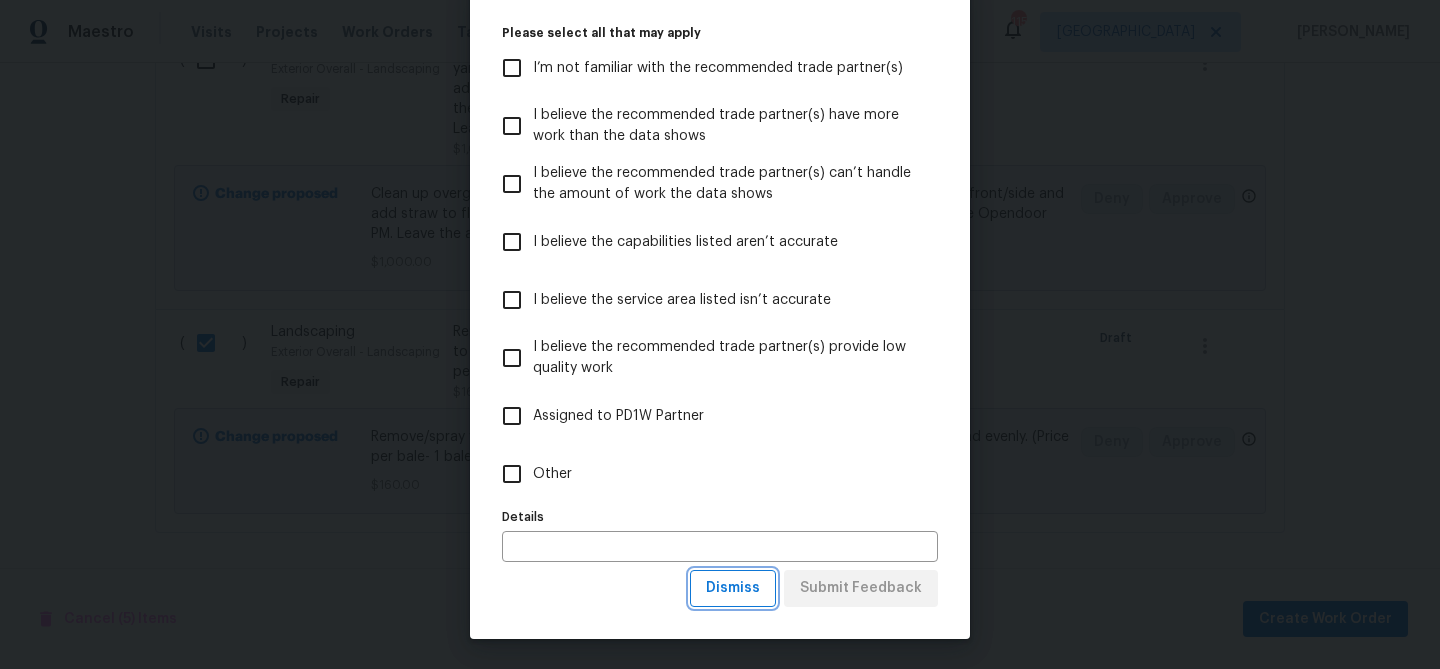 click on "Dismiss" at bounding box center [733, 588] 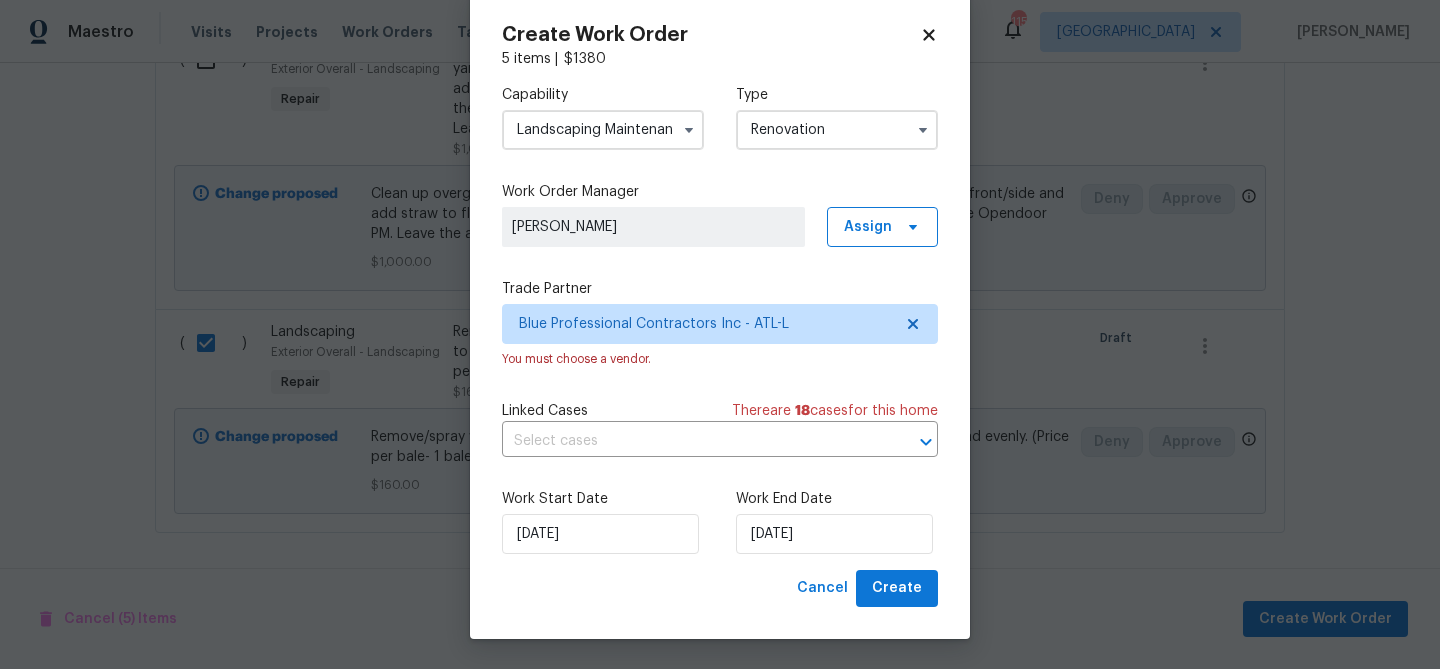 scroll, scrollTop: 0, scrollLeft: 0, axis: both 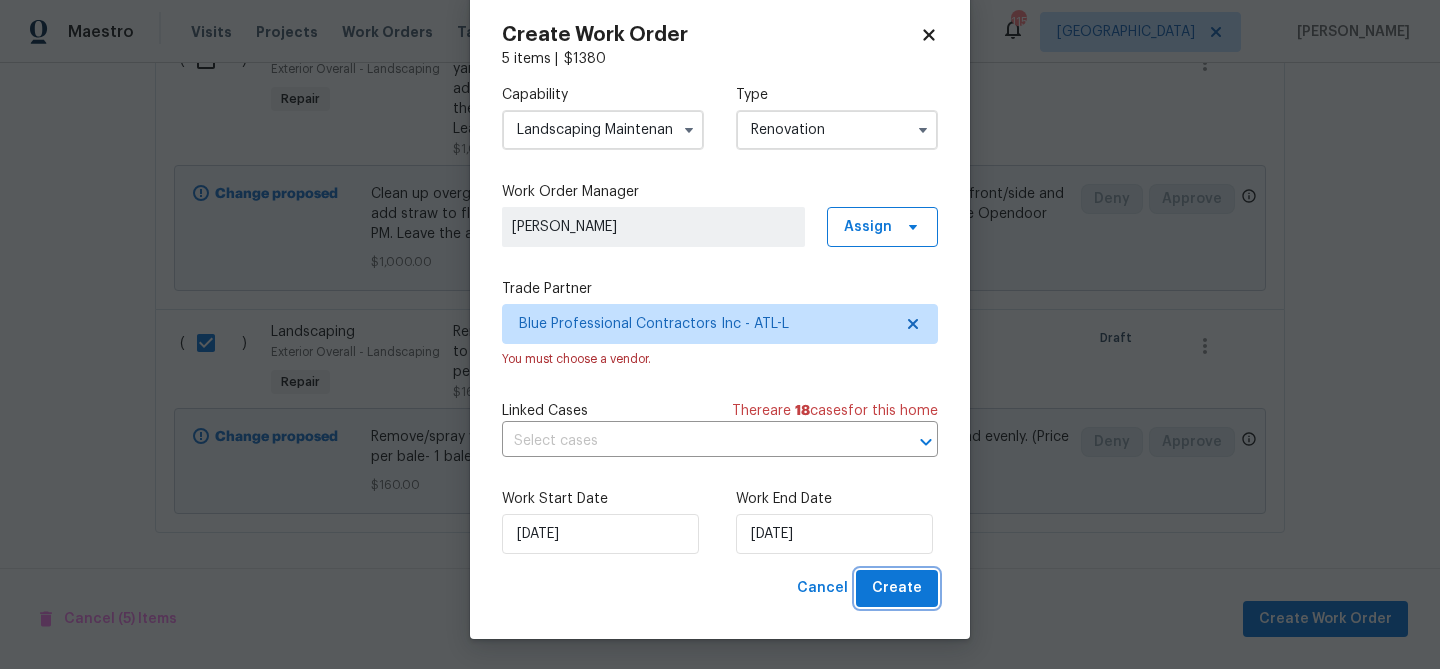 click on "Create" at bounding box center (897, 588) 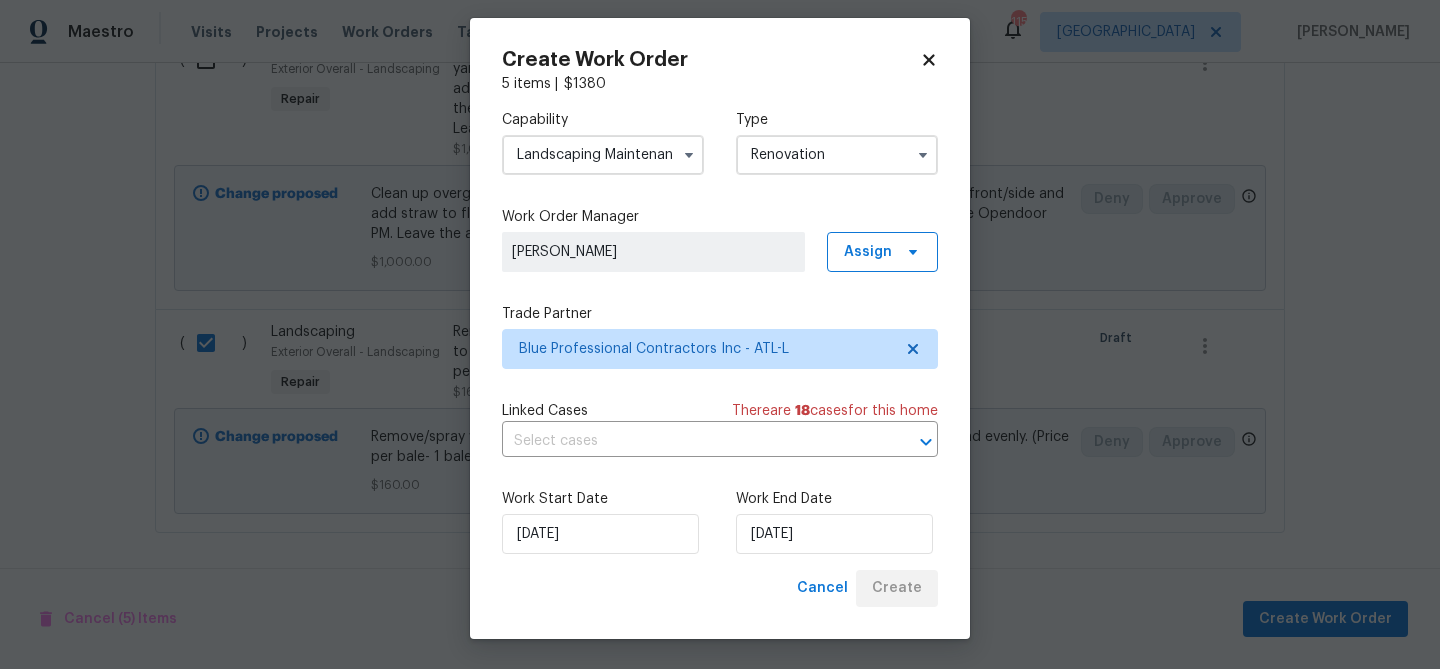 scroll, scrollTop: 12, scrollLeft: 0, axis: vertical 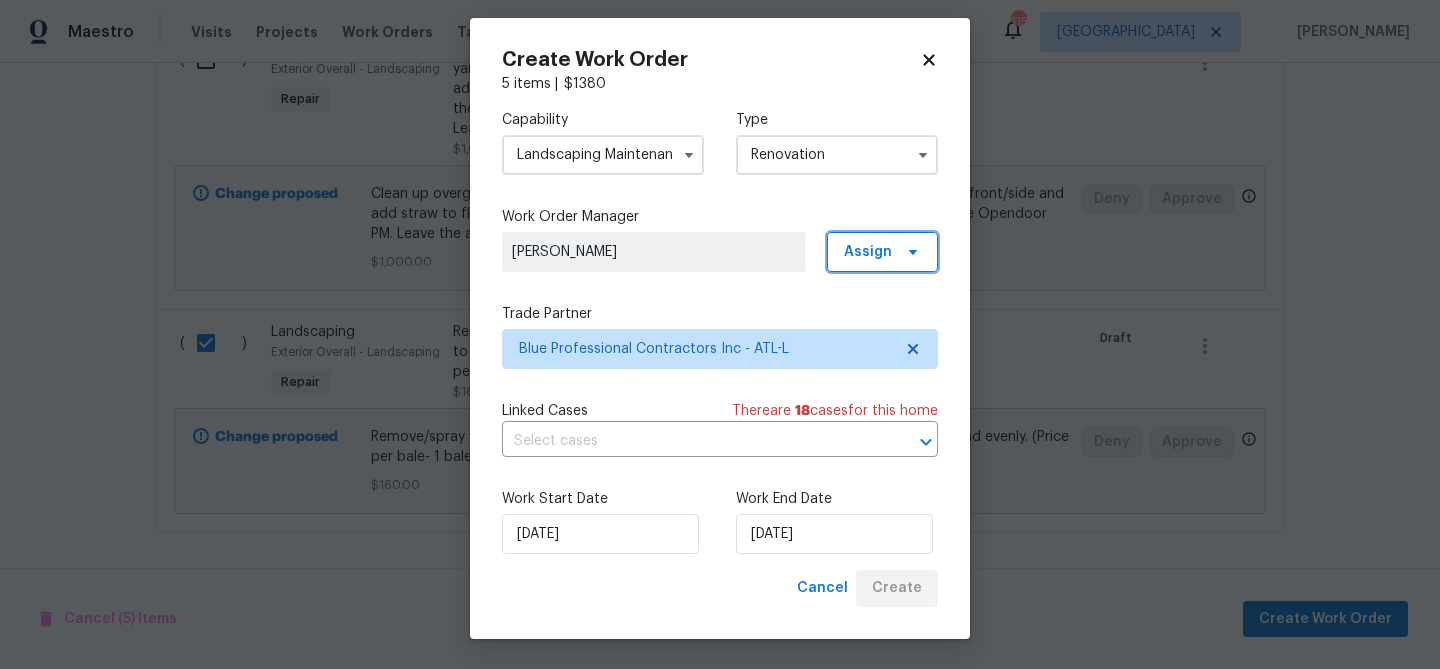 click on "Assign" at bounding box center [868, 252] 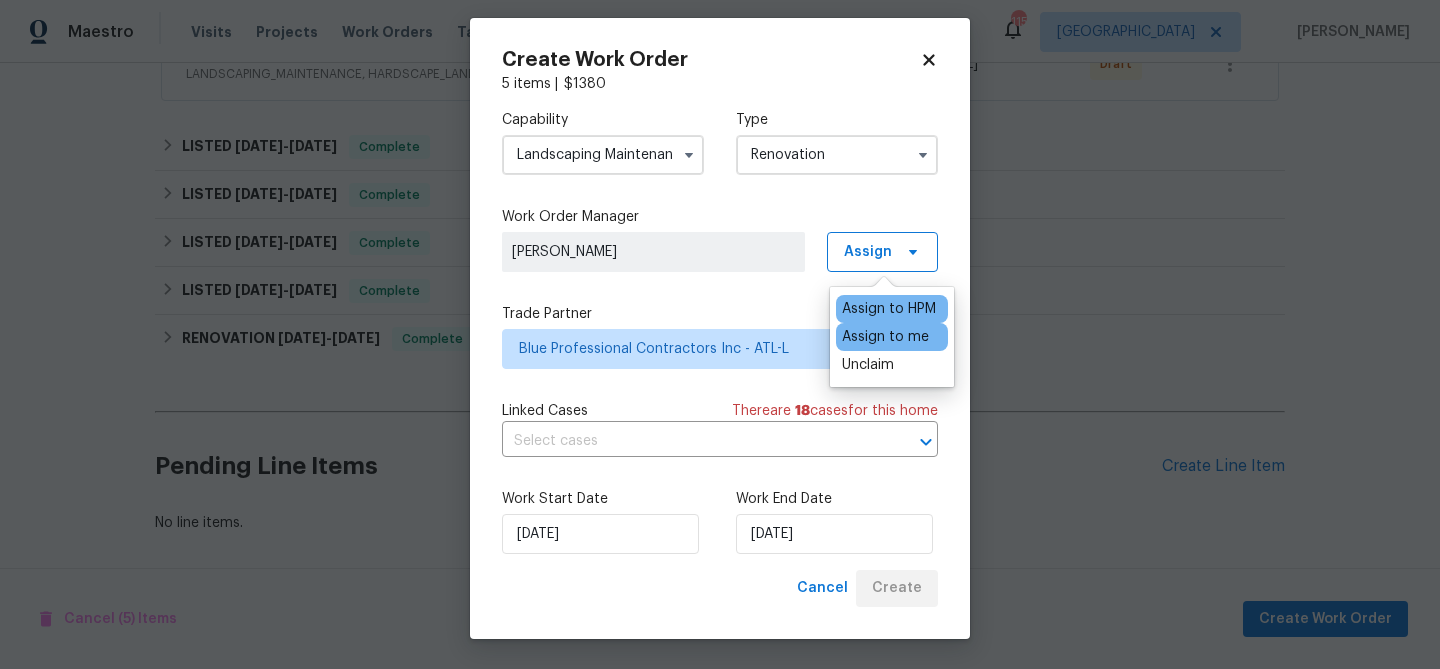 scroll, scrollTop: 492, scrollLeft: 0, axis: vertical 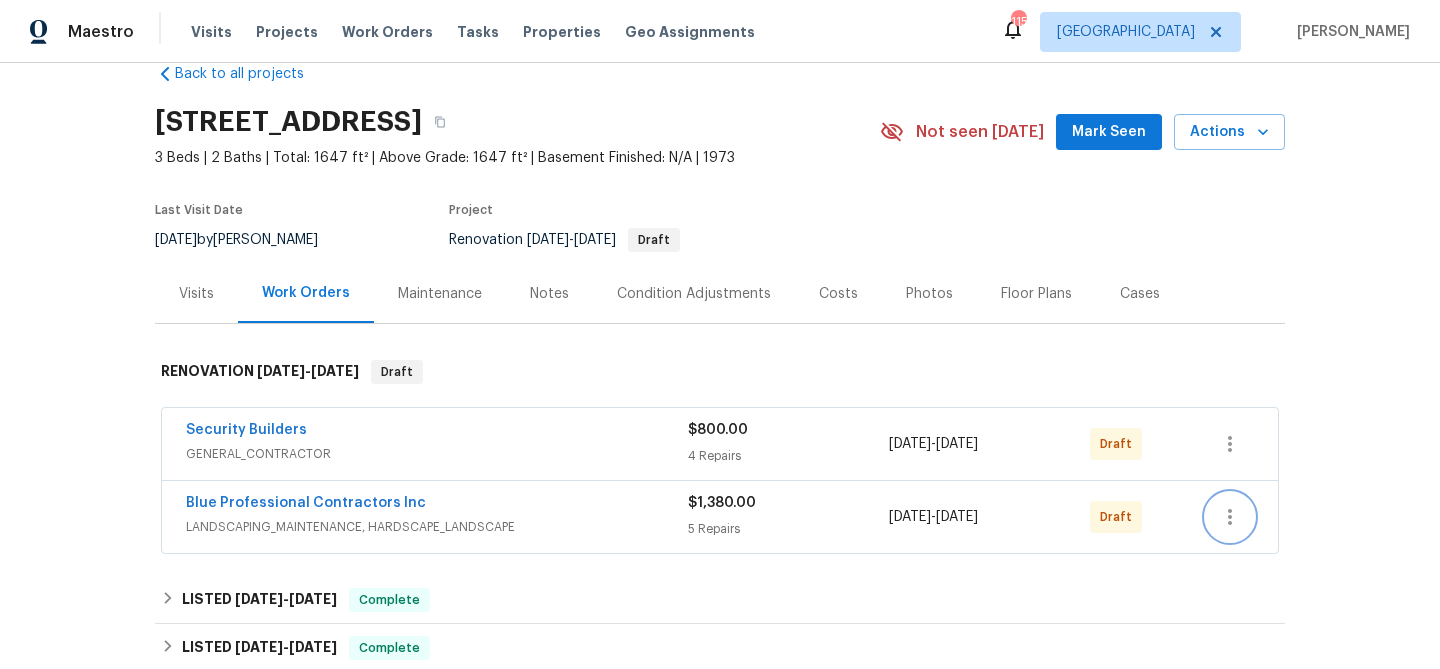 click 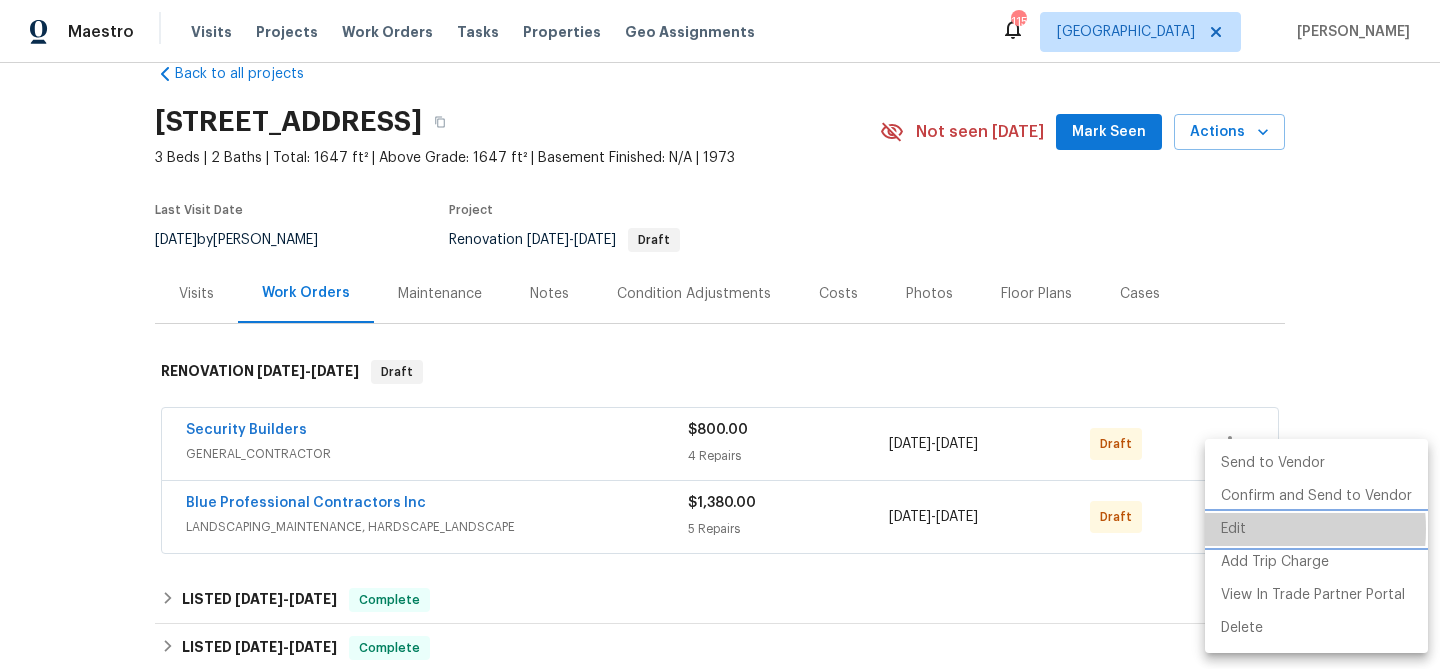 click on "Edit" at bounding box center [1316, 529] 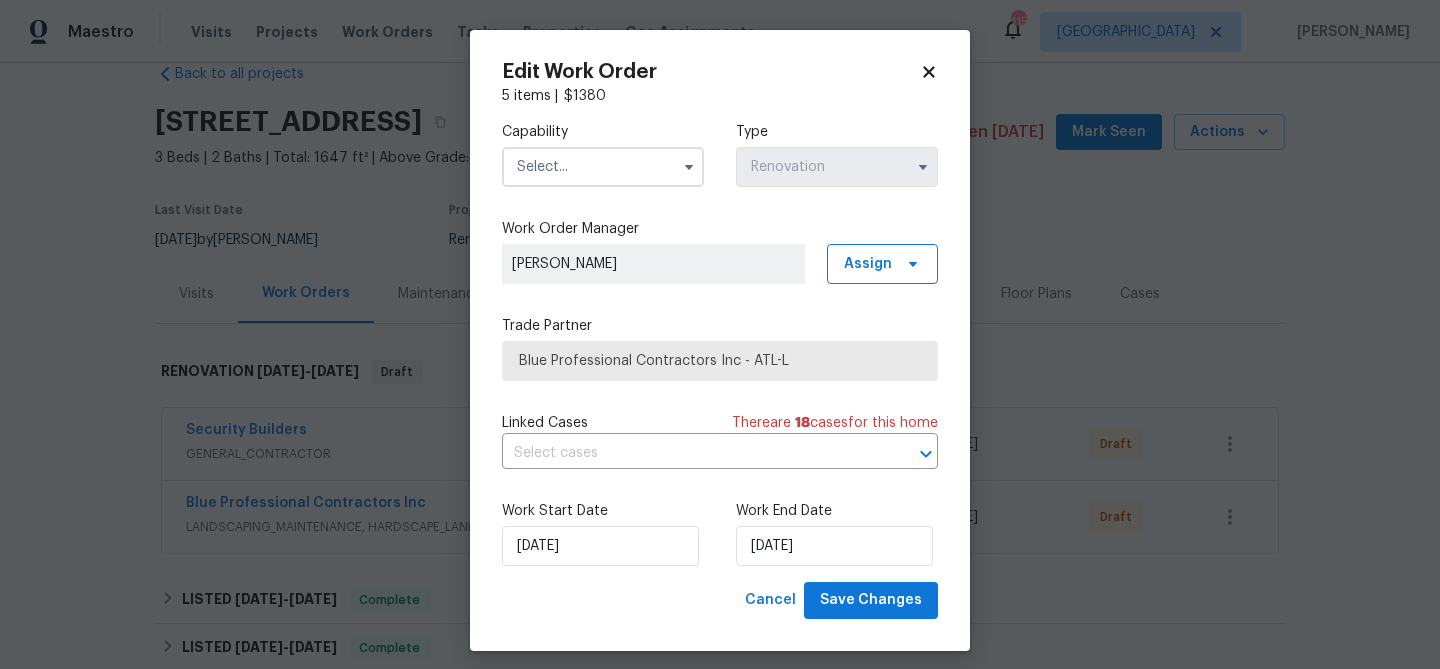 click on "[PERSON_NAME]" at bounding box center (653, 264) 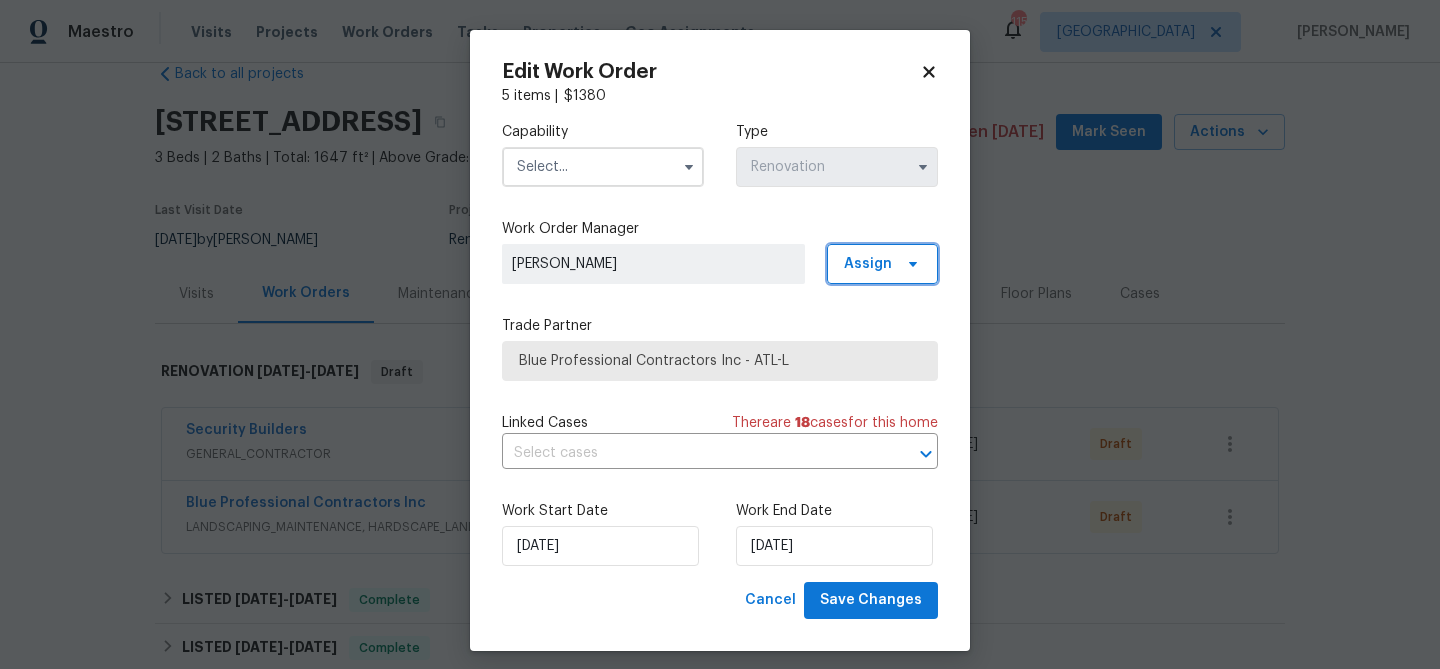 click on "Assign" at bounding box center [882, 264] 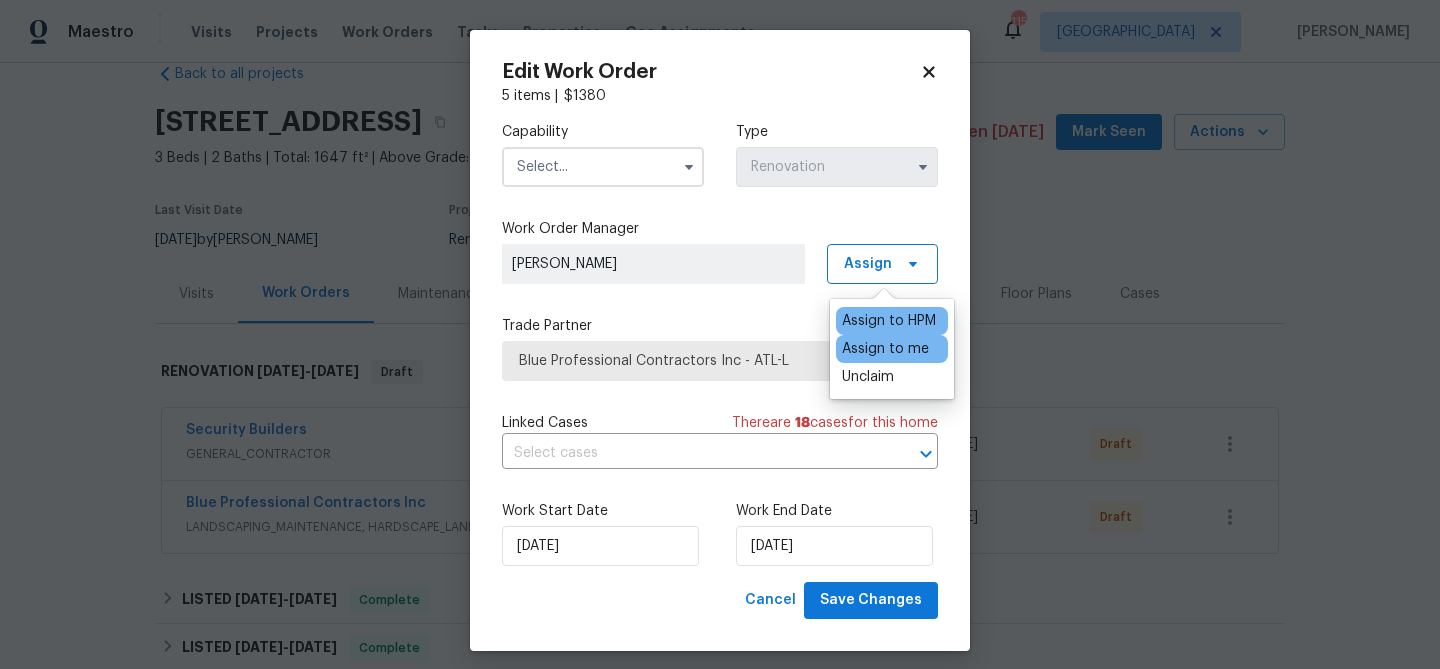 click on "Assign to me" at bounding box center (885, 349) 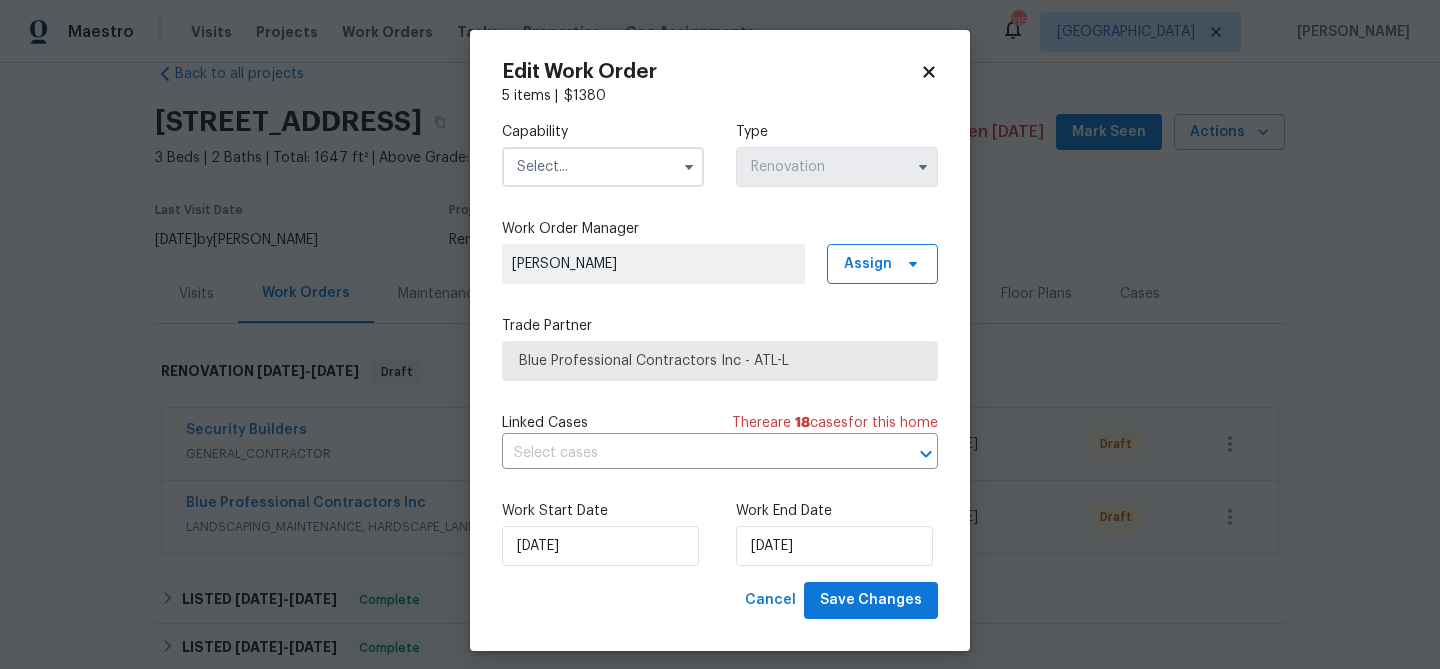 click at bounding box center (603, 167) 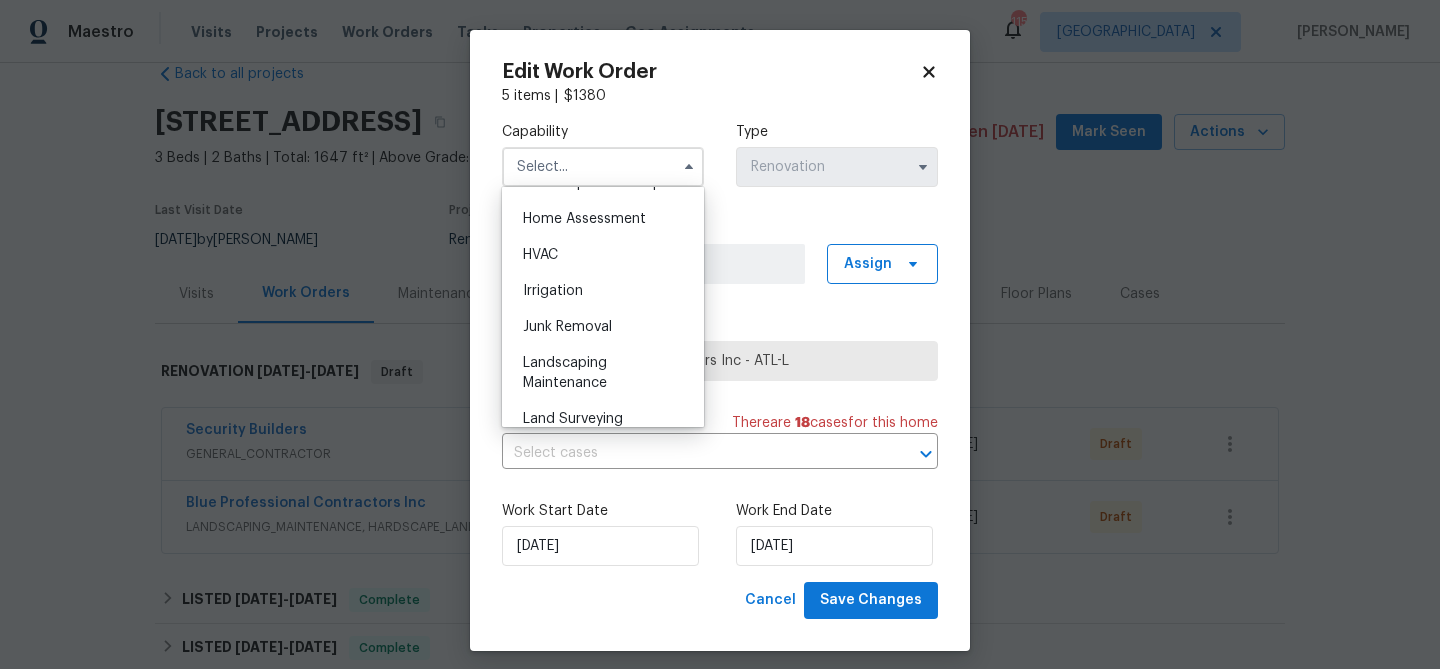 scroll, scrollTop: 1170, scrollLeft: 0, axis: vertical 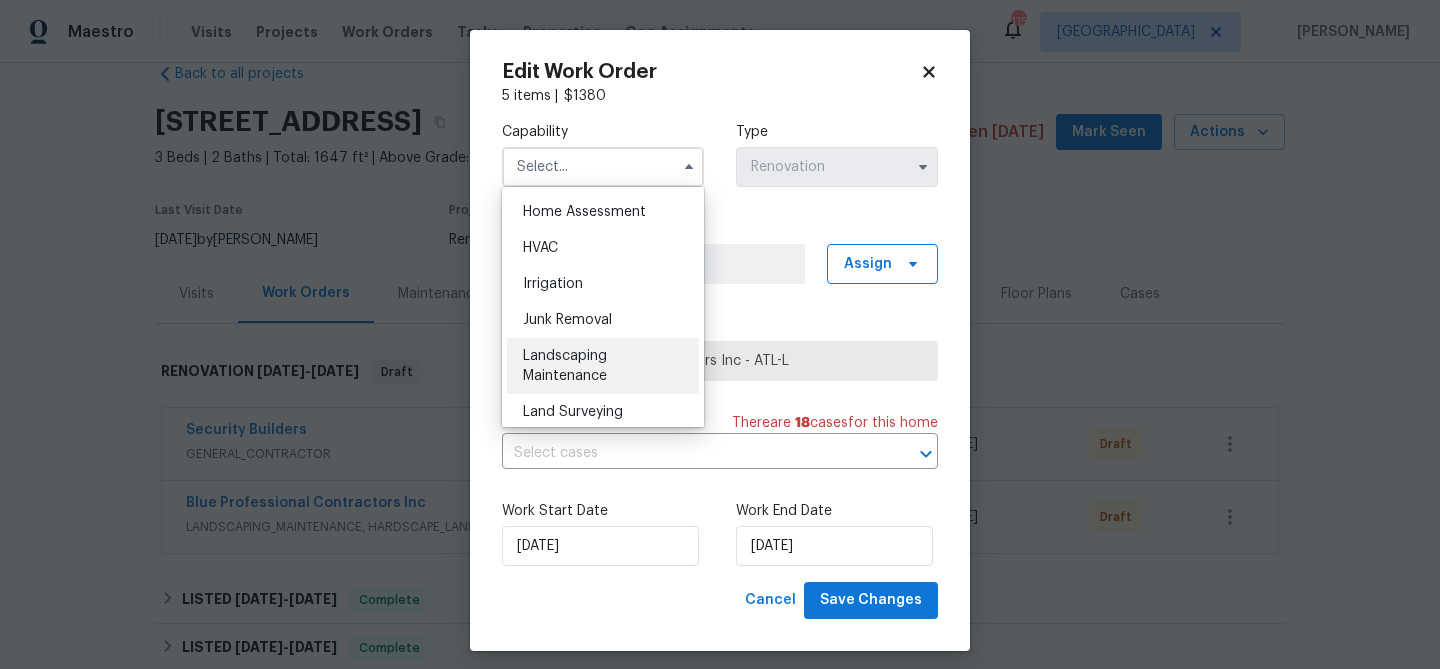 click on "Landscaping Maintenance" at bounding box center [603, 366] 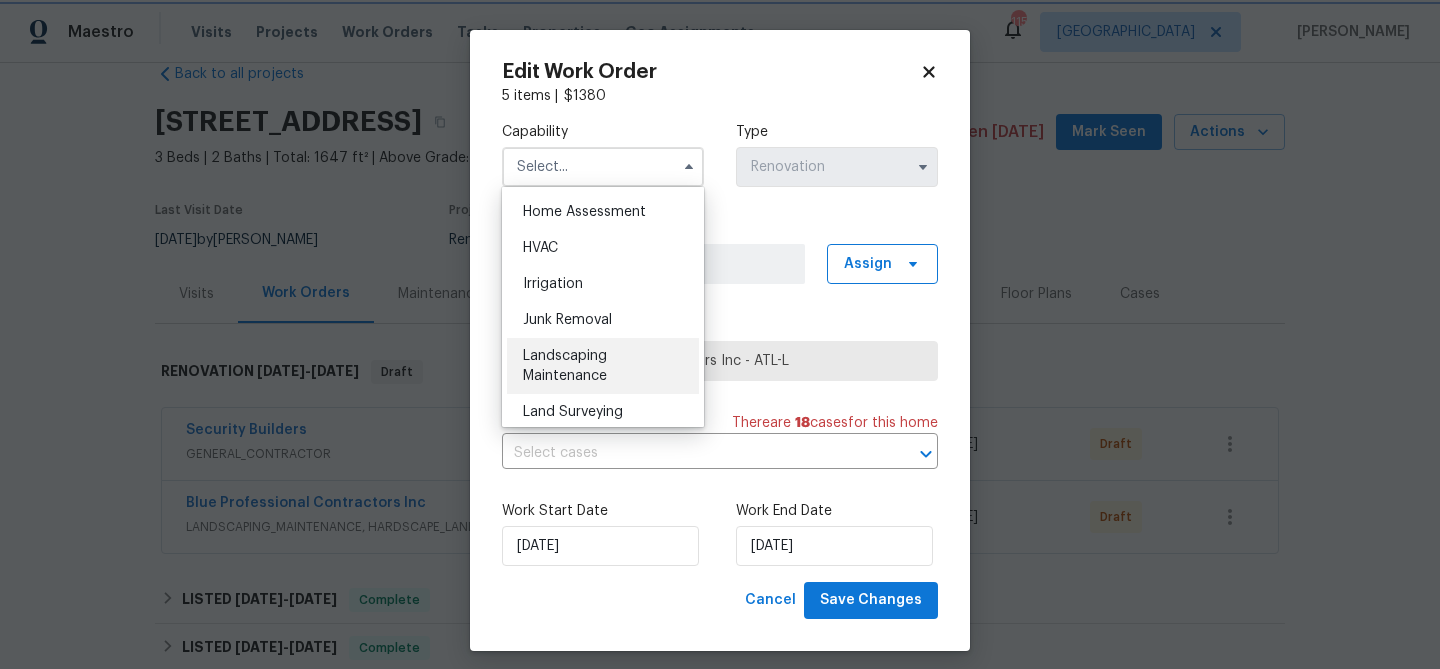 type on "Landscaping Maintenance" 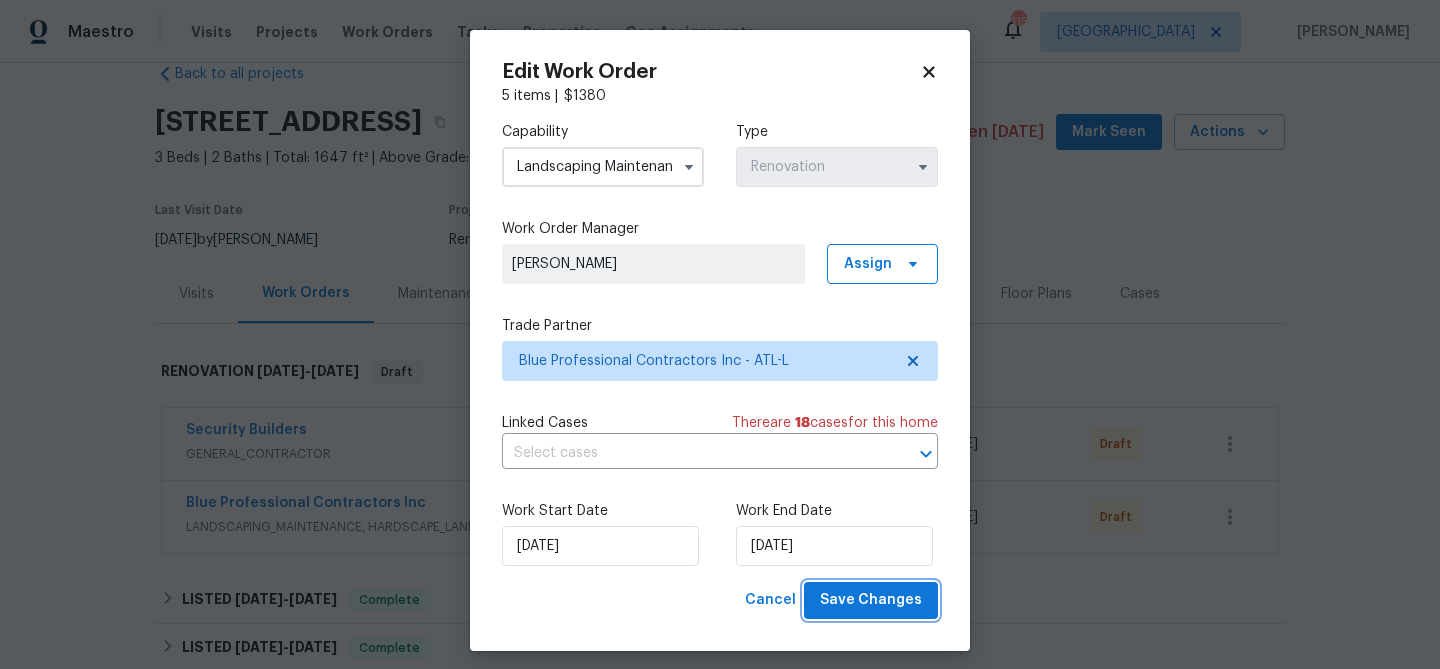 click on "Save Changes" at bounding box center (871, 600) 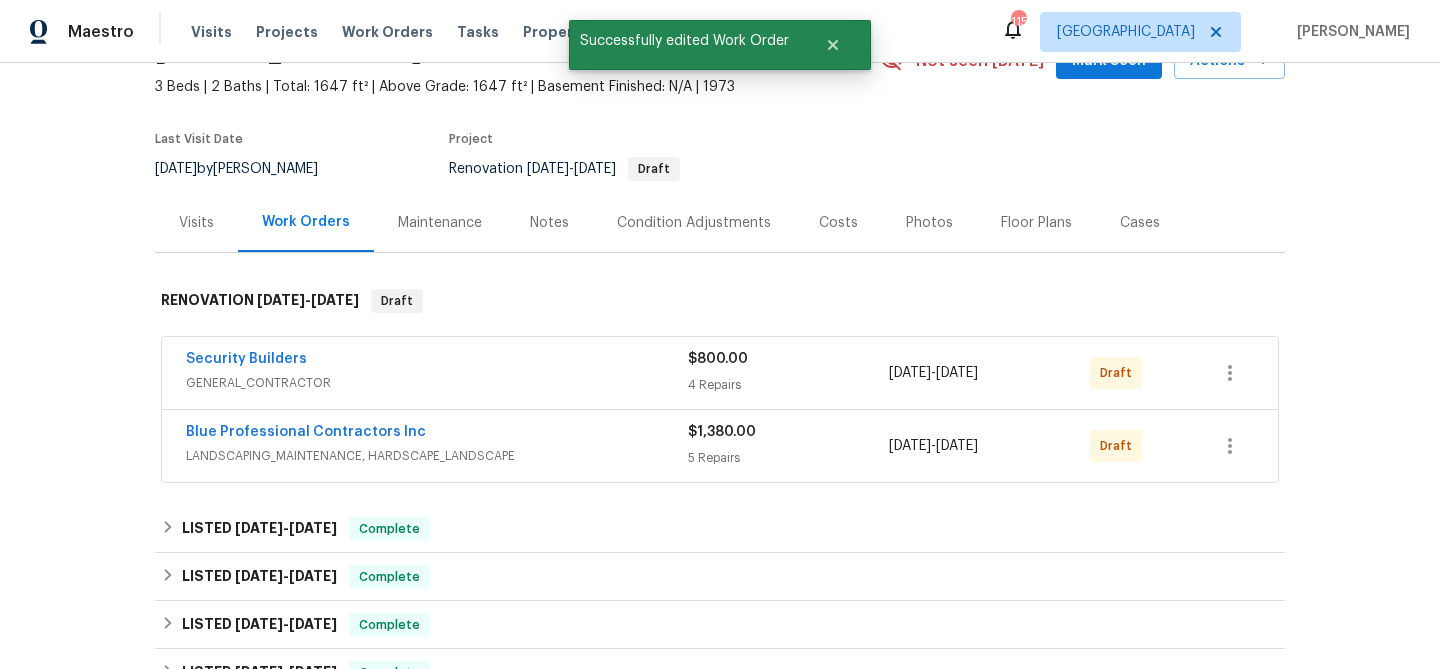 scroll, scrollTop: 152, scrollLeft: 0, axis: vertical 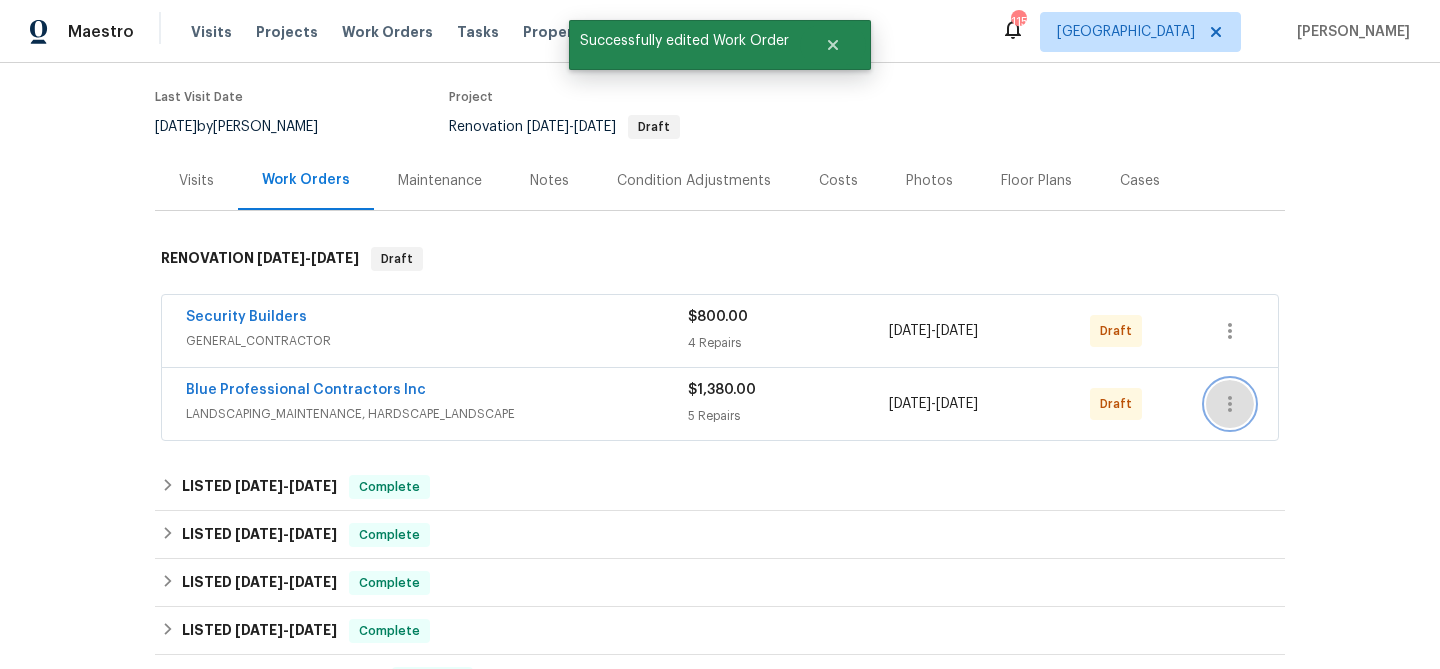 click 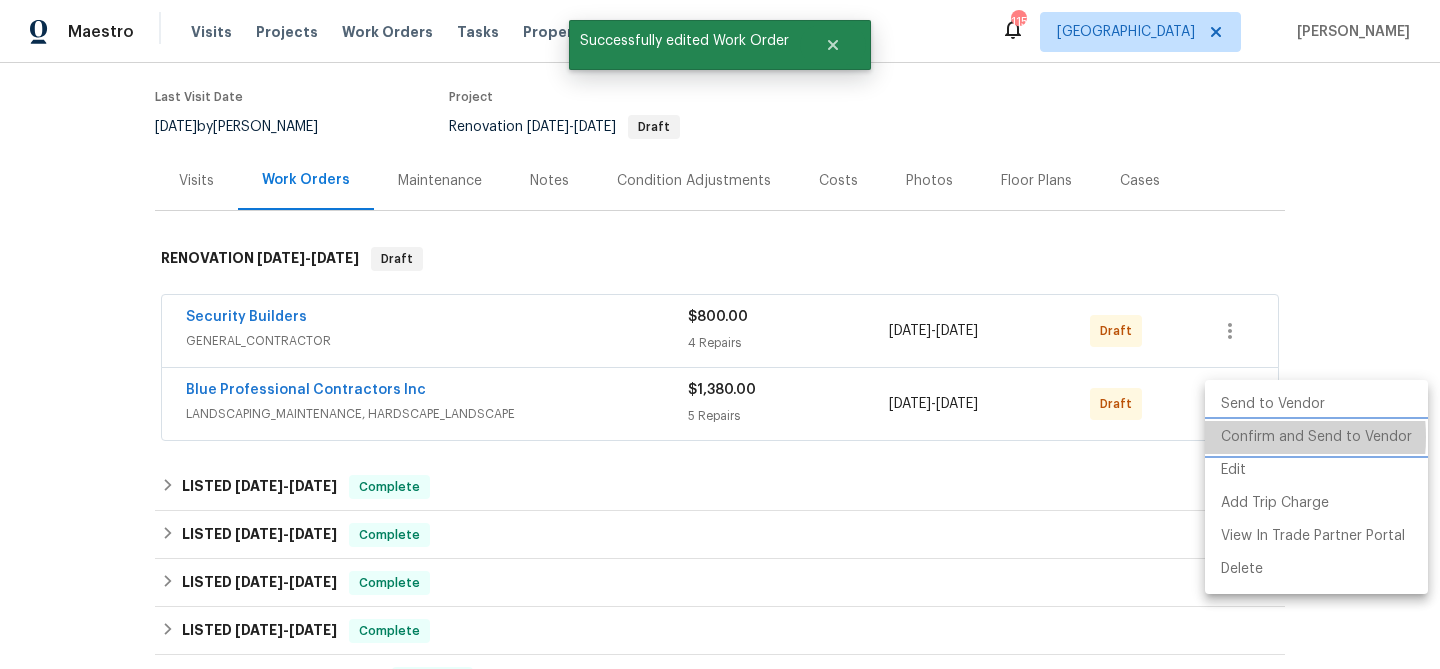 click on "Confirm and Send to Vendor" at bounding box center (1316, 437) 